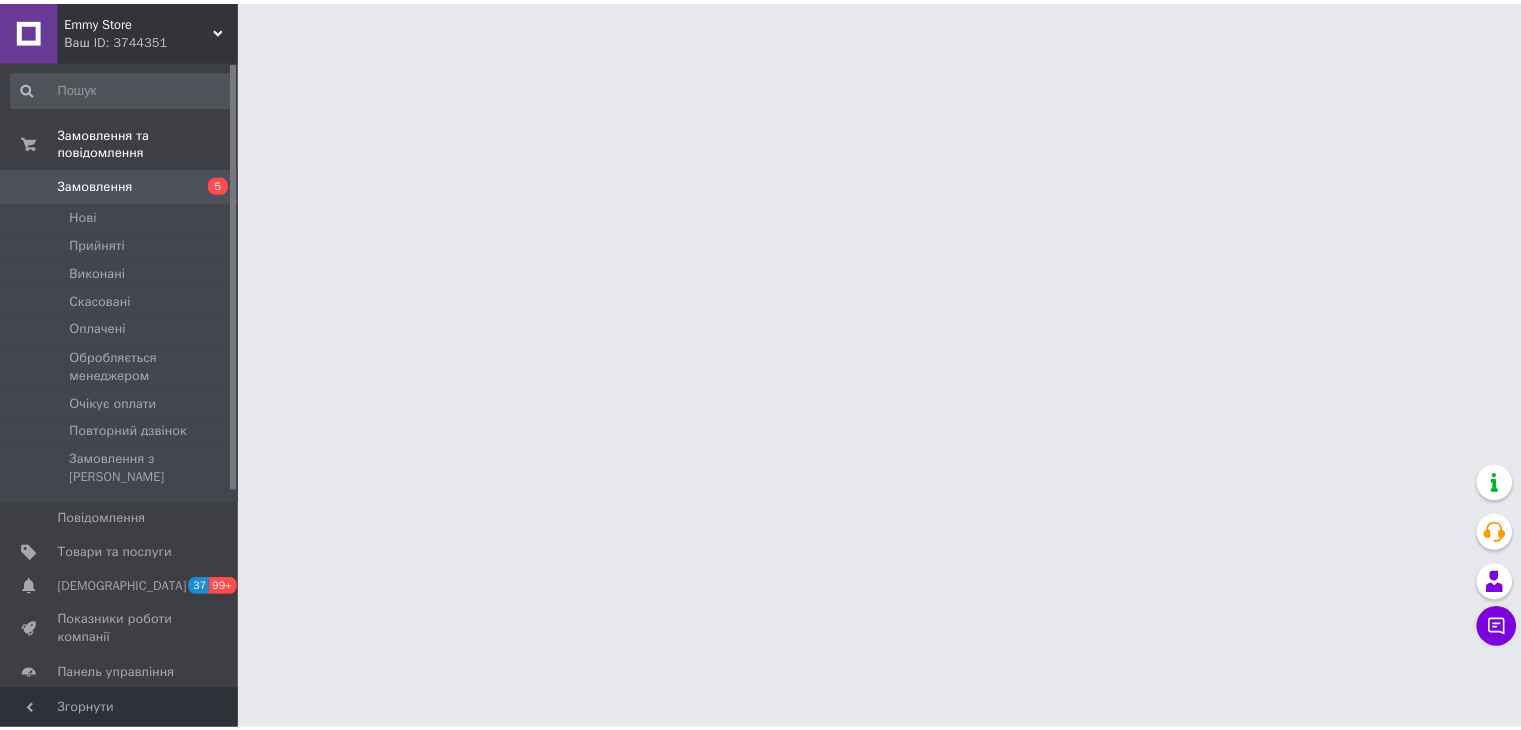 scroll, scrollTop: 0, scrollLeft: 0, axis: both 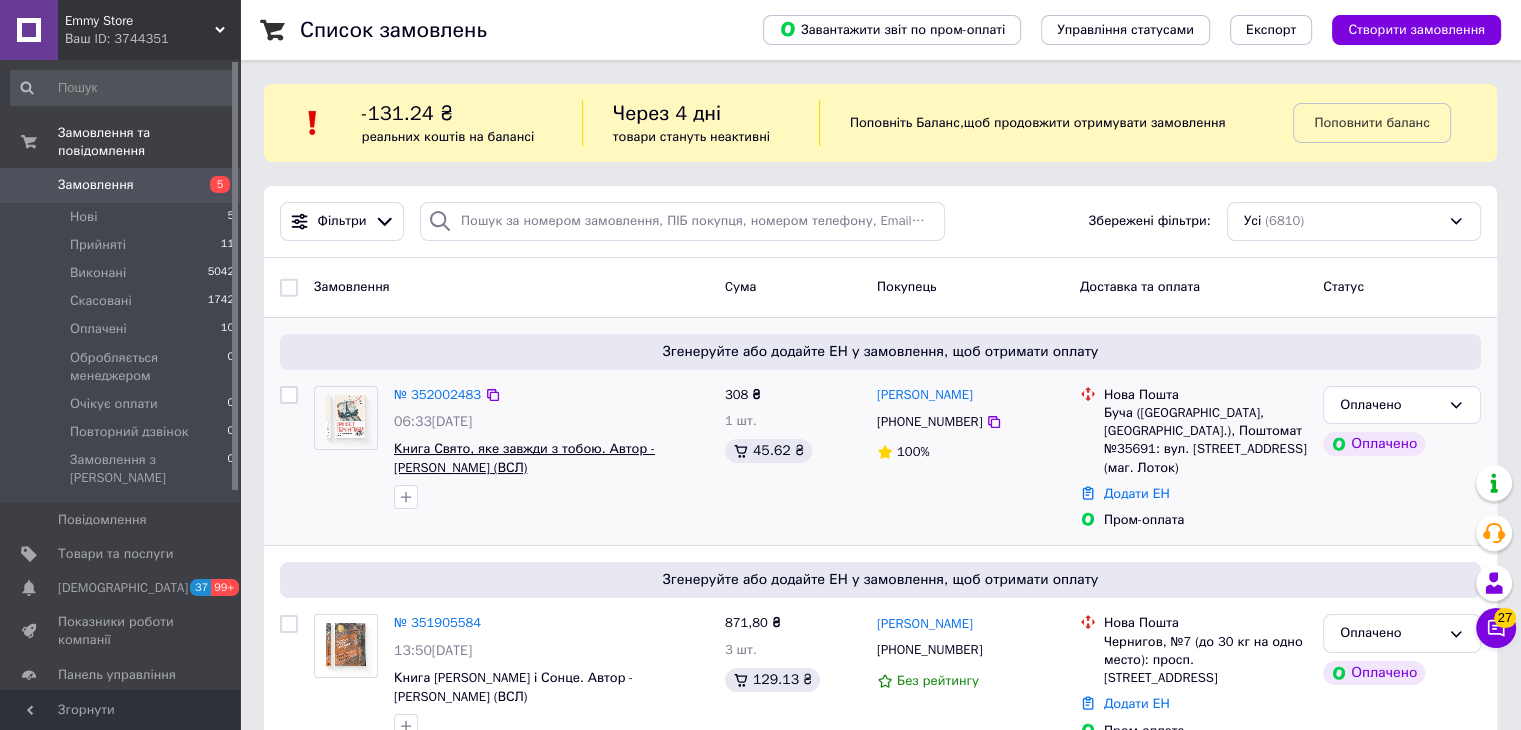 click on "Книга Свято, яке завжди з тобою. Автор - [PERSON_NAME] (ВСЛ)" at bounding box center (524, 458) 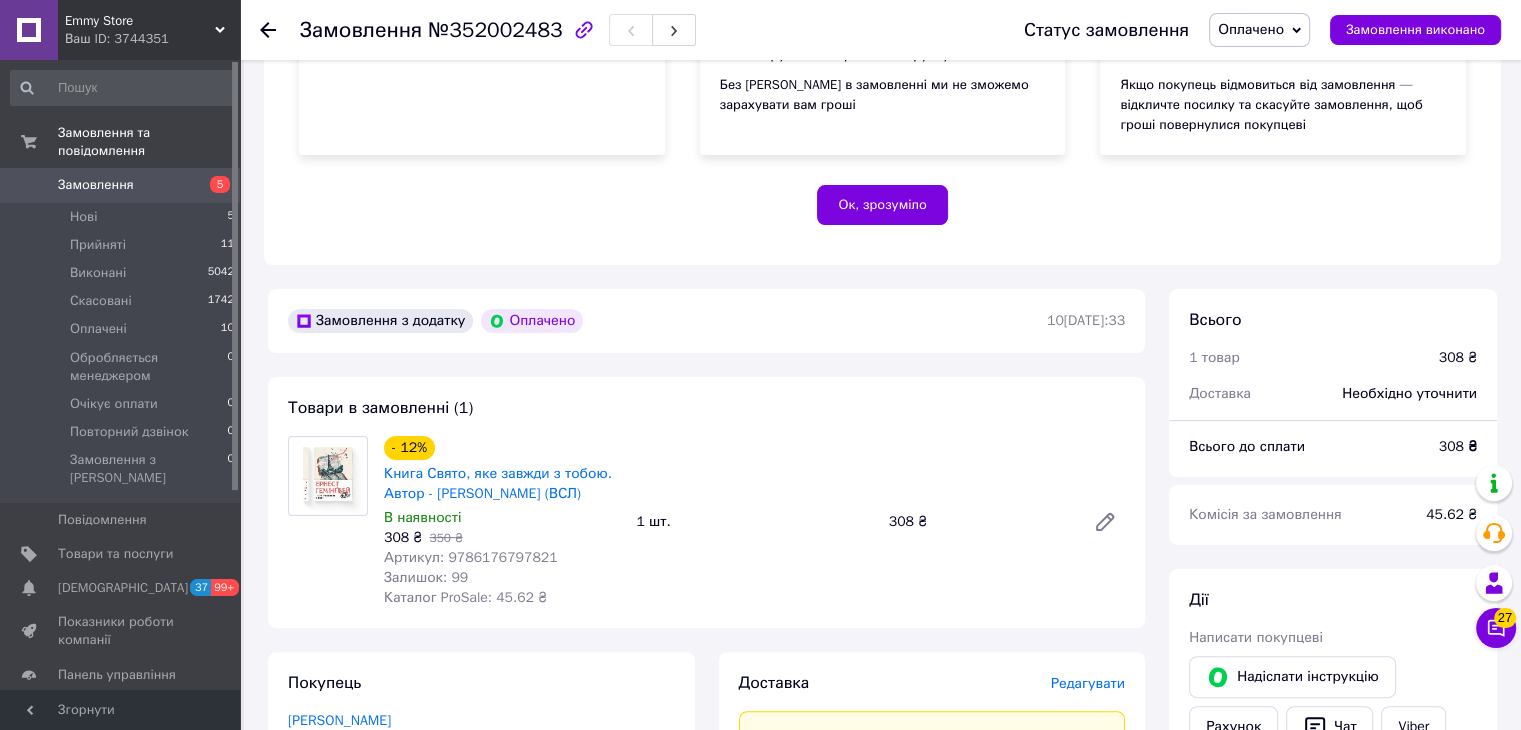 scroll, scrollTop: 356, scrollLeft: 0, axis: vertical 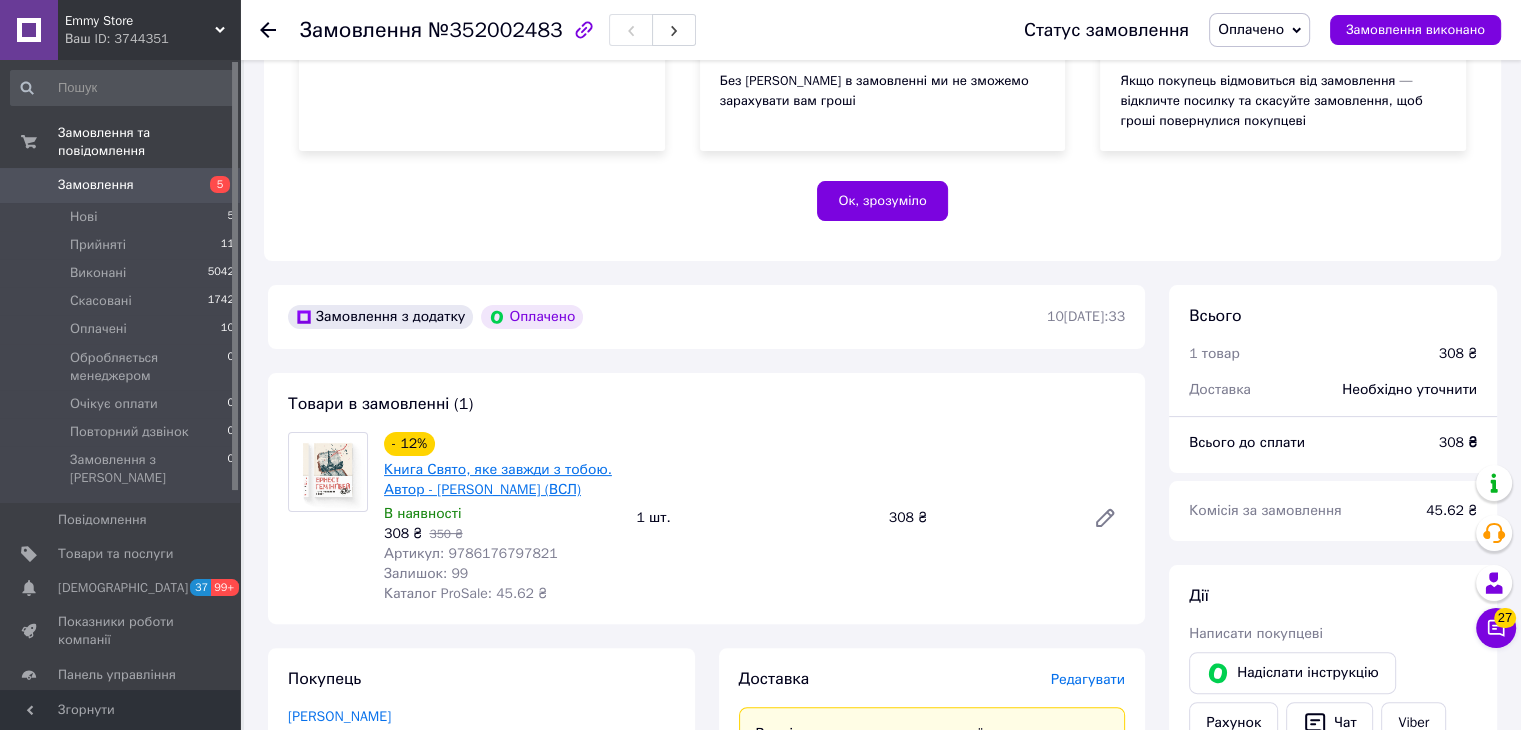 click on "Книга Свято, яке завжди з тобою. Автор - [PERSON_NAME] (ВСЛ)" at bounding box center (498, 479) 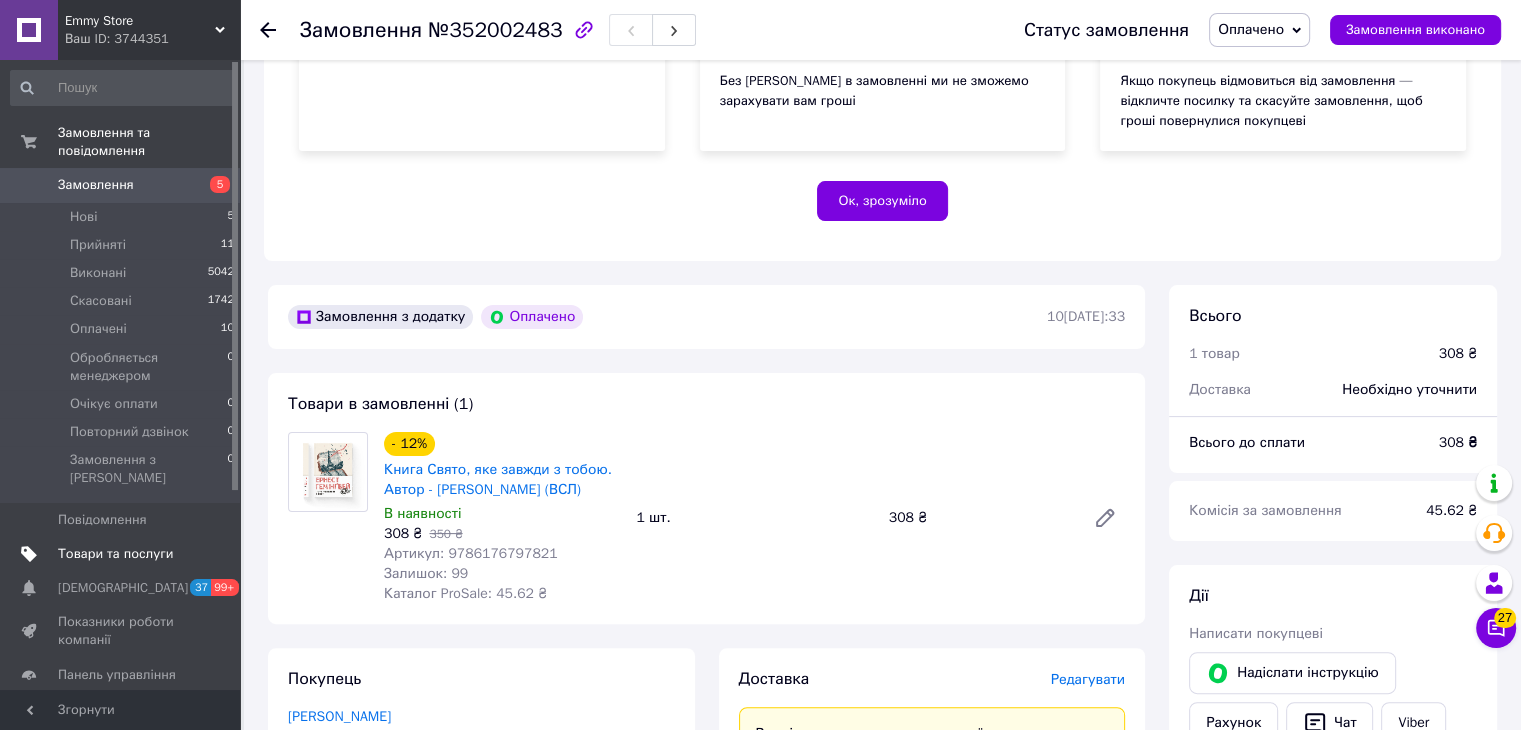 click on "Товари та послуги" at bounding box center (115, 554) 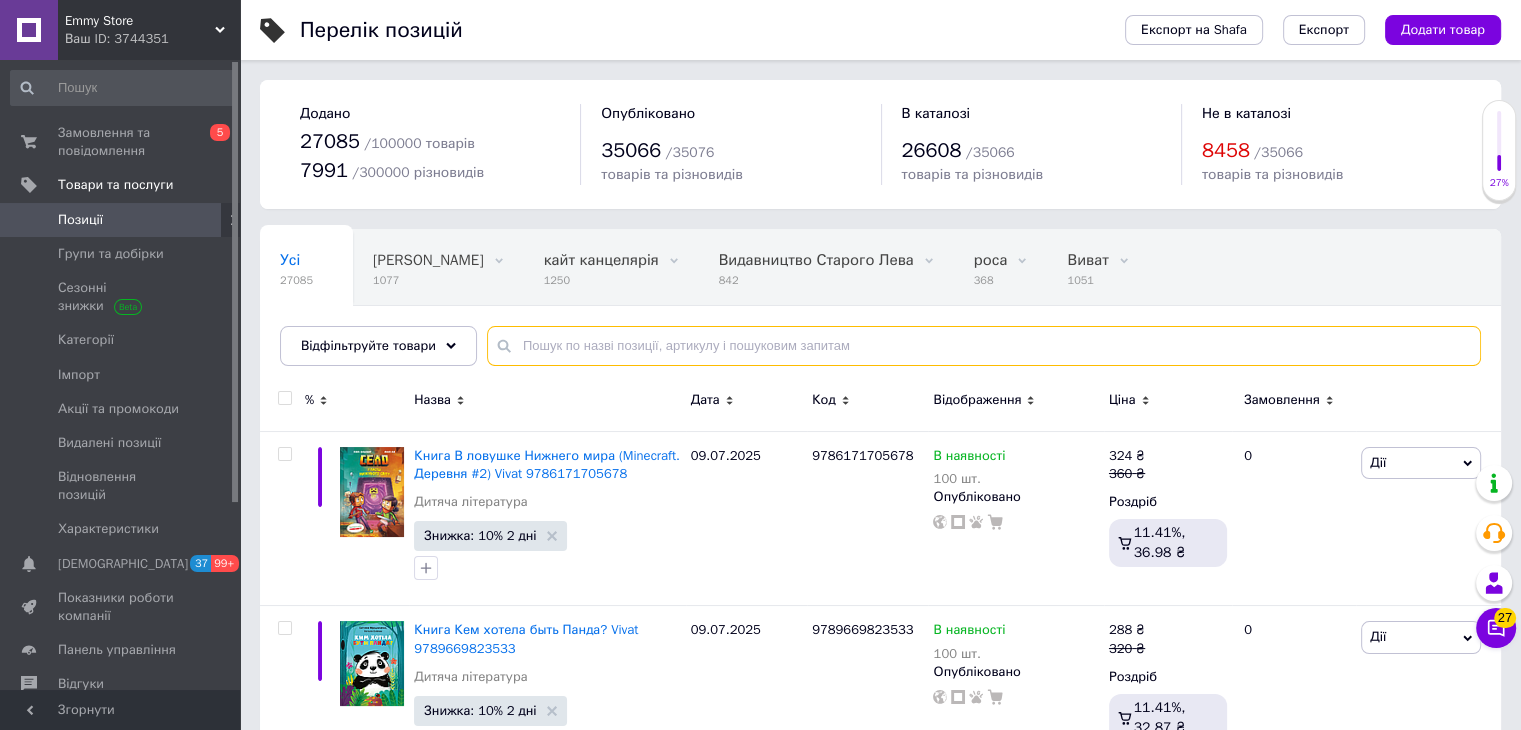 click at bounding box center (984, 346) 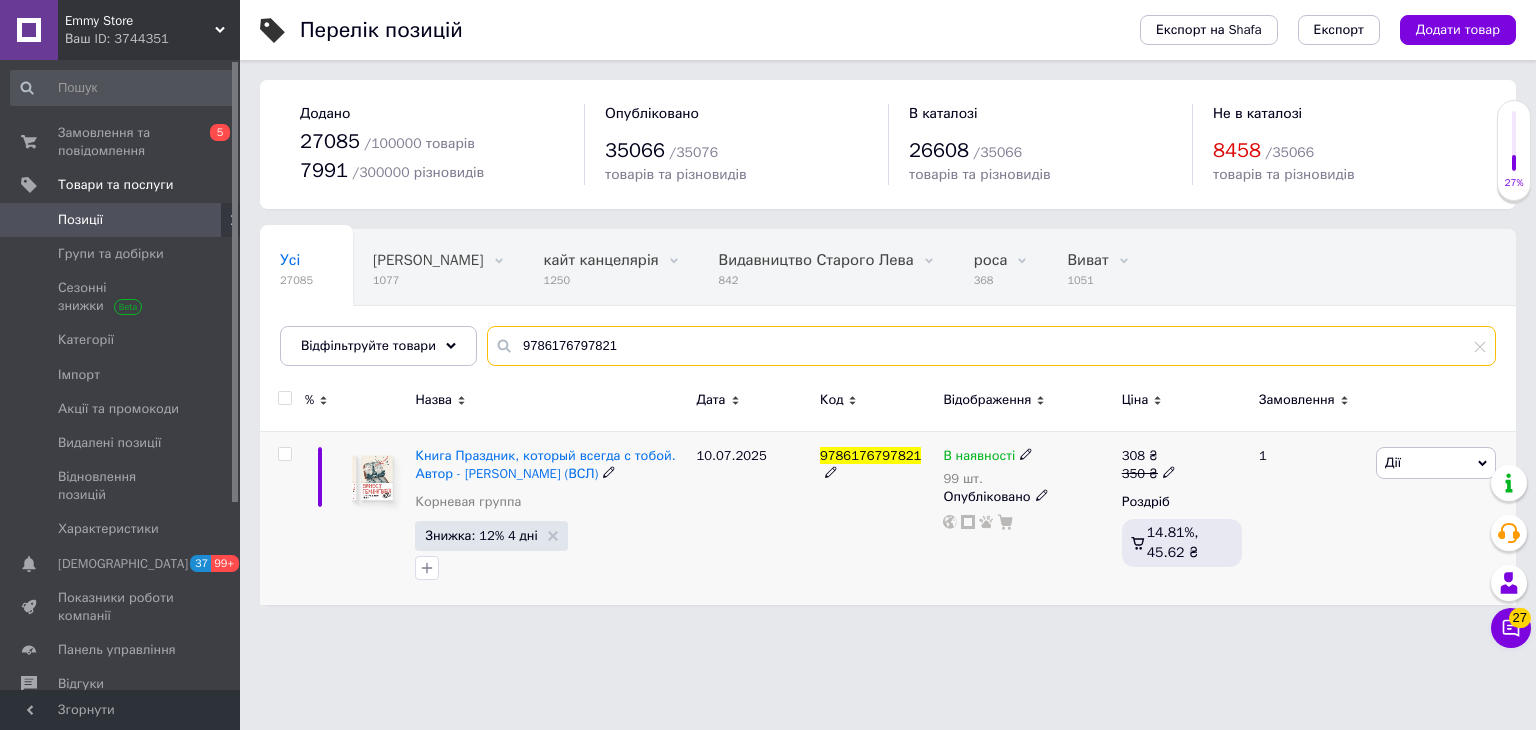 type on "9786176797821" 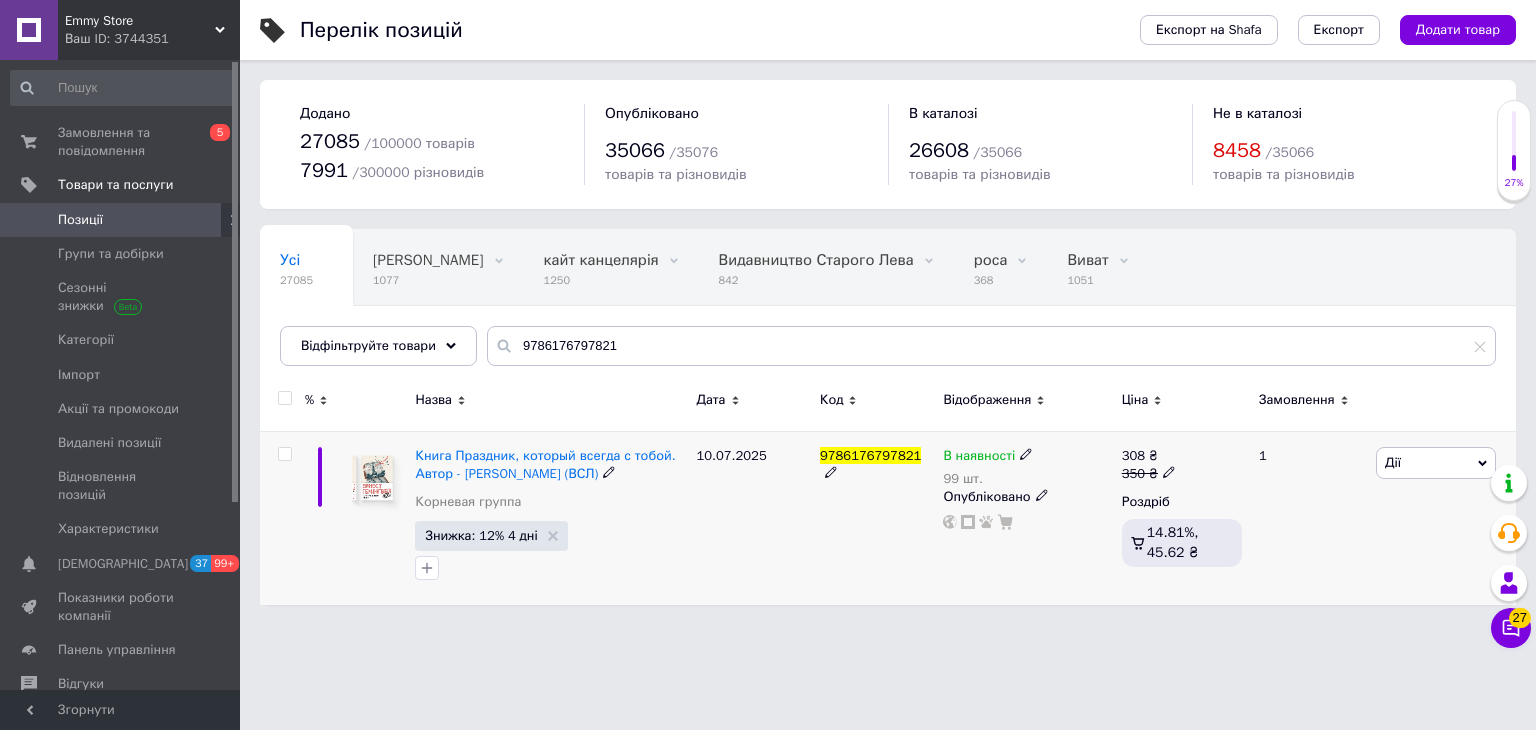click 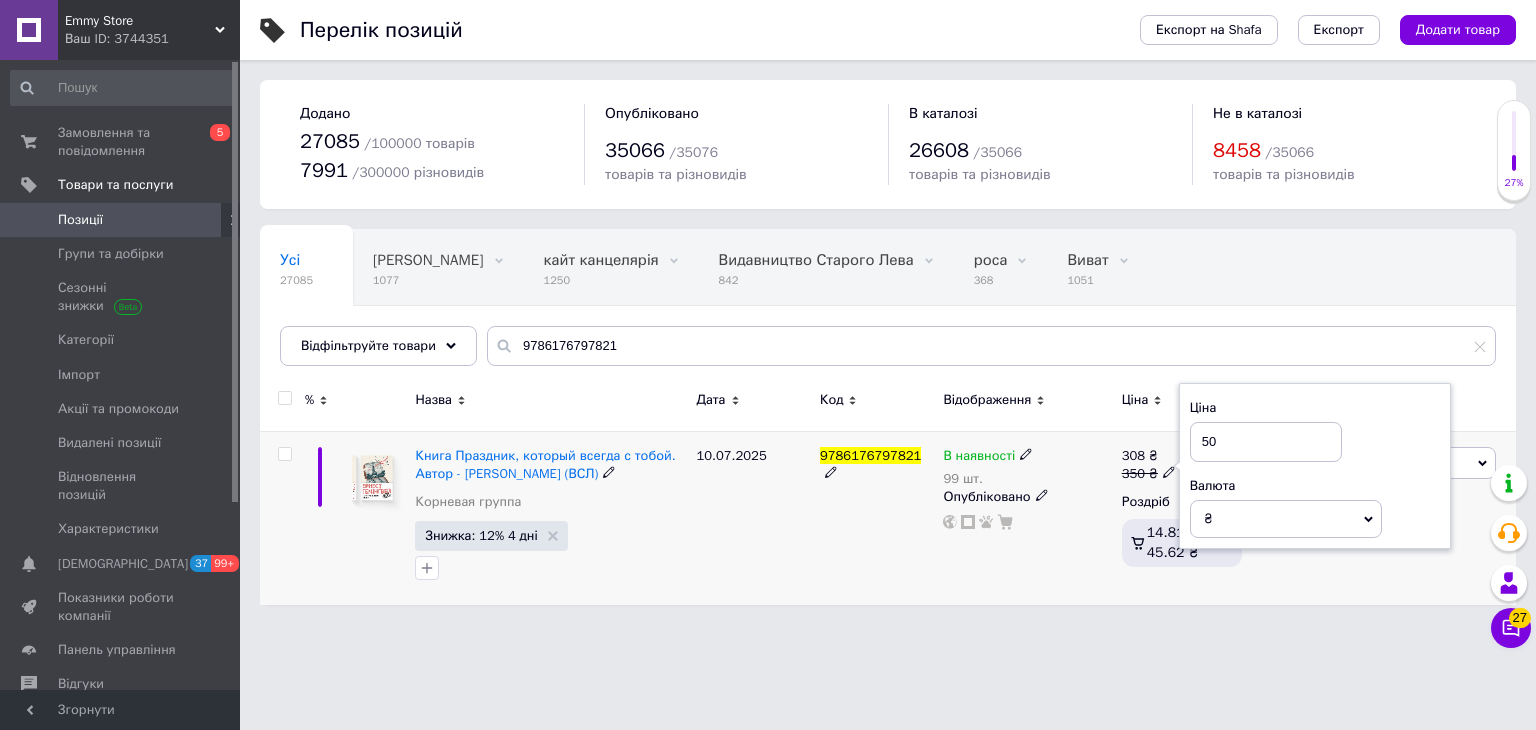 type on "450" 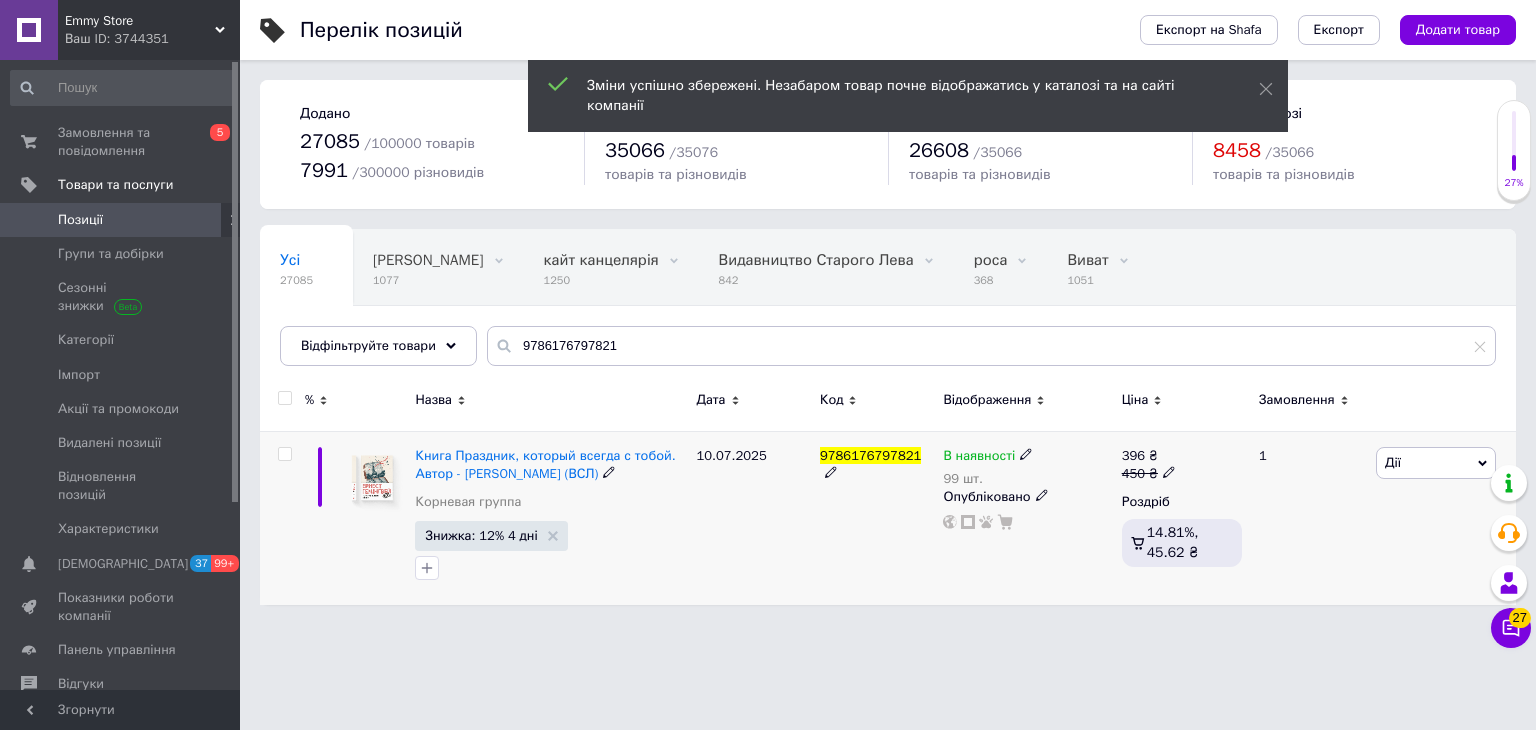 click on "9786176797821" at bounding box center (870, 455) 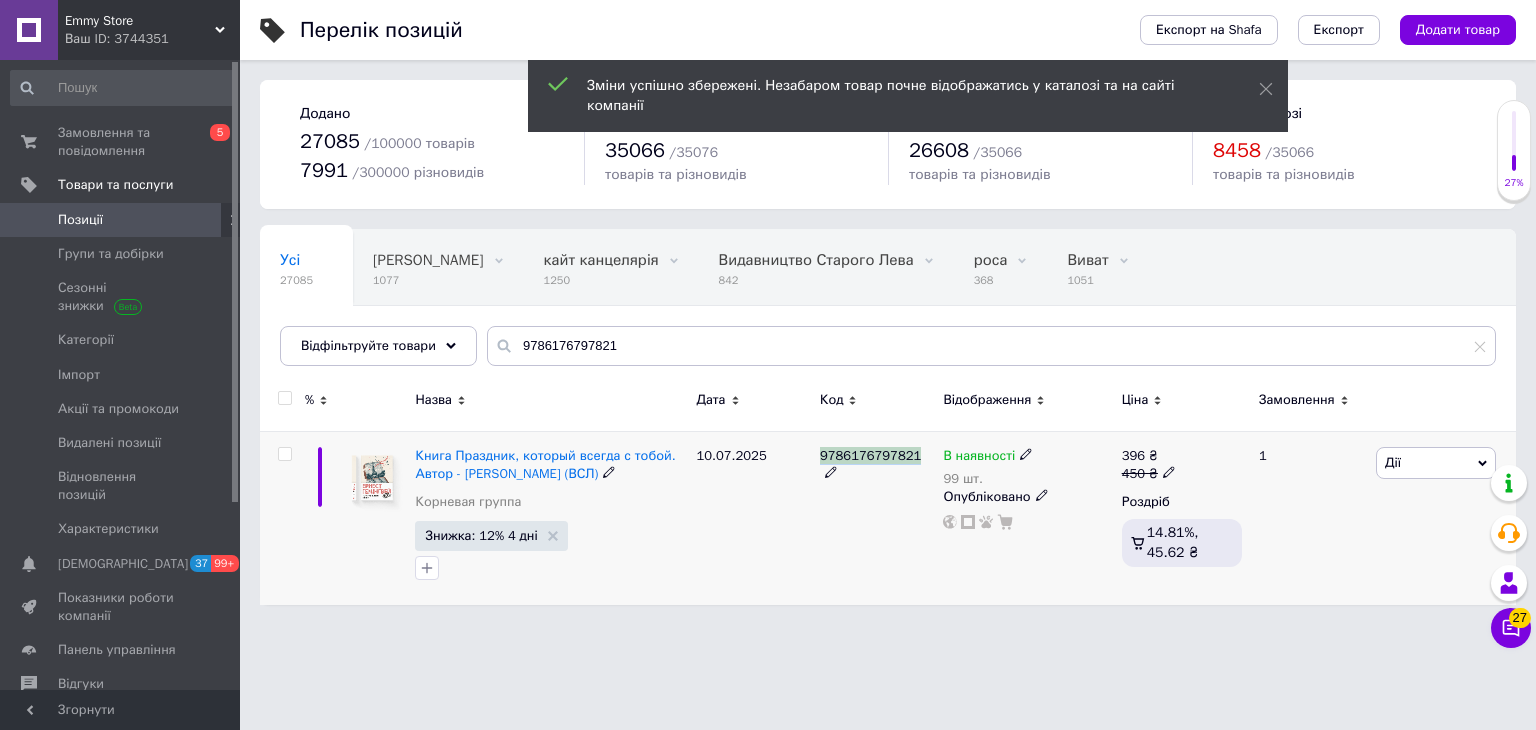 click on "9786176797821" at bounding box center [870, 455] 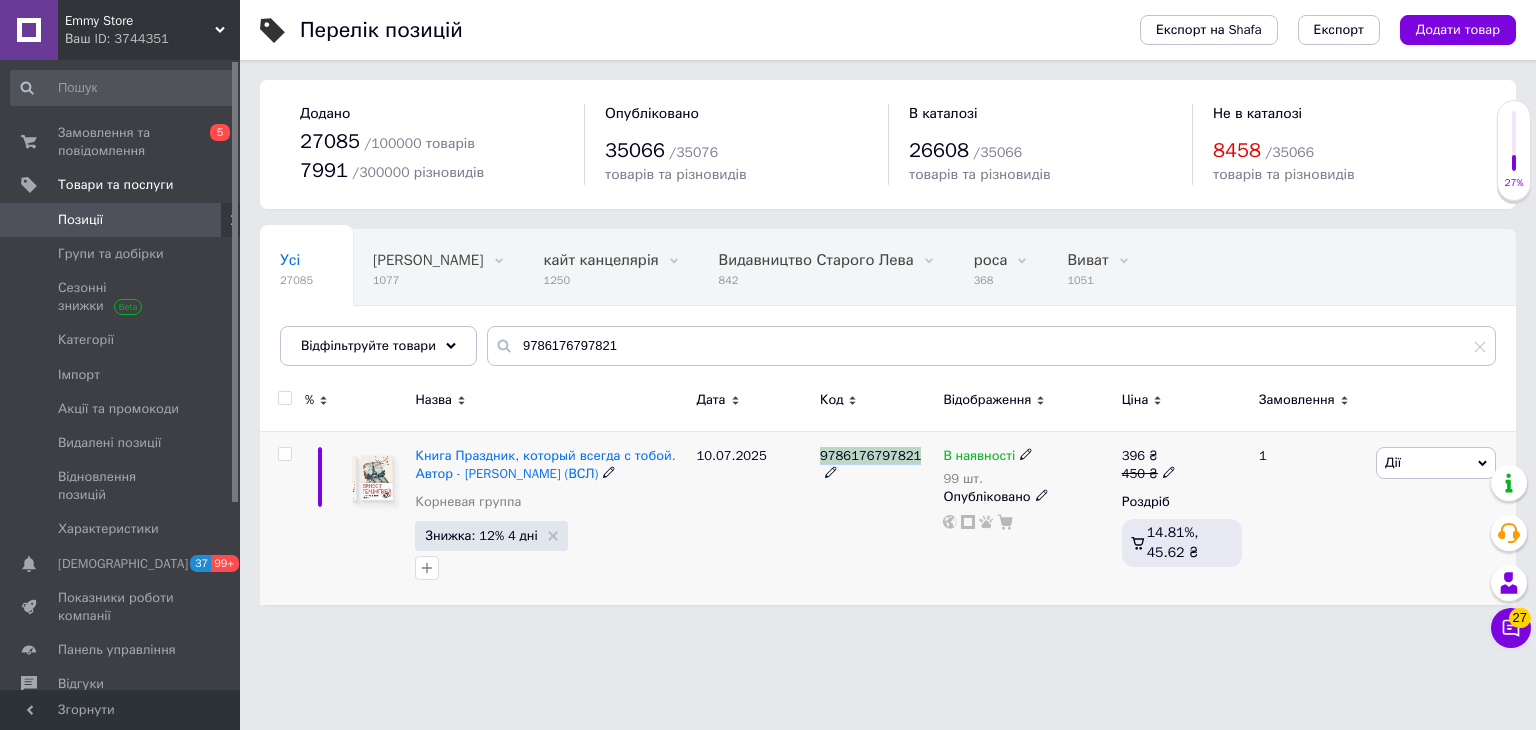 click at bounding box center (284, 454) 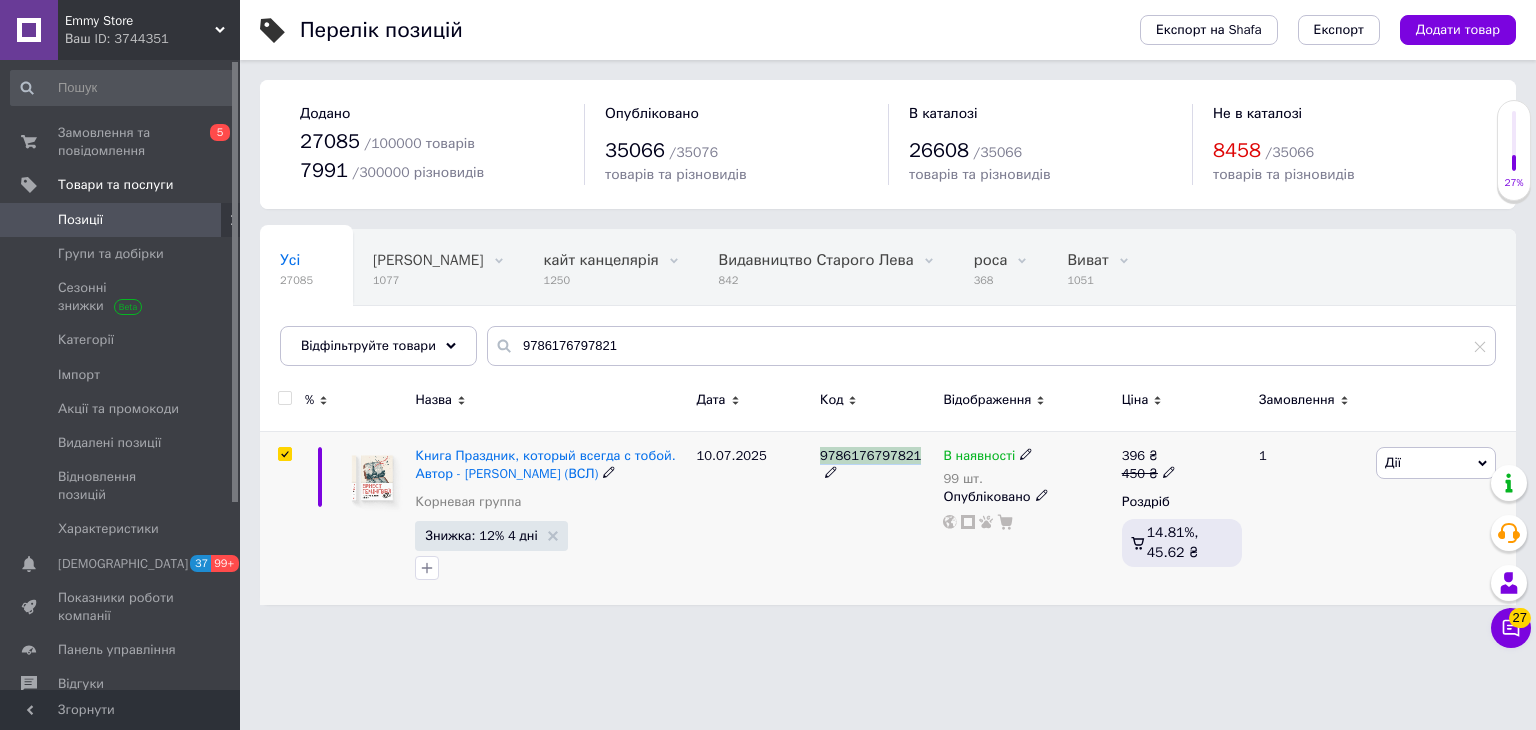 checkbox on "true" 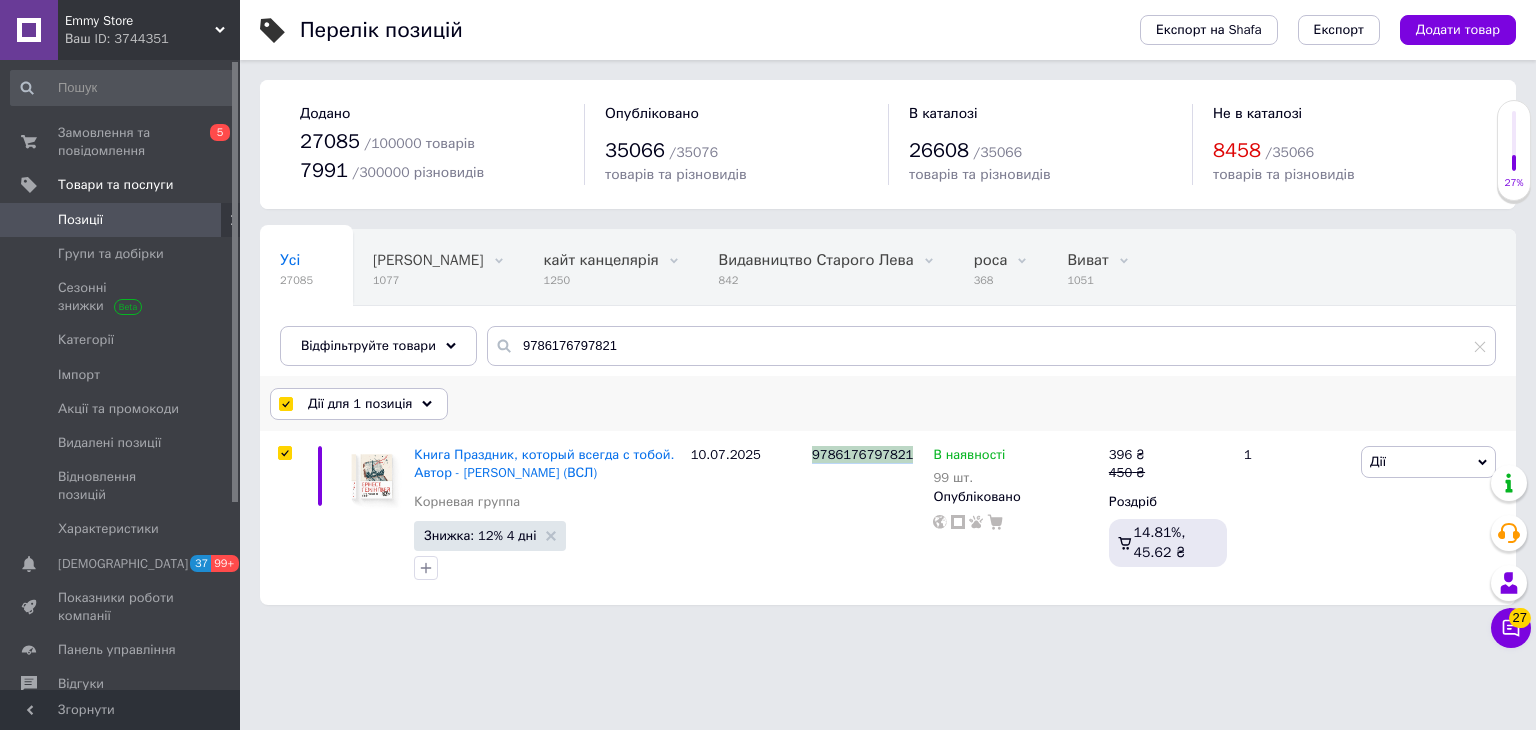 click on "Дії для 1 позиція" at bounding box center (360, 404) 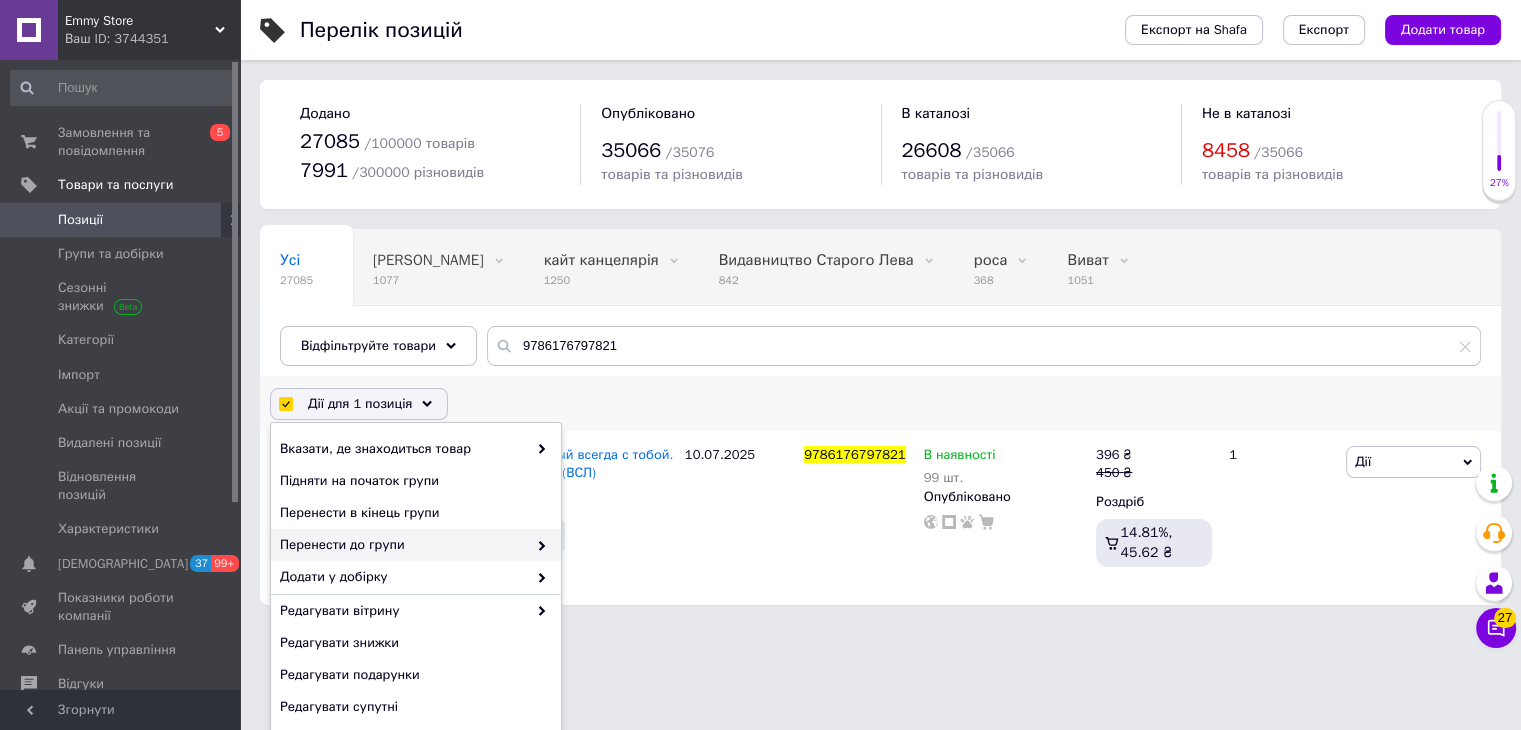 click on "Перенести до групи" at bounding box center [403, 545] 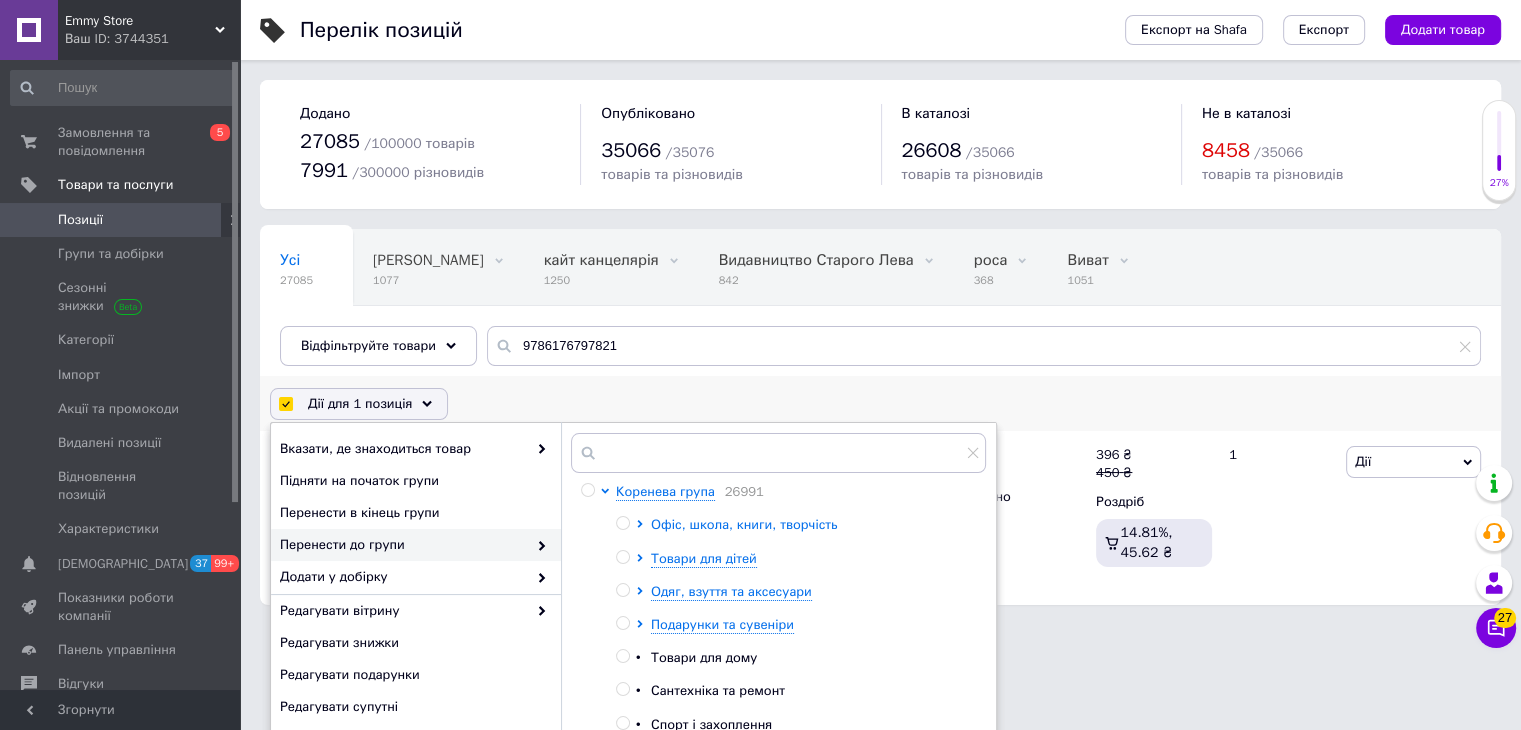 click 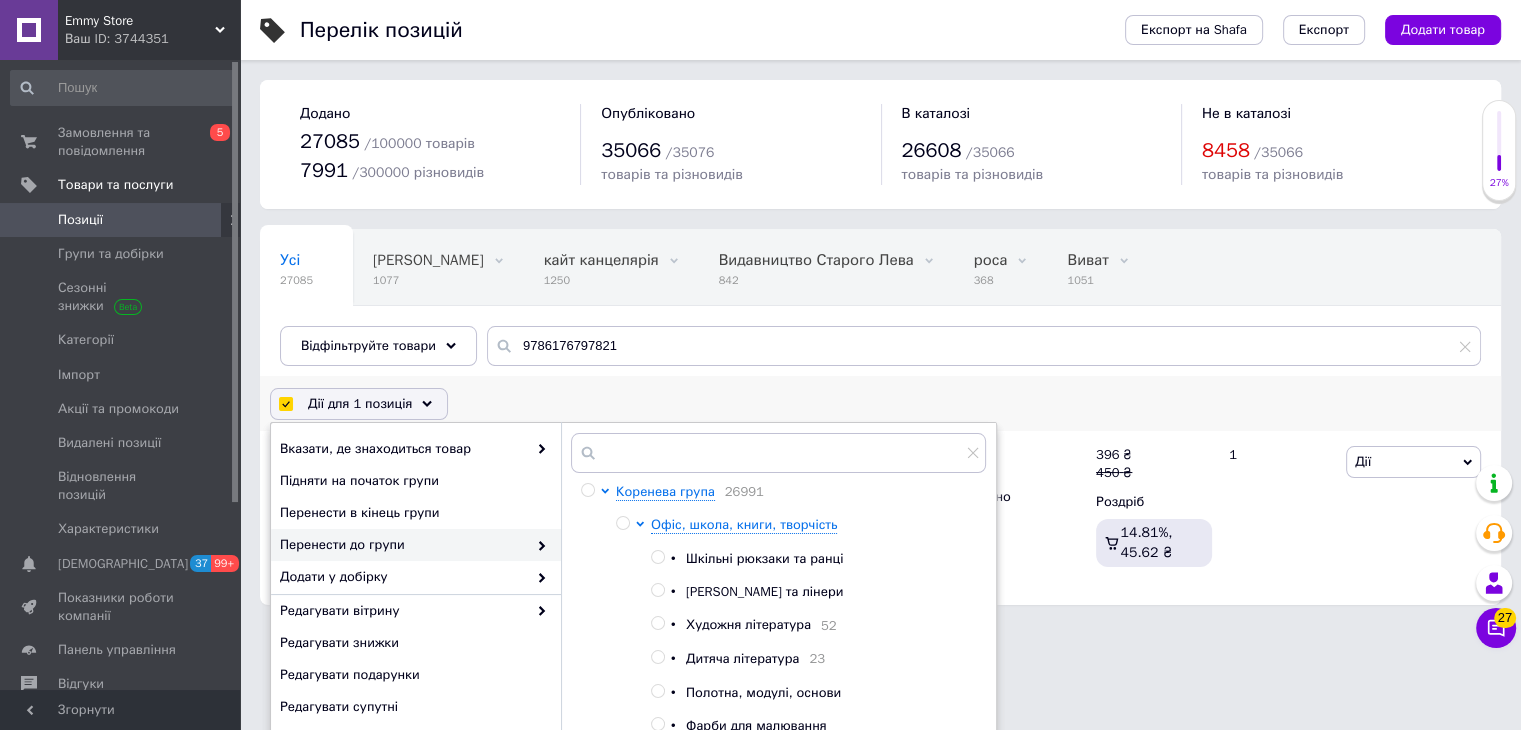 click at bounding box center (657, 623) 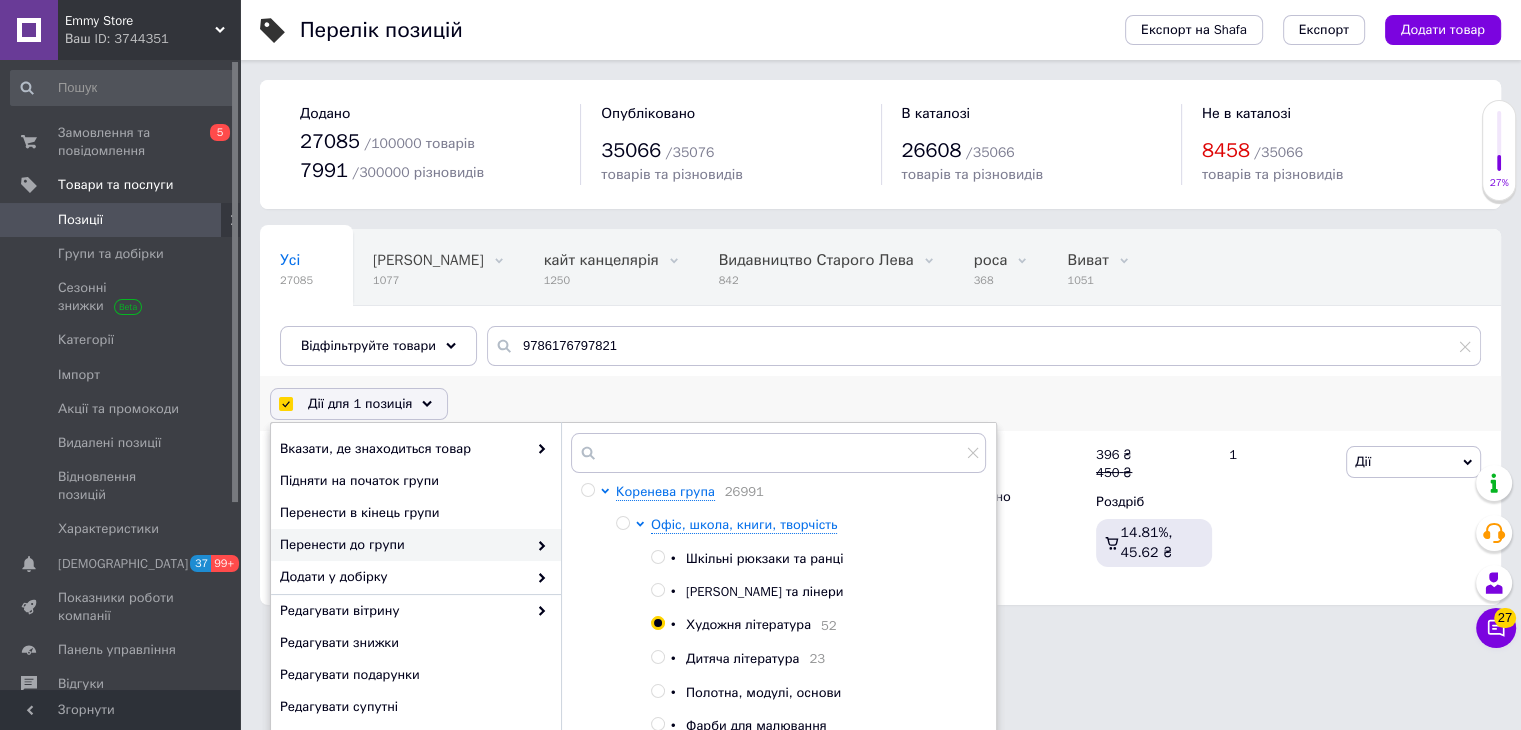 radio on "true" 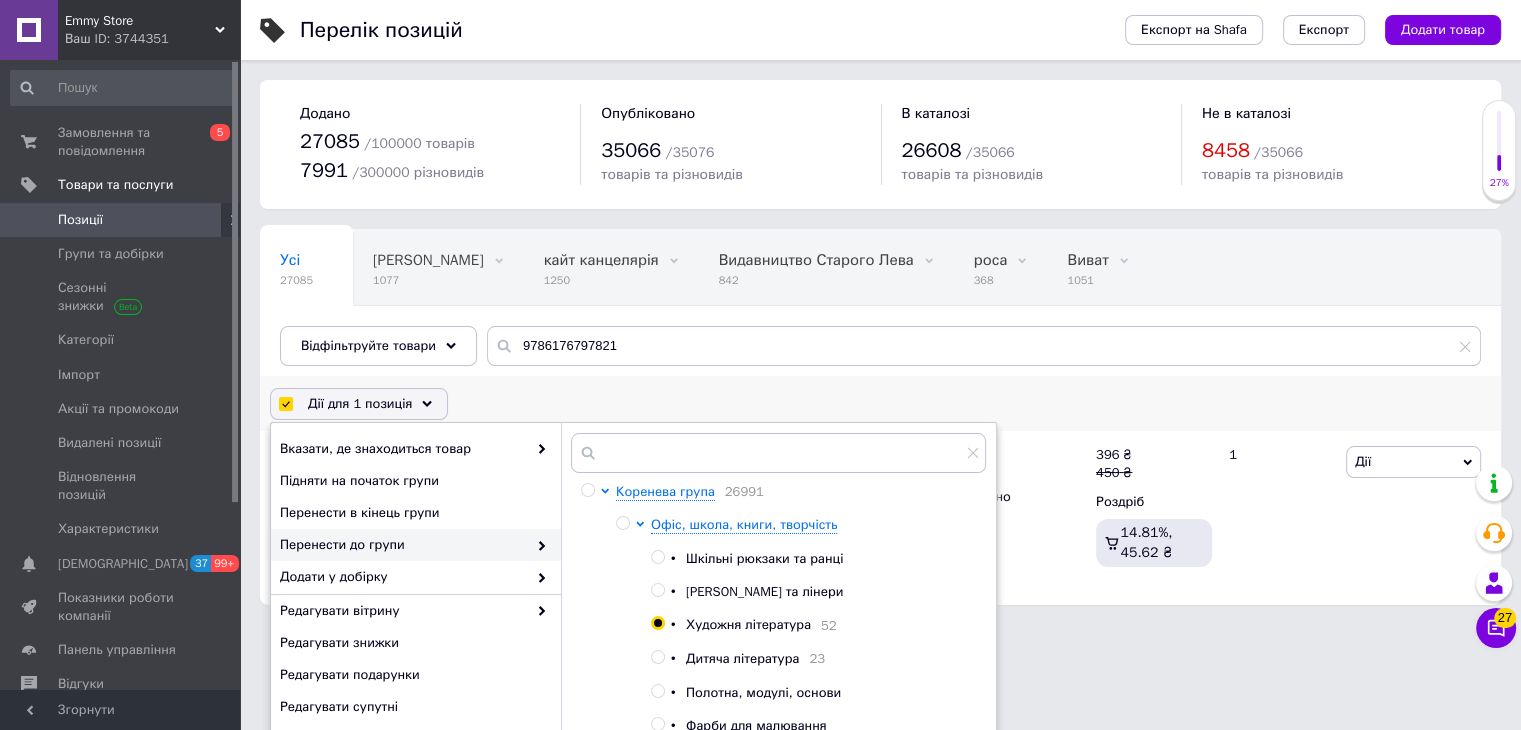 scroll, scrollTop: 260, scrollLeft: 0, axis: vertical 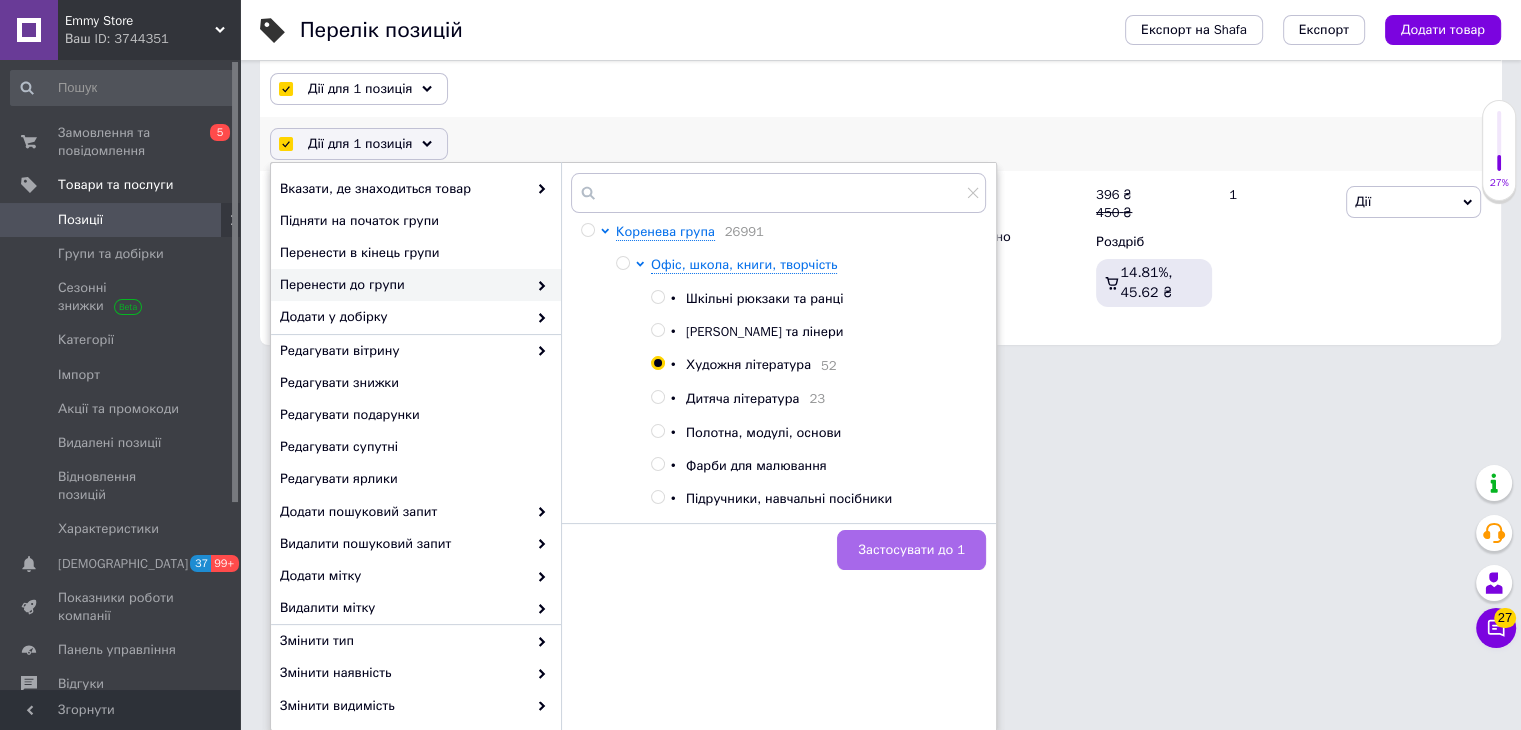 click on "Застосувати до 1" at bounding box center [911, 550] 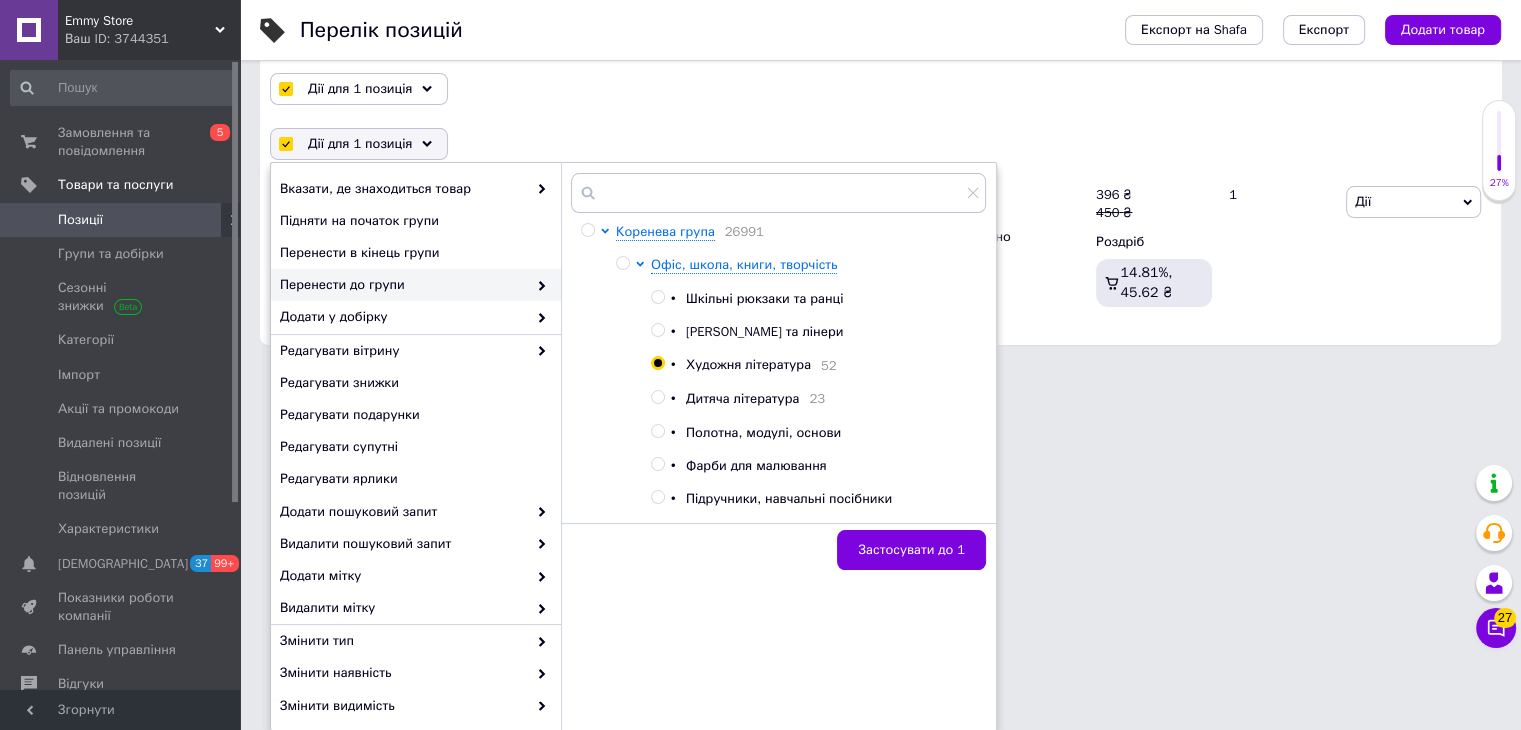 checkbox on "false" 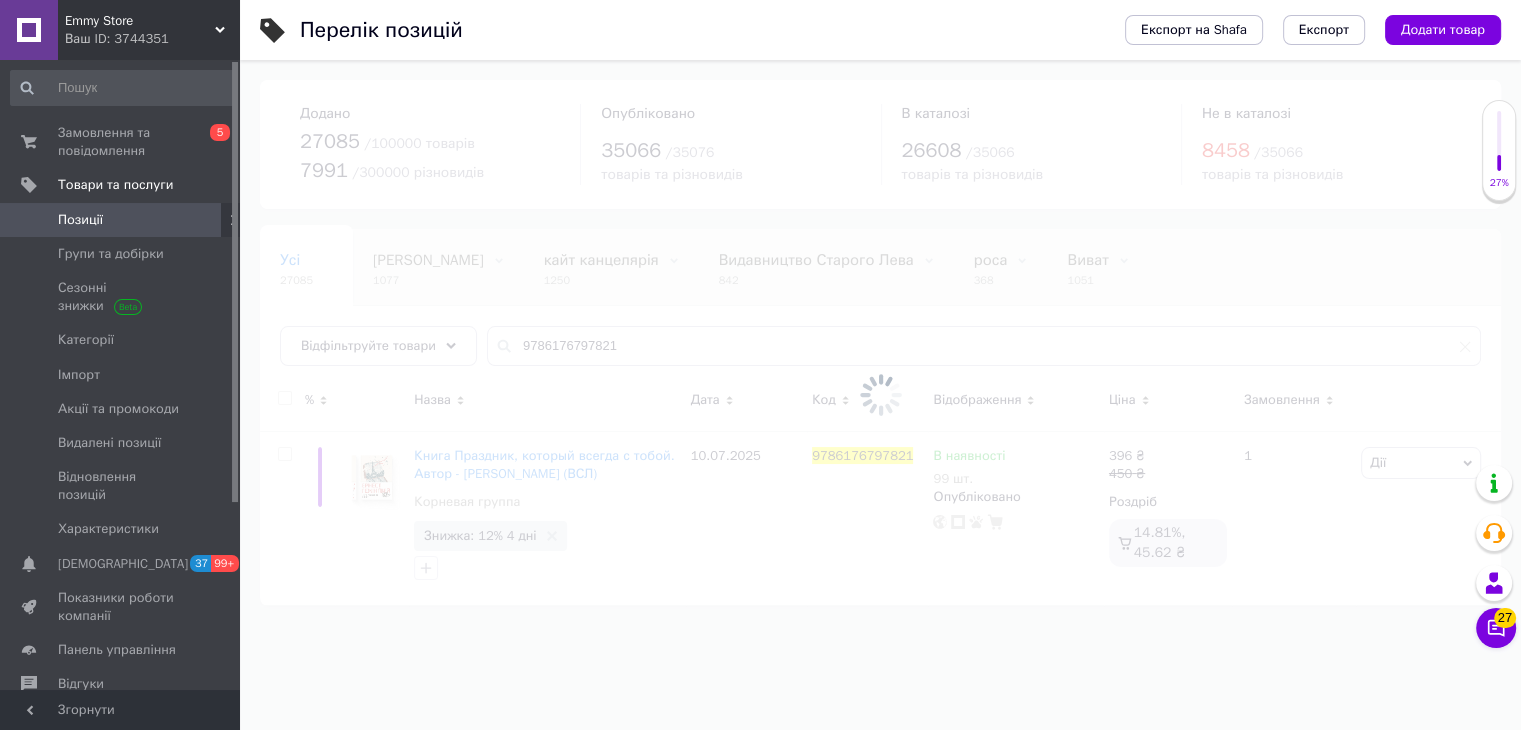 scroll, scrollTop: 0, scrollLeft: 0, axis: both 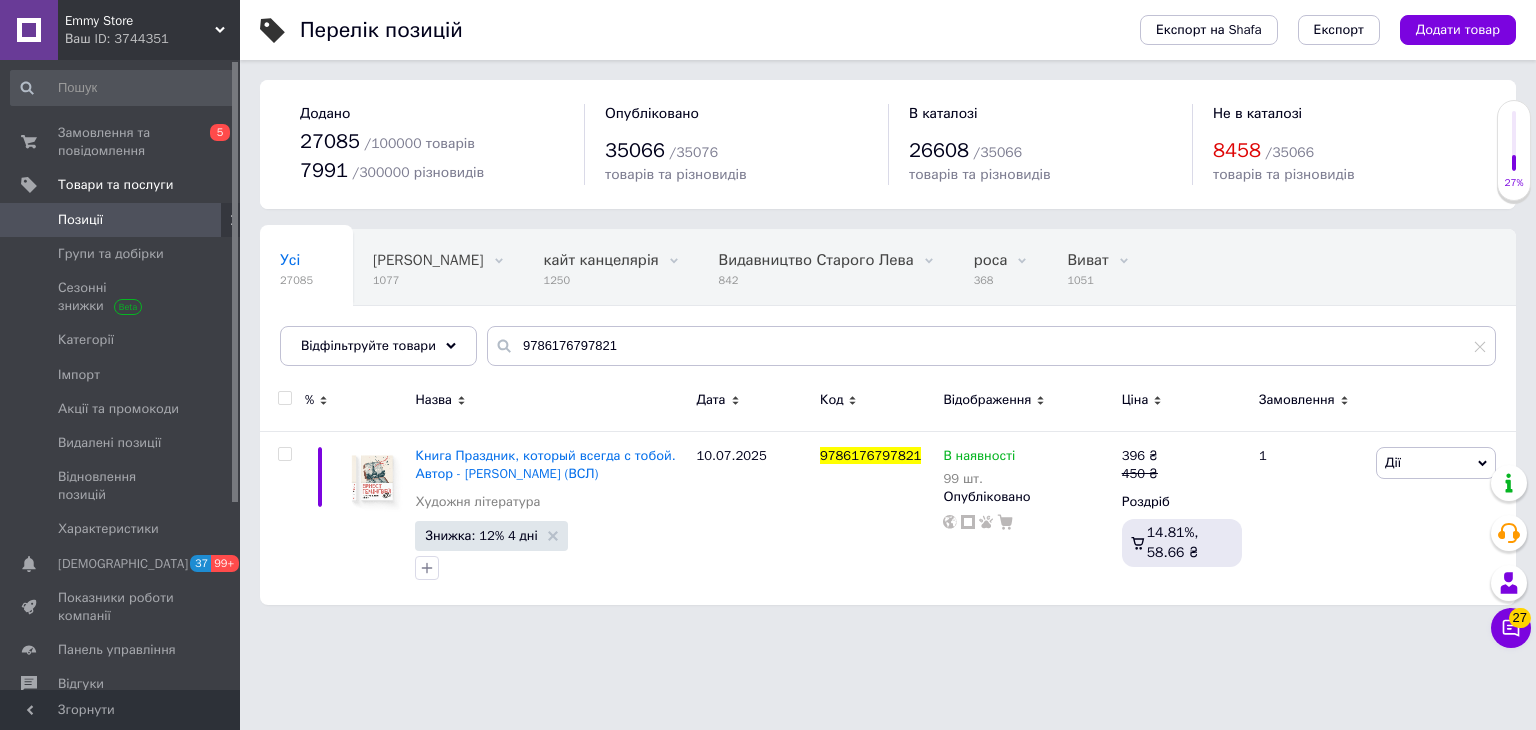 click on "Усі 27085 Новинки Ранок 1077 Видалити Редагувати кайт канцелярія 1250 Видалити Редагувати Видавництво Старого Лева 842 Видалити Редагувати роса 368 Видалити Редагувати Виват 1051 Видалити Редагувати [PERSON_NAME] 750 Видалити Редагувати Ok Відфільтровано...  Зберегти" at bounding box center [827, 306] 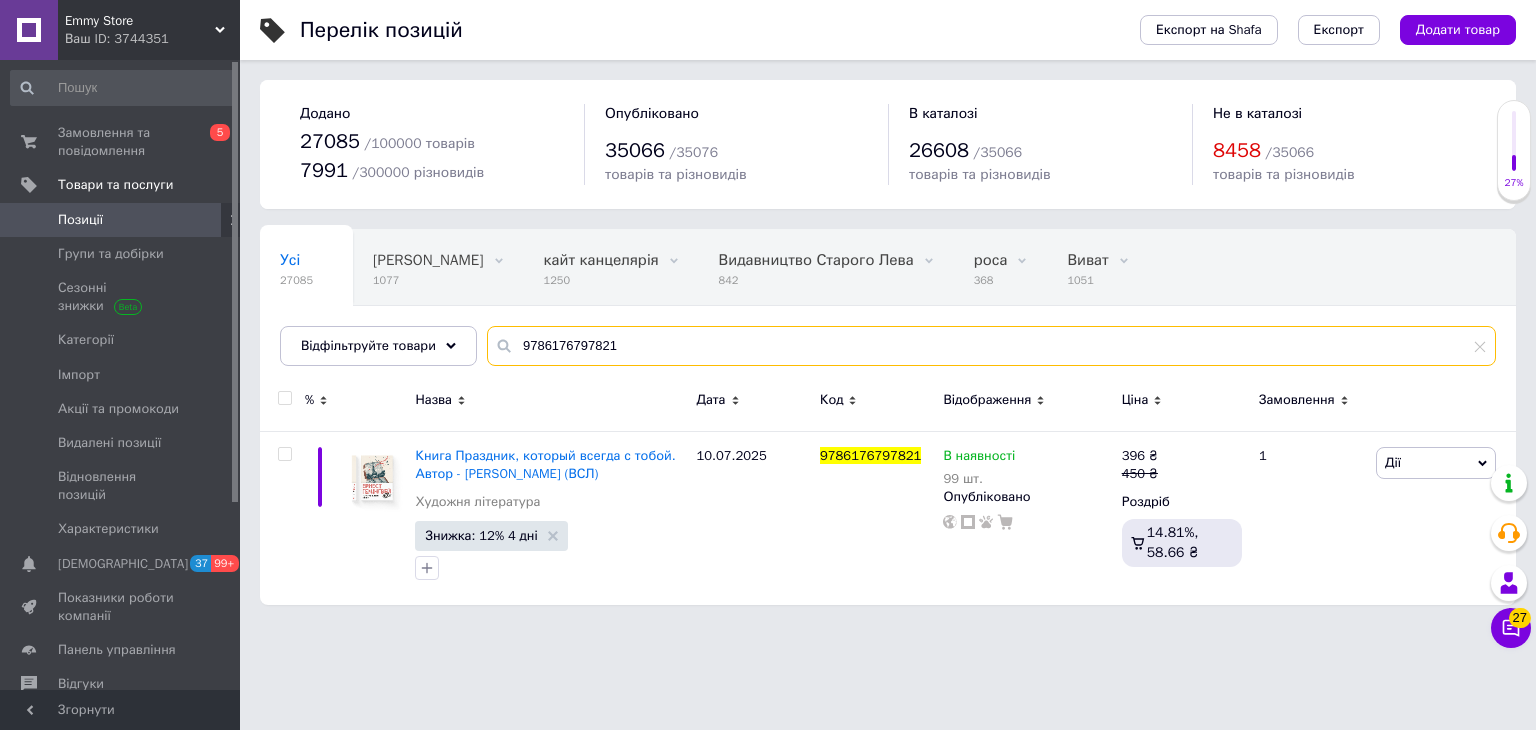 click on "9786176797821" at bounding box center (991, 346) 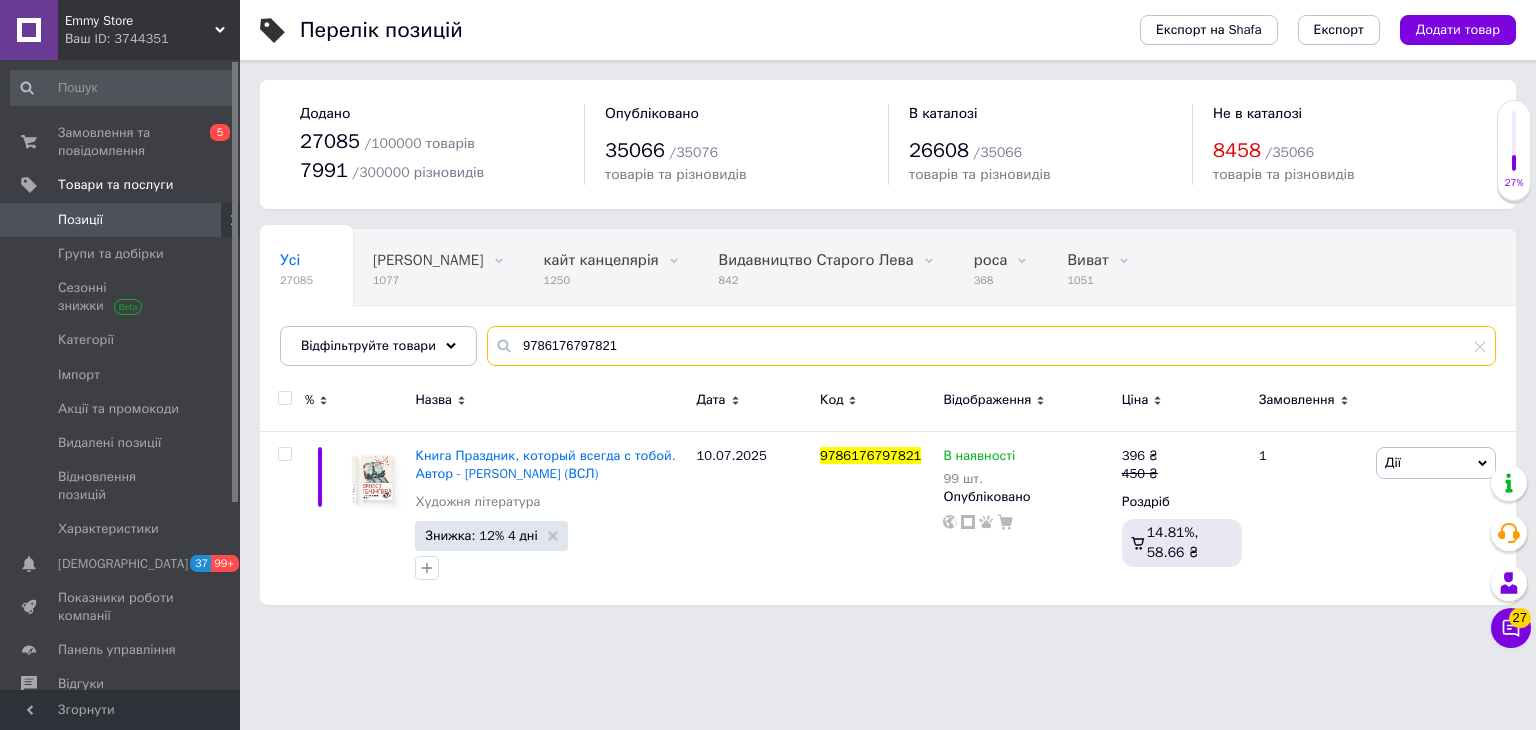 paste on "Фломастери Kite Creative Superwashable K-1154, 36 кольорів 406327622577" 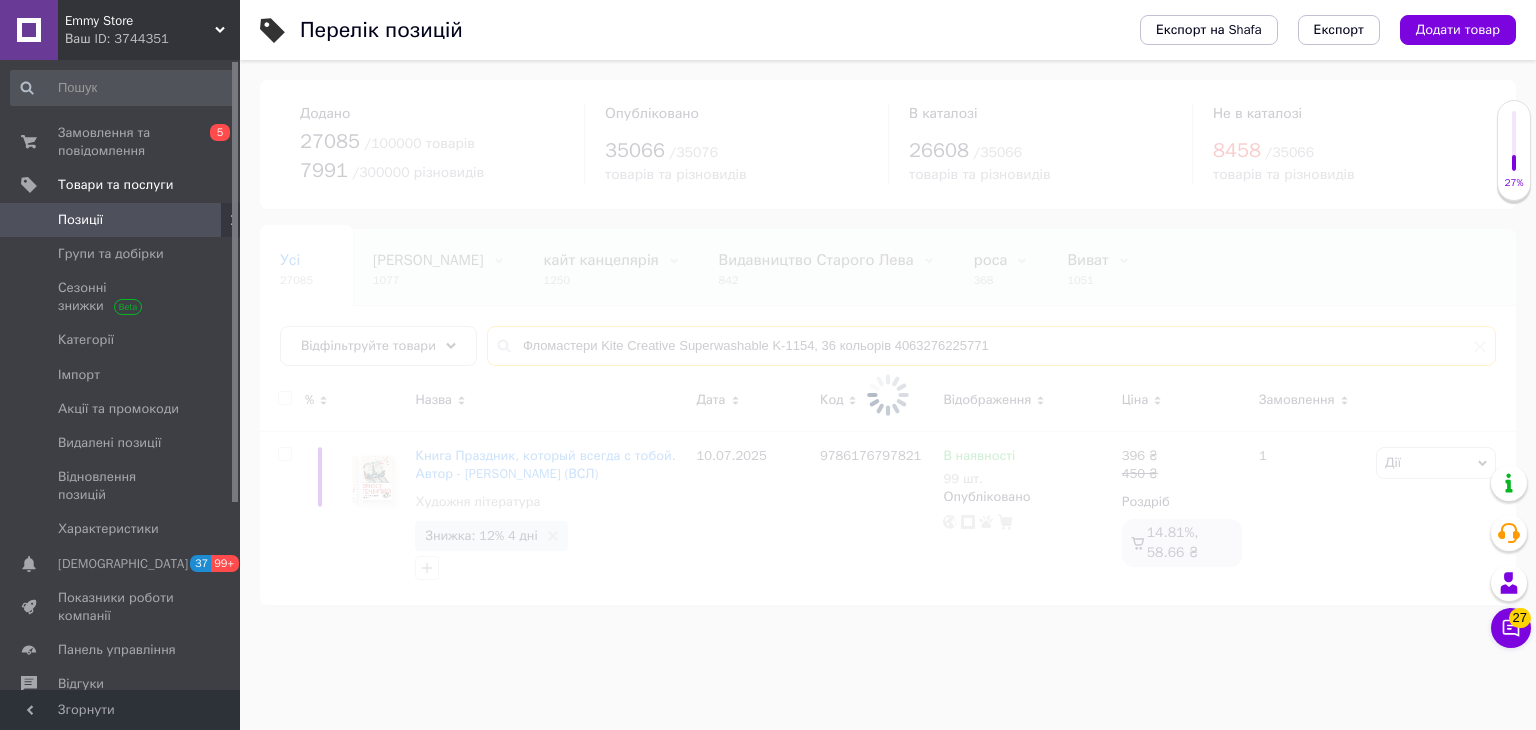 type on "Фломастери Kite Creative Superwashable K-1154, 36 кольорів 4063276225771" 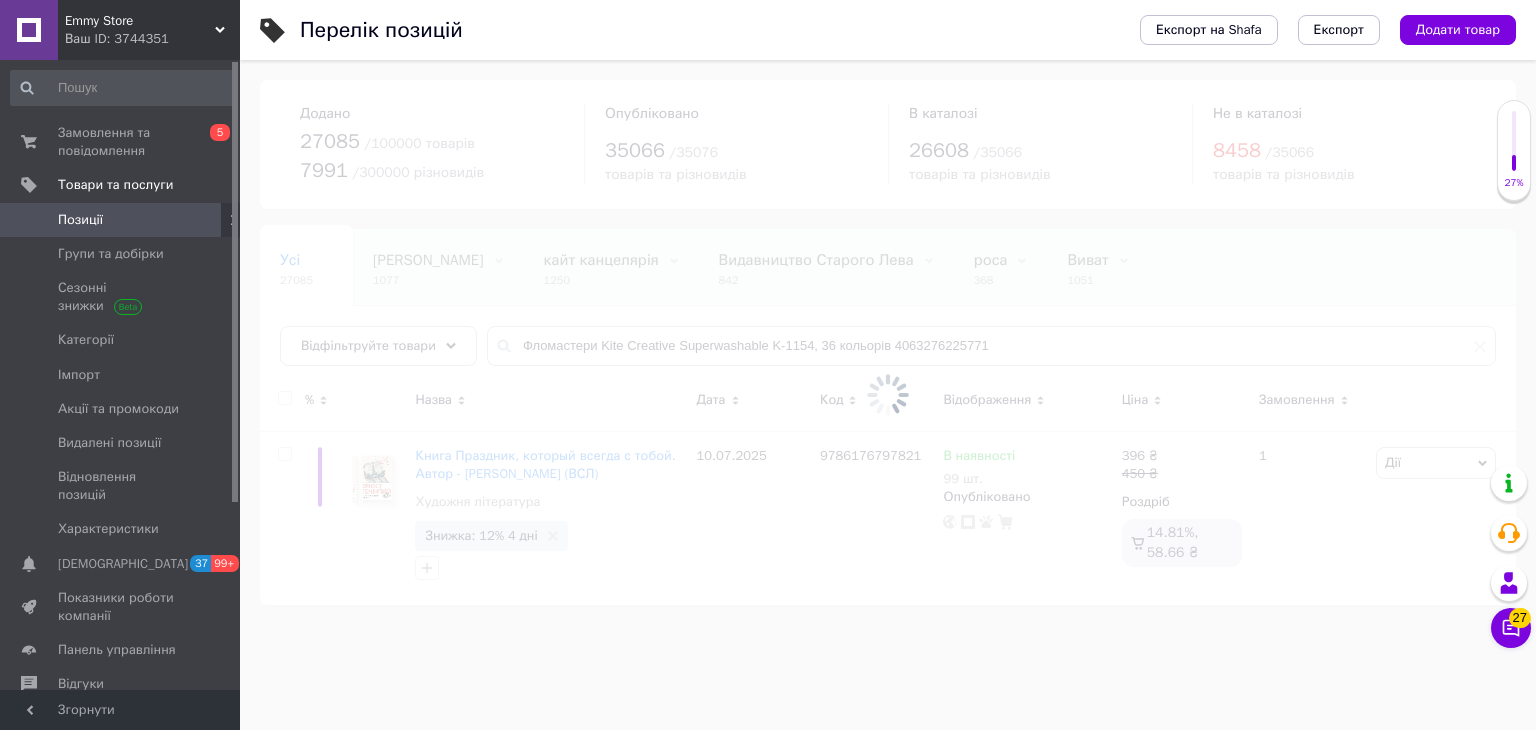 click at bounding box center [888, 395] 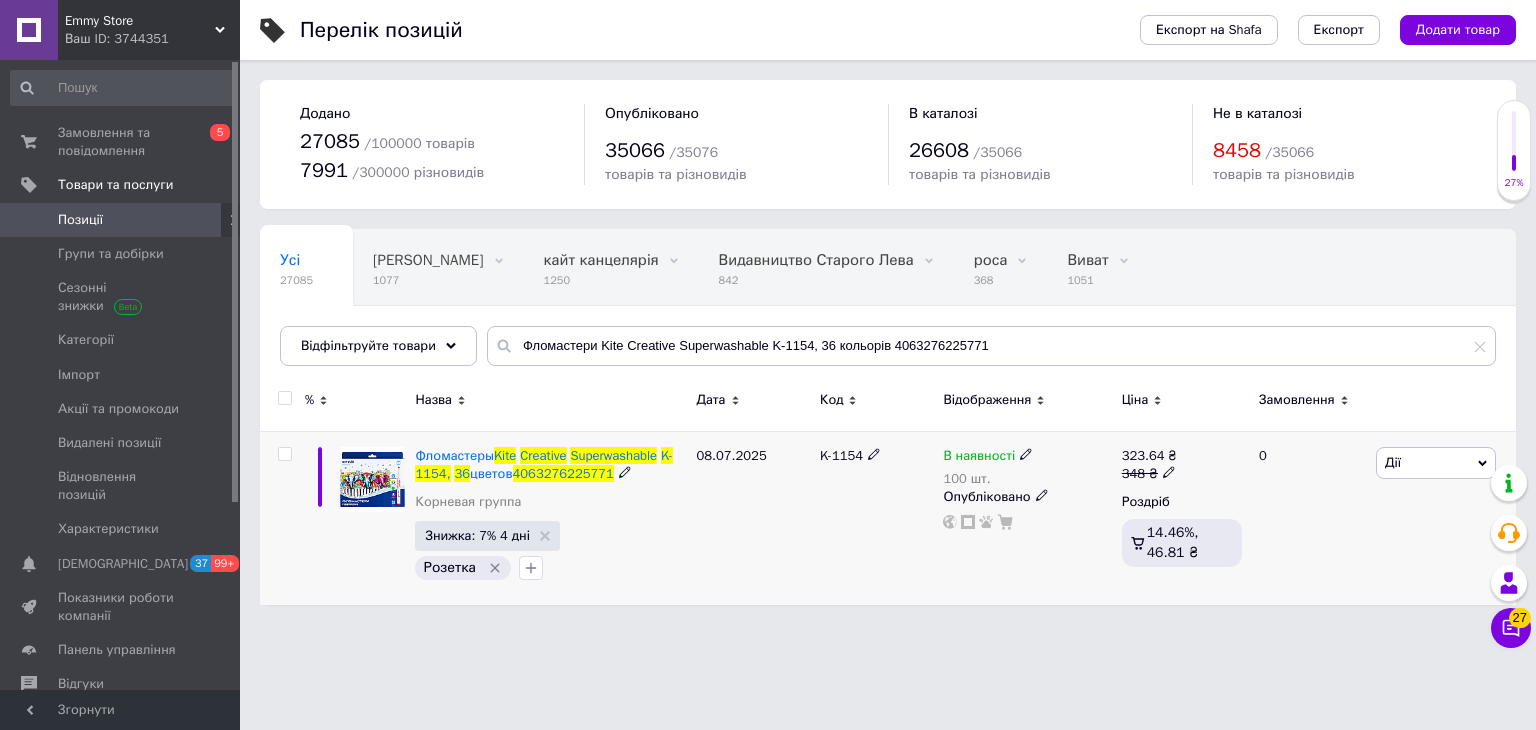 click on "K-1154" at bounding box center (841, 455) 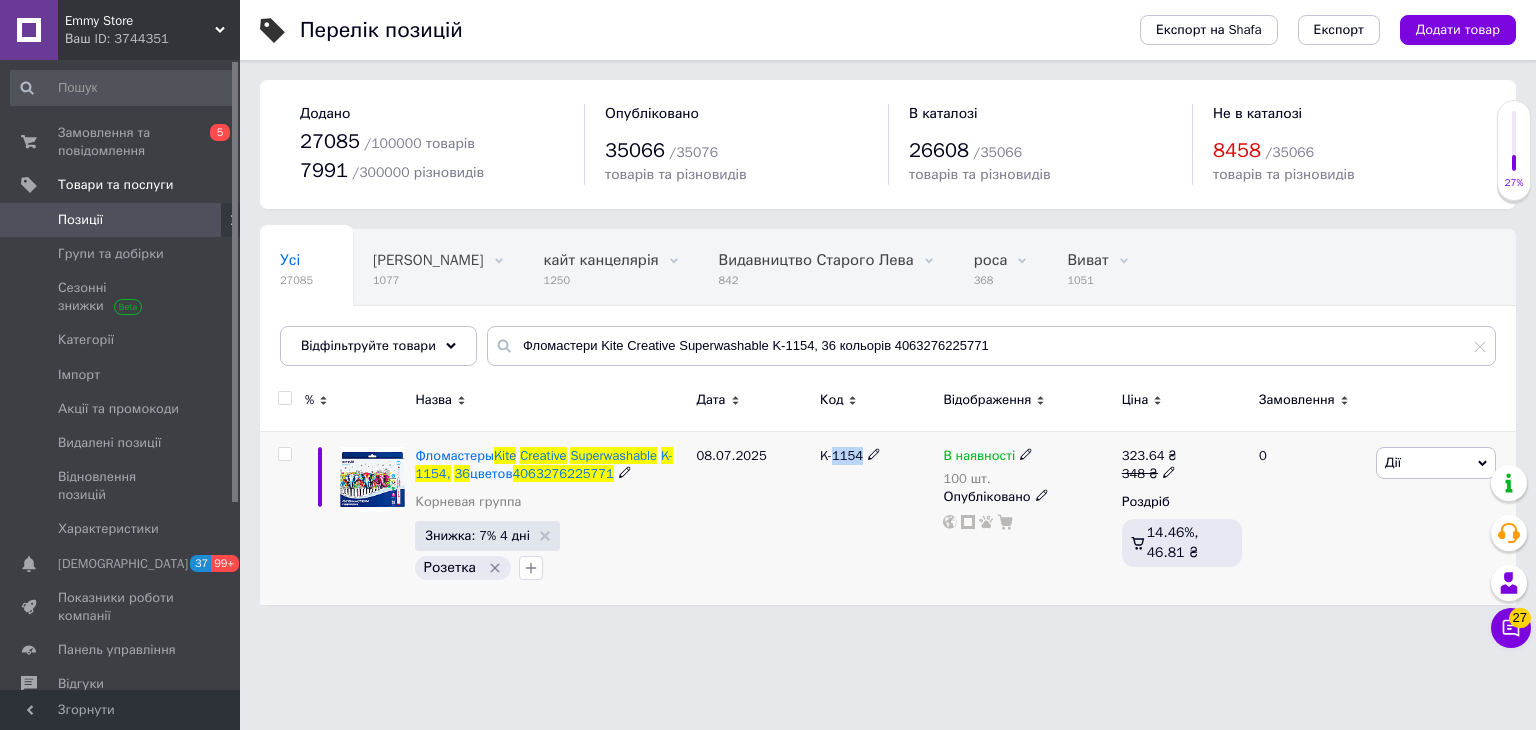 click on "K-1154" at bounding box center [841, 455] 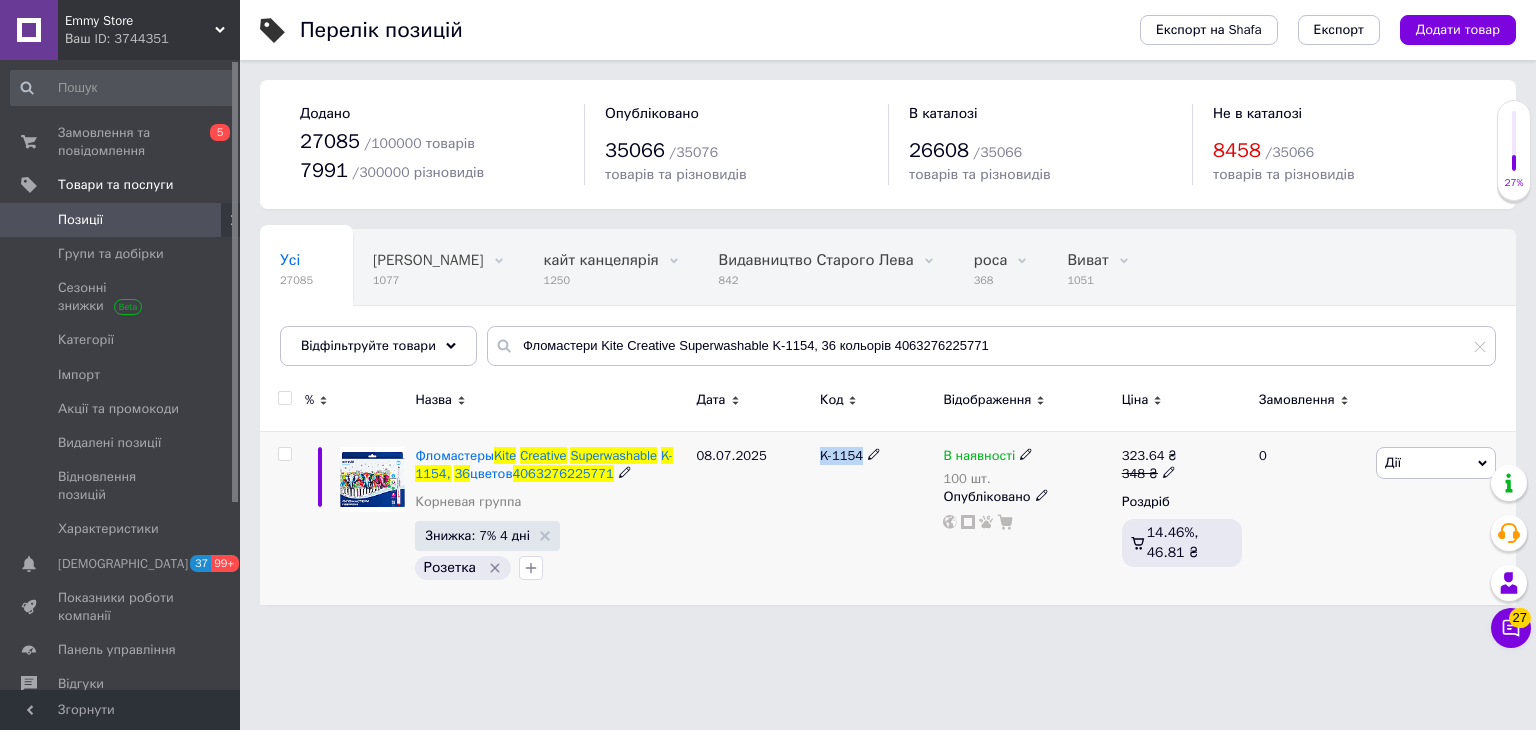 click on "K-1154" at bounding box center (841, 455) 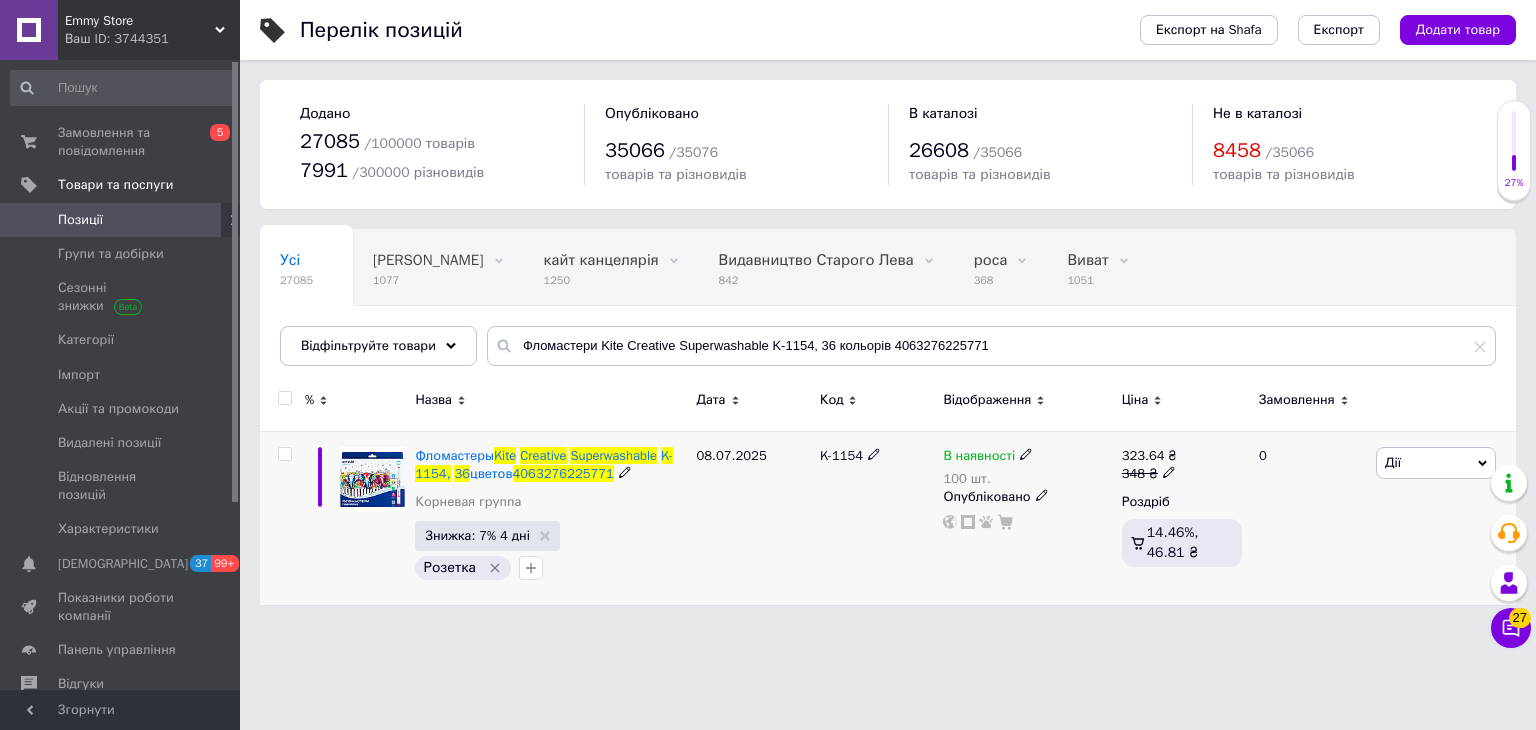 click on "В наявності" at bounding box center (988, 456) 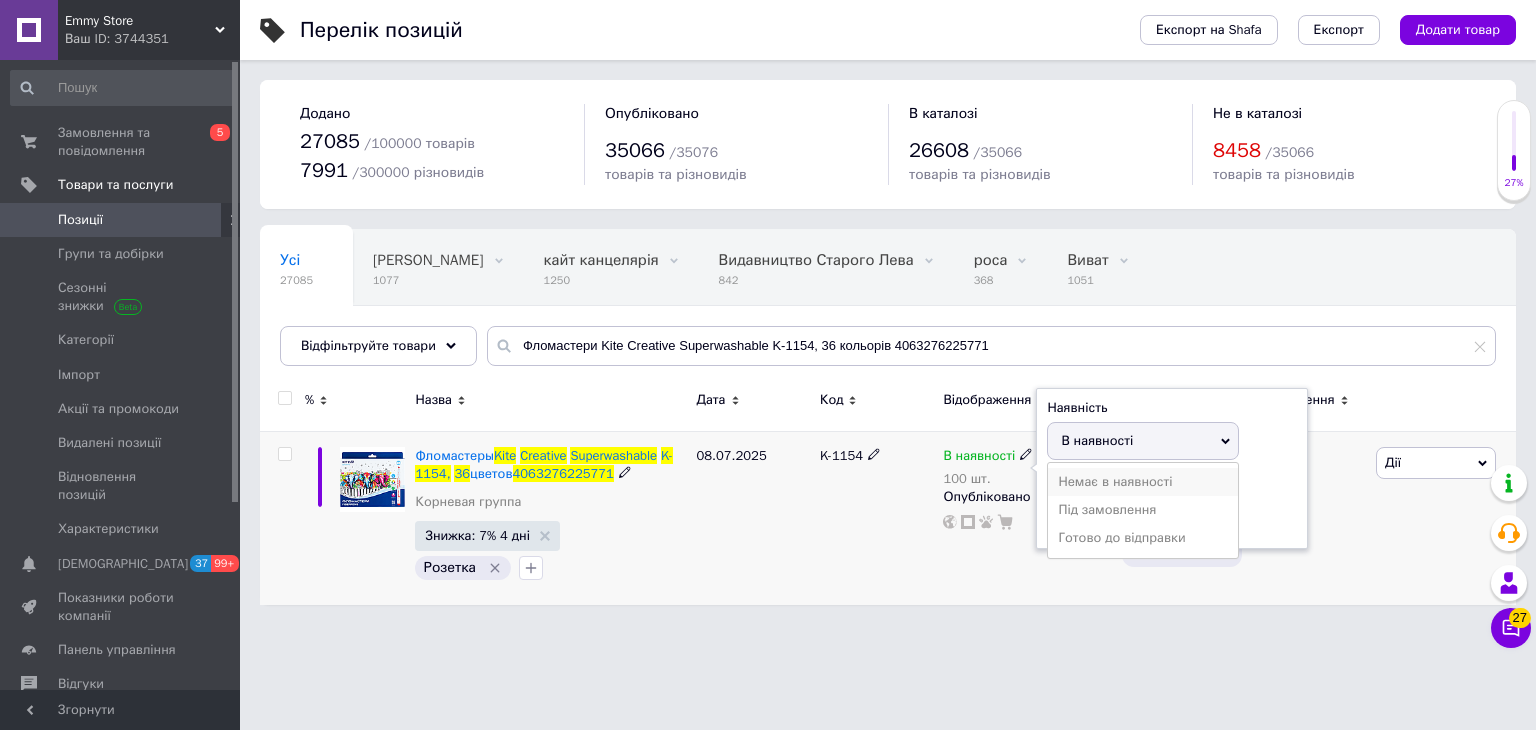click on "Немає в наявності" at bounding box center [1143, 482] 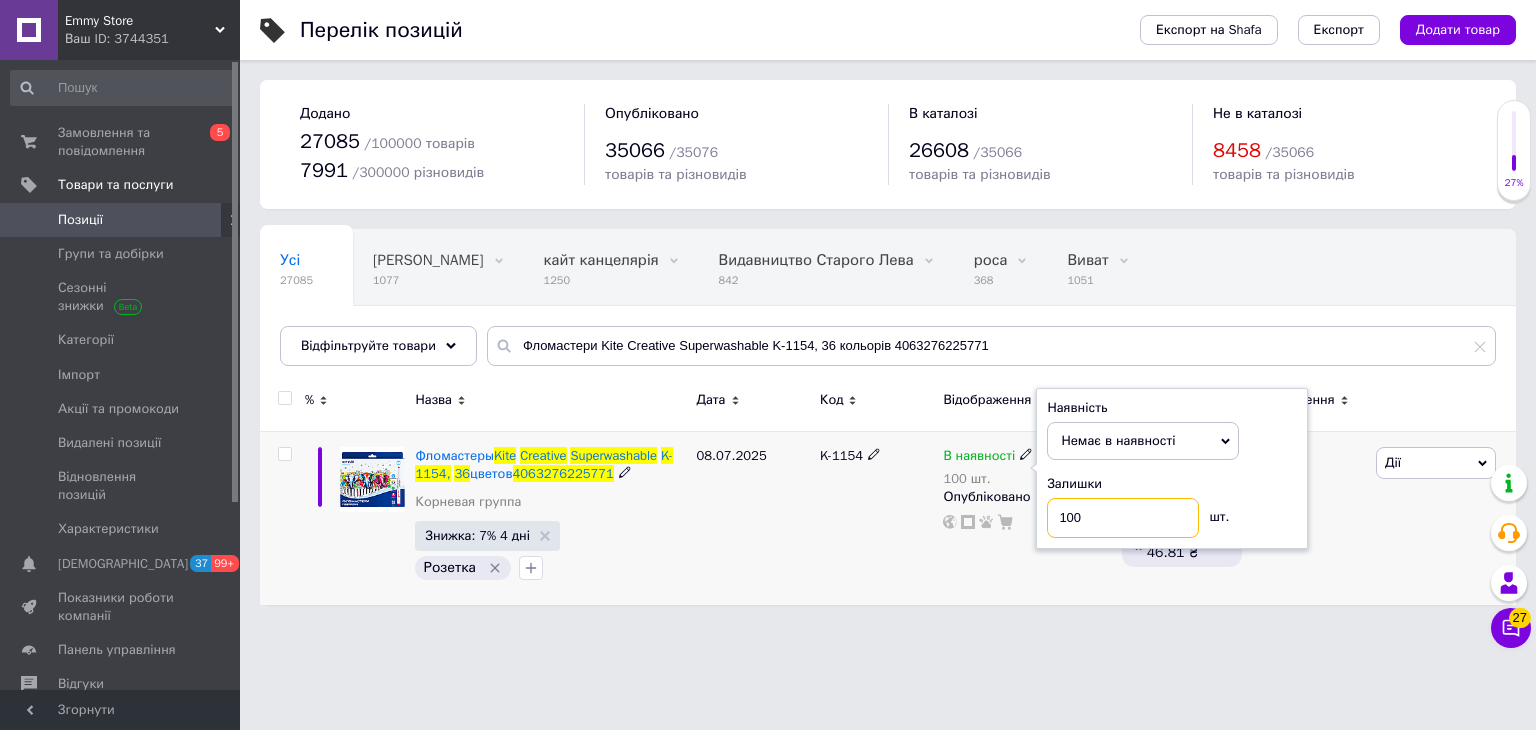 click on "100" at bounding box center [1123, 518] 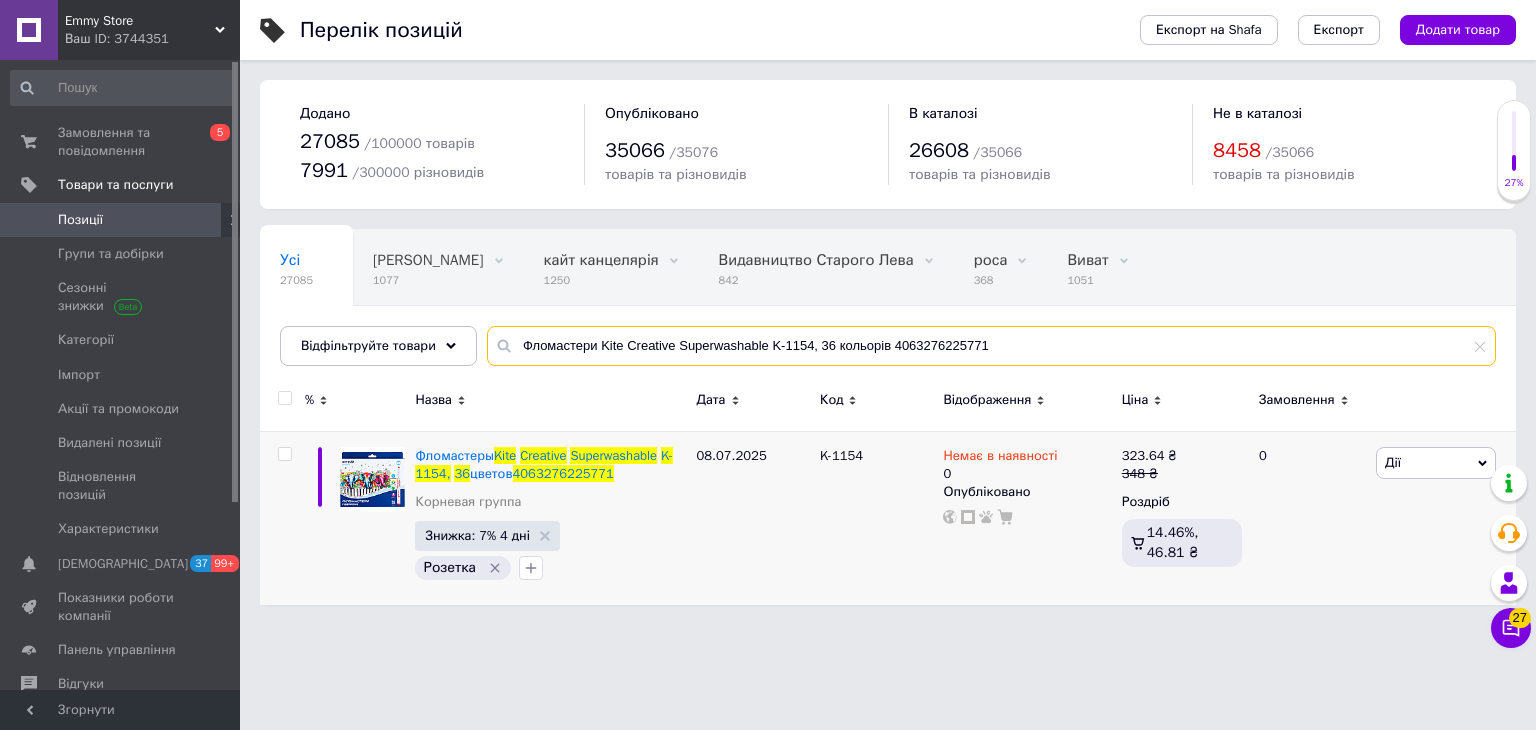click on "Фломастери Kite Creative Superwashable K-1154, 36 кольорів 4063276225771" at bounding box center [991, 346] 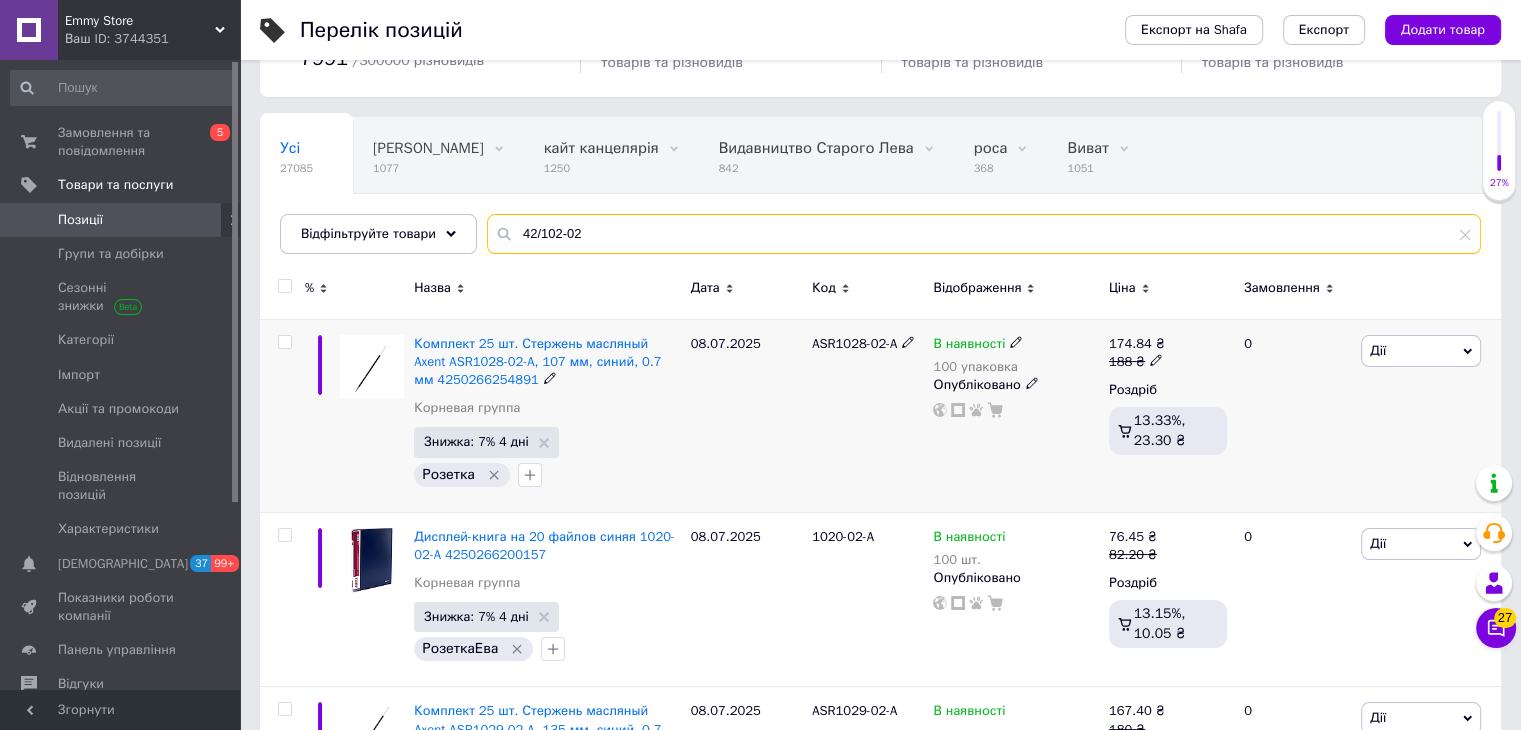 scroll, scrollTop: 116, scrollLeft: 0, axis: vertical 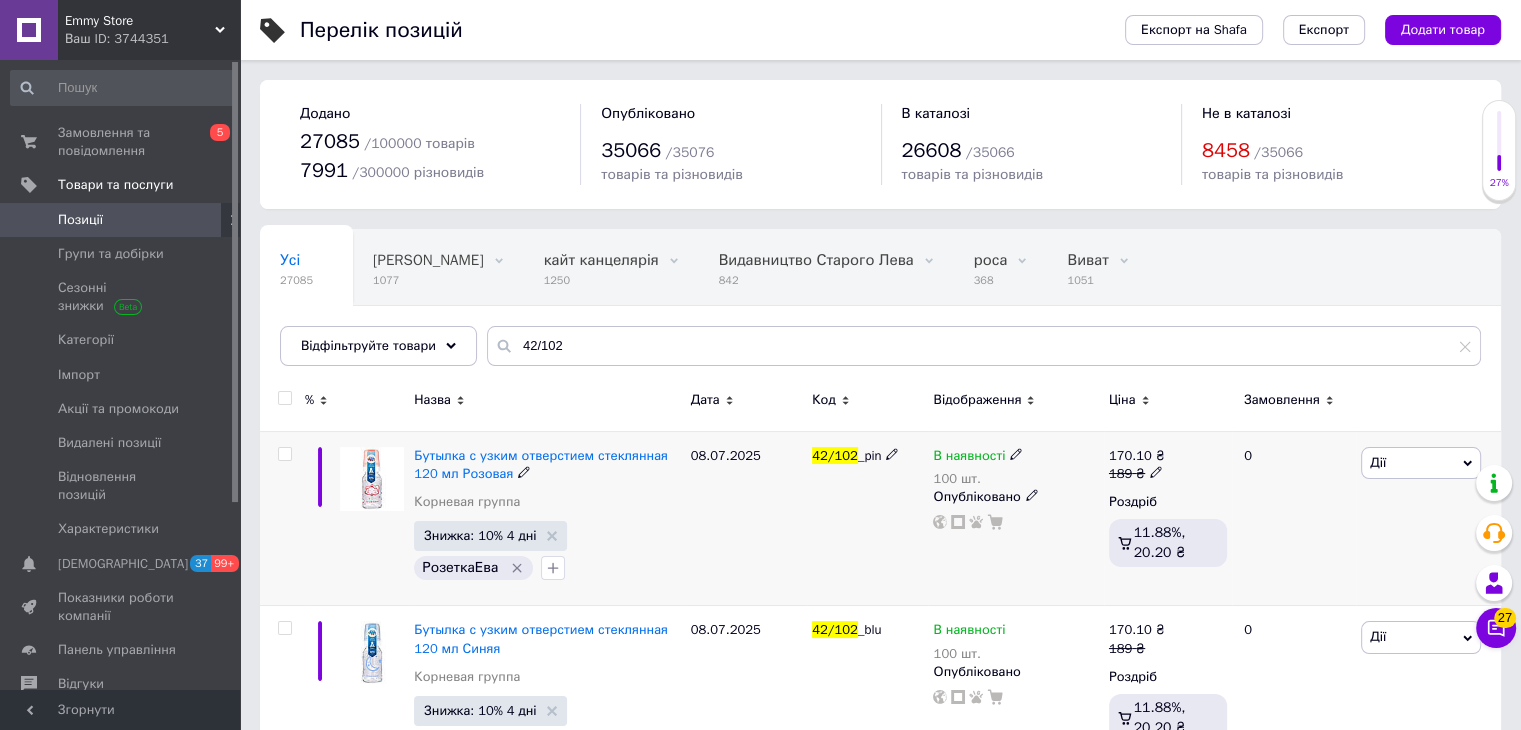 click 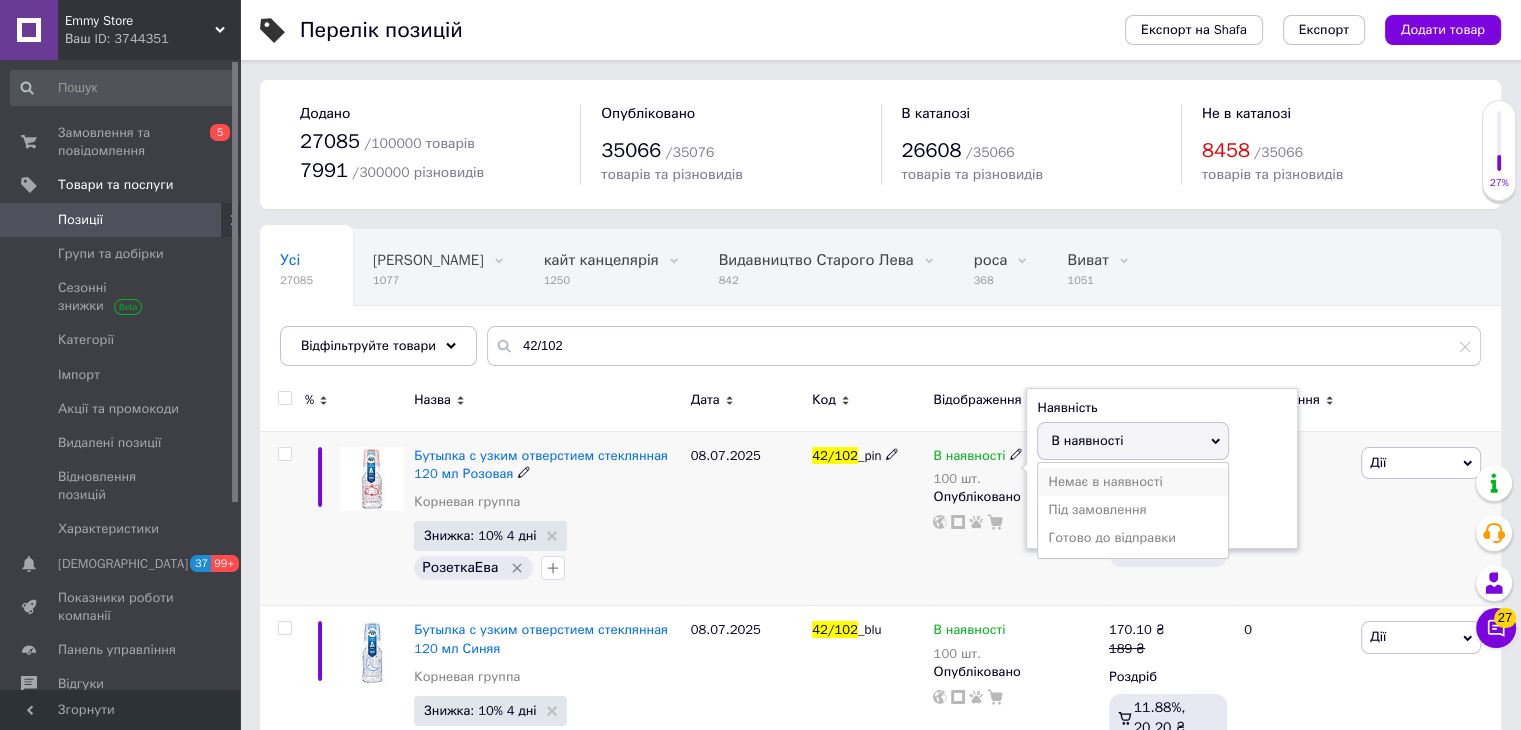 click on "Немає в наявності" at bounding box center [1133, 482] 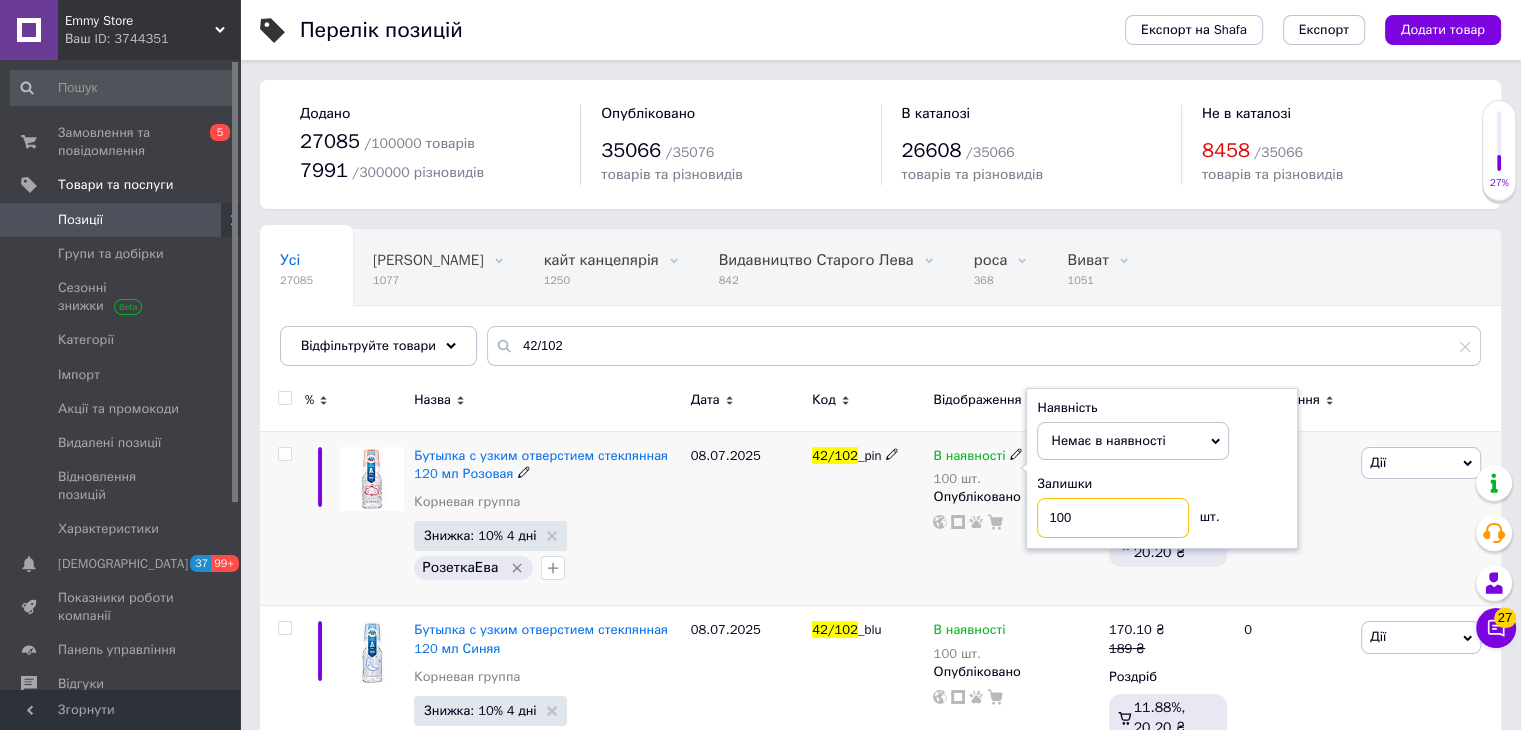 click on "100" at bounding box center (1113, 518) 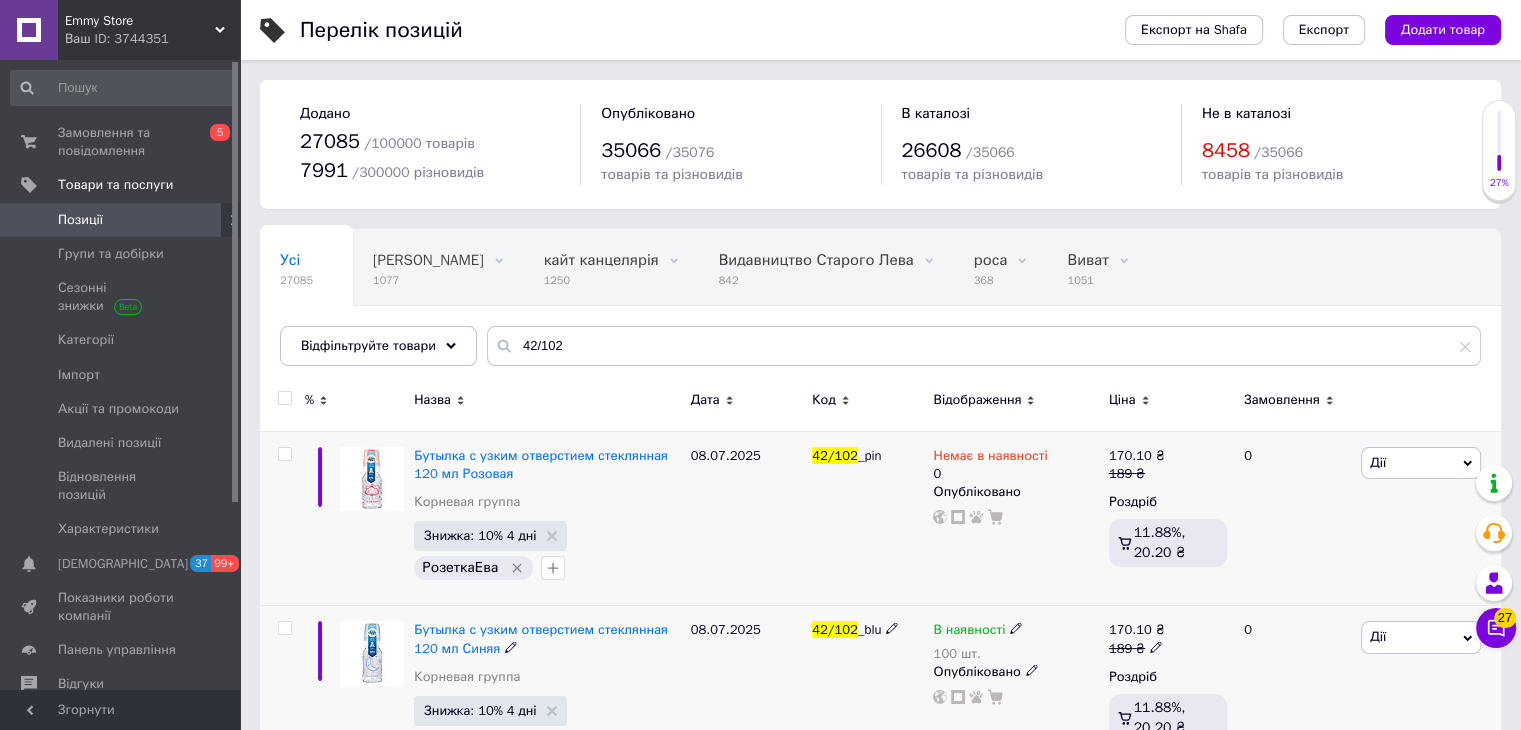 click 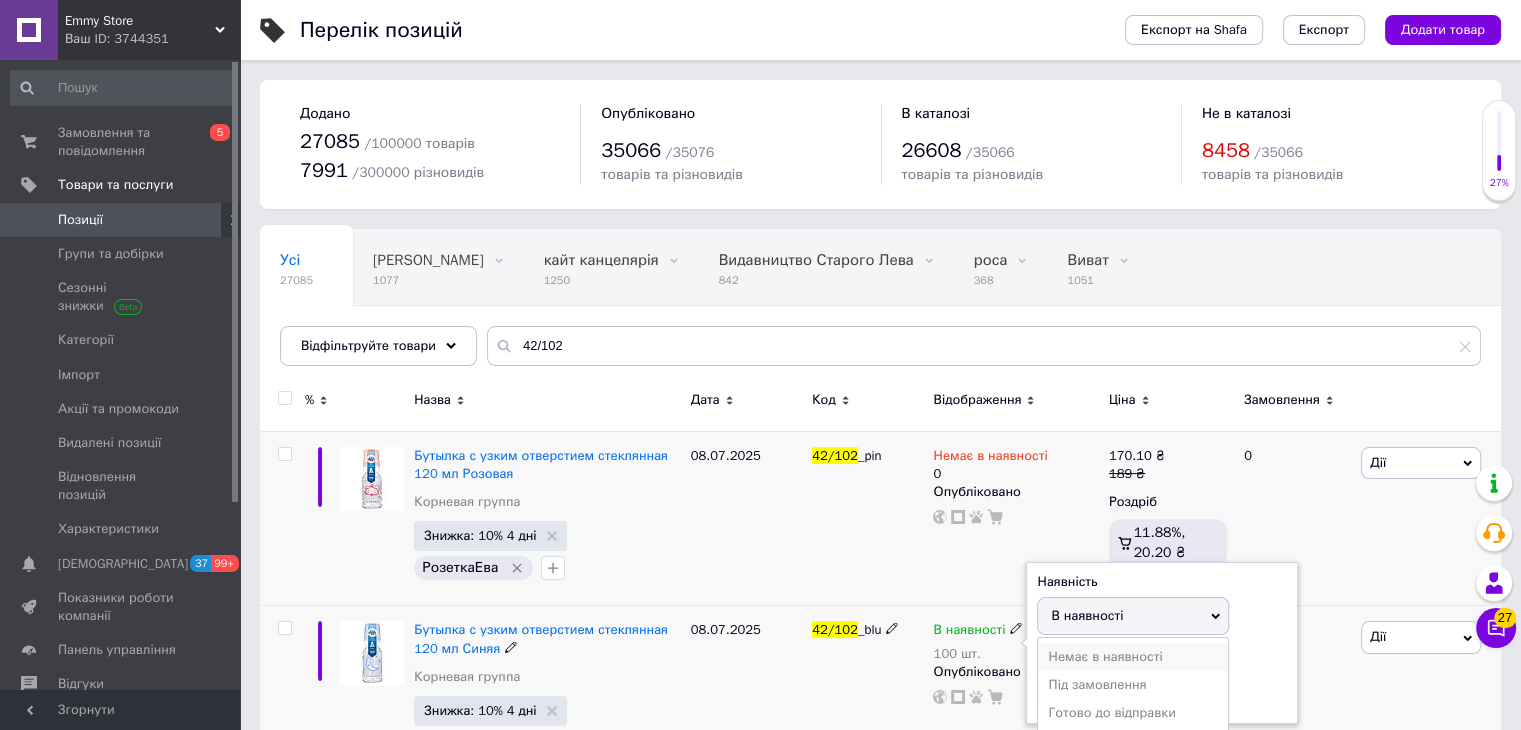 click on "Немає в наявності" at bounding box center (1133, 657) 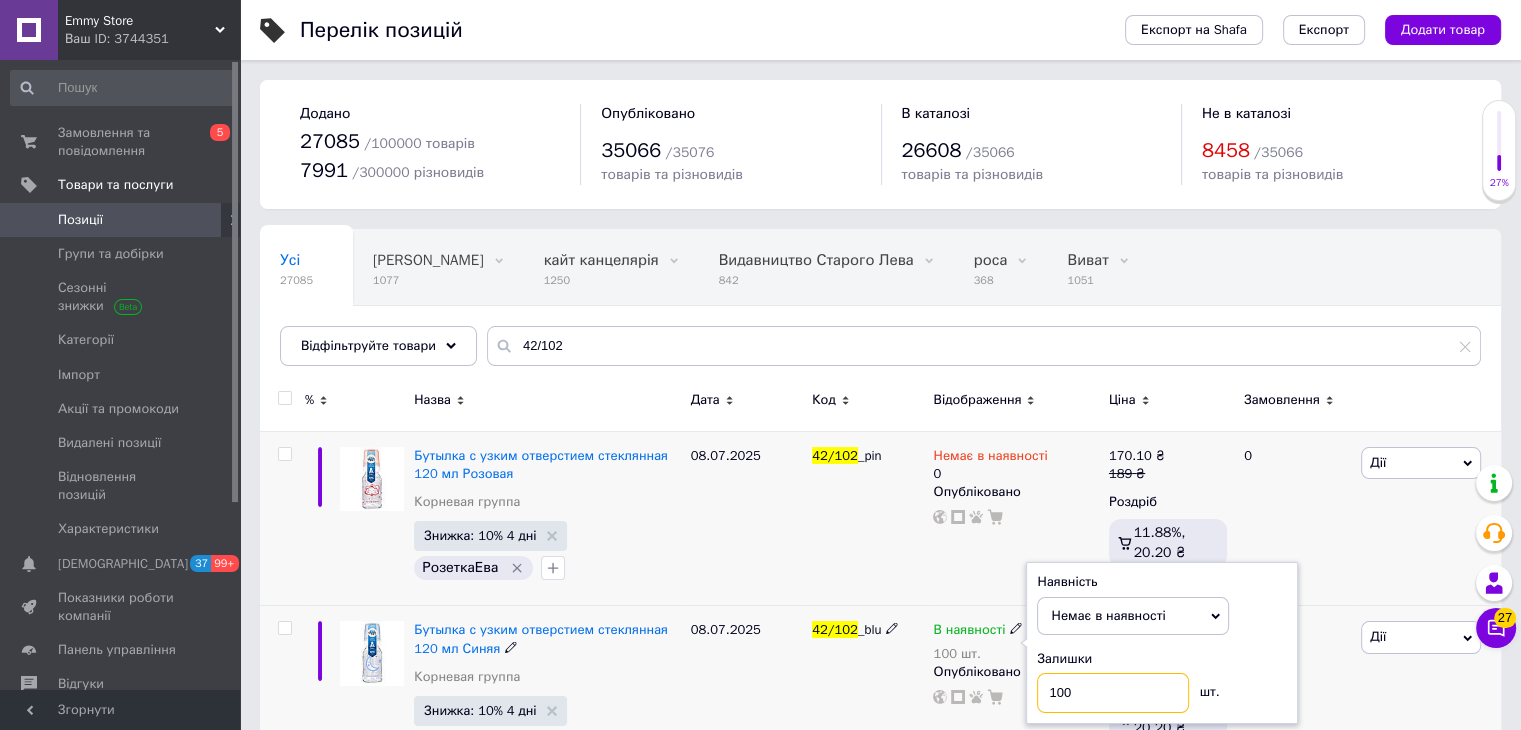 click on "100" at bounding box center (1113, 693) 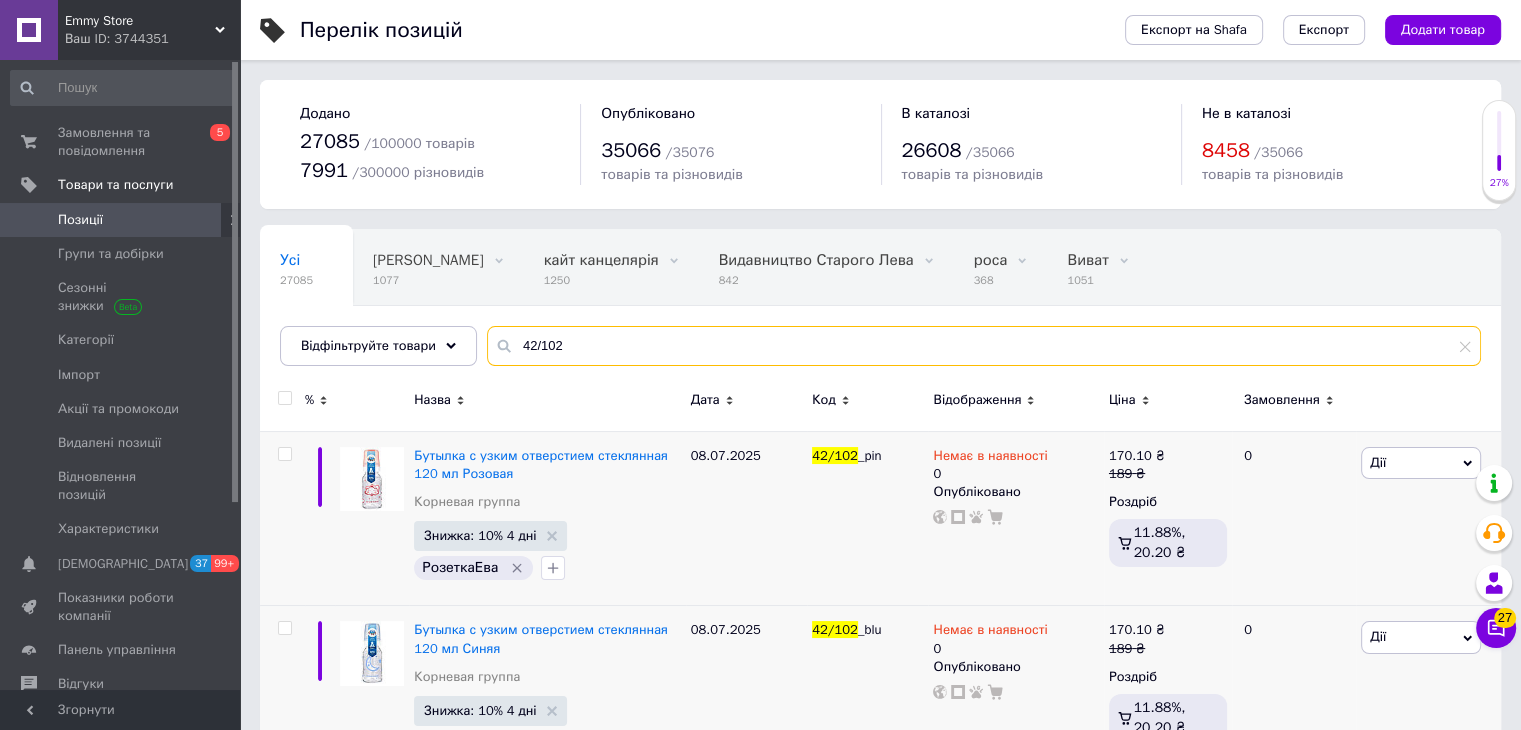 click on "42/102" at bounding box center (984, 346) 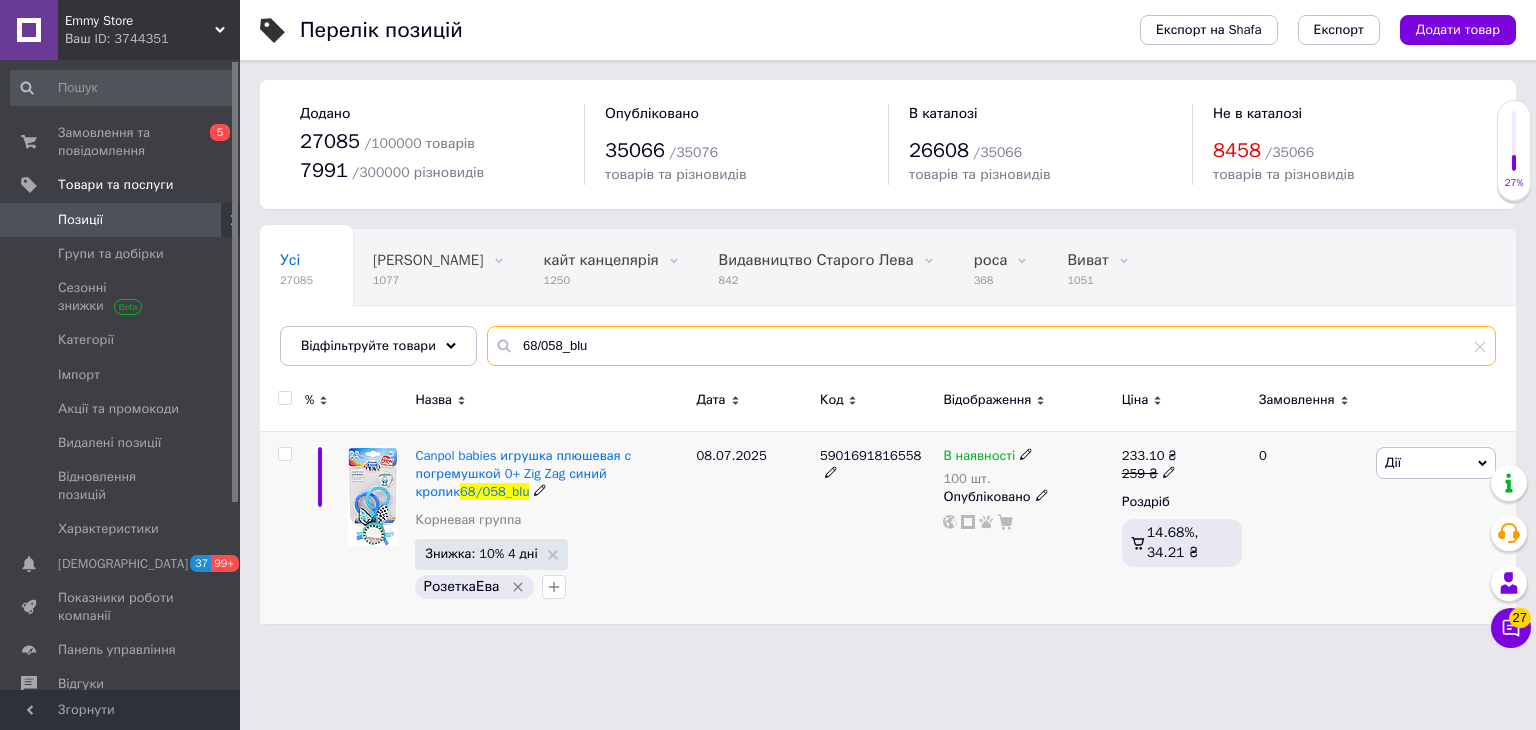 type on "68/058_blu" 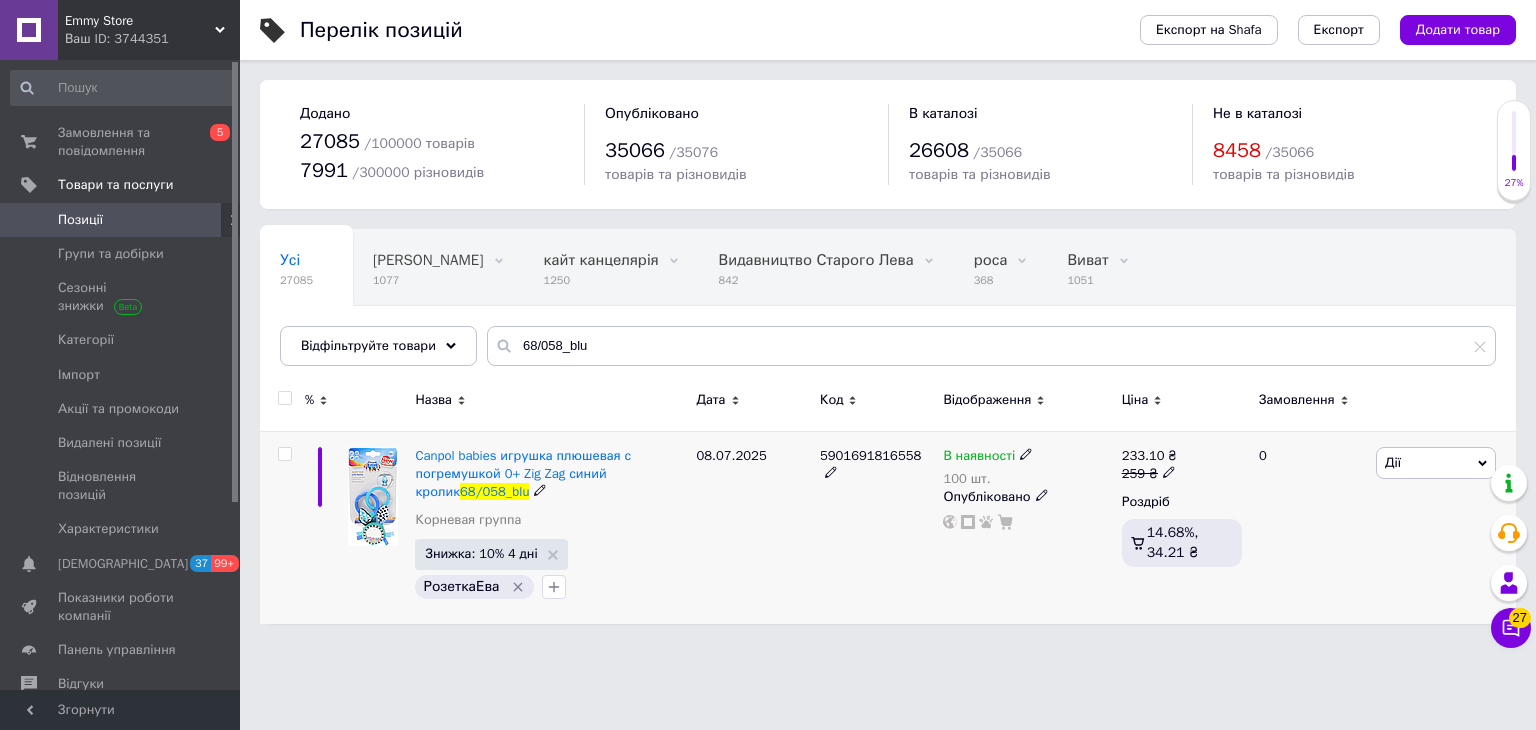 click 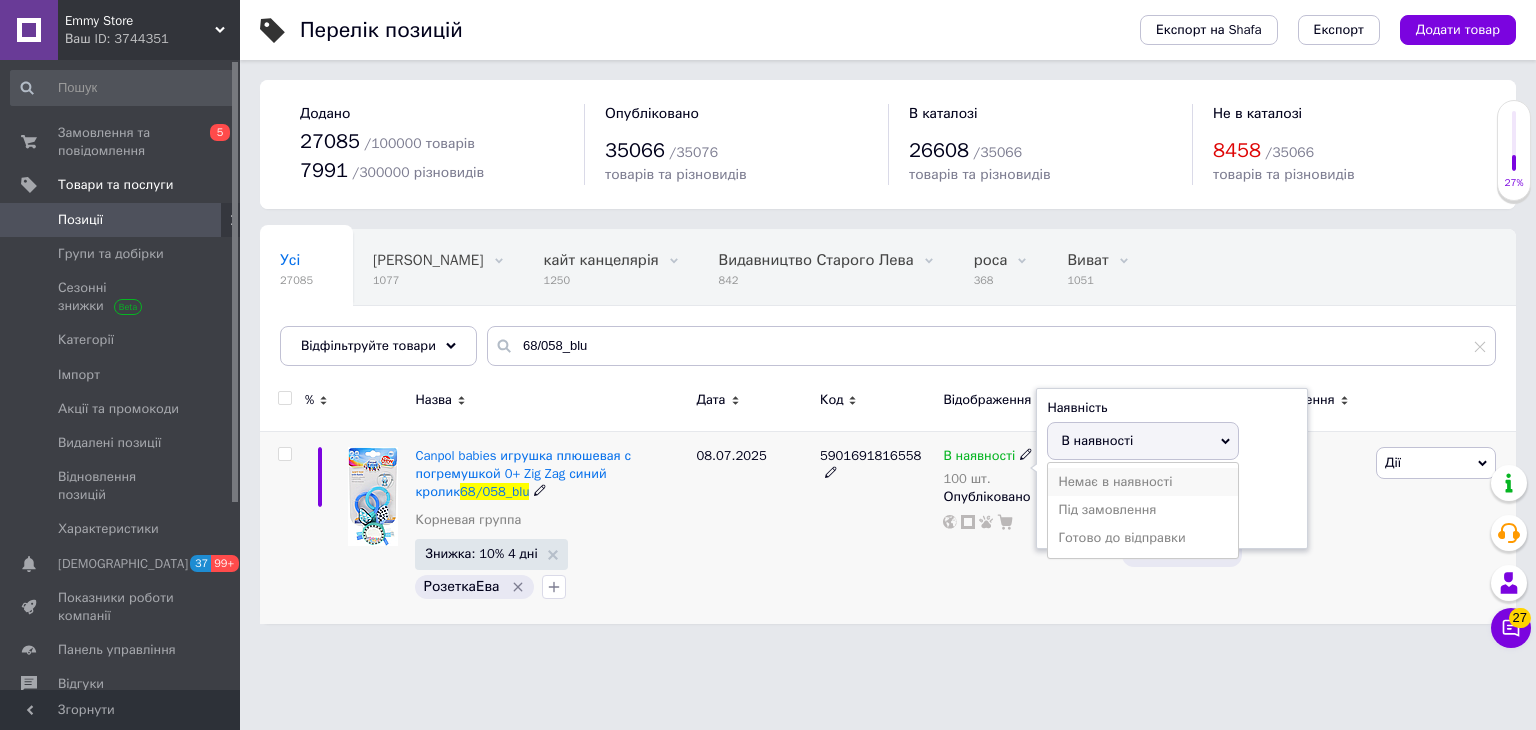 click on "Немає в наявності" at bounding box center [1143, 482] 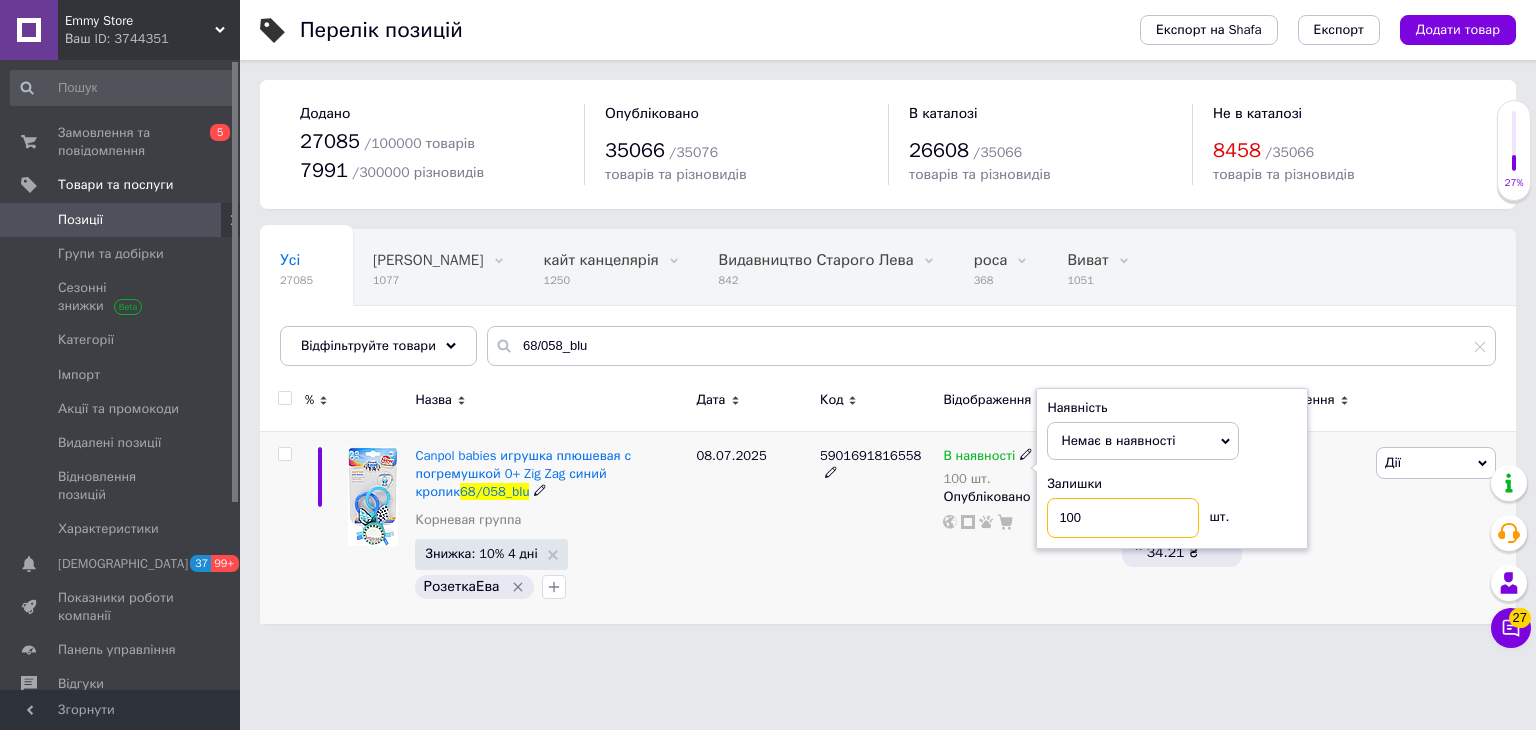 click on "100" at bounding box center [1123, 518] 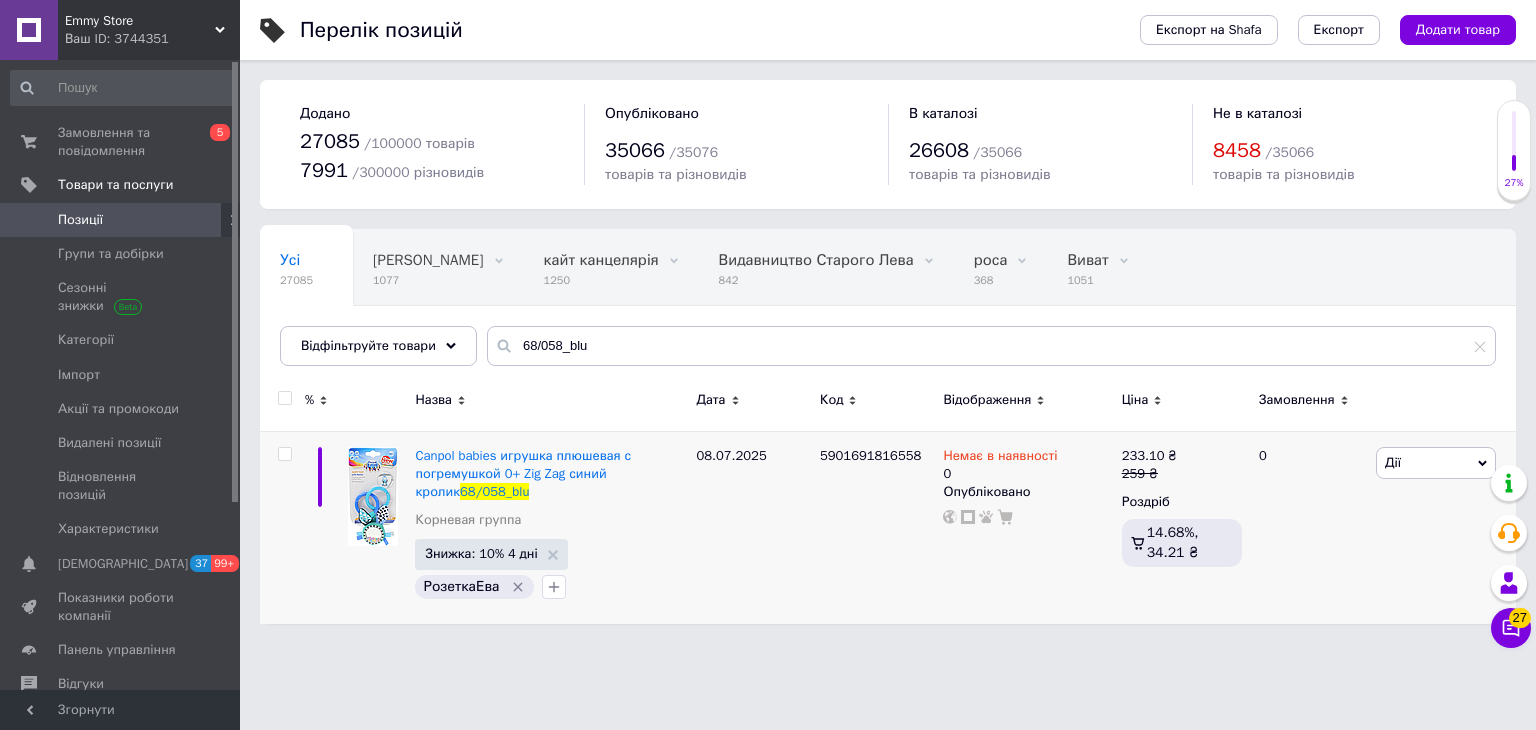 click on "Додано 27085   / 100000   товарів 7991   / 300000   різновидів Опубліковано 35066   / 35076 товарів та різновидів В каталозі 26608   / 35066 товарів та різновидів Не в каталозі 8458   / 35066 товарів та різновидів" at bounding box center [888, 144] 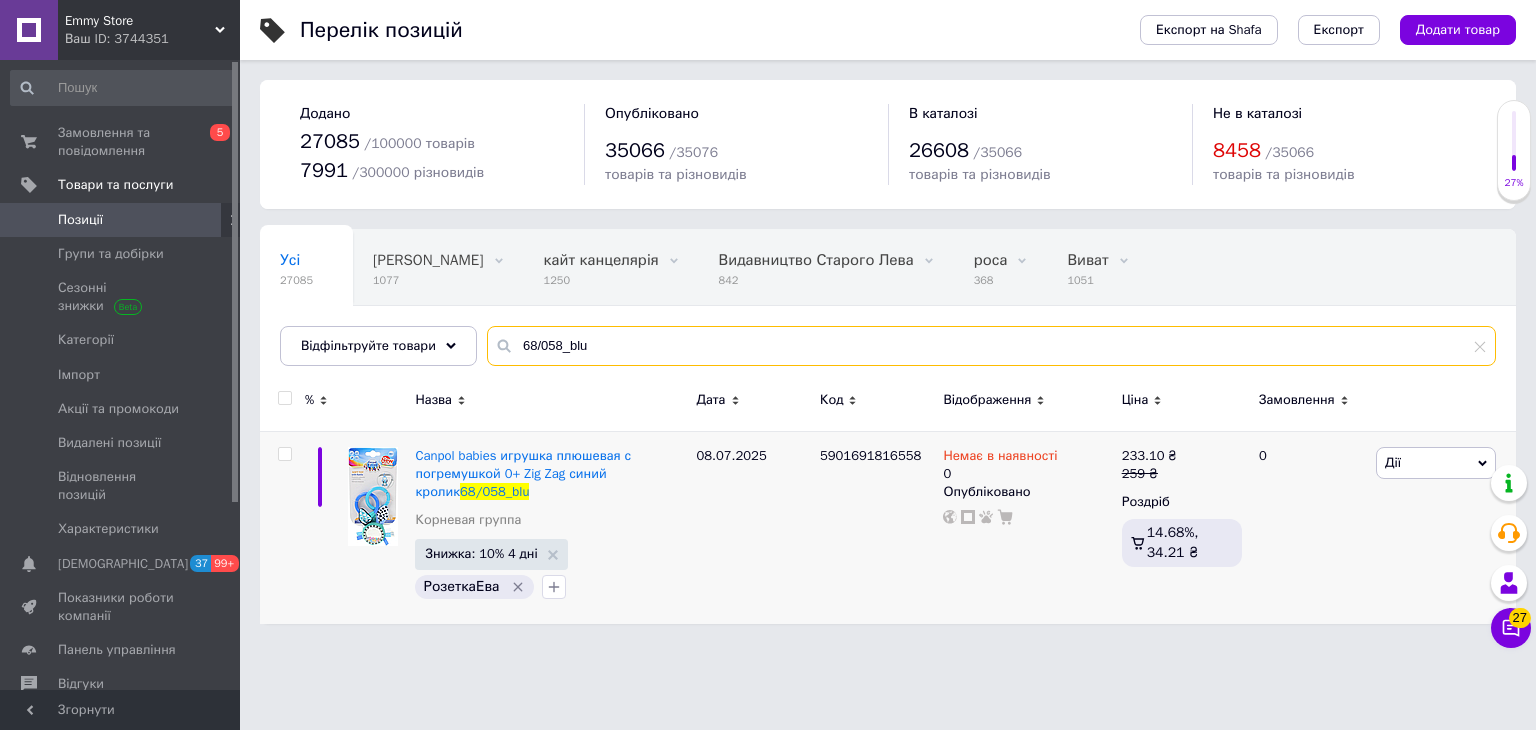 click on "68/058_blu" at bounding box center (991, 346) 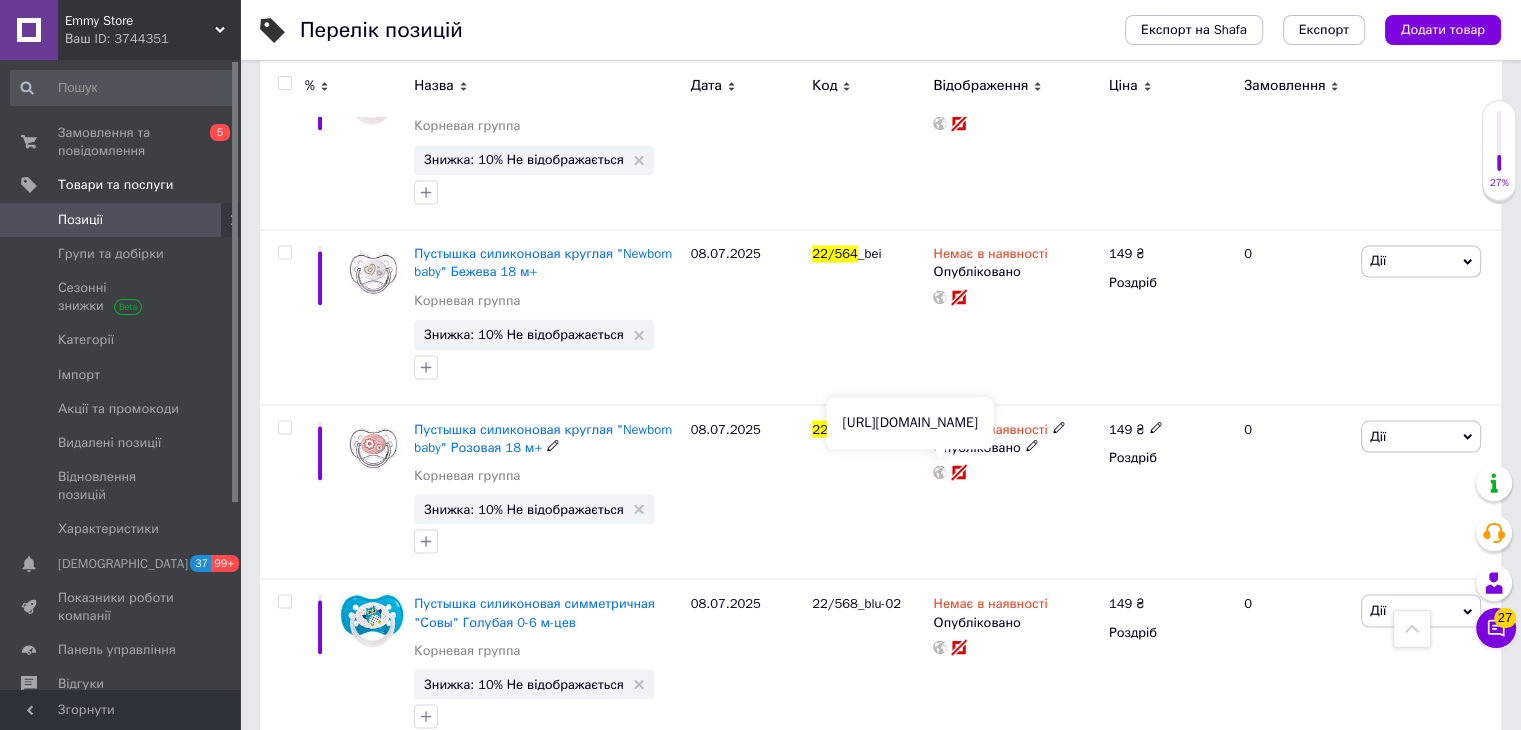 scroll, scrollTop: 3520, scrollLeft: 0, axis: vertical 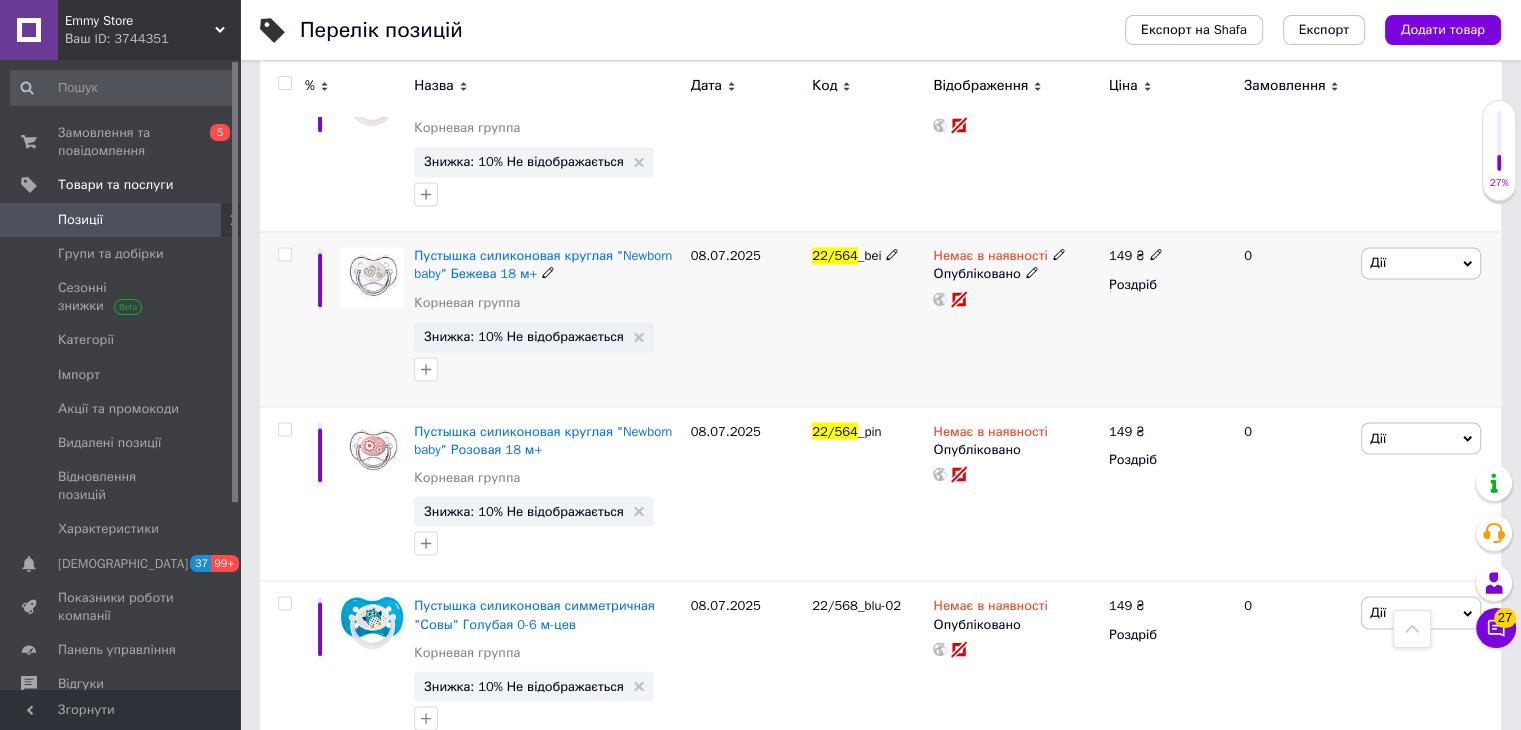 click on "22/564" at bounding box center (835, 255) 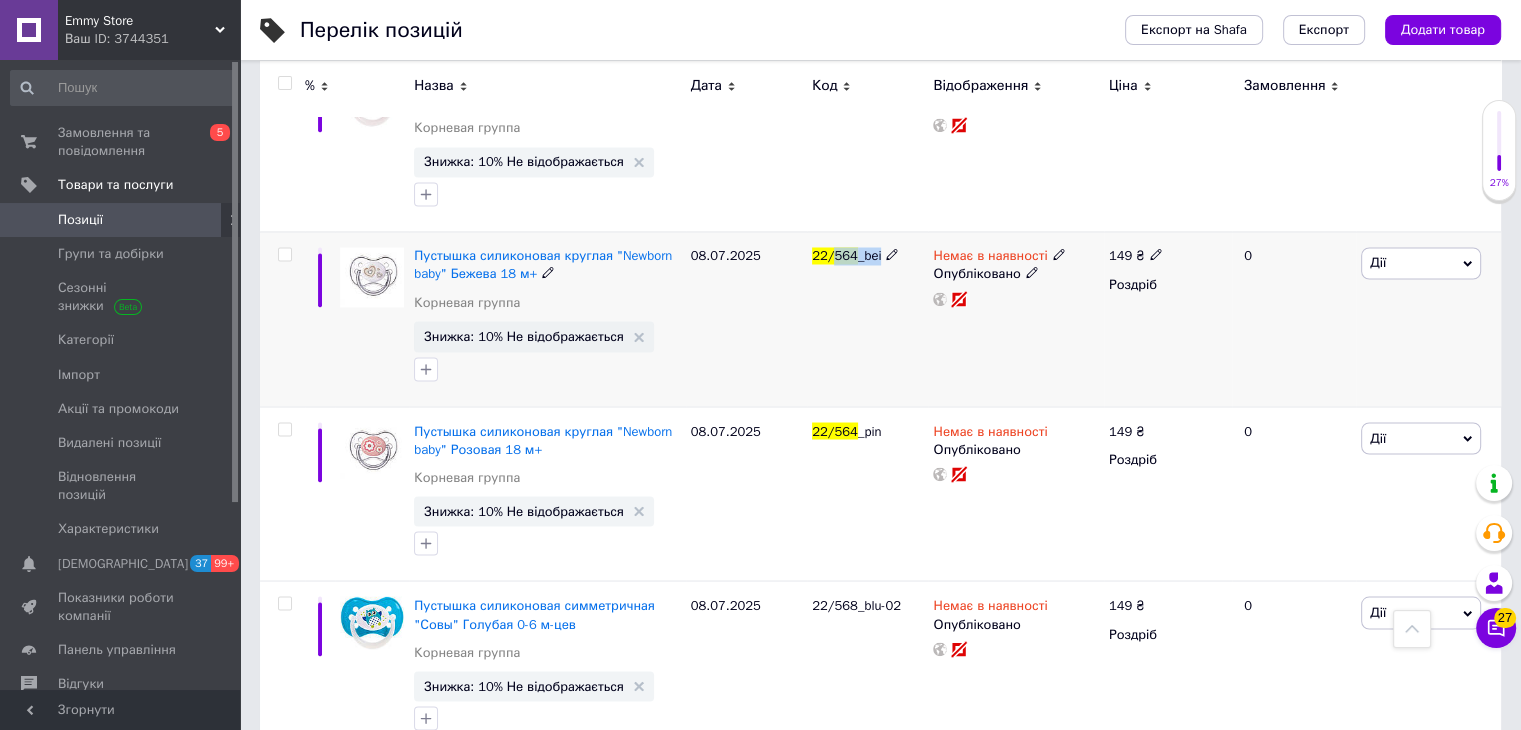 click on "22/564" at bounding box center [835, 255] 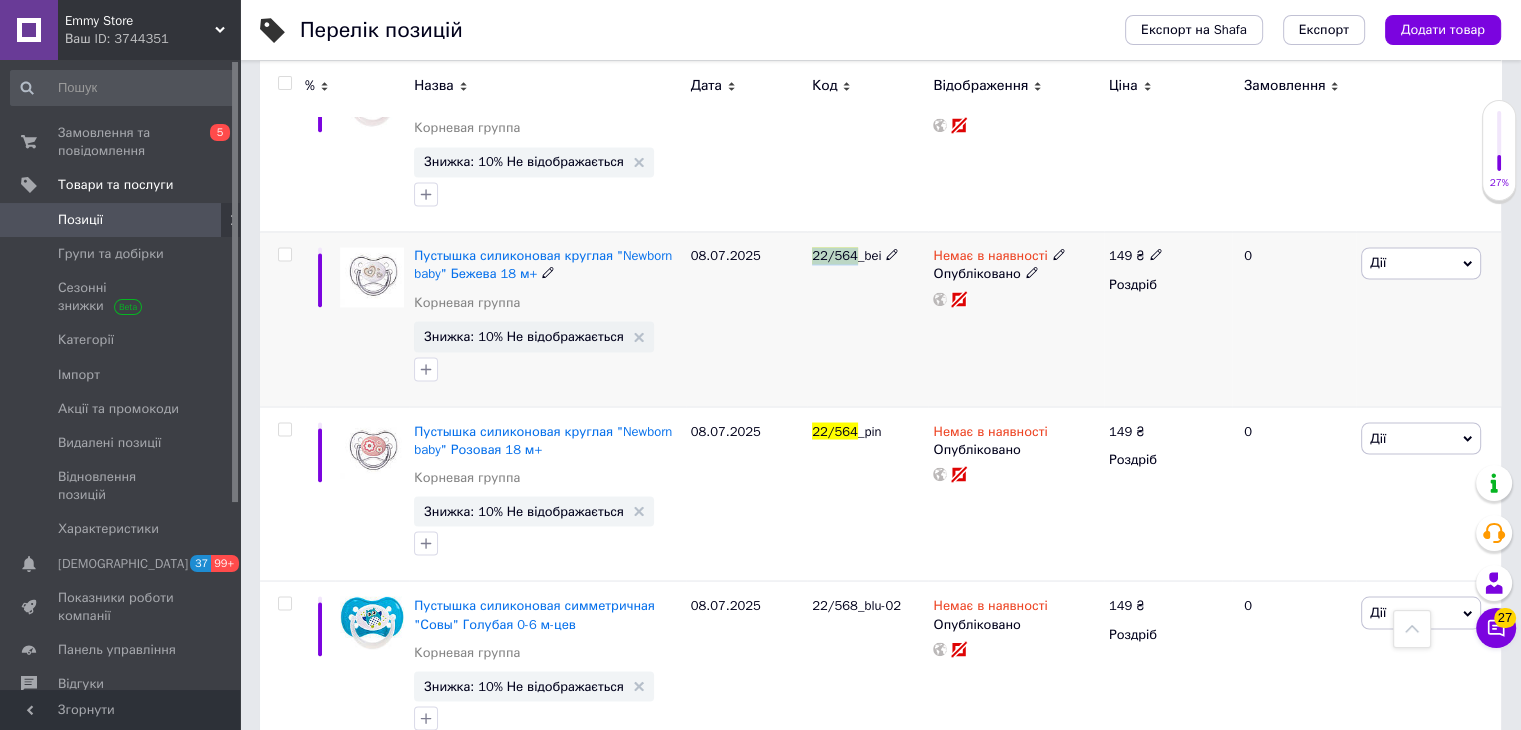 drag, startPoint x: 828, startPoint y: 248, endPoint x: 788, endPoint y: 247, distance: 40.012497 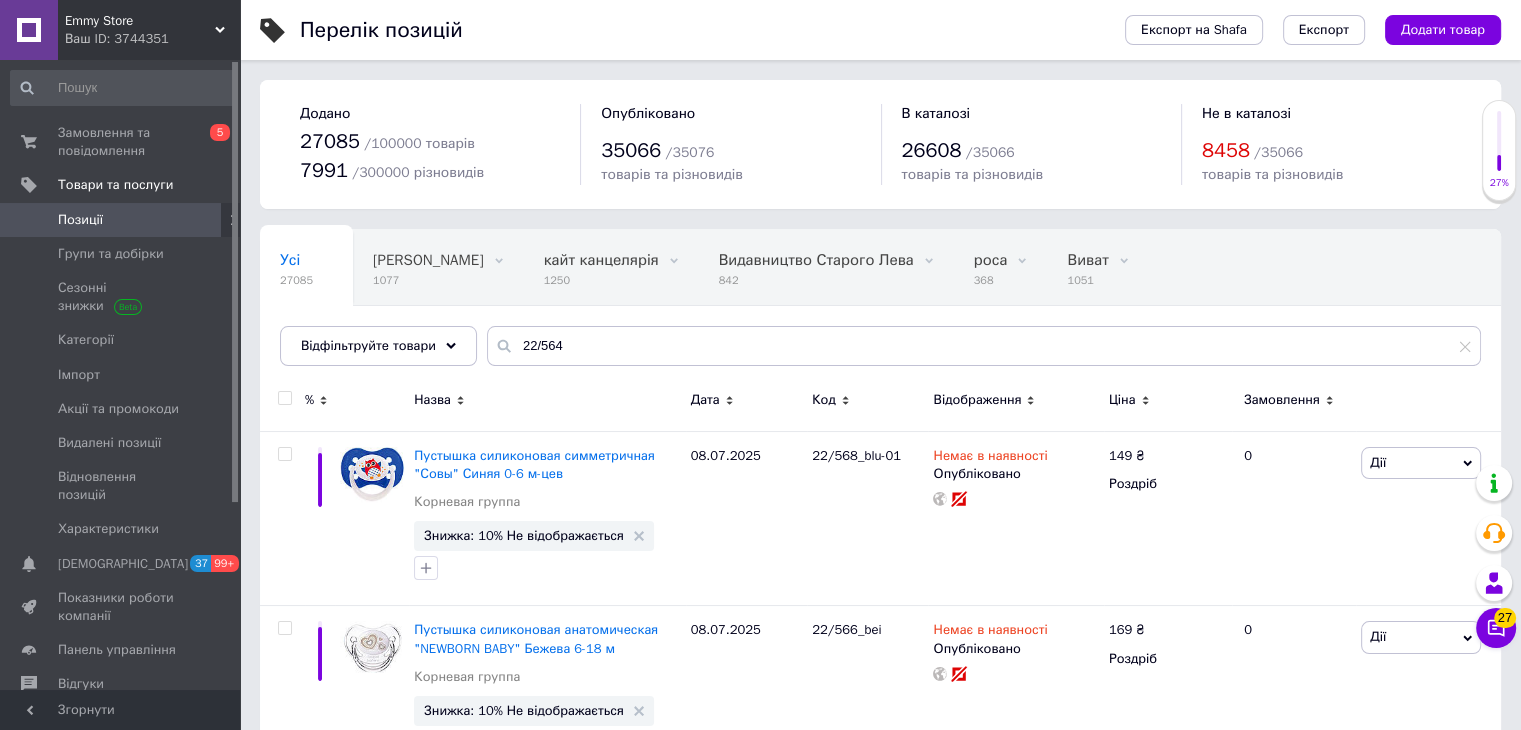scroll, scrollTop: 4, scrollLeft: 0, axis: vertical 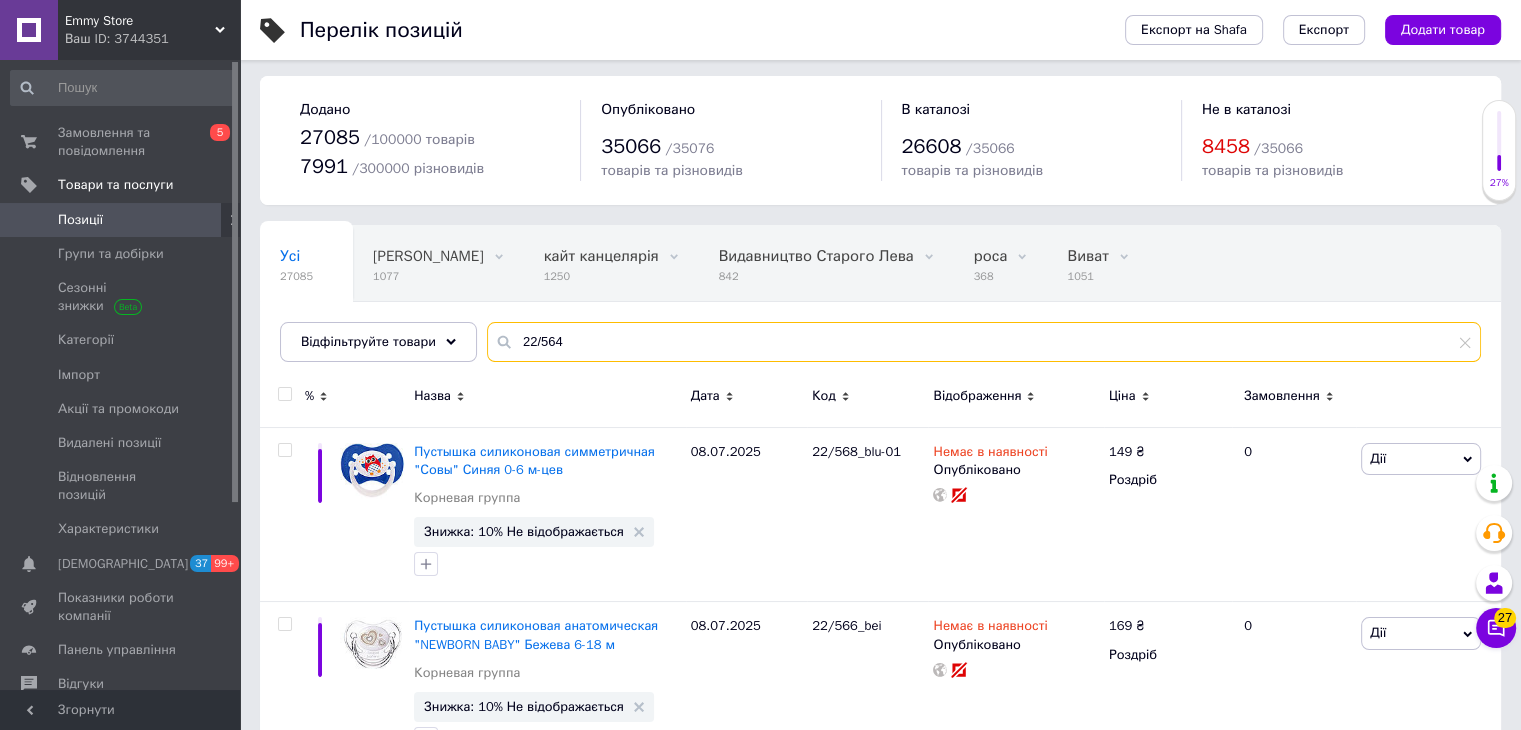 click on "22/564" at bounding box center (984, 342) 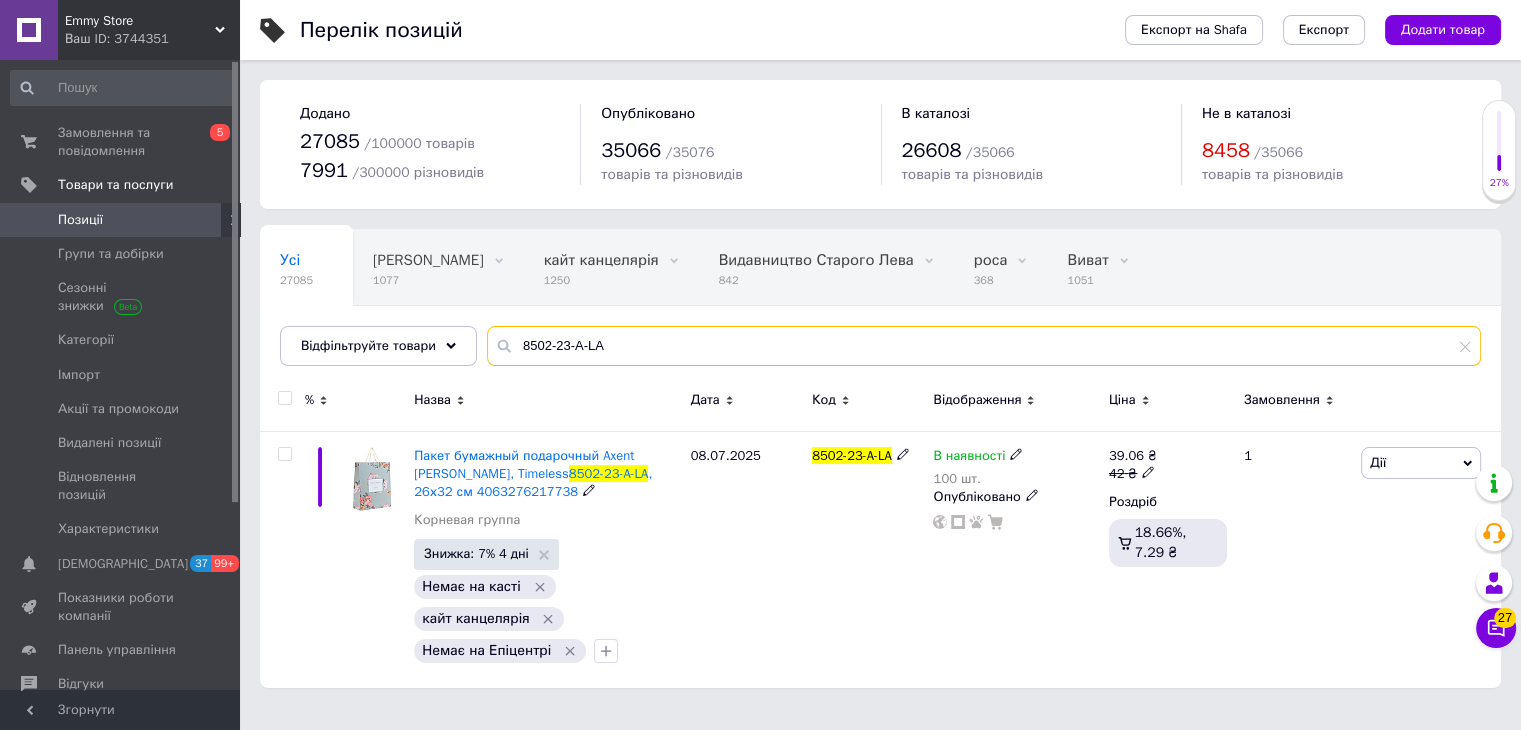 scroll, scrollTop: 0, scrollLeft: 0, axis: both 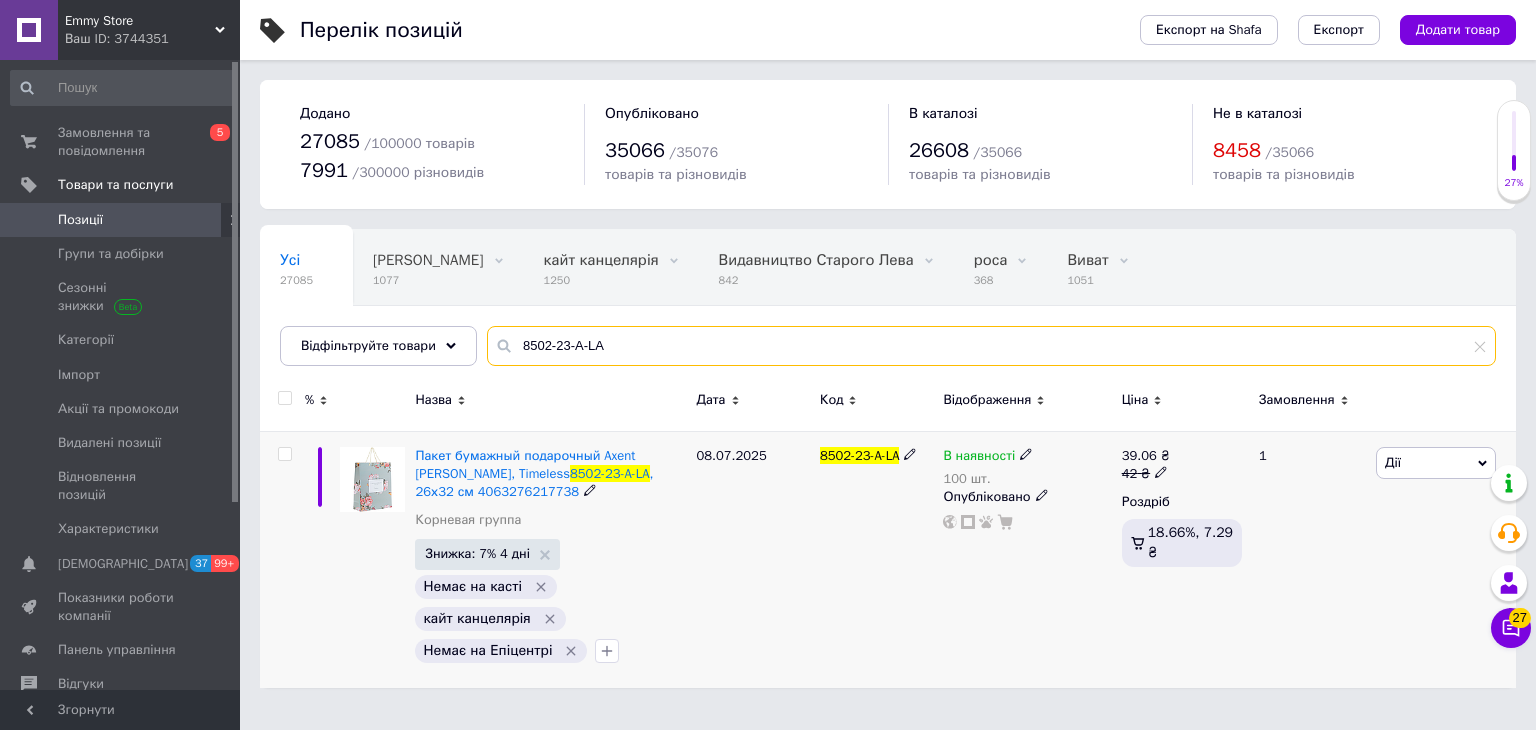type on "8502-23-A-LA" 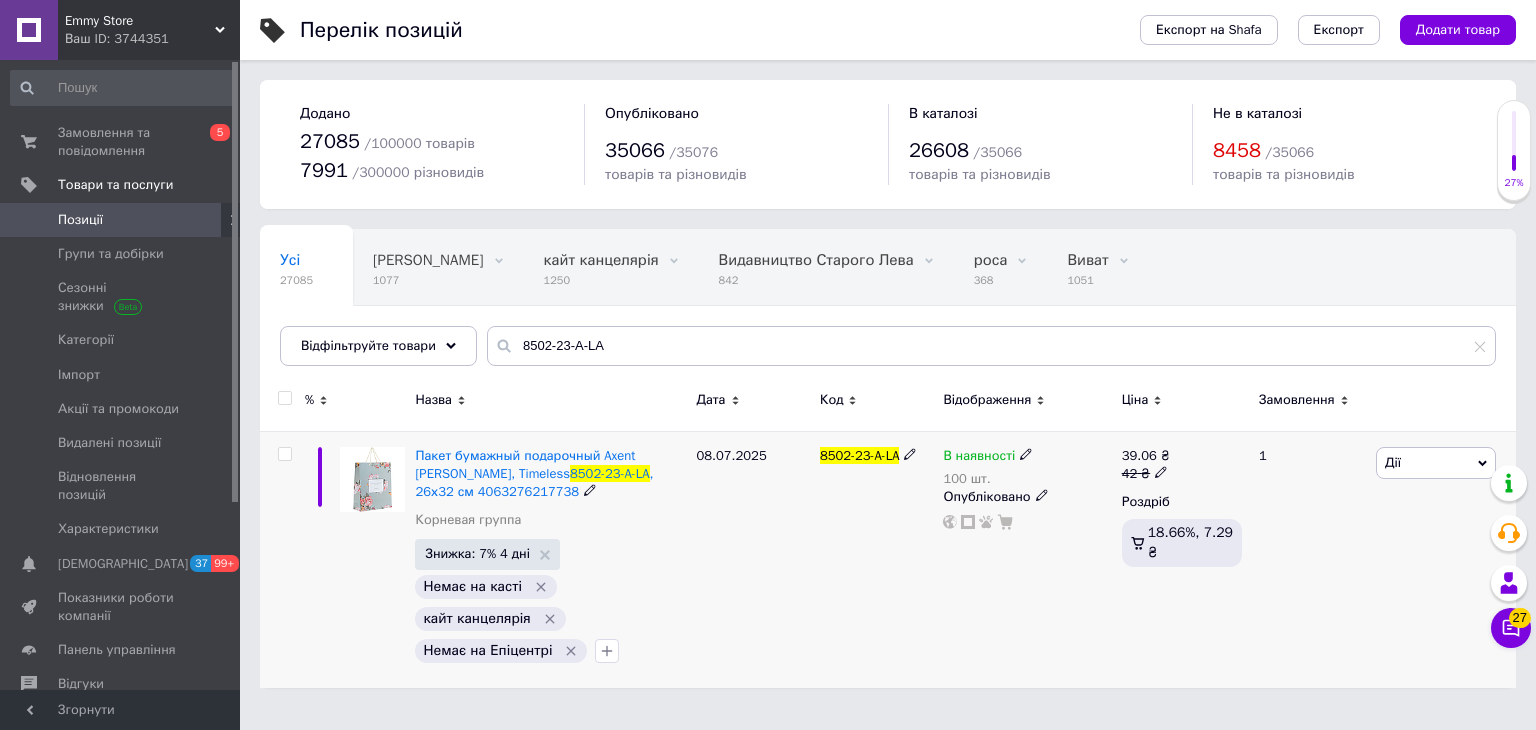 click on "В наявності" at bounding box center [988, 456] 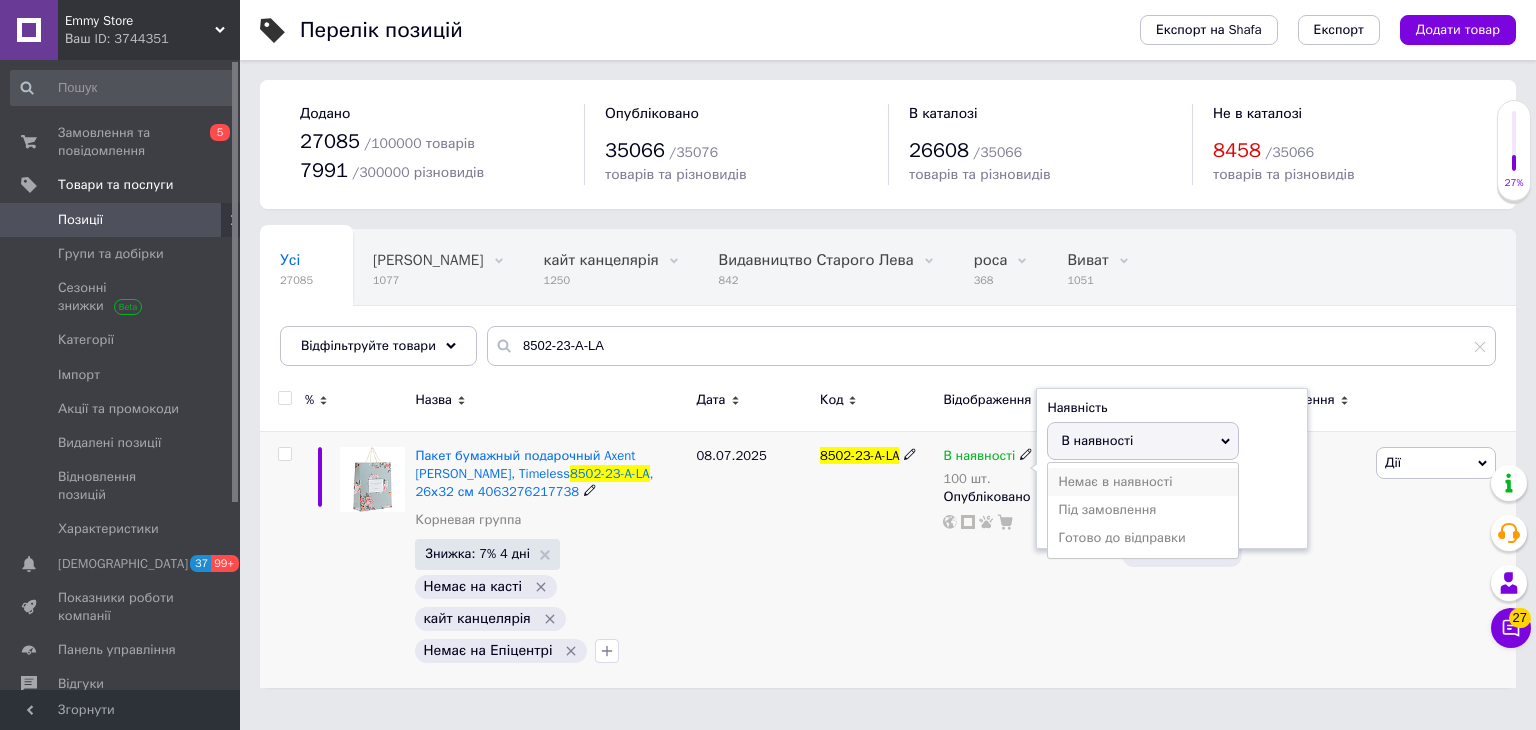 click on "Немає в наявності" at bounding box center (1143, 482) 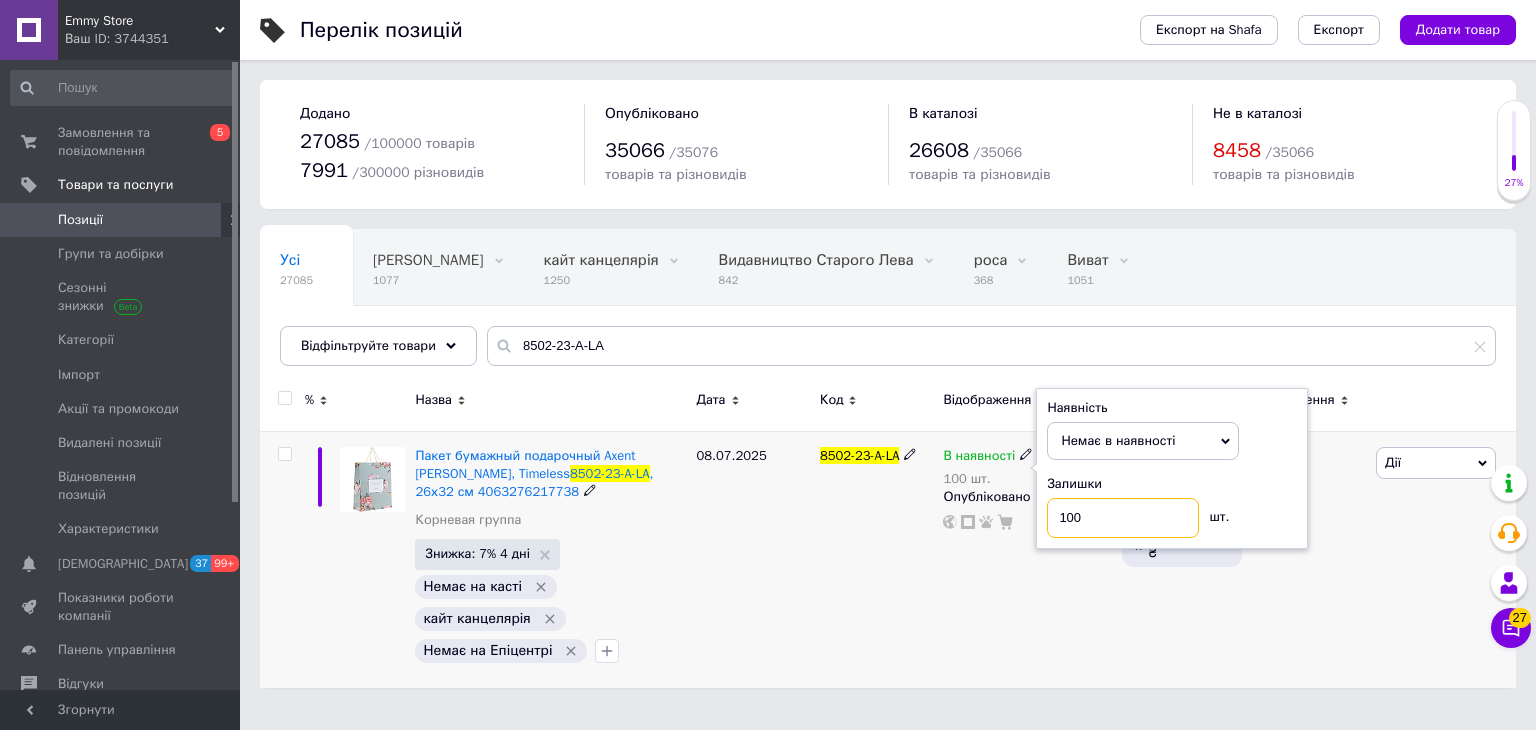 click on "100" at bounding box center [1123, 518] 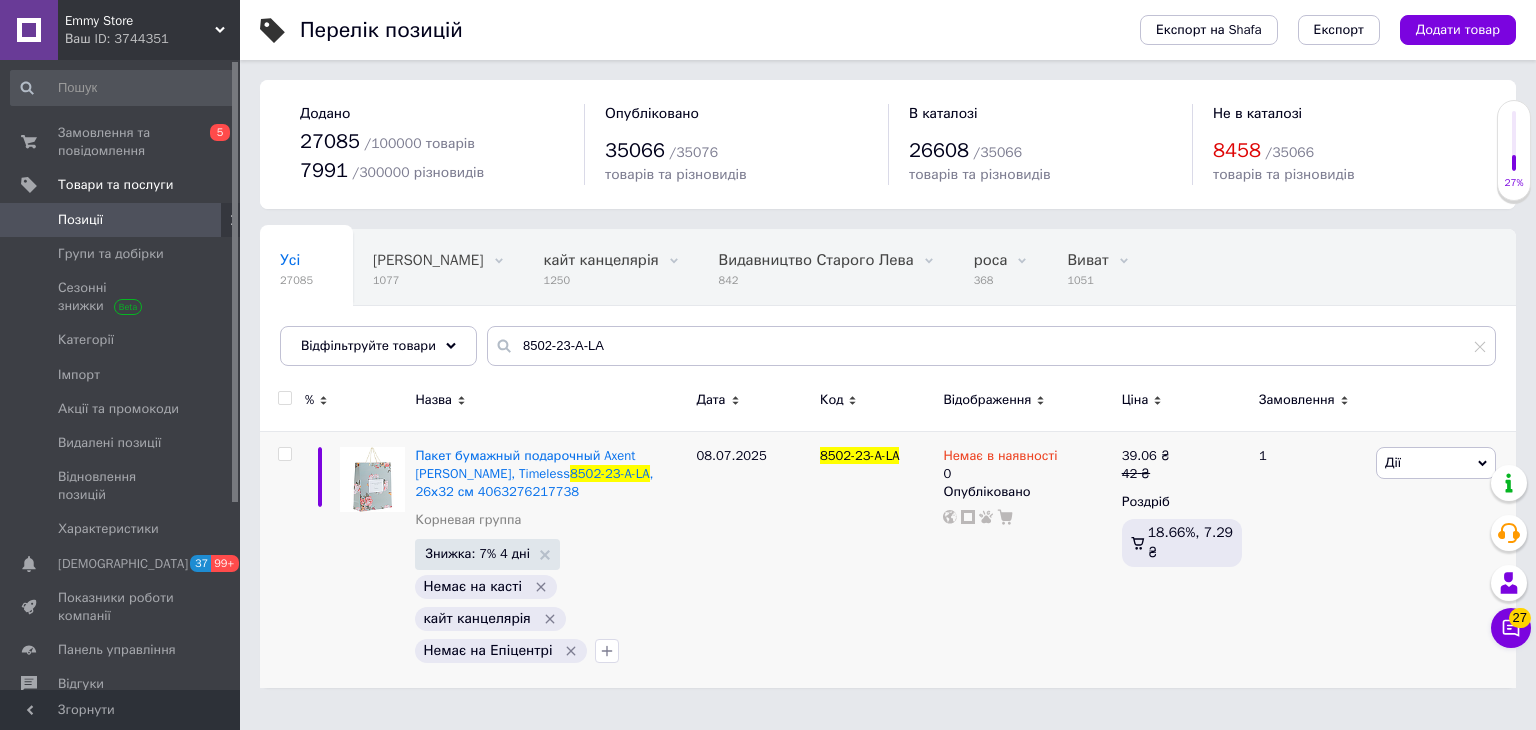 click on "8458   / 35066" at bounding box center (1344, 151) 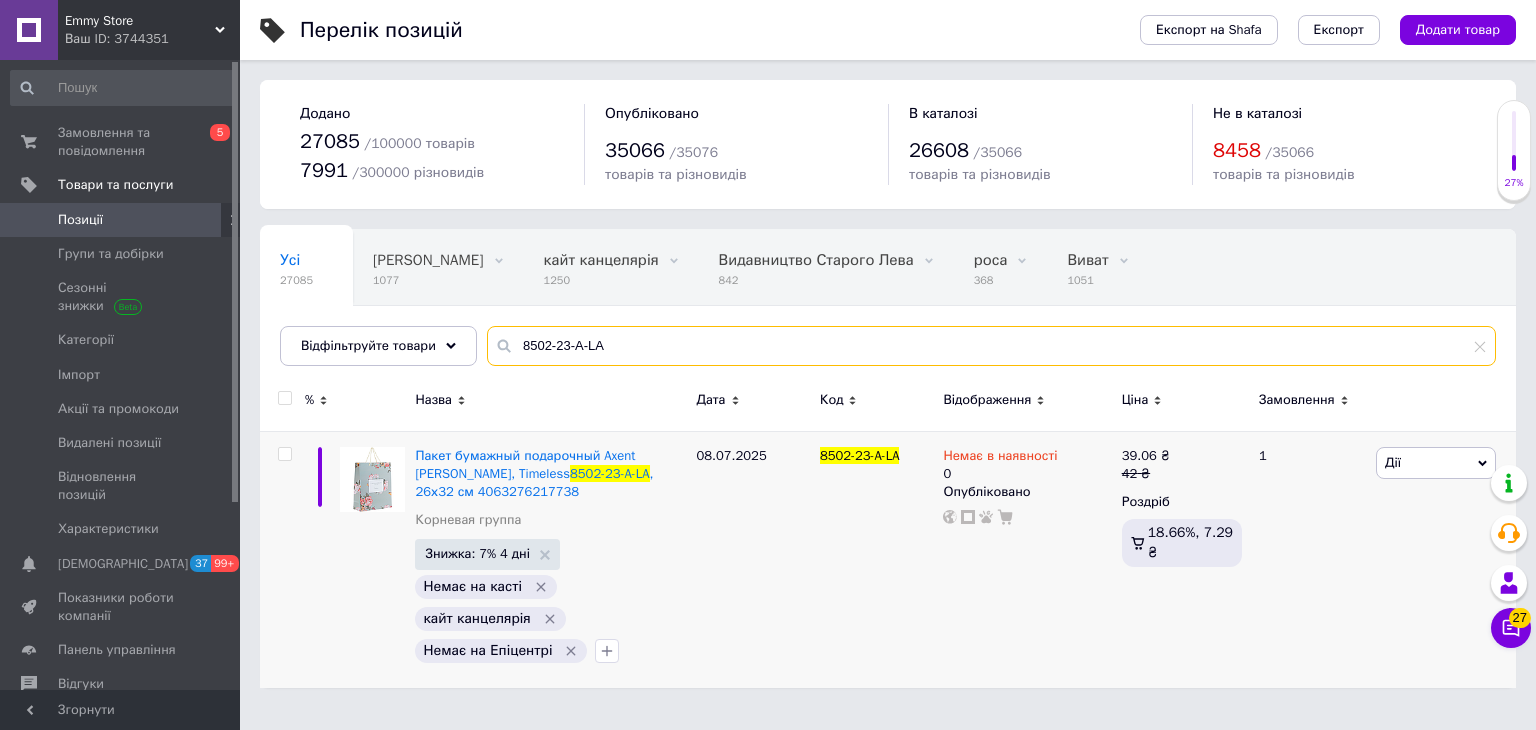 click on "8502-23-A-LA" at bounding box center [991, 346] 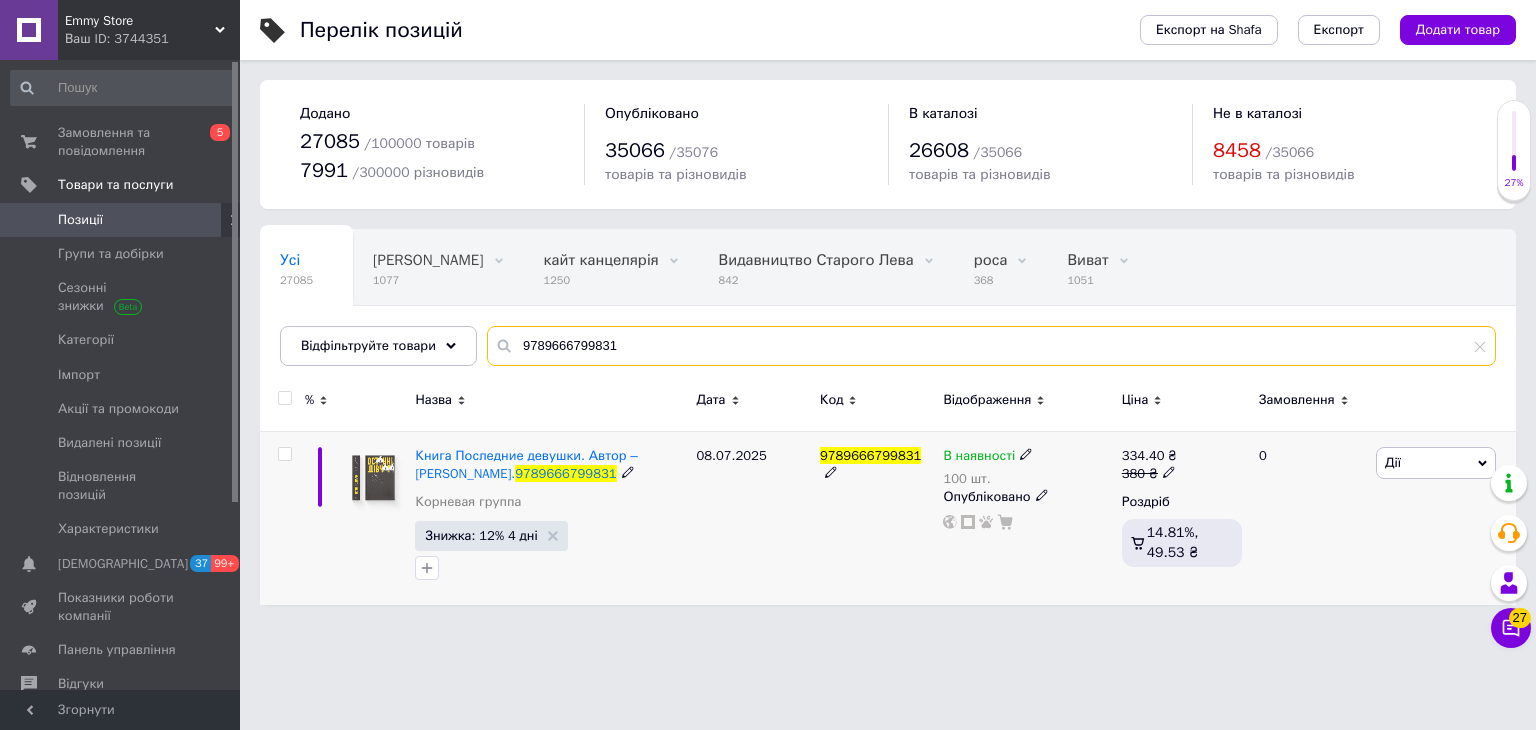type on "9789666799831" 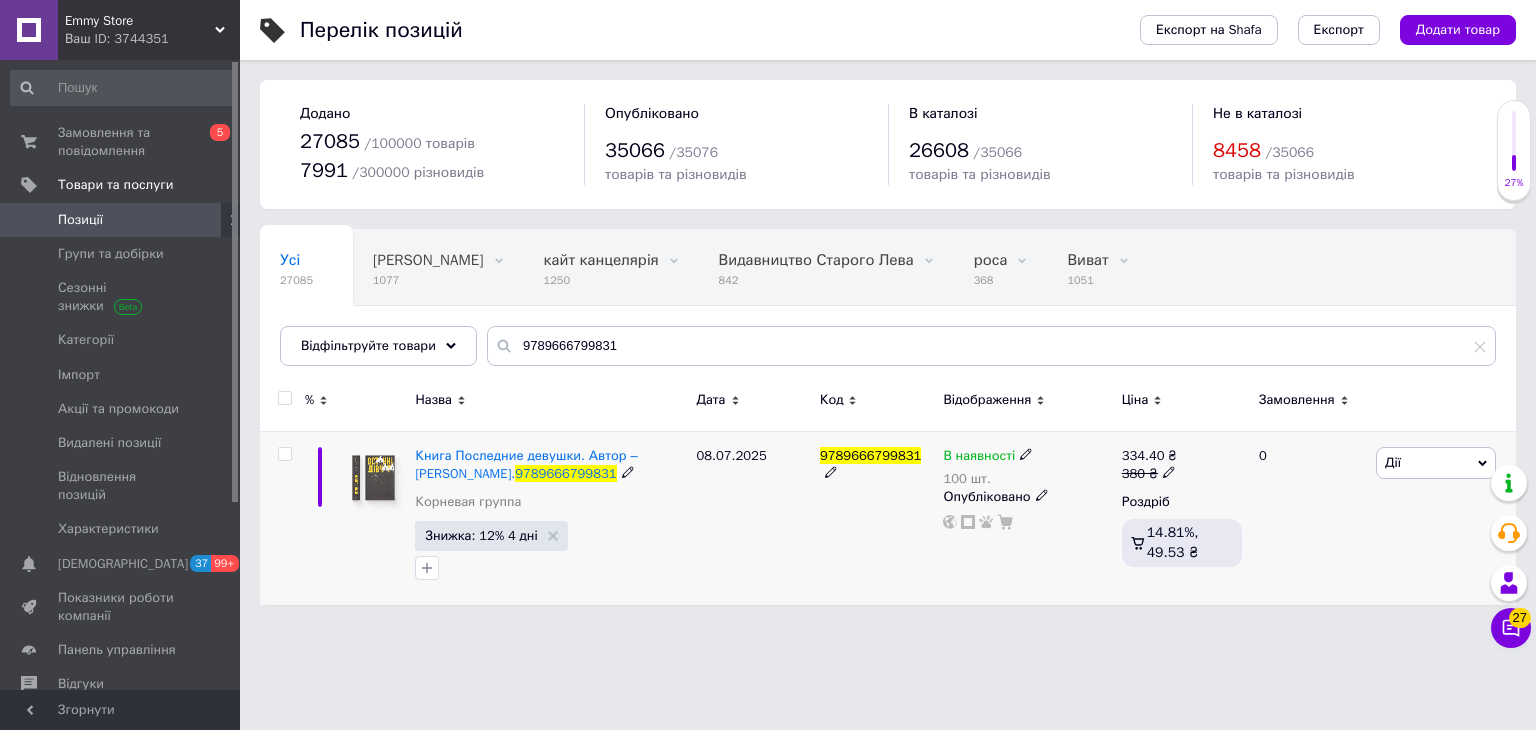 click 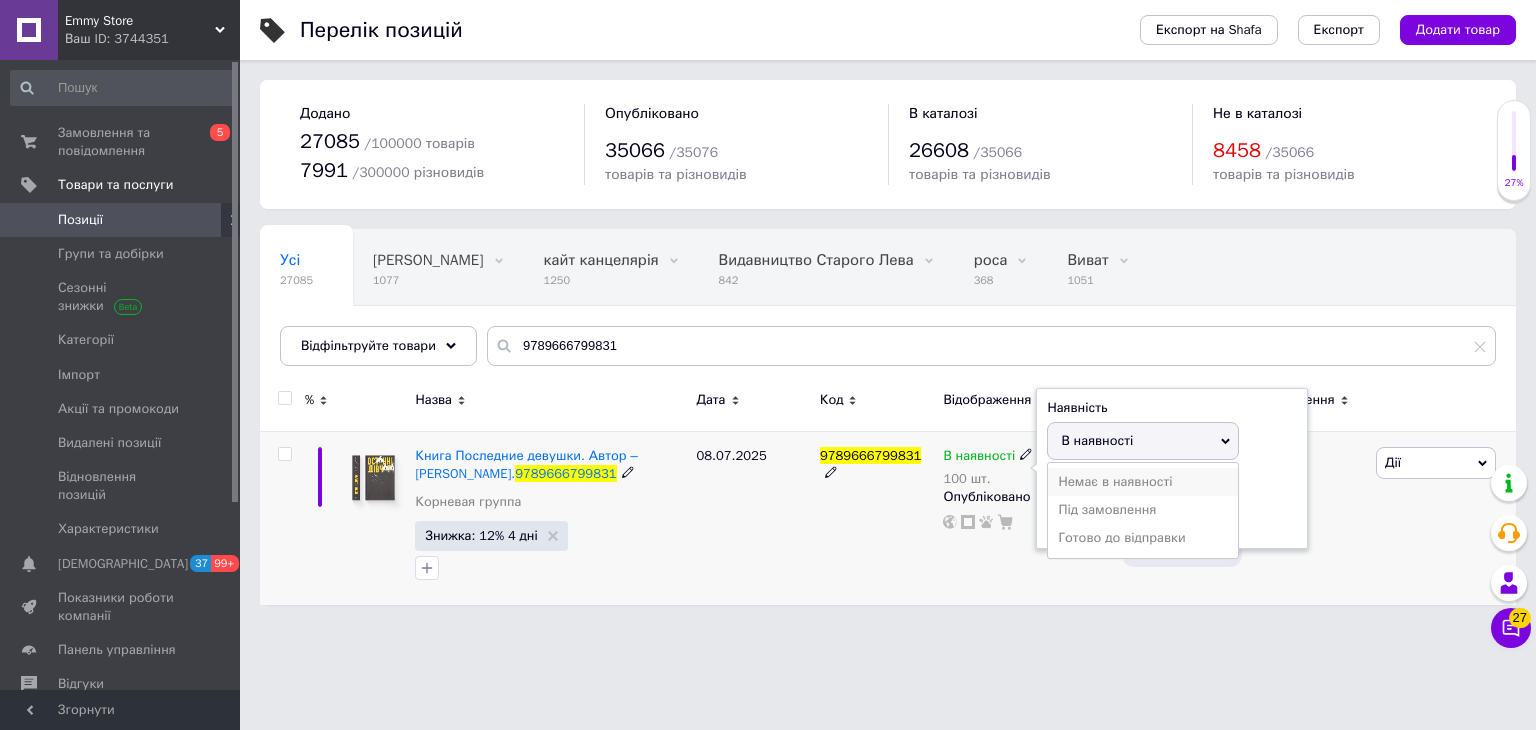 click on "Немає в наявності" at bounding box center [1143, 482] 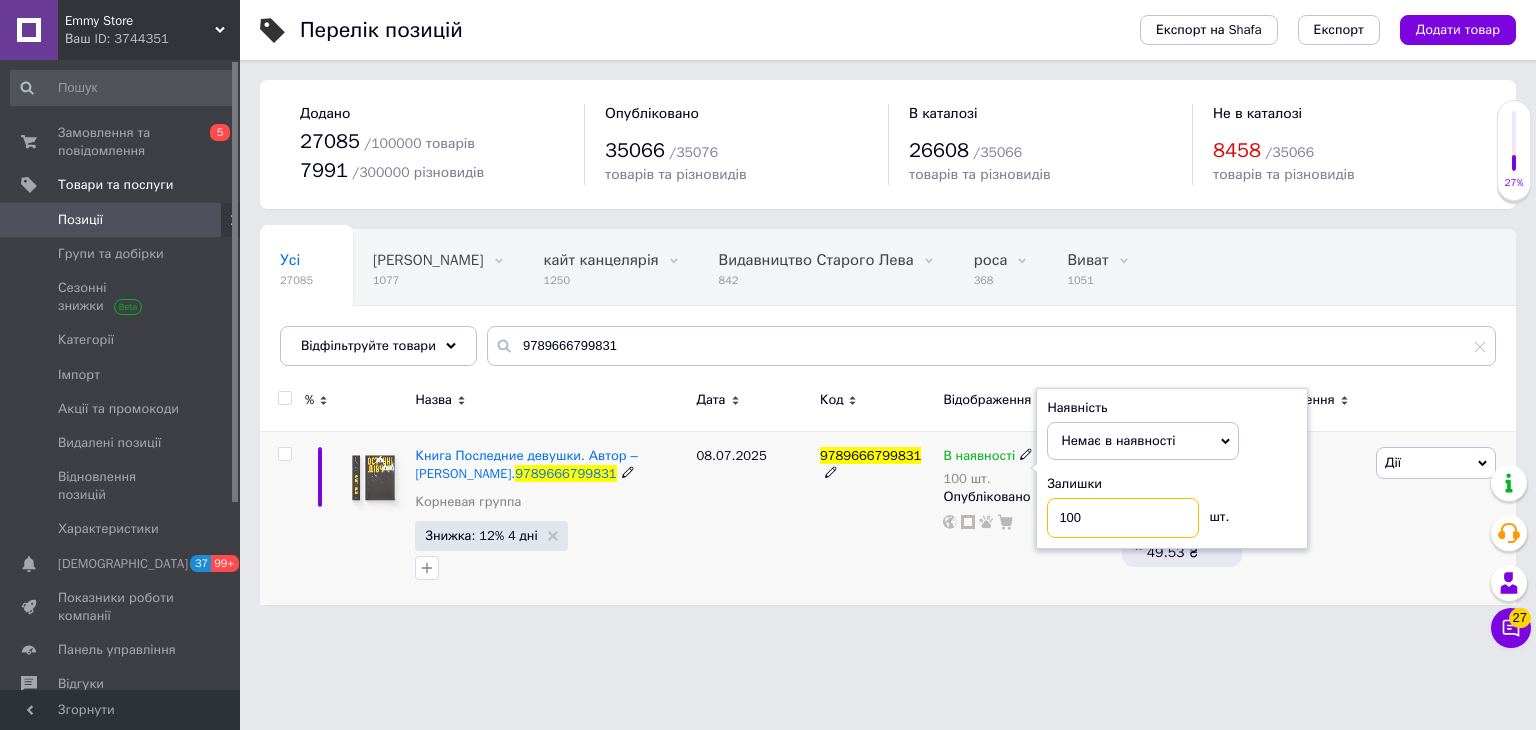 click on "100" at bounding box center (1123, 518) 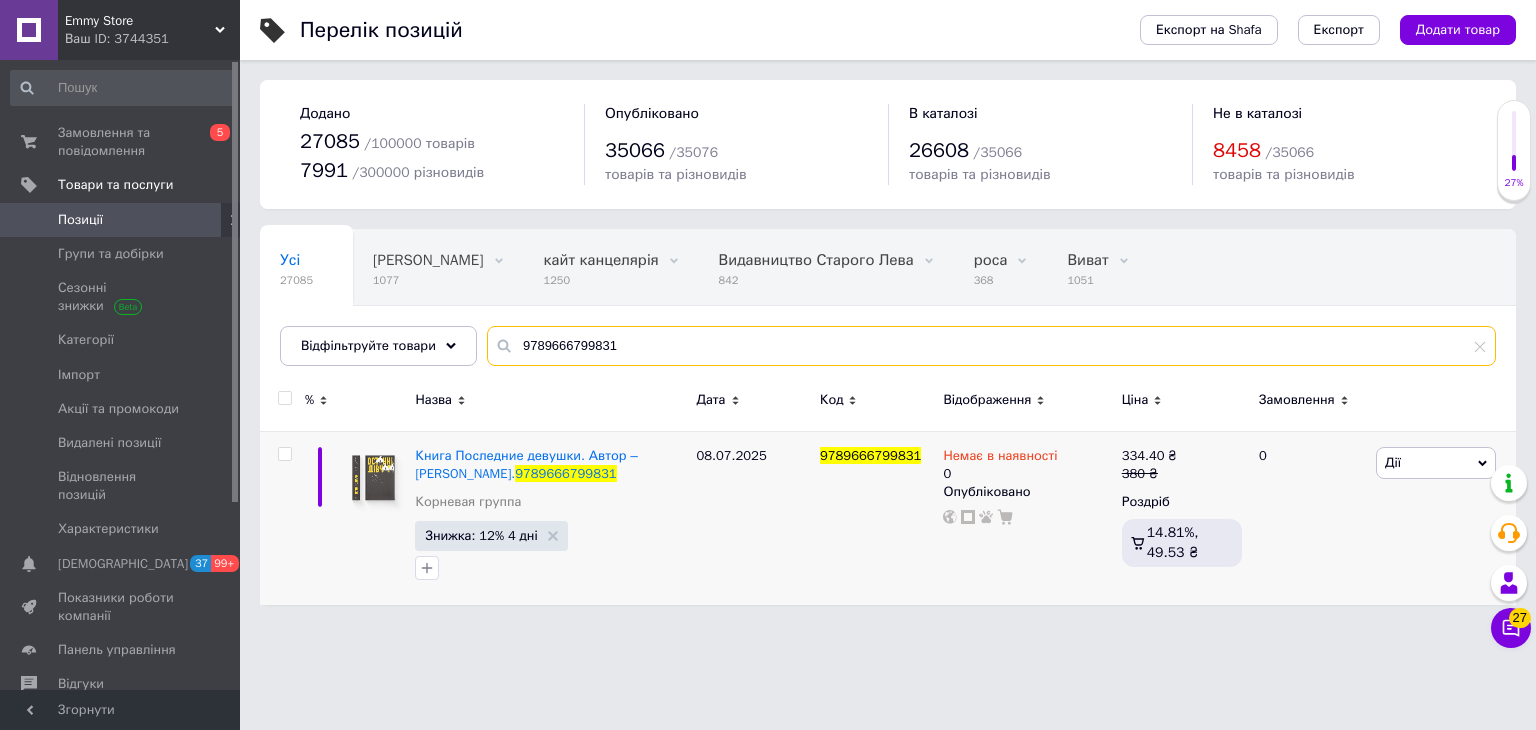 click on "9789666799831" at bounding box center (991, 346) 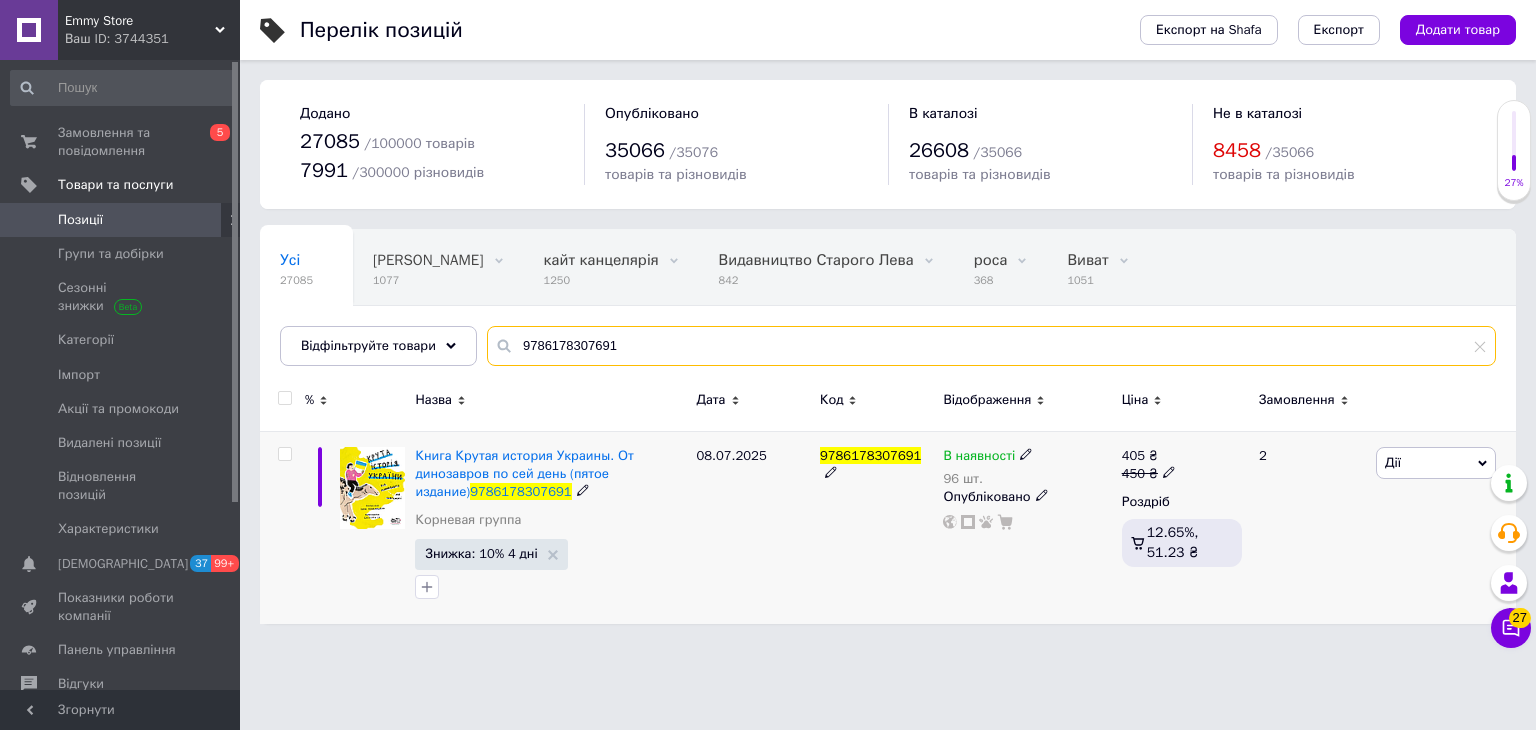 type on "9786178307691" 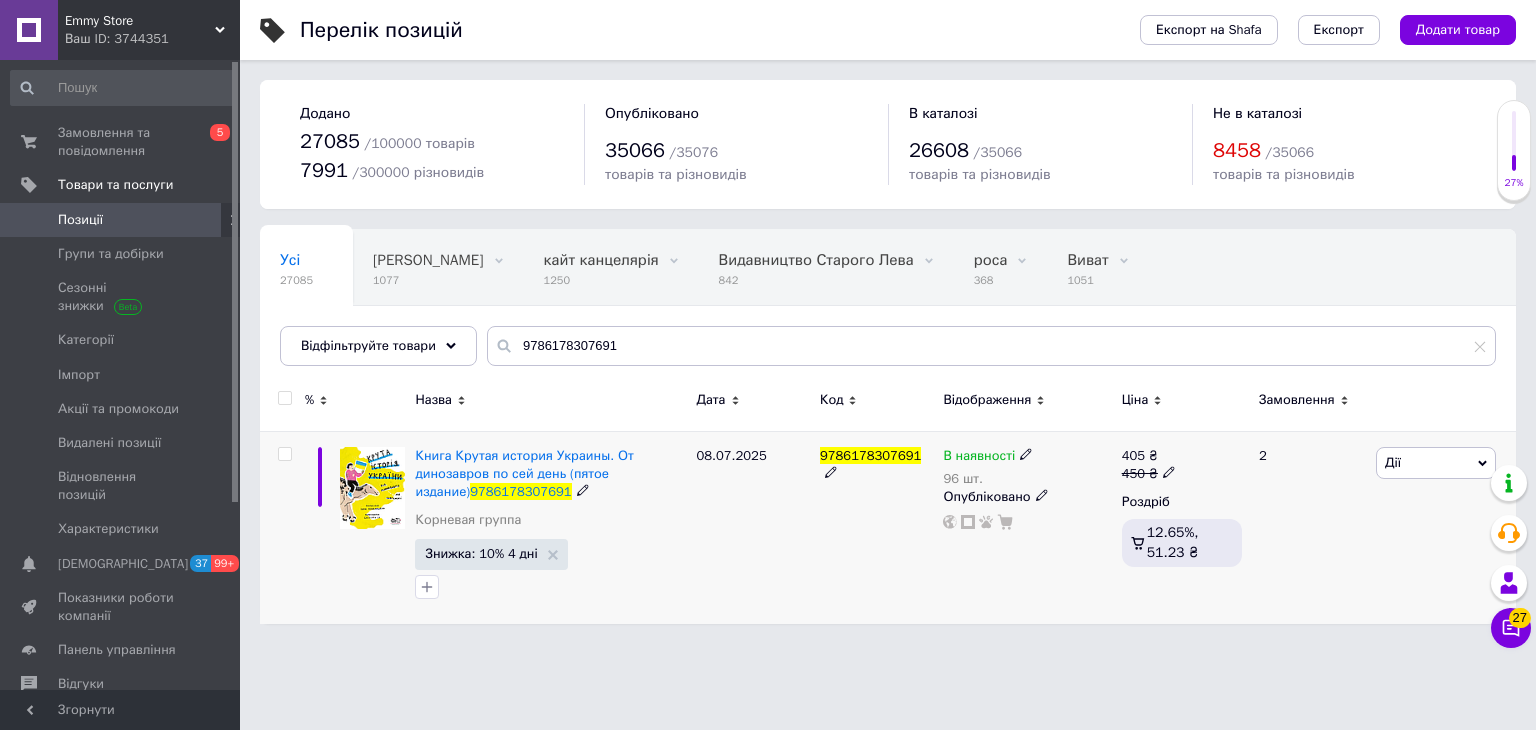 click on "В наявності 96 шт." at bounding box center (1027, 467) 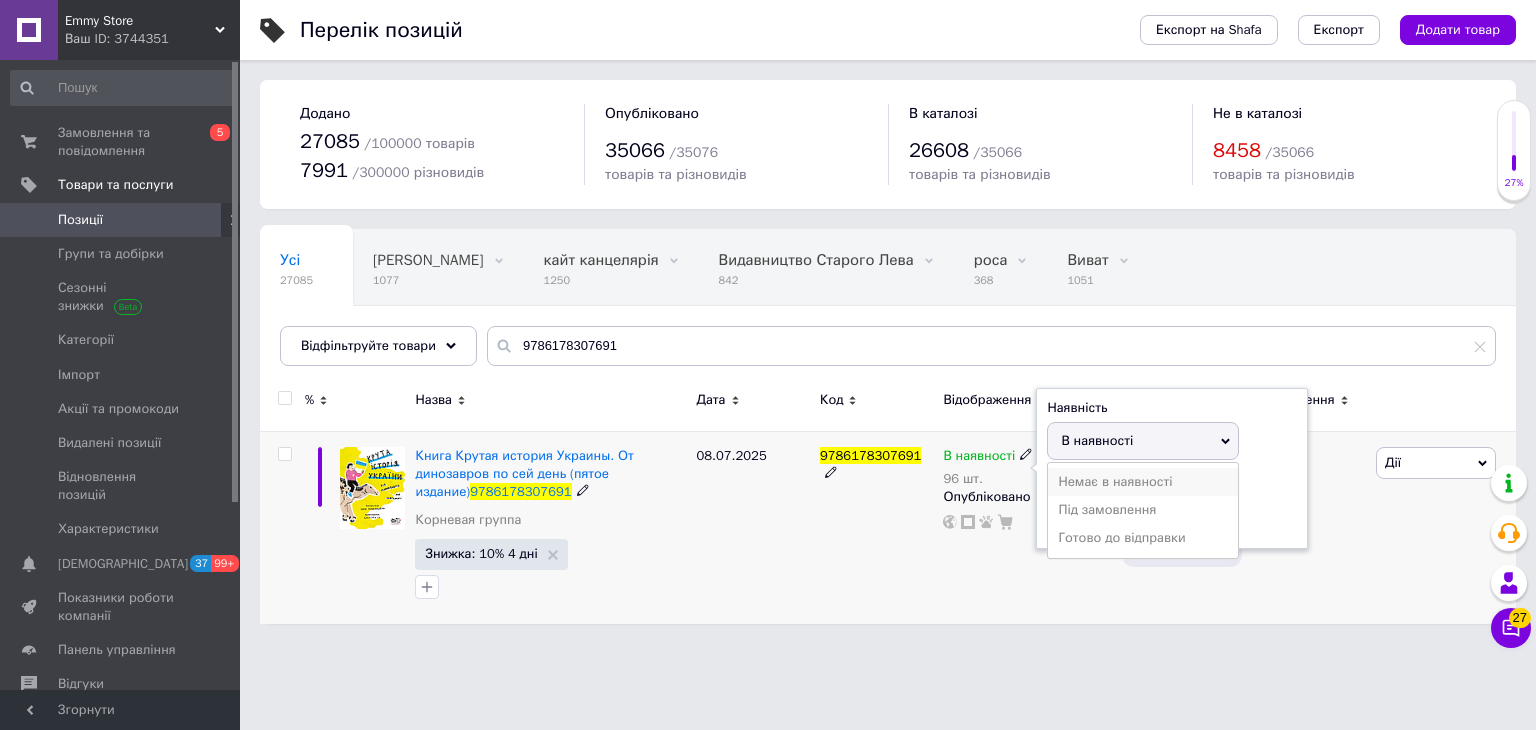 click on "Немає в наявності" at bounding box center [1143, 482] 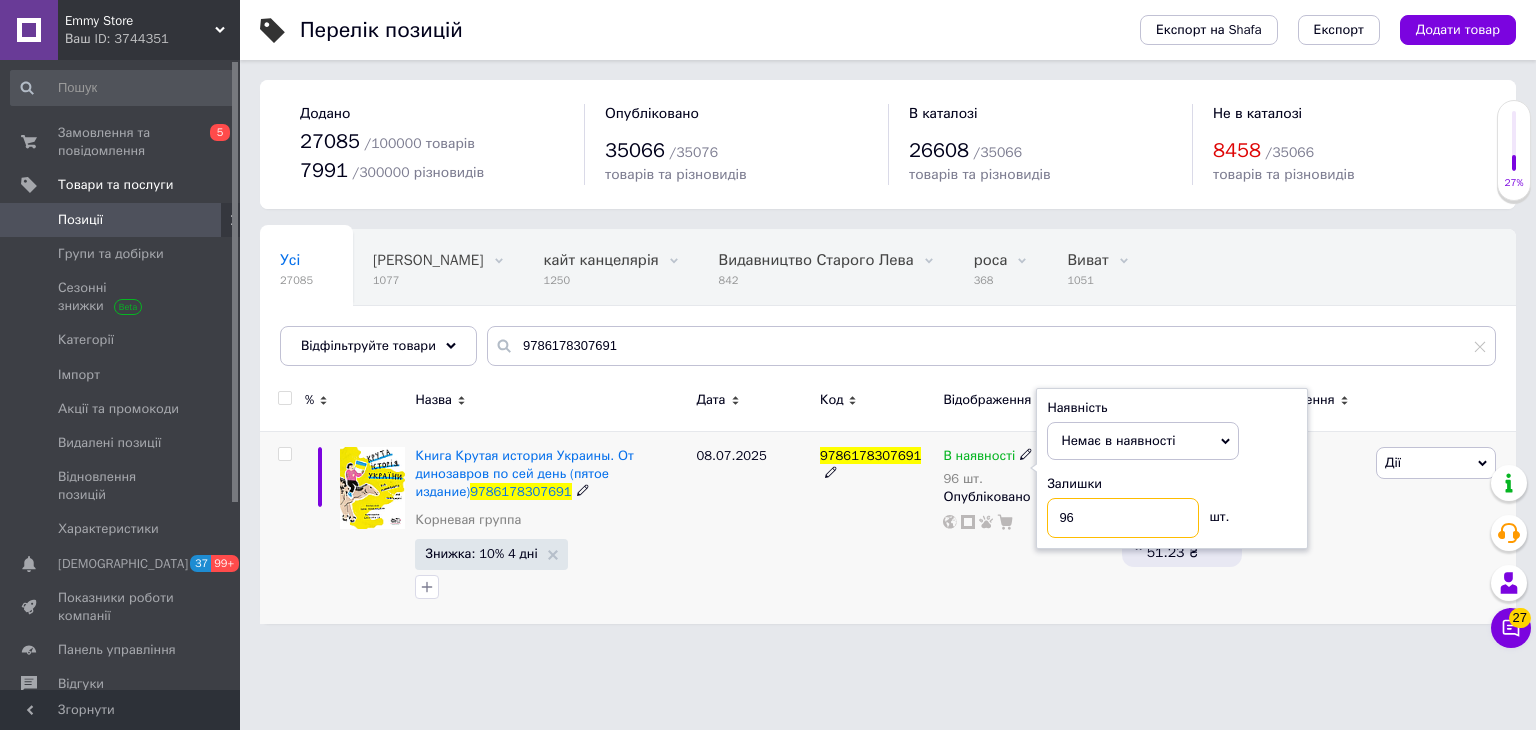 click on "96" at bounding box center [1123, 518] 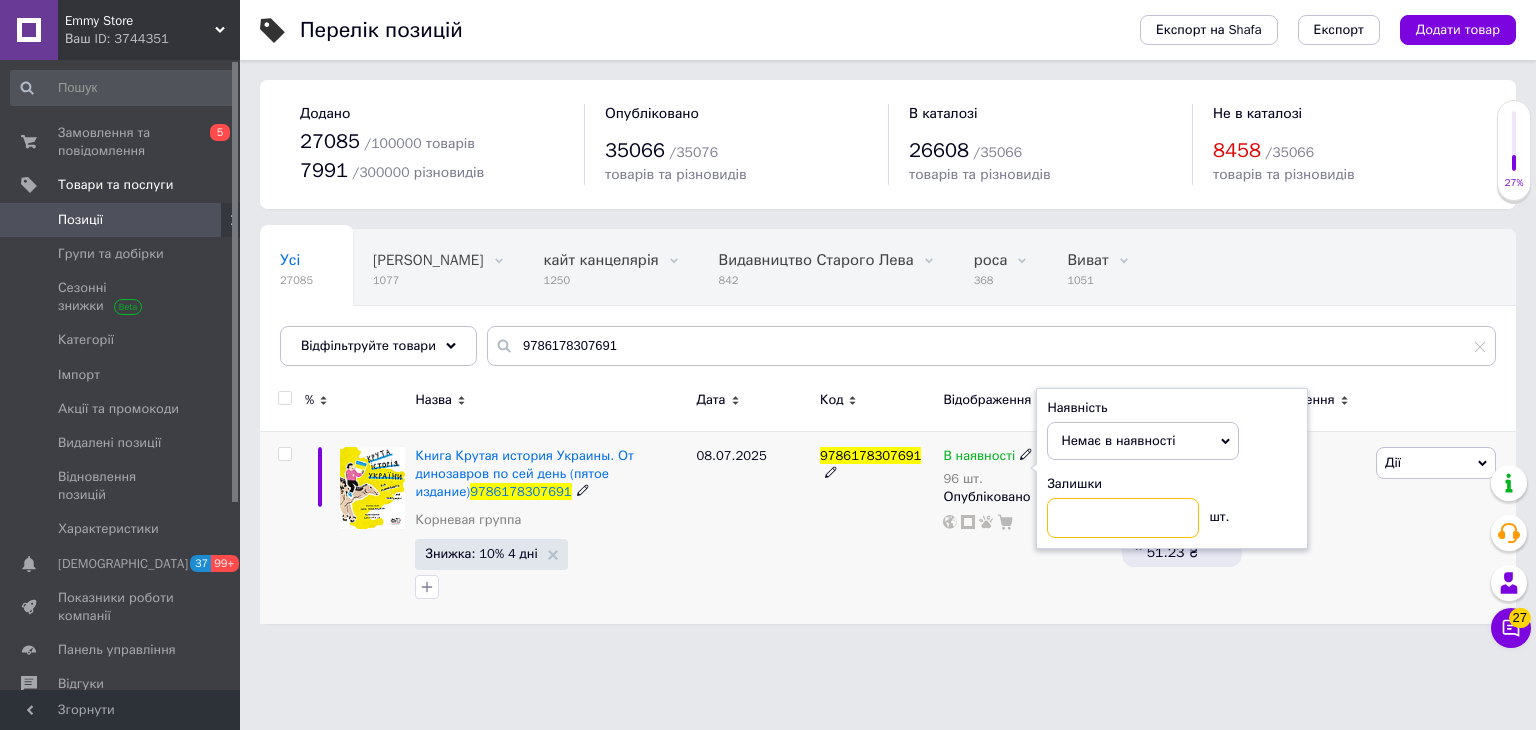 type on "0" 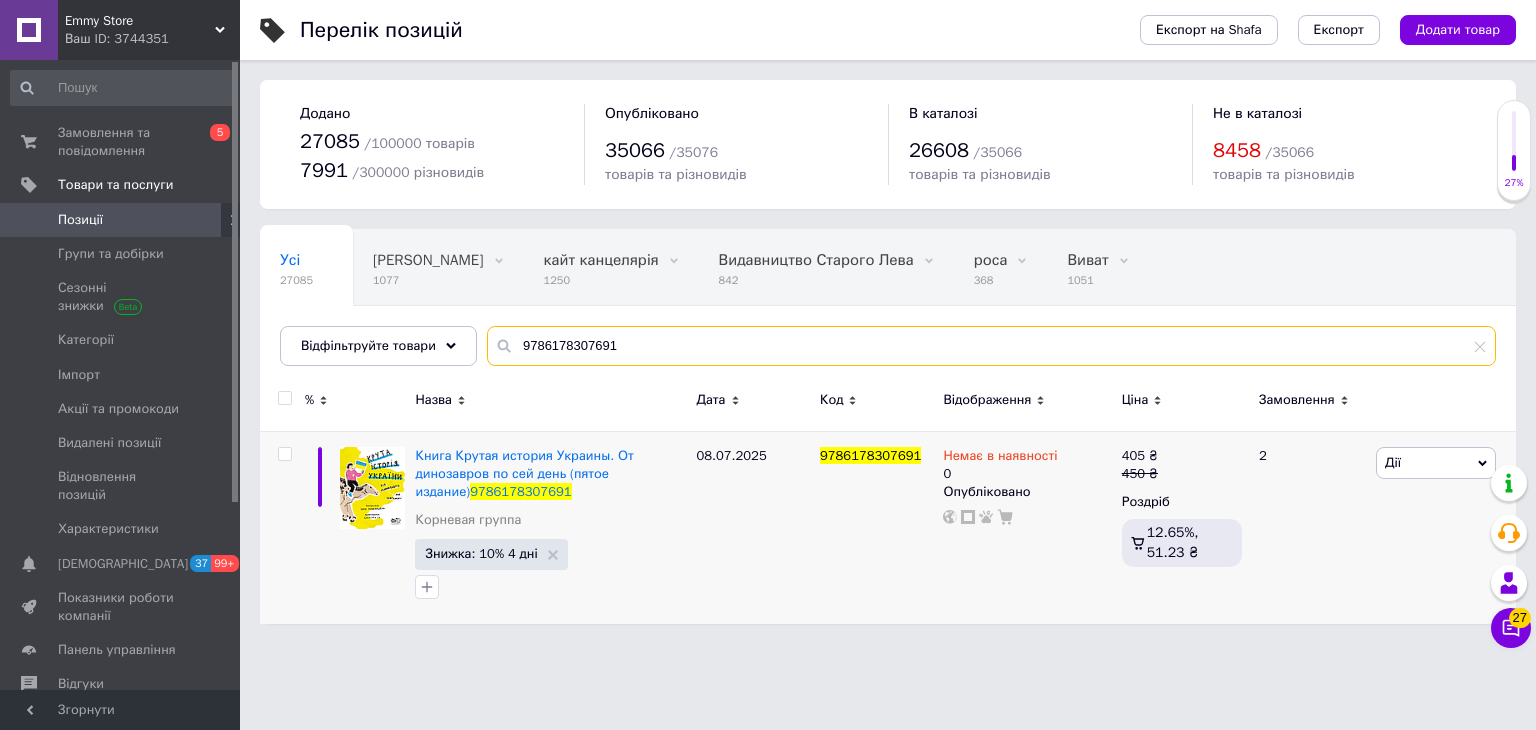 click on "9786178307691" at bounding box center [991, 346] 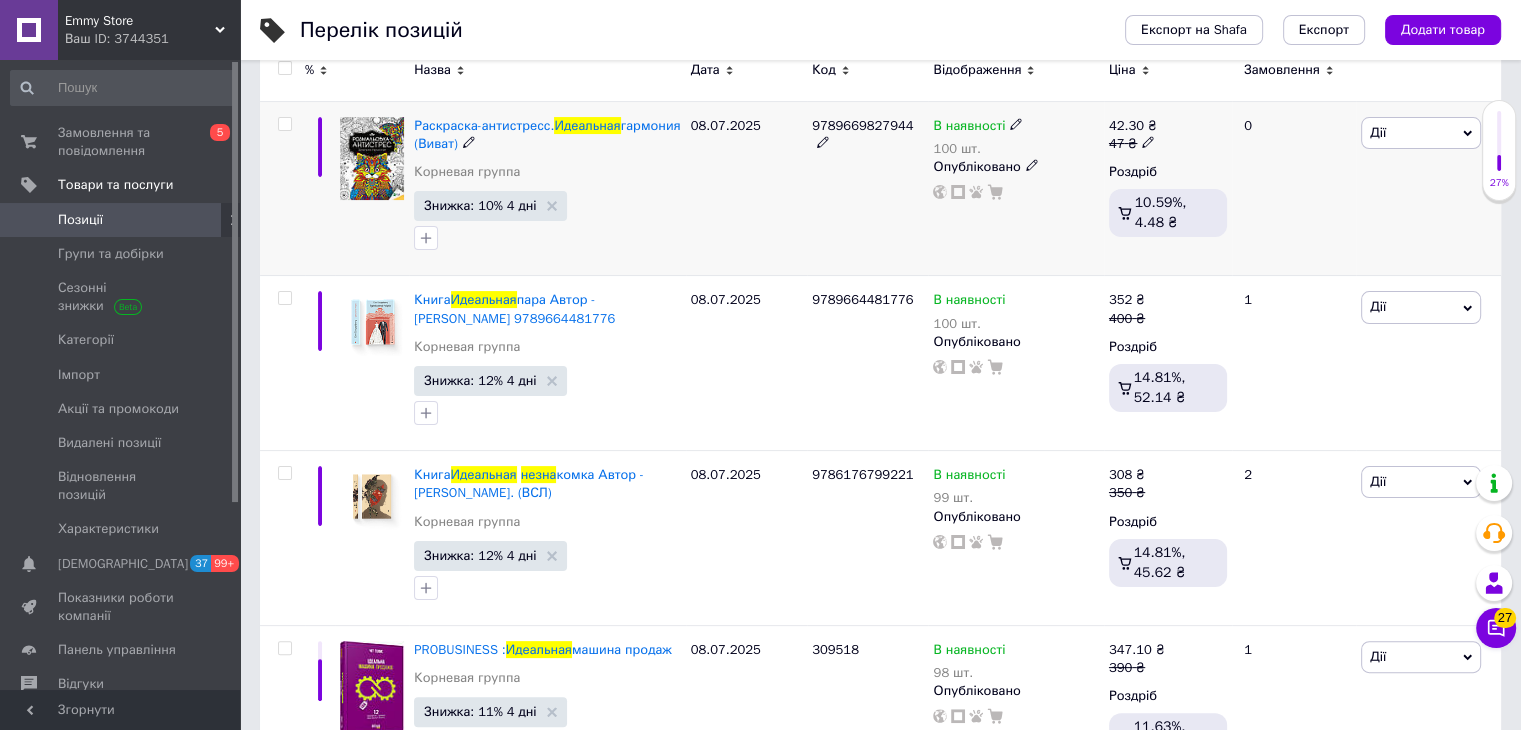 scroll, scrollTop: 331, scrollLeft: 0, axis: vertical 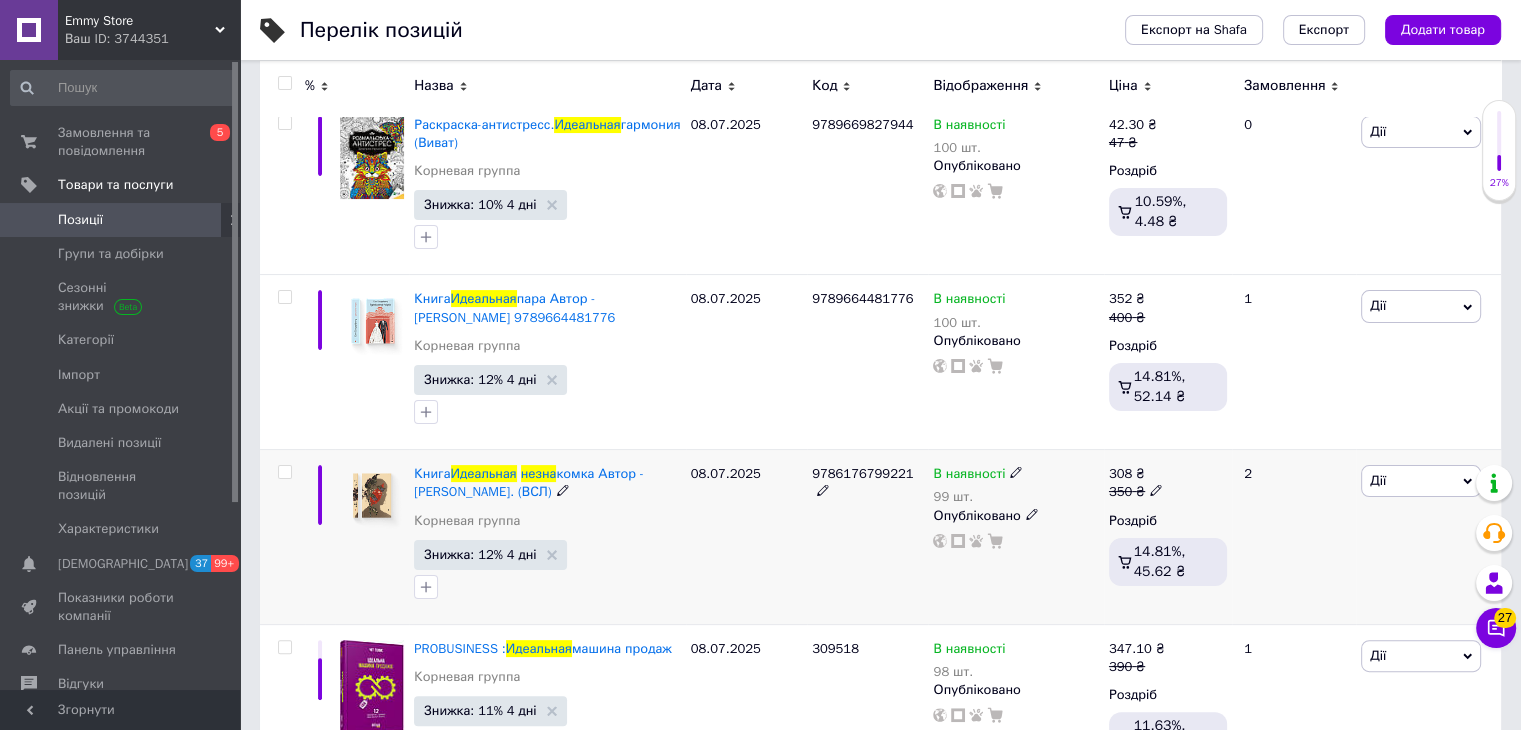 type on "идеальная незна" 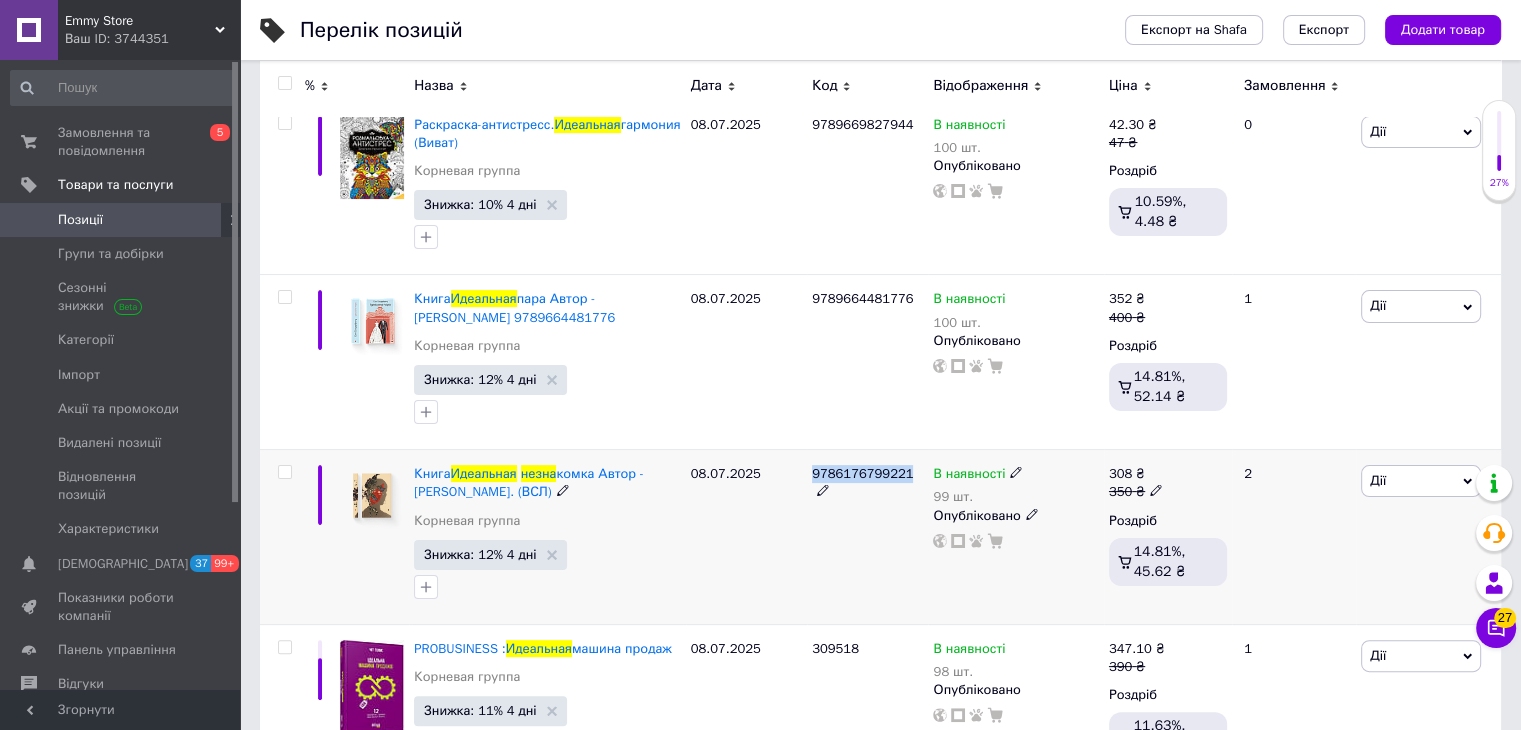 click on "9786176799221" at bounding box center (862, 473) 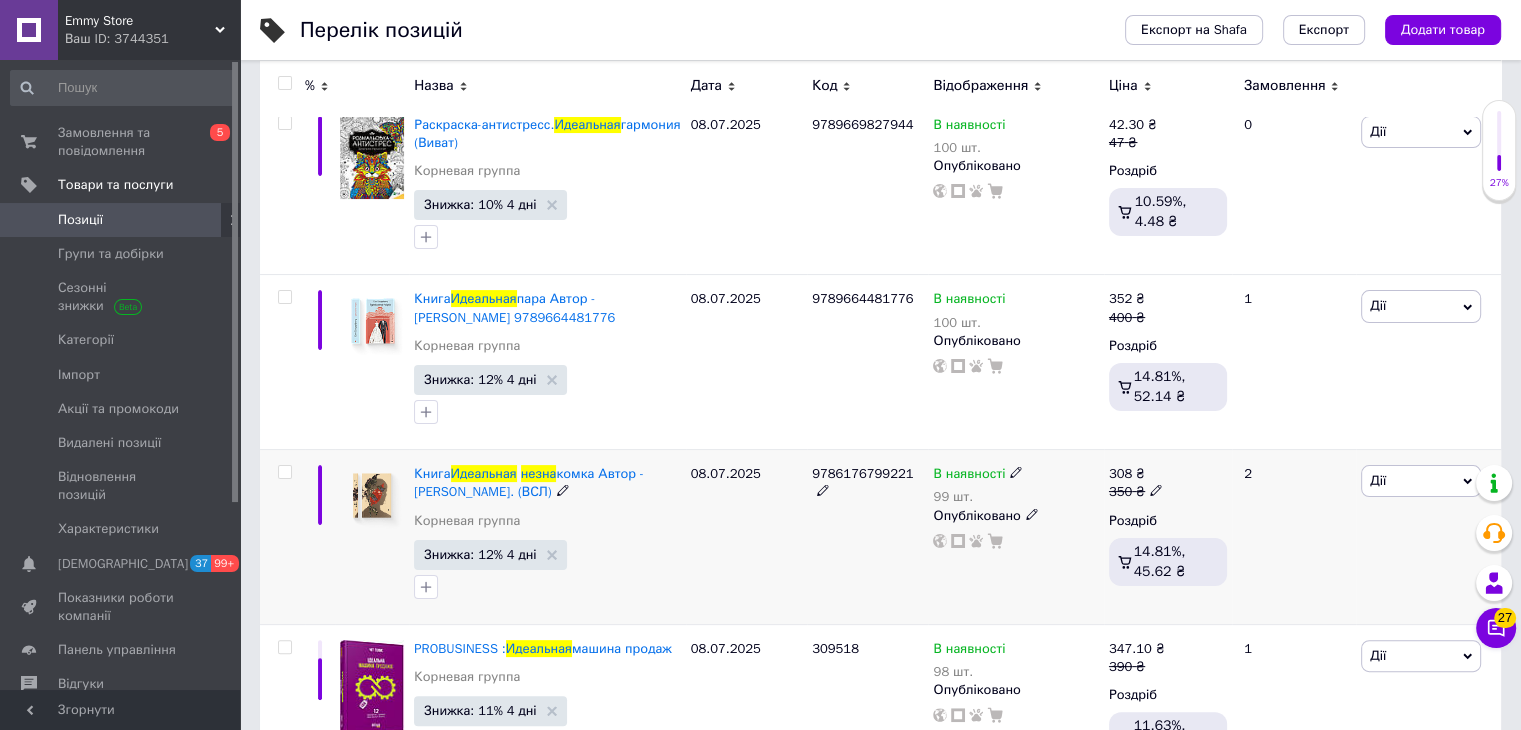 click 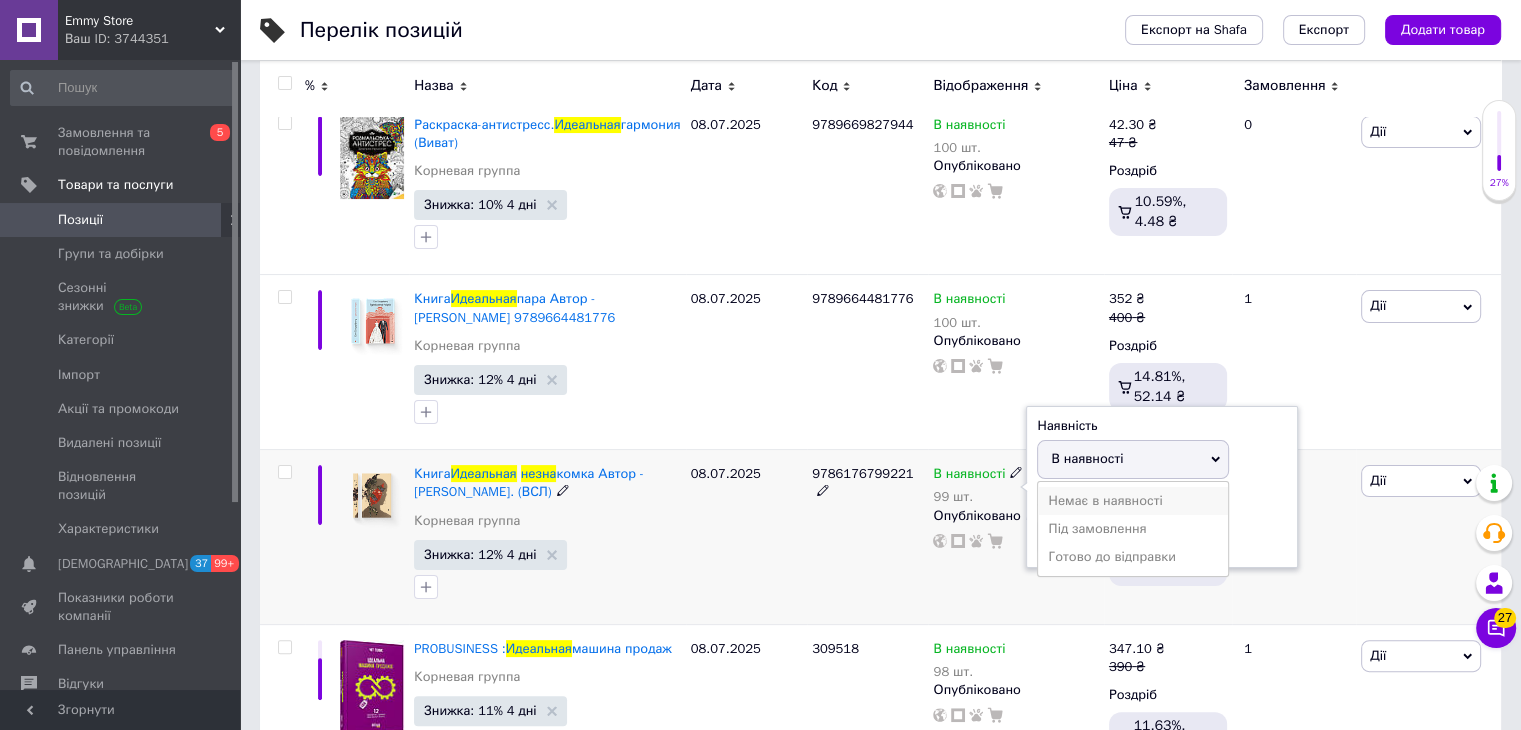 click on "Немає в наявності" at bounding box center (1133, 501) 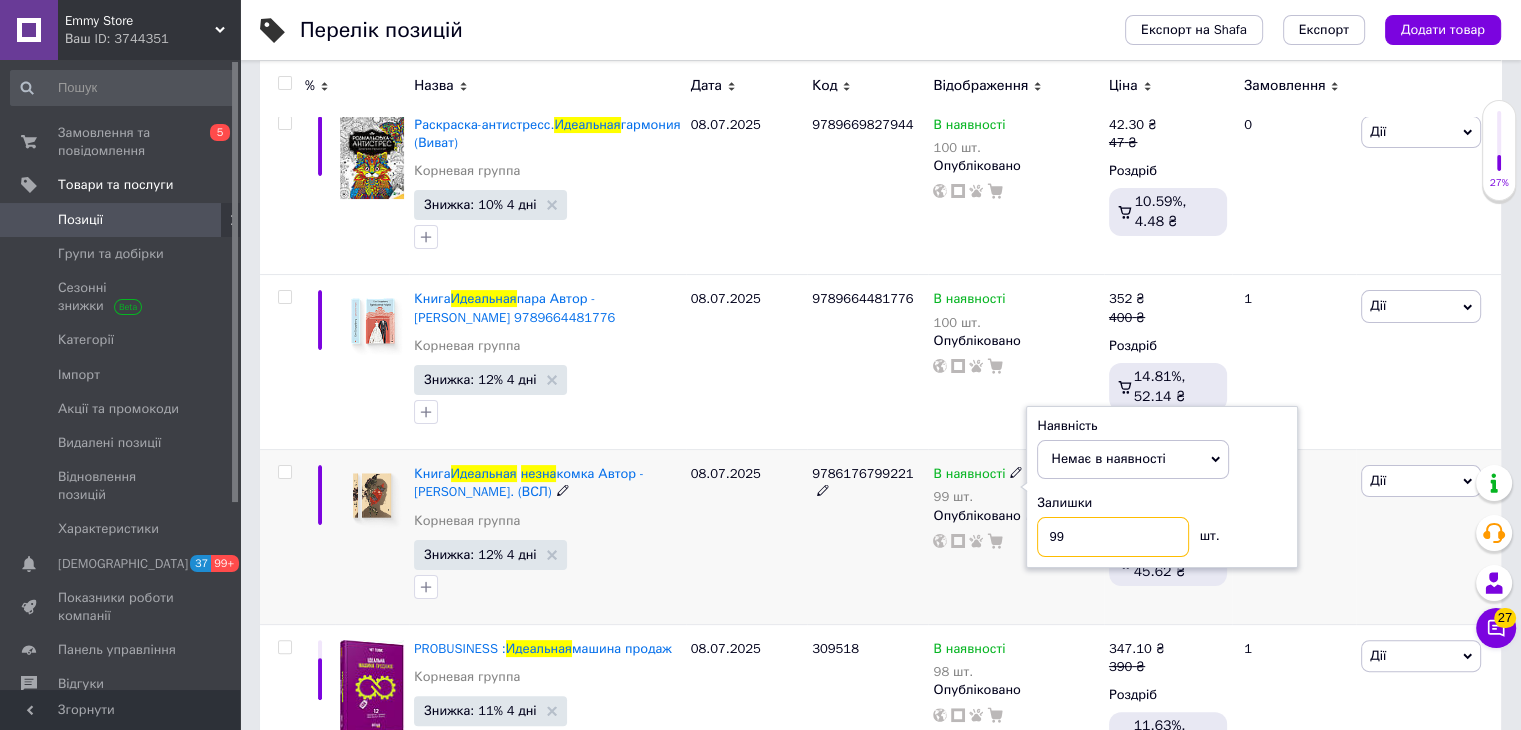 click on "99" at bounding box center [1113, 537] 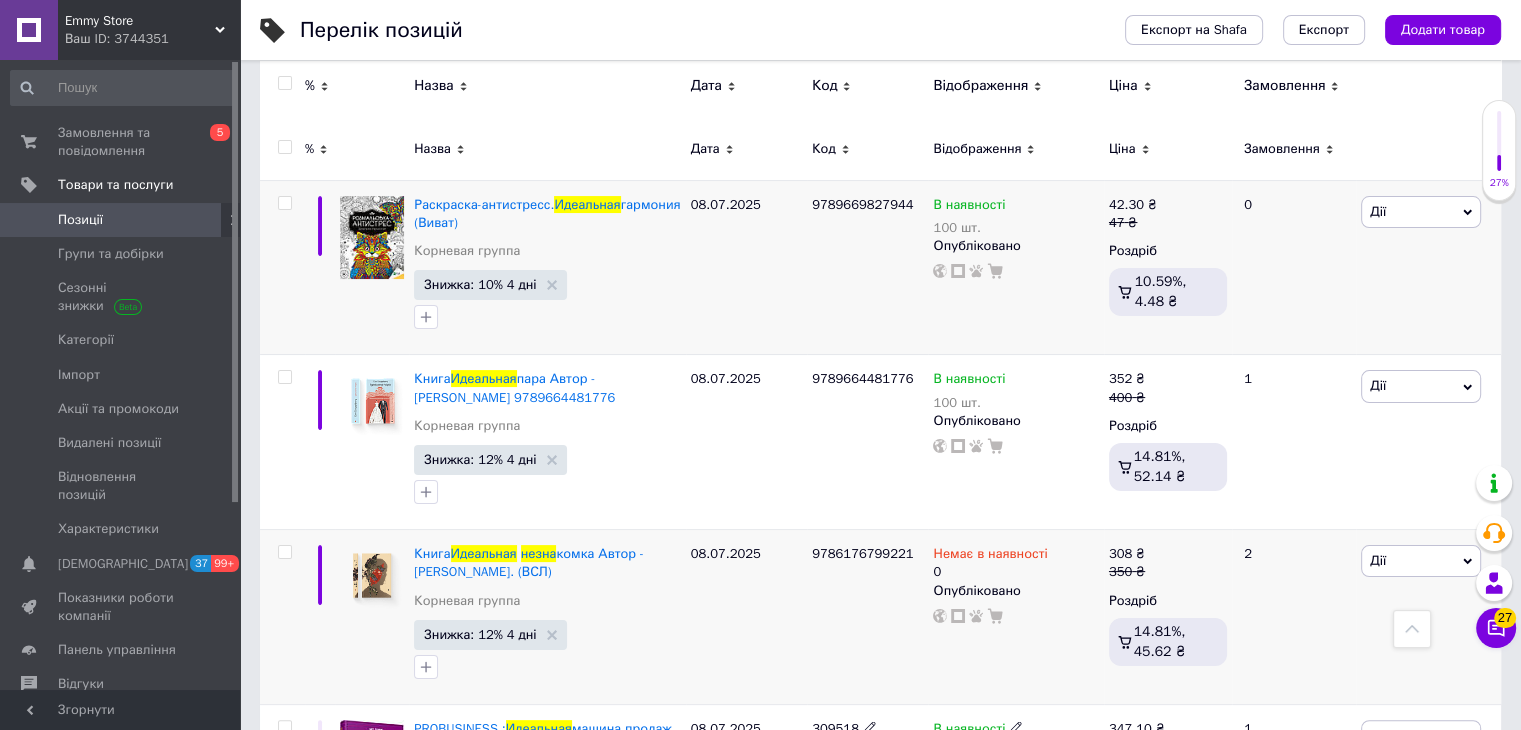 scroll, scrollTop: 0, scrollLeft: 0, axis: both 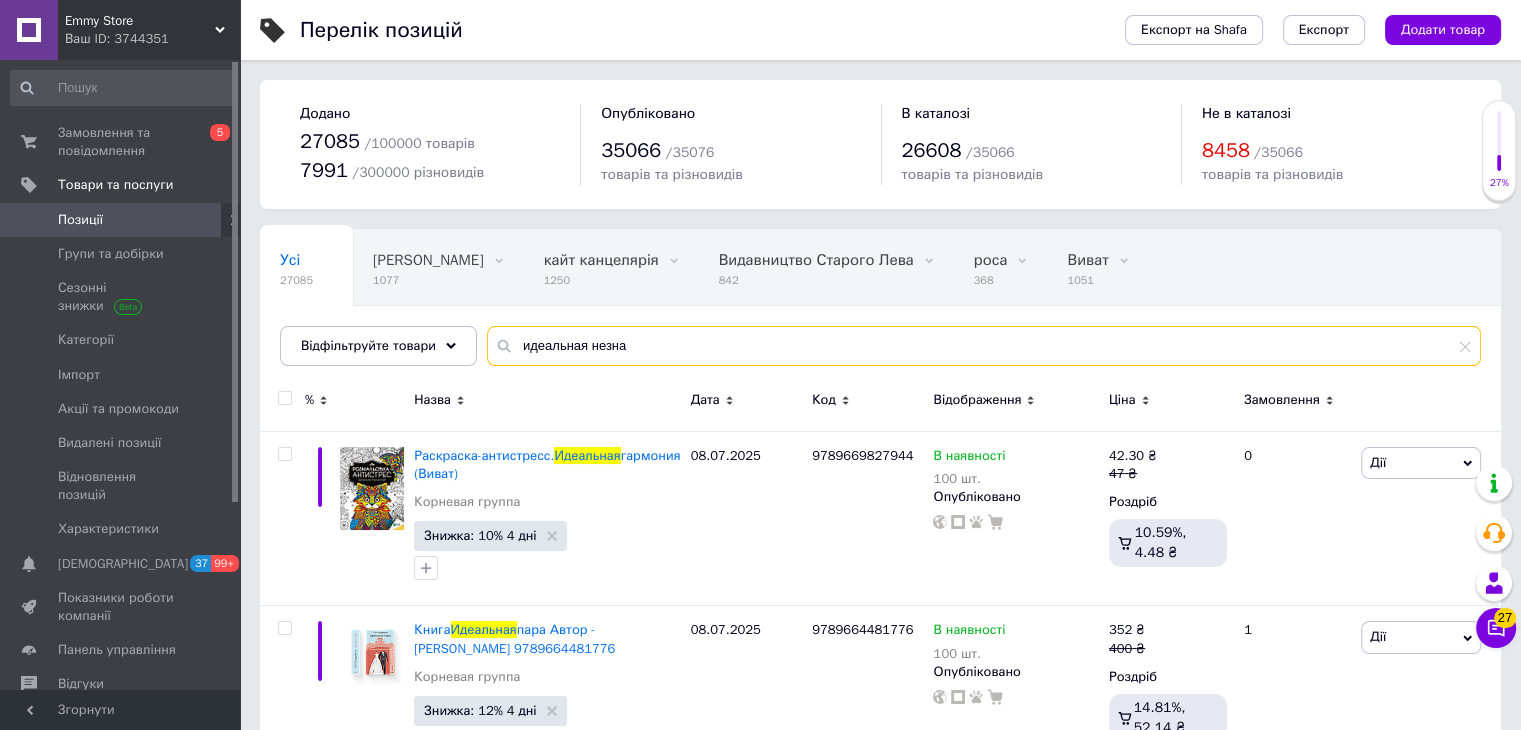 click on "идеальная незна" at bounding box center (984, 346) 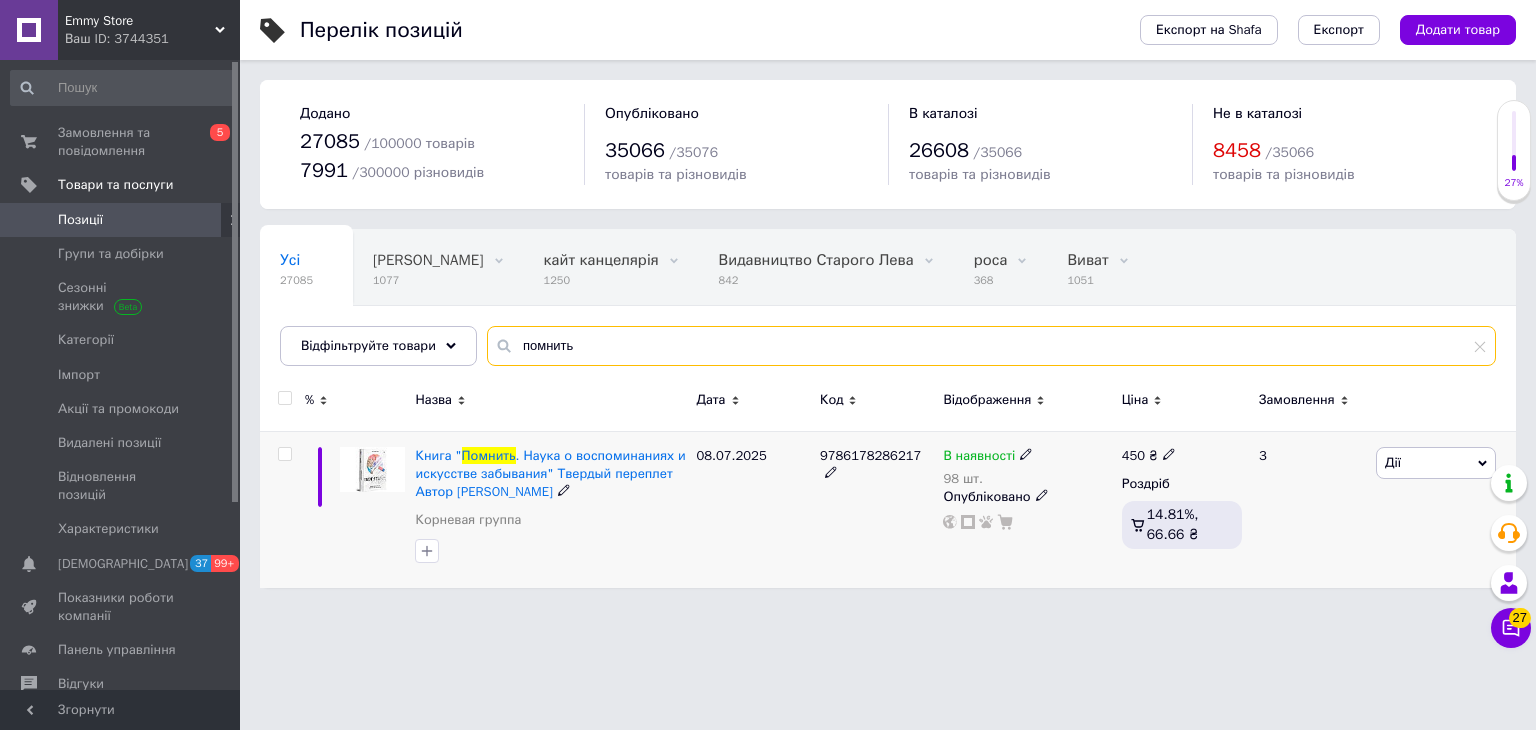 type on "помнить" 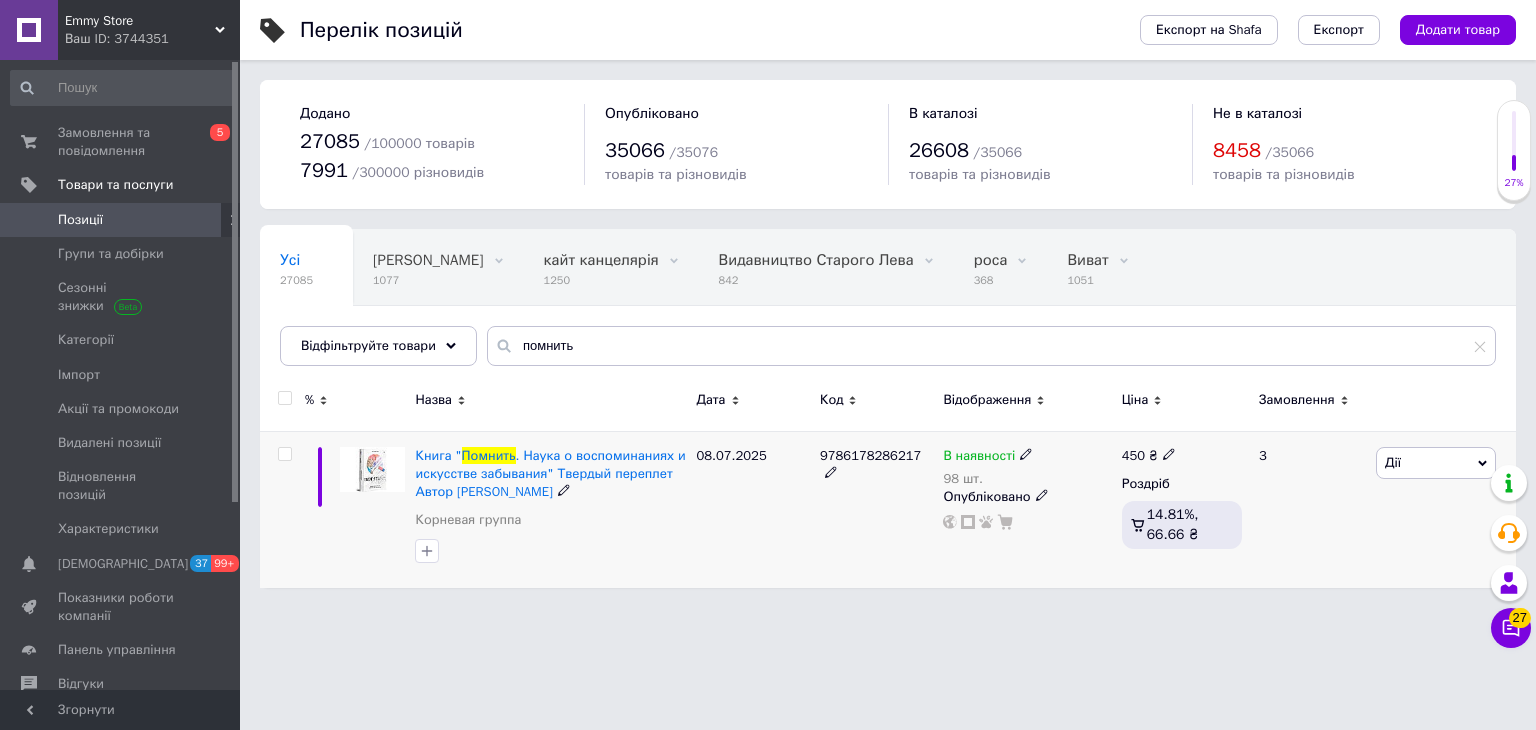 click on "9786178286217" at bounding box center (870, 455) 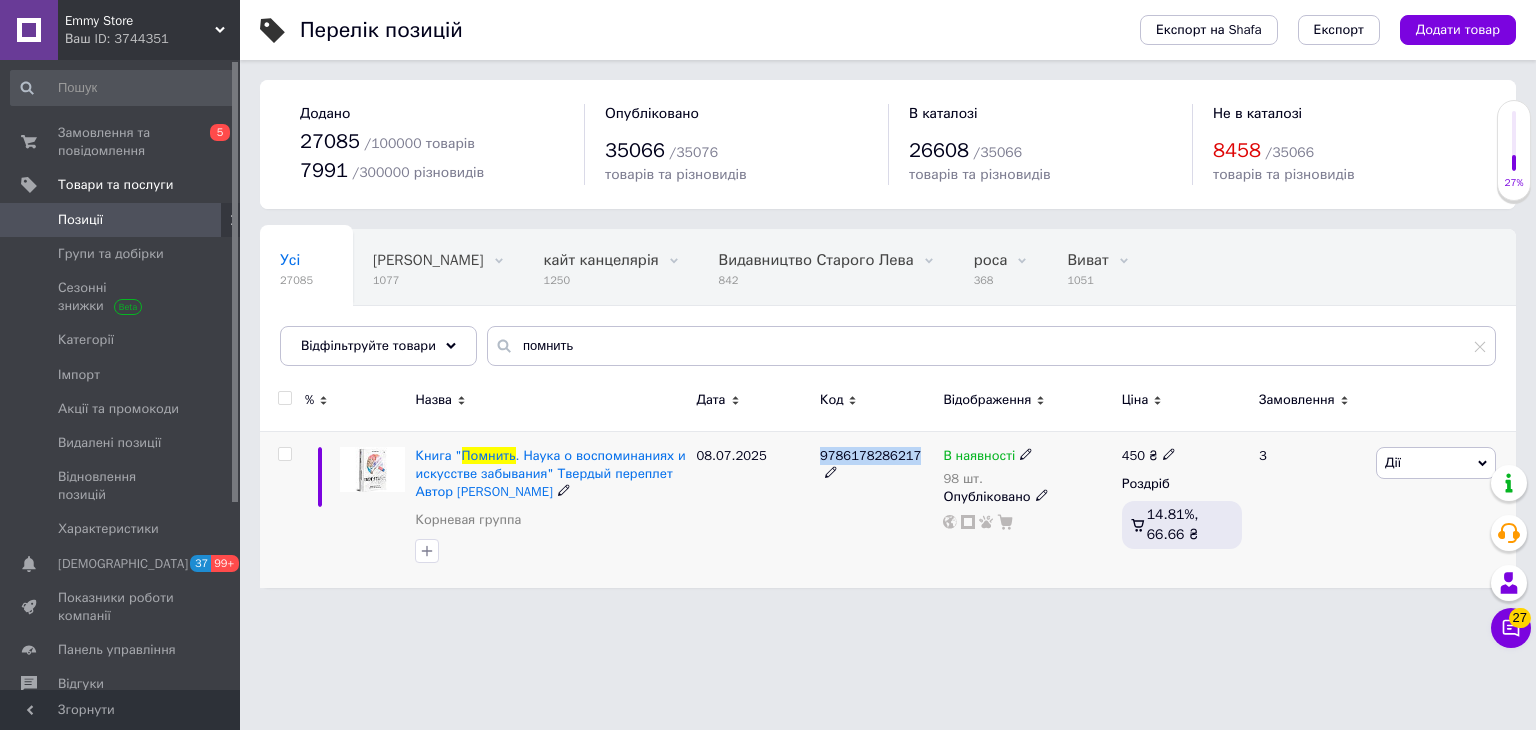 click on "9786178286217" at bounding box center [870, 455] 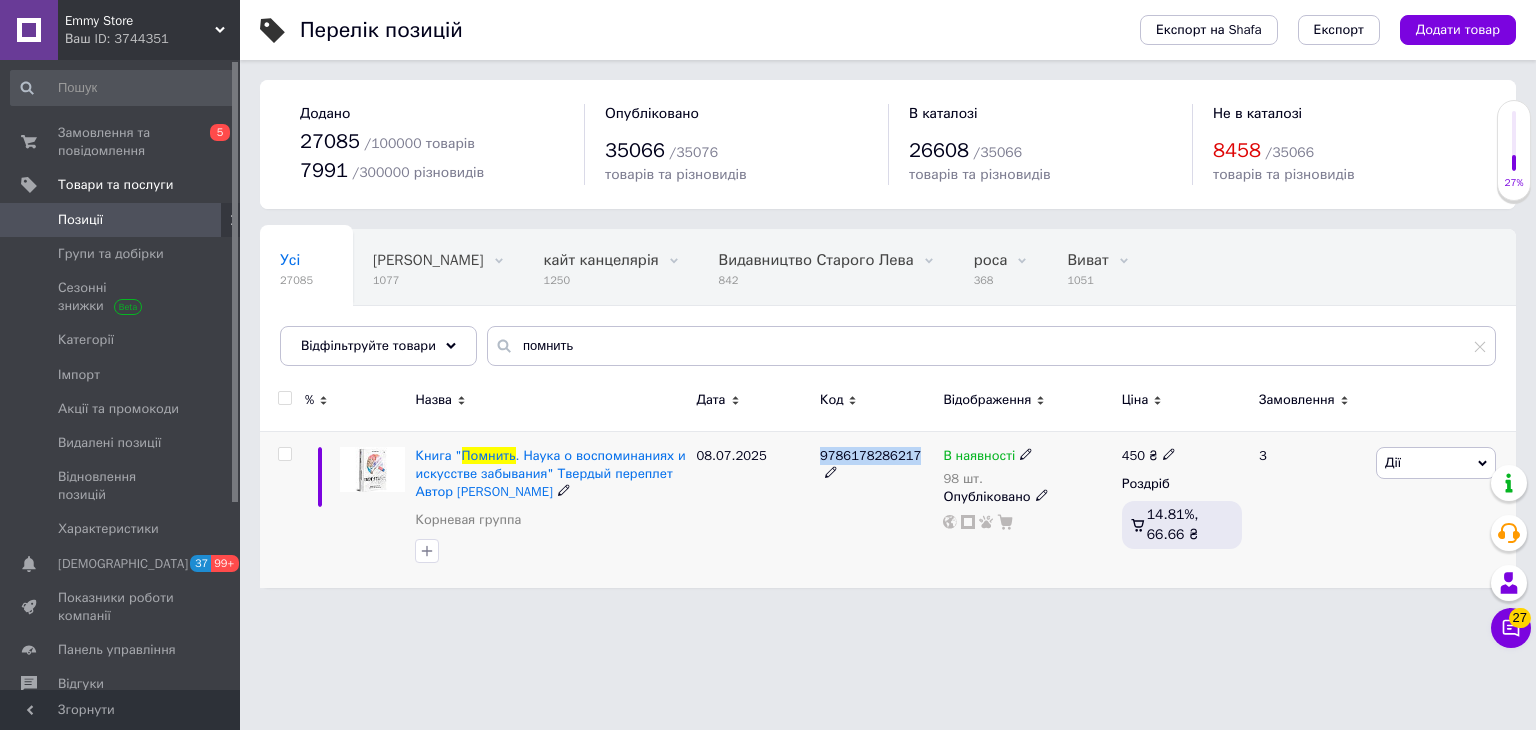 copy on "9786178286217" 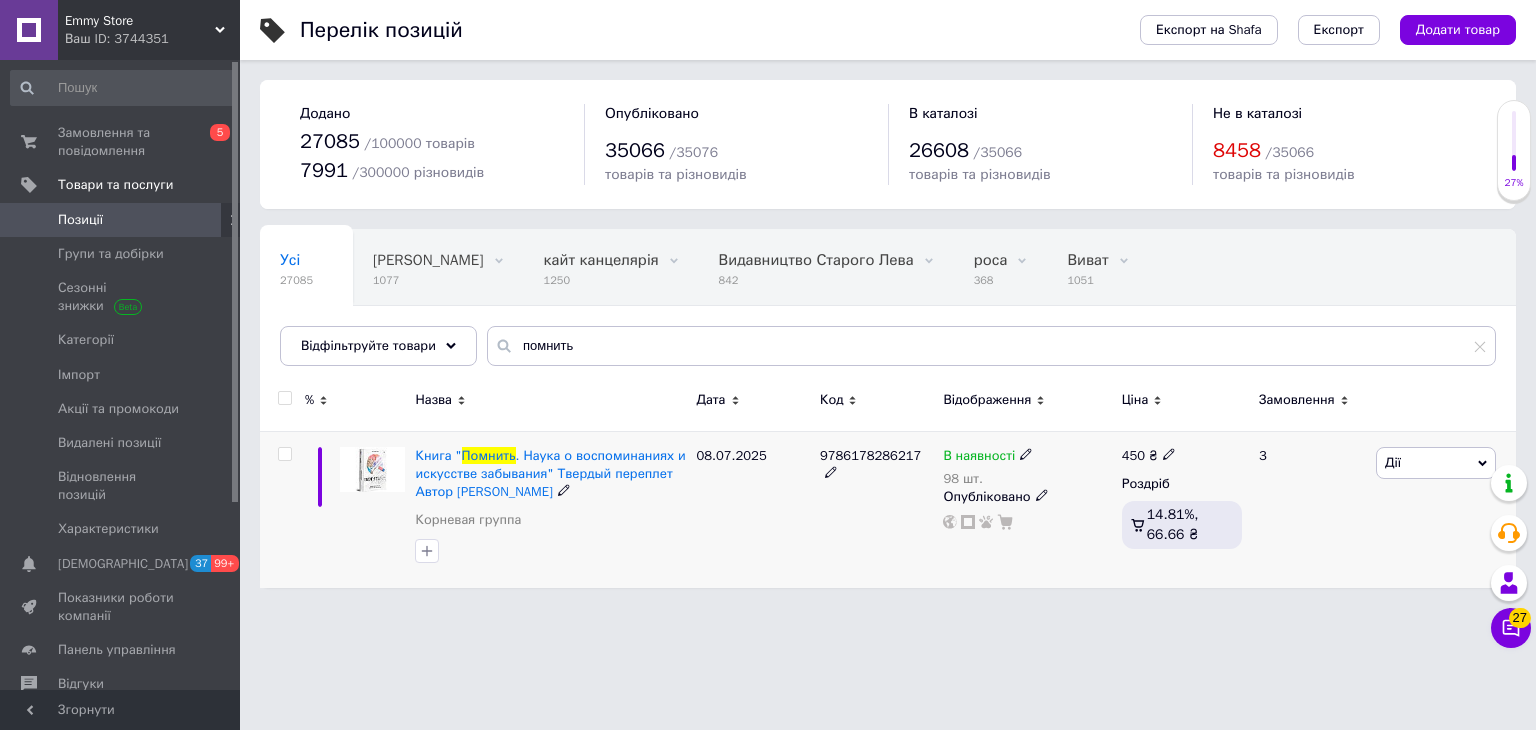 click 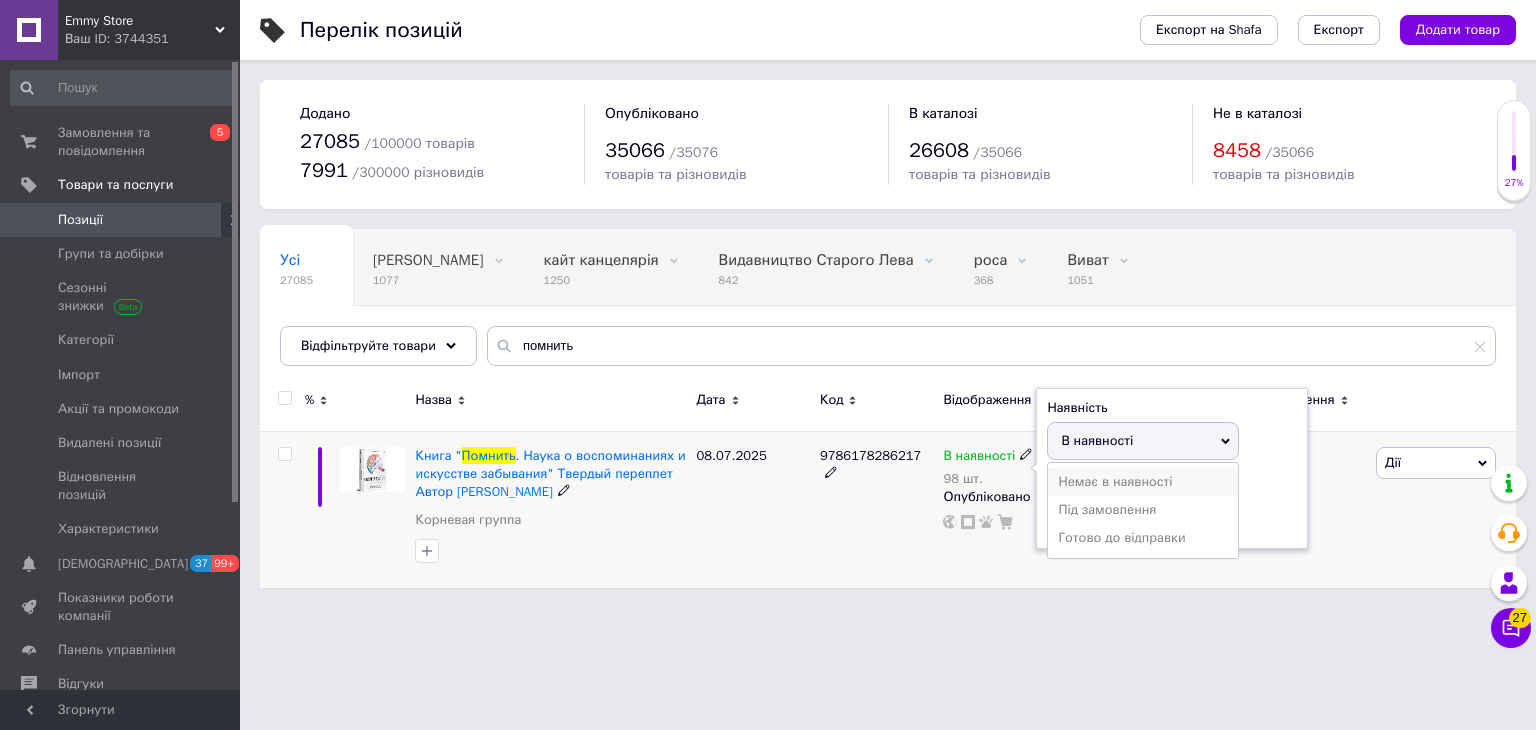 click on "Немає в наявності" at bounding box center [1143, 482] 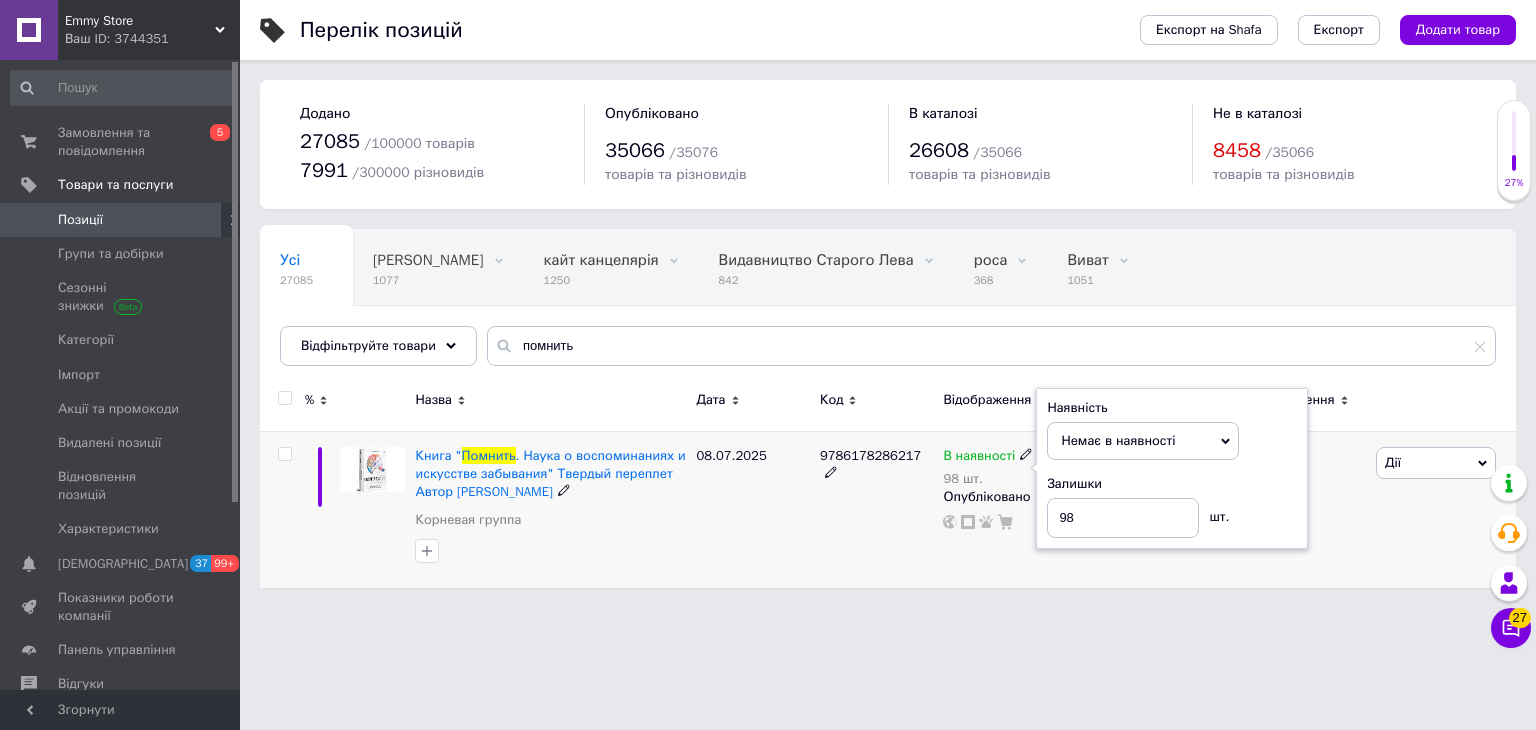 click on "Наявність Немає в наявності В наявності Під замовлення Готово до відправки Залишки 98 шт." at bounding box center (1172, 469) 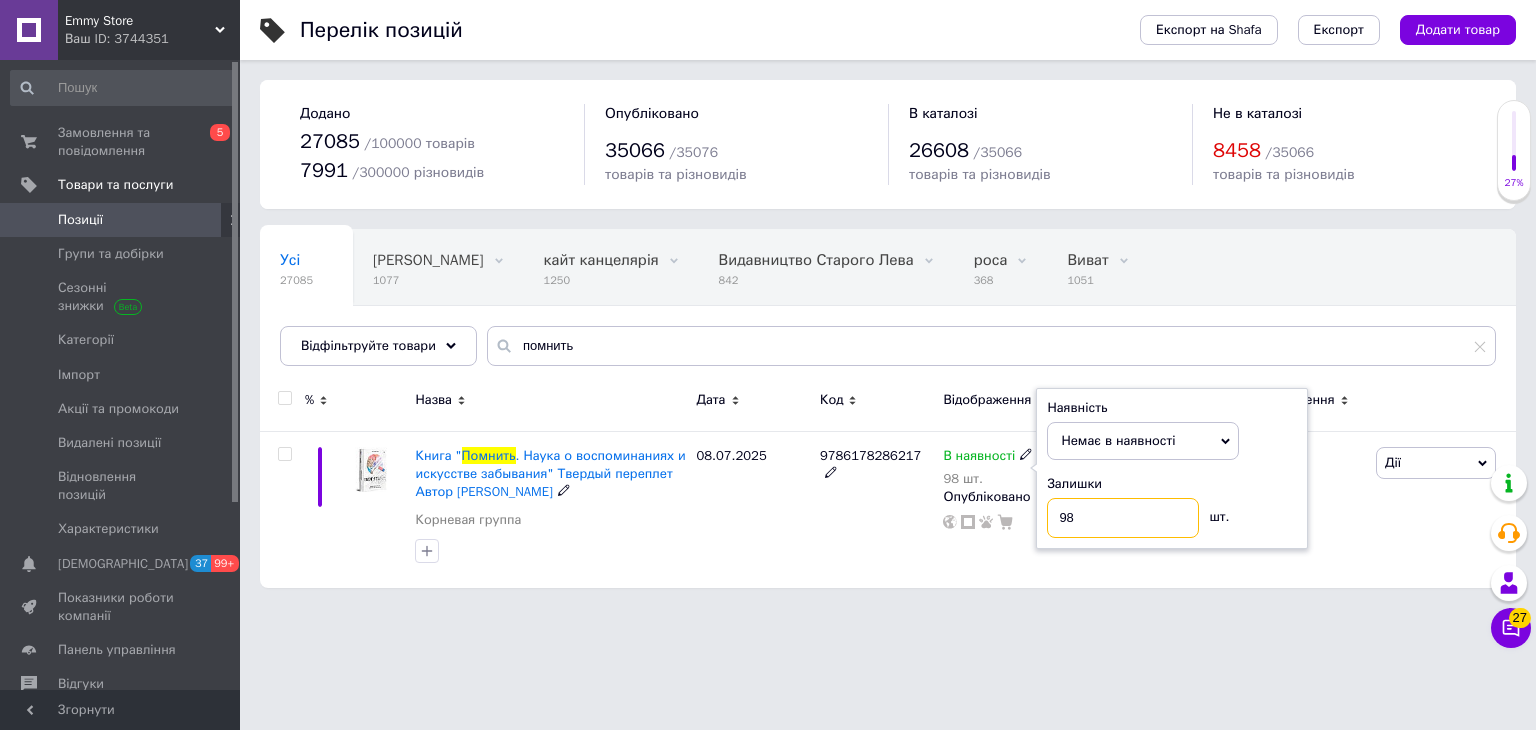 click on "98" at bounding box center (1123, 518) 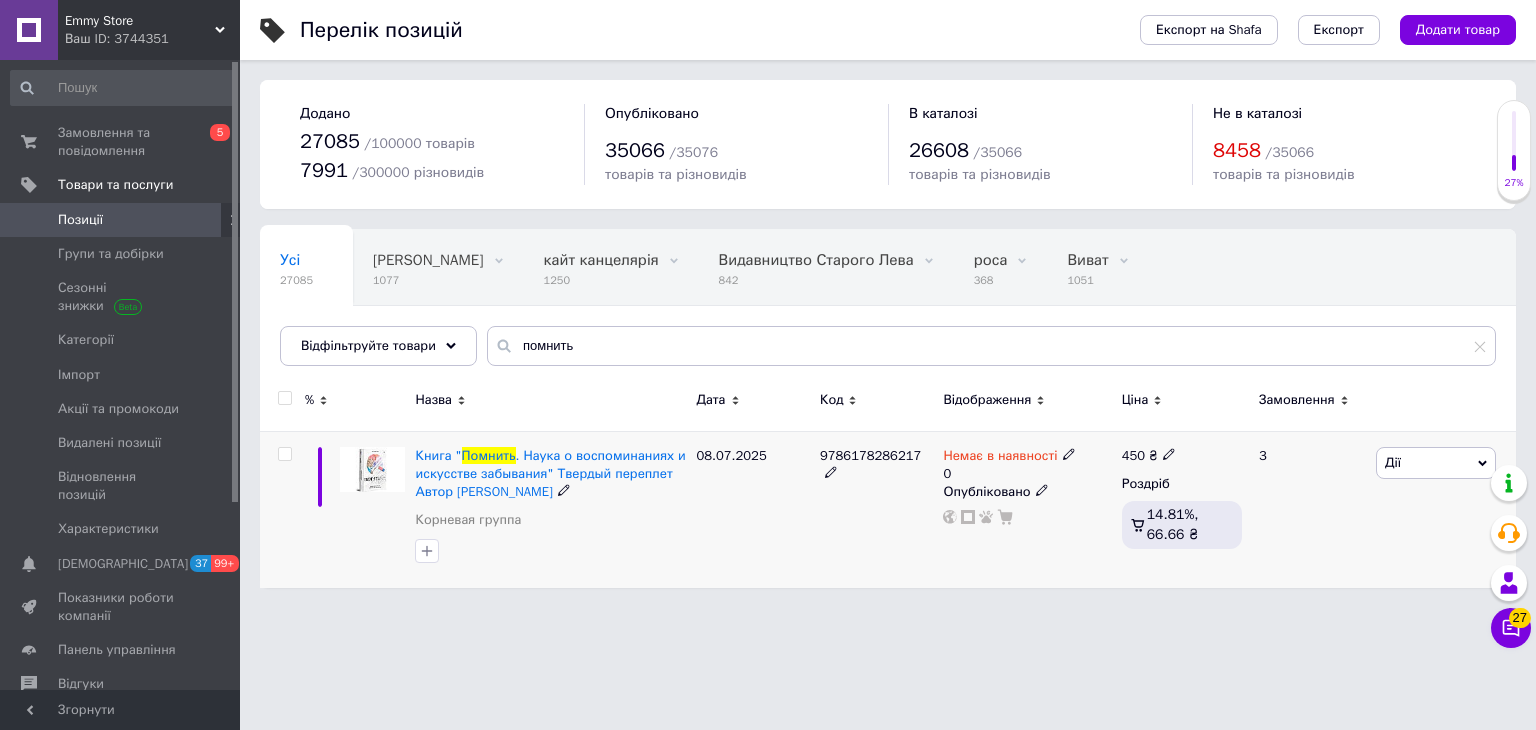 click at bounding box center [284, 454] 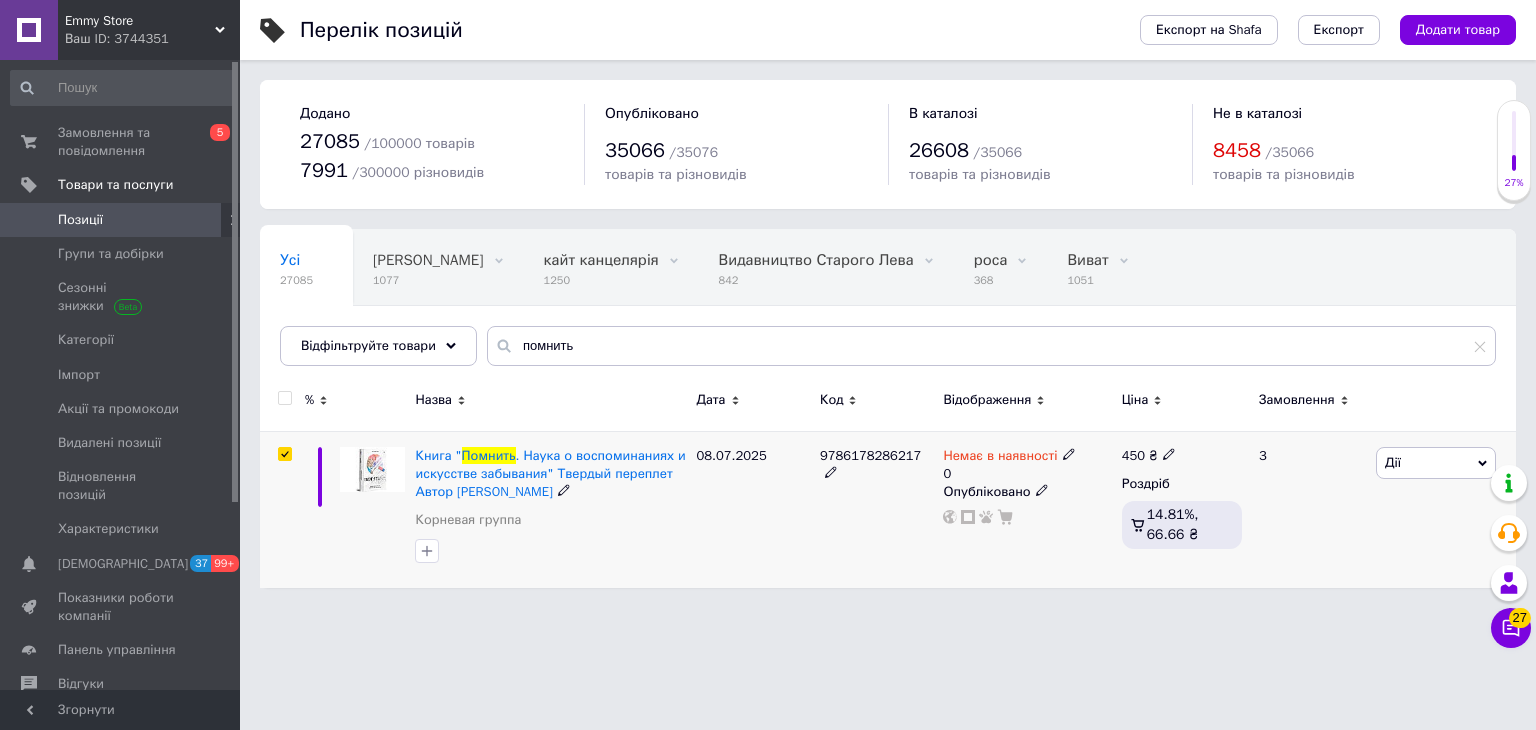 checkbox on "true" 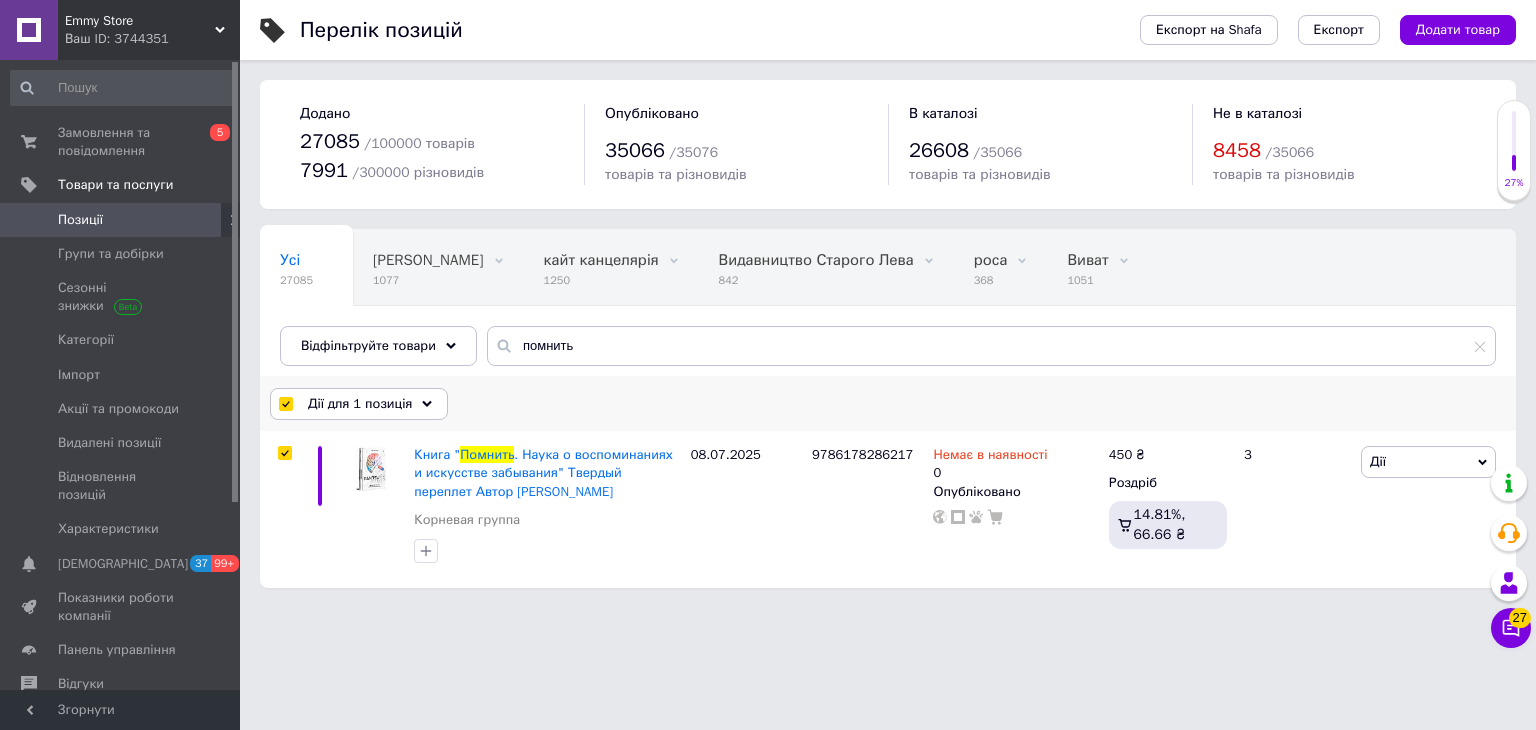click on "Дії для 1 позиція" at bounding box center (360, 404) 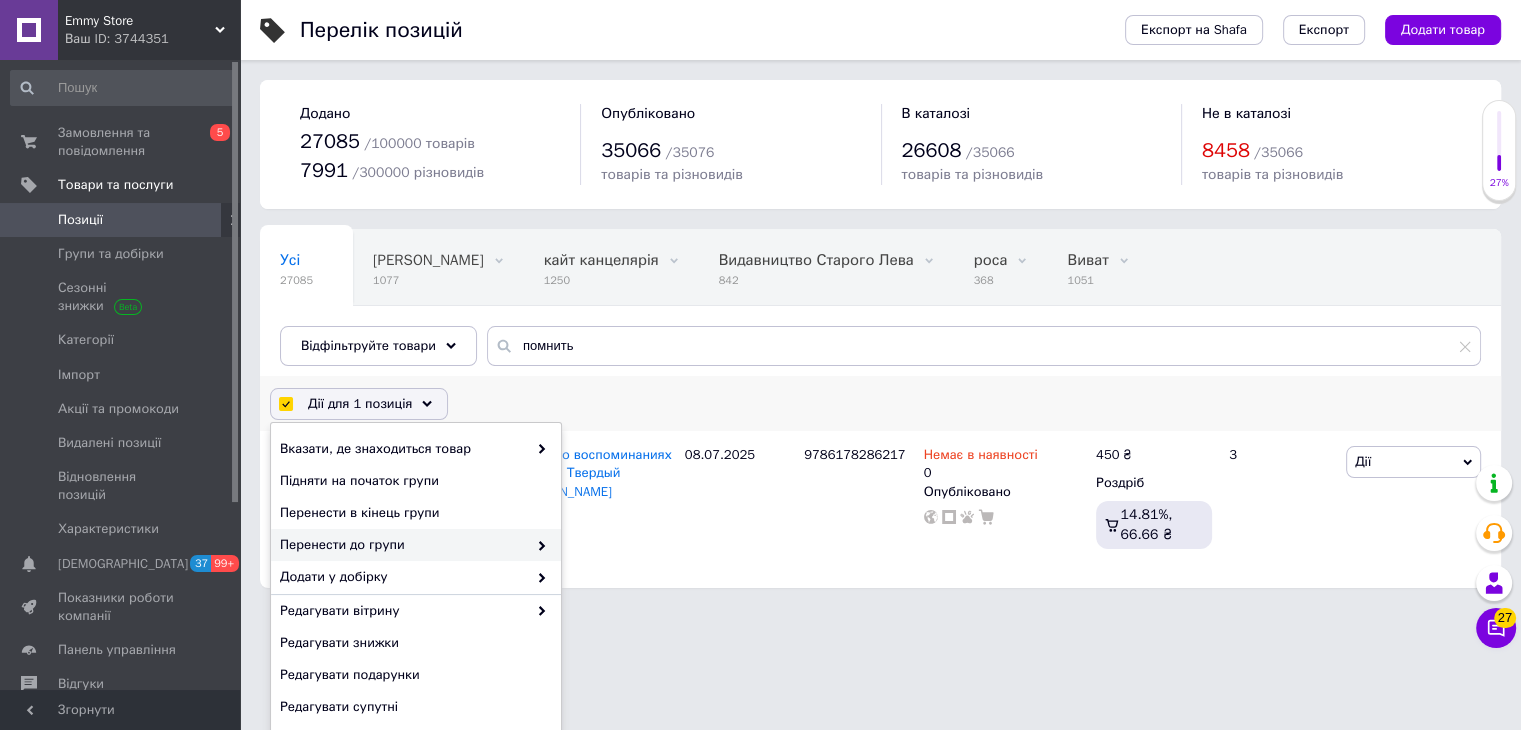 click on "Перенести до групи" at bounding box center [416, 545] 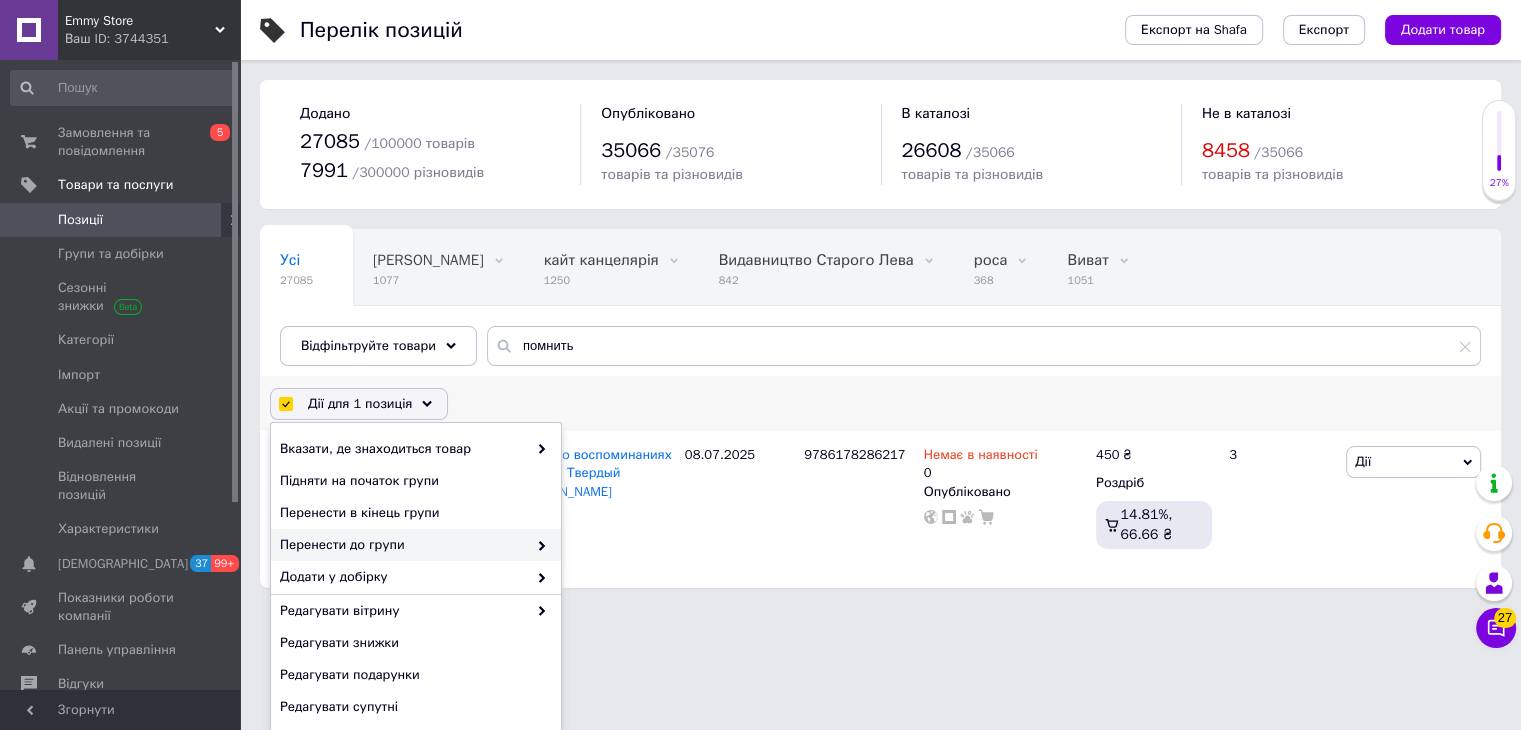 click on "Перенести до групи" at bounding box center (403, 545) 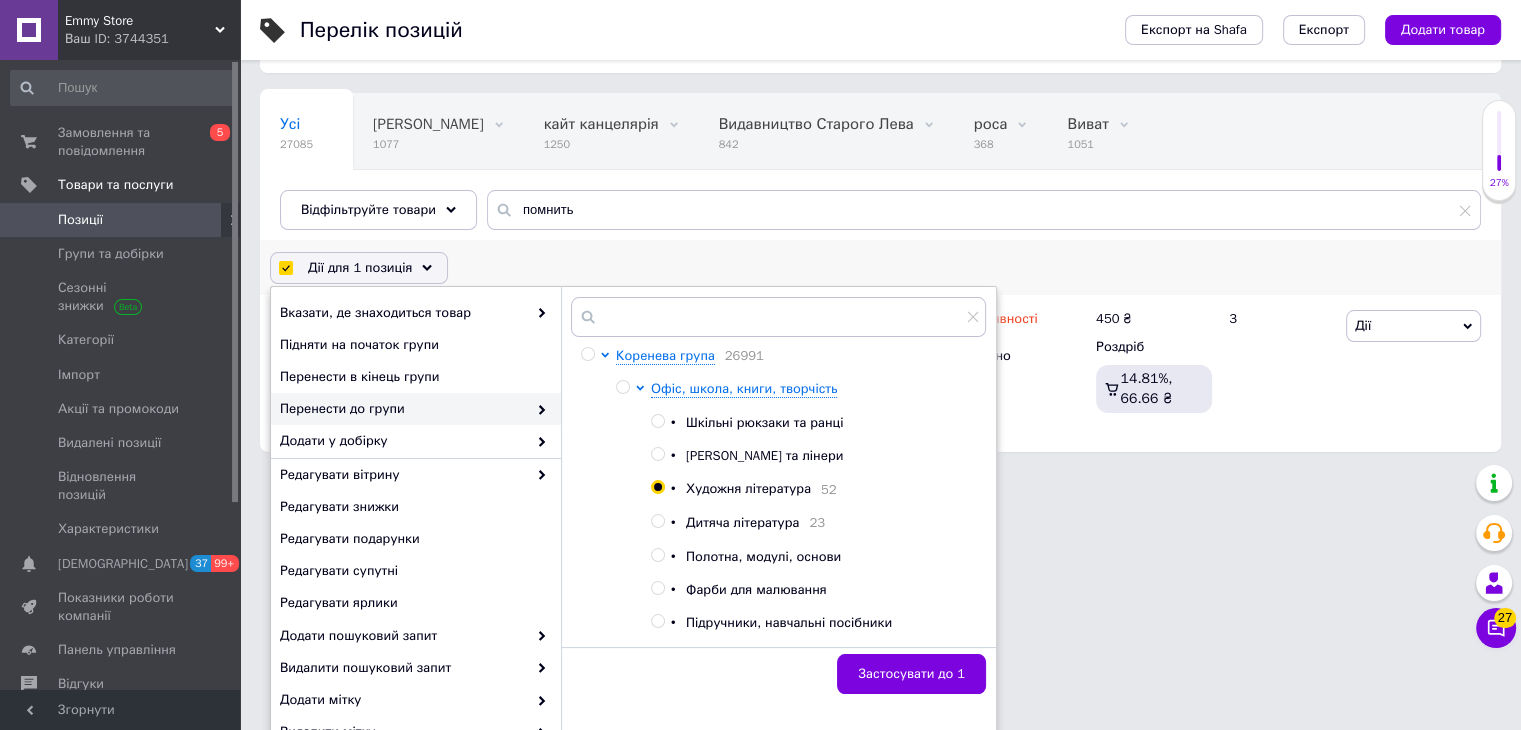 scroll, scrollTop: 160, scrollLeft: 0, axis: vertical 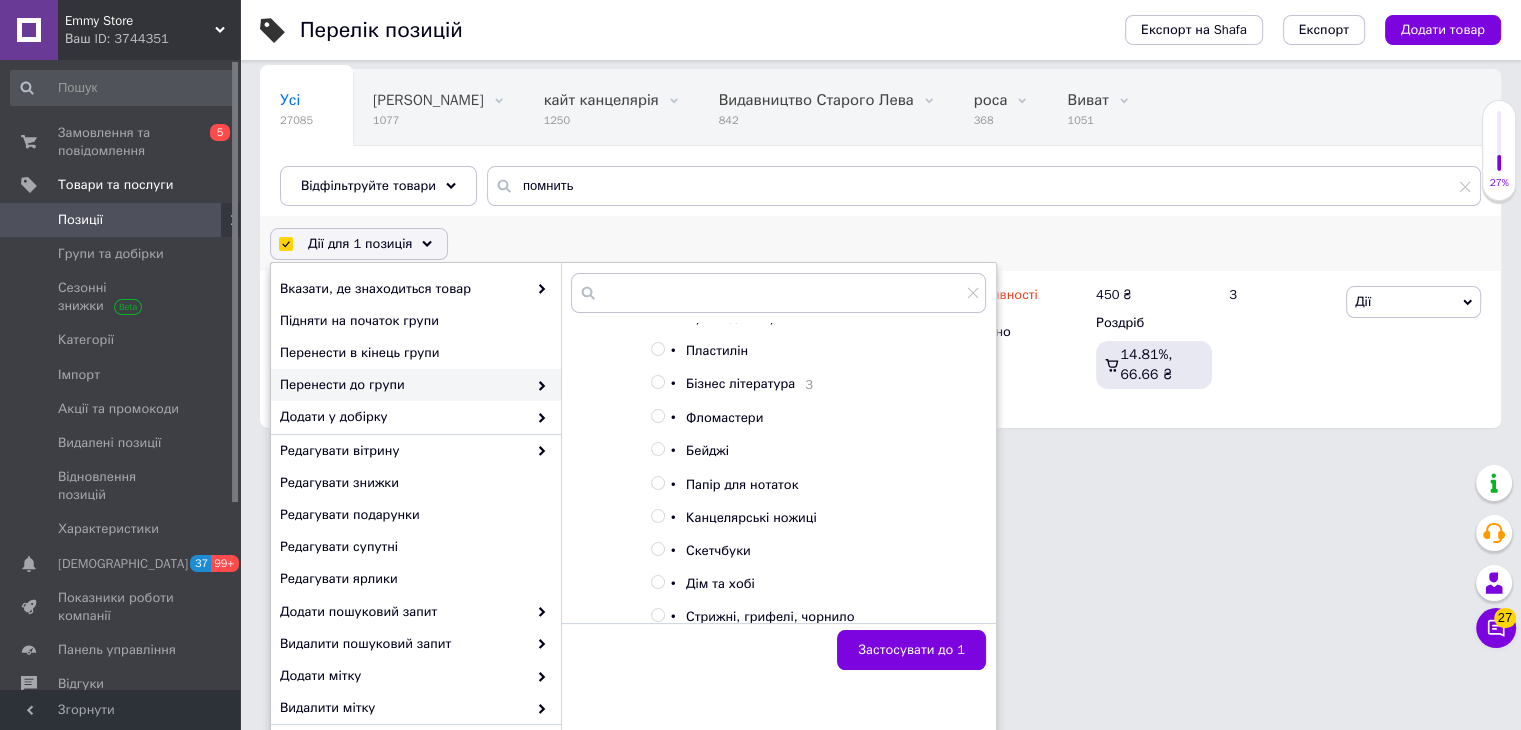 click at bounding box center [657, 382] 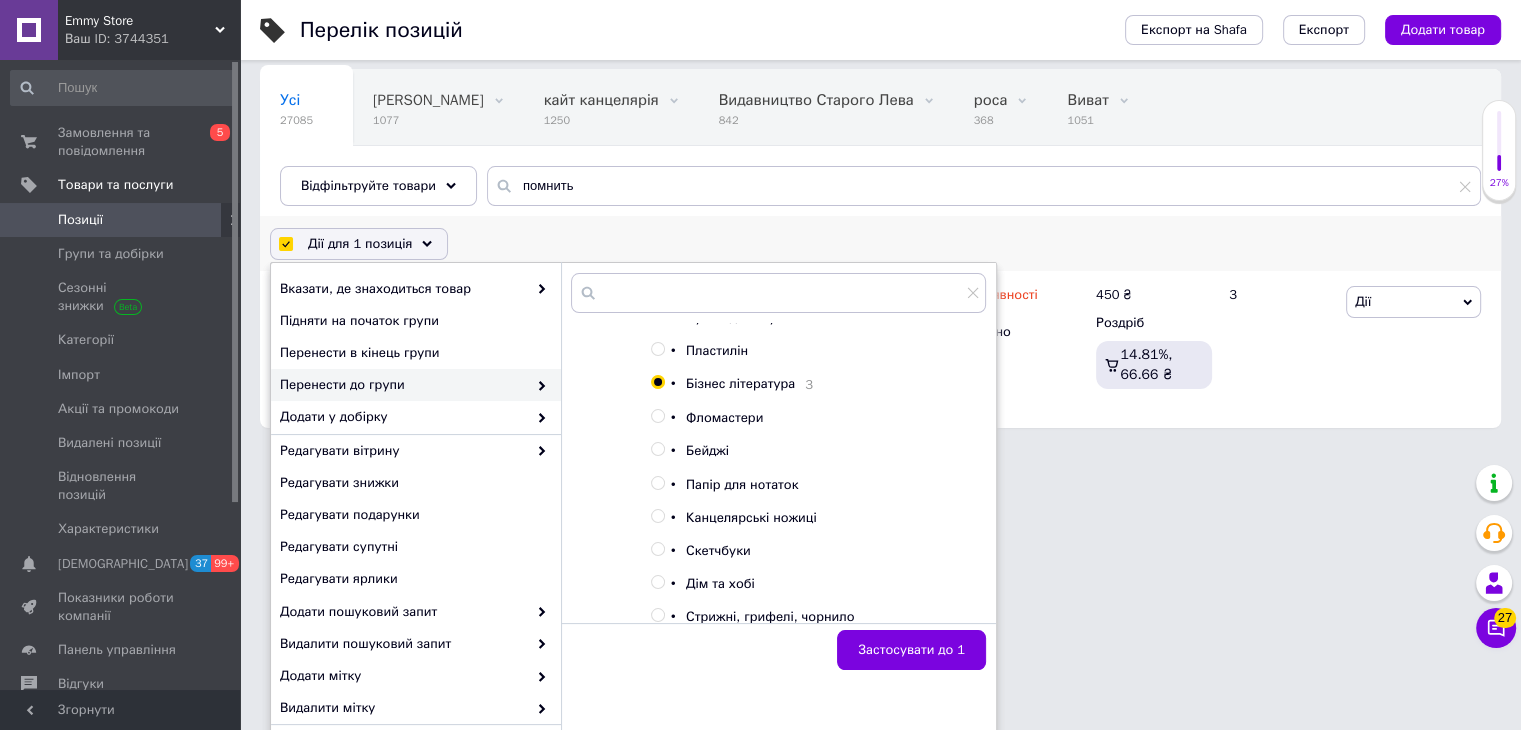 radio on "true" 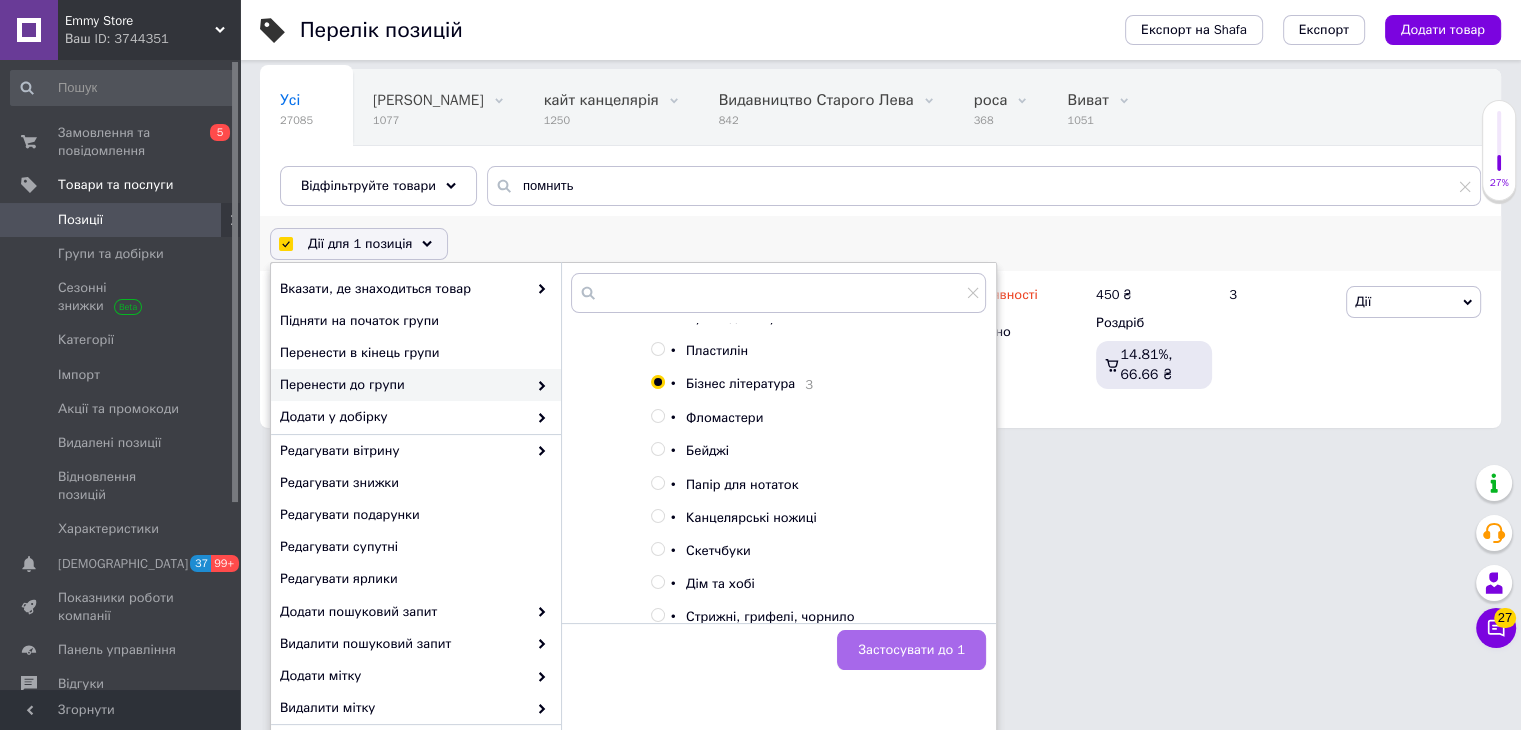click on "Застосувати до 1" at bounding box center [911, 650] 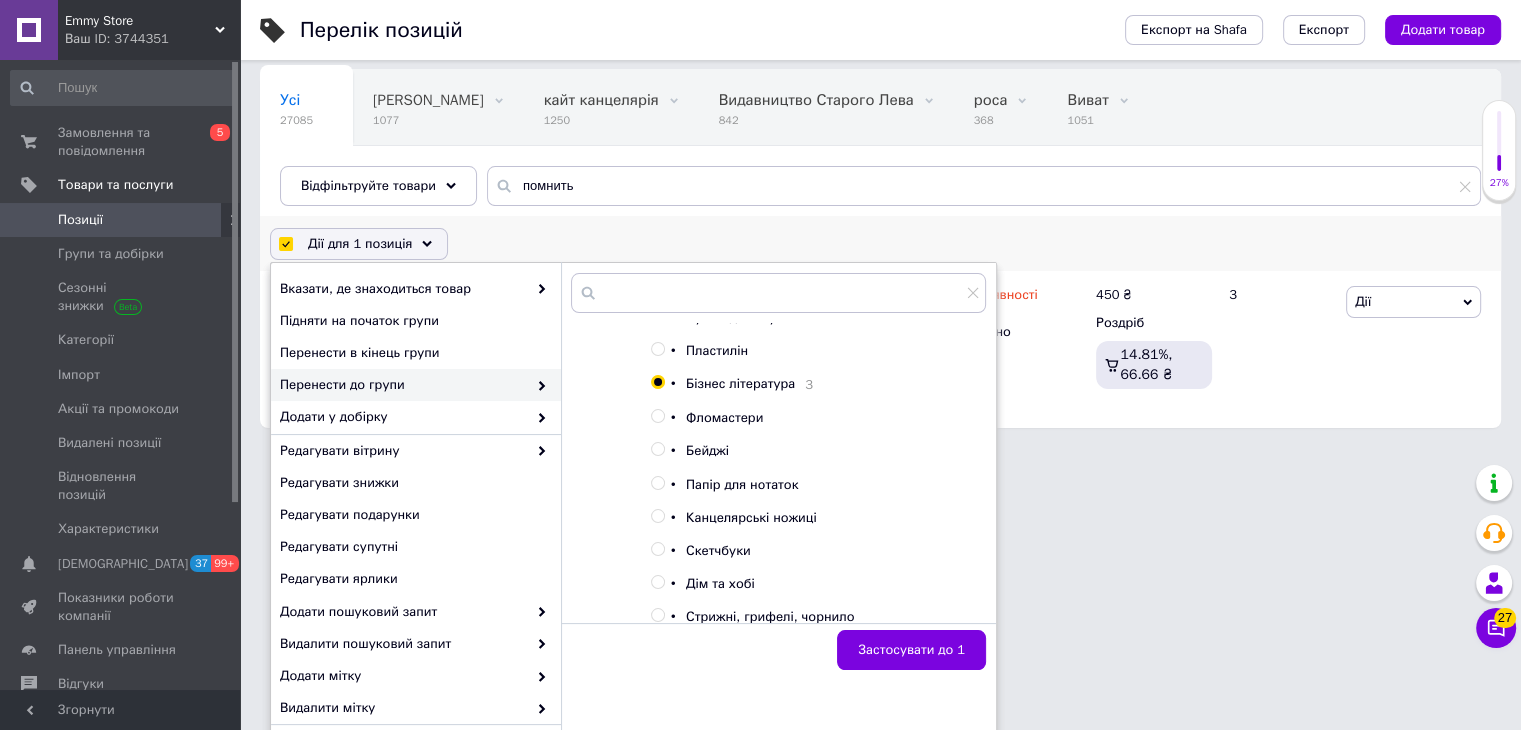checkbox on "false" 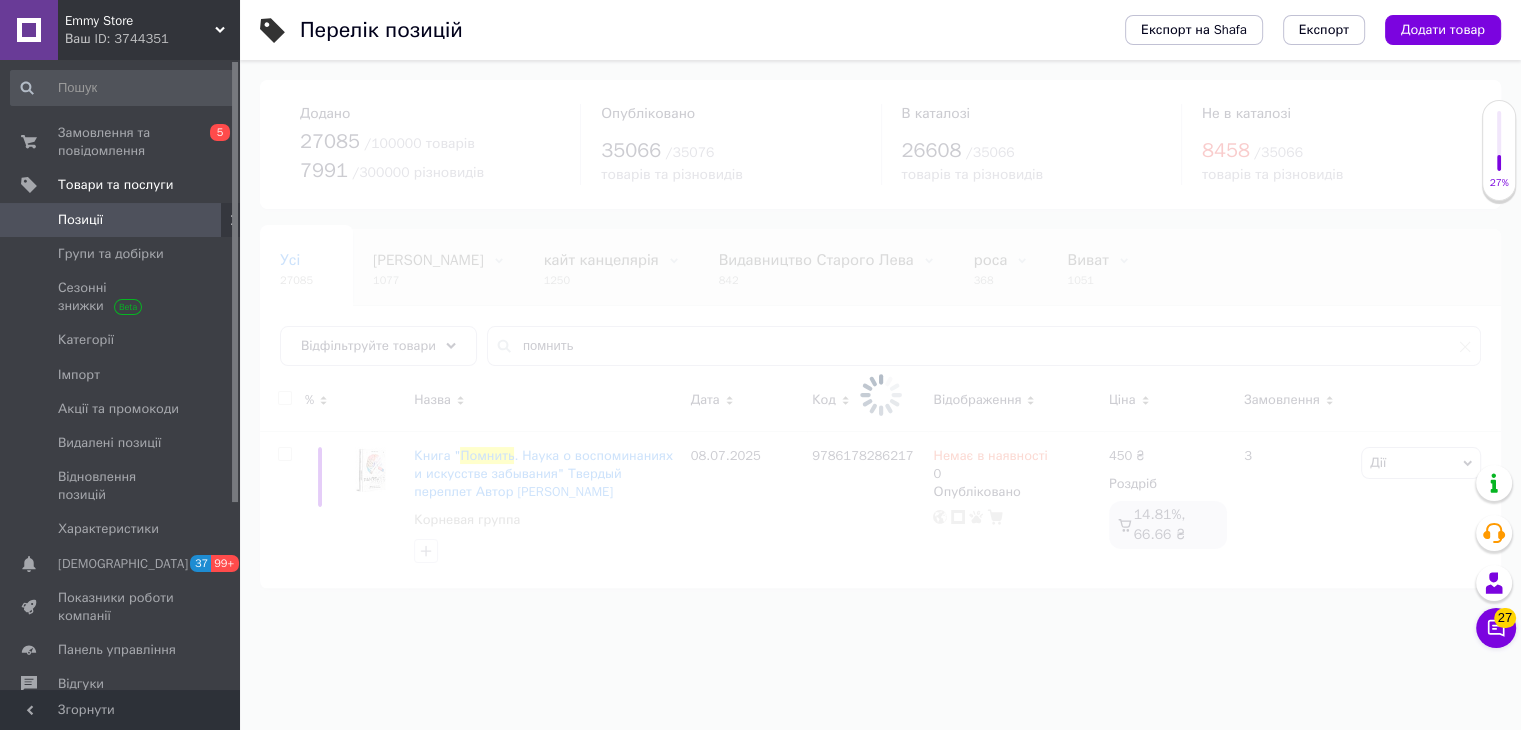 scroll, scrollTop: 0, scrollLeft: 0, axis: both 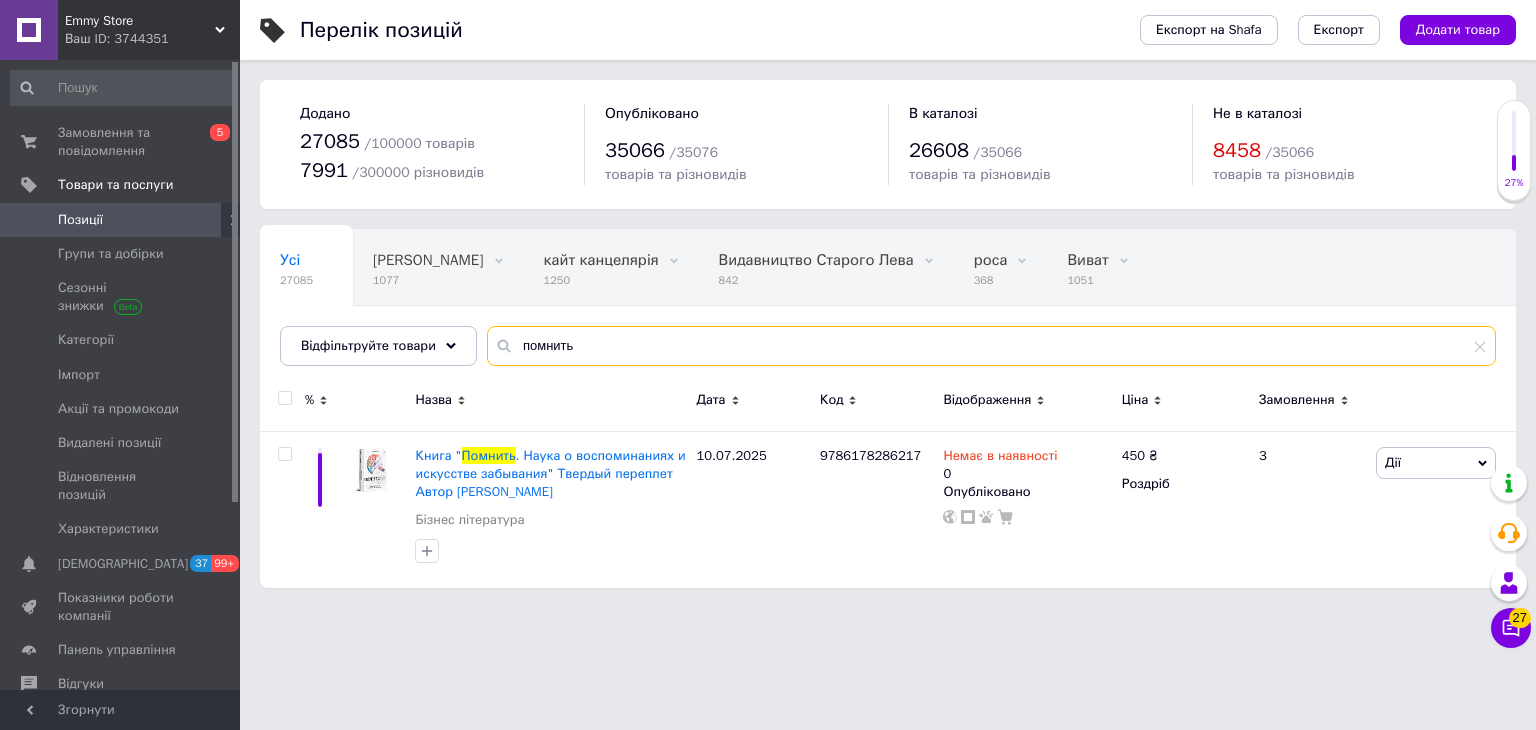 click on "помнить" at bounding box center [991, 346] 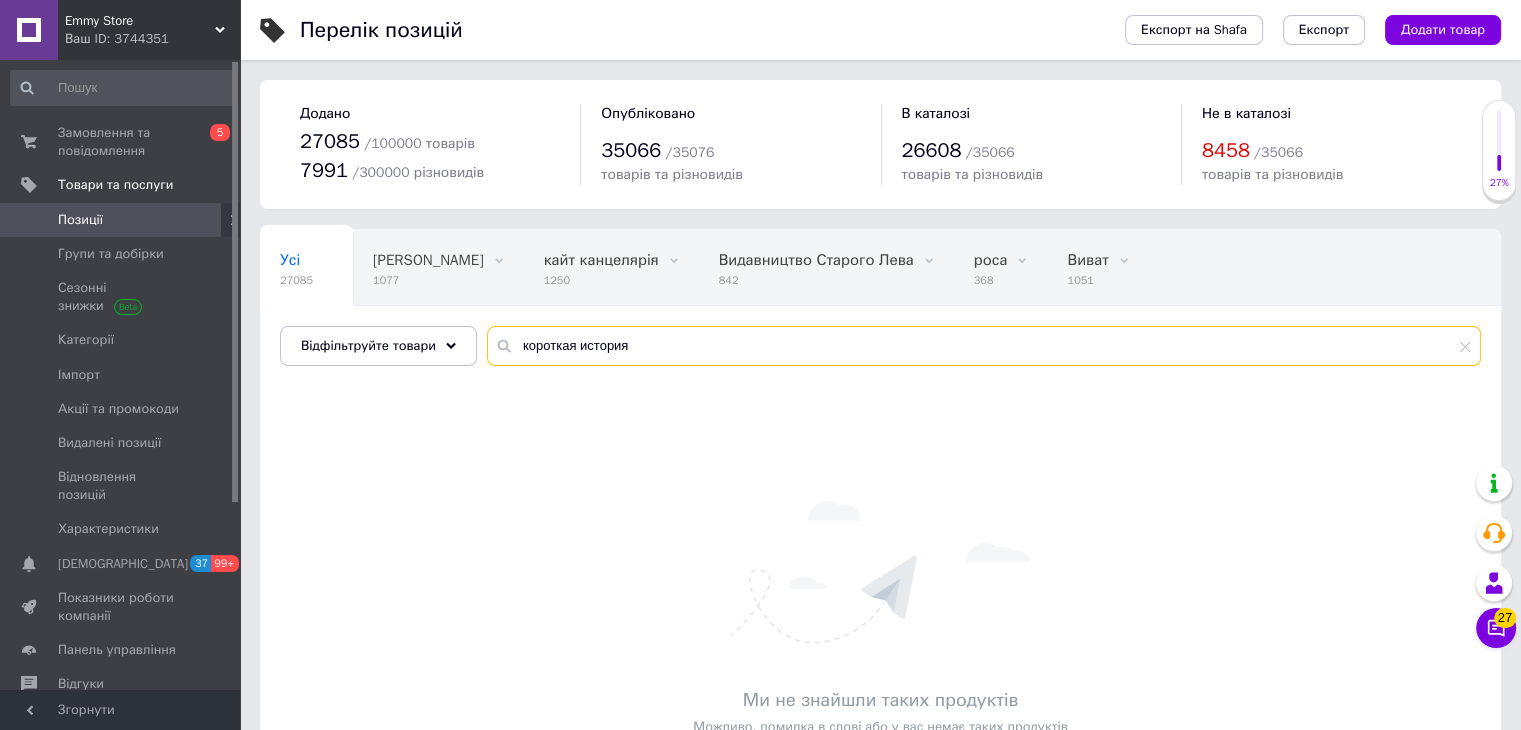 click on "короткая история" at bounding box center [984, 346] 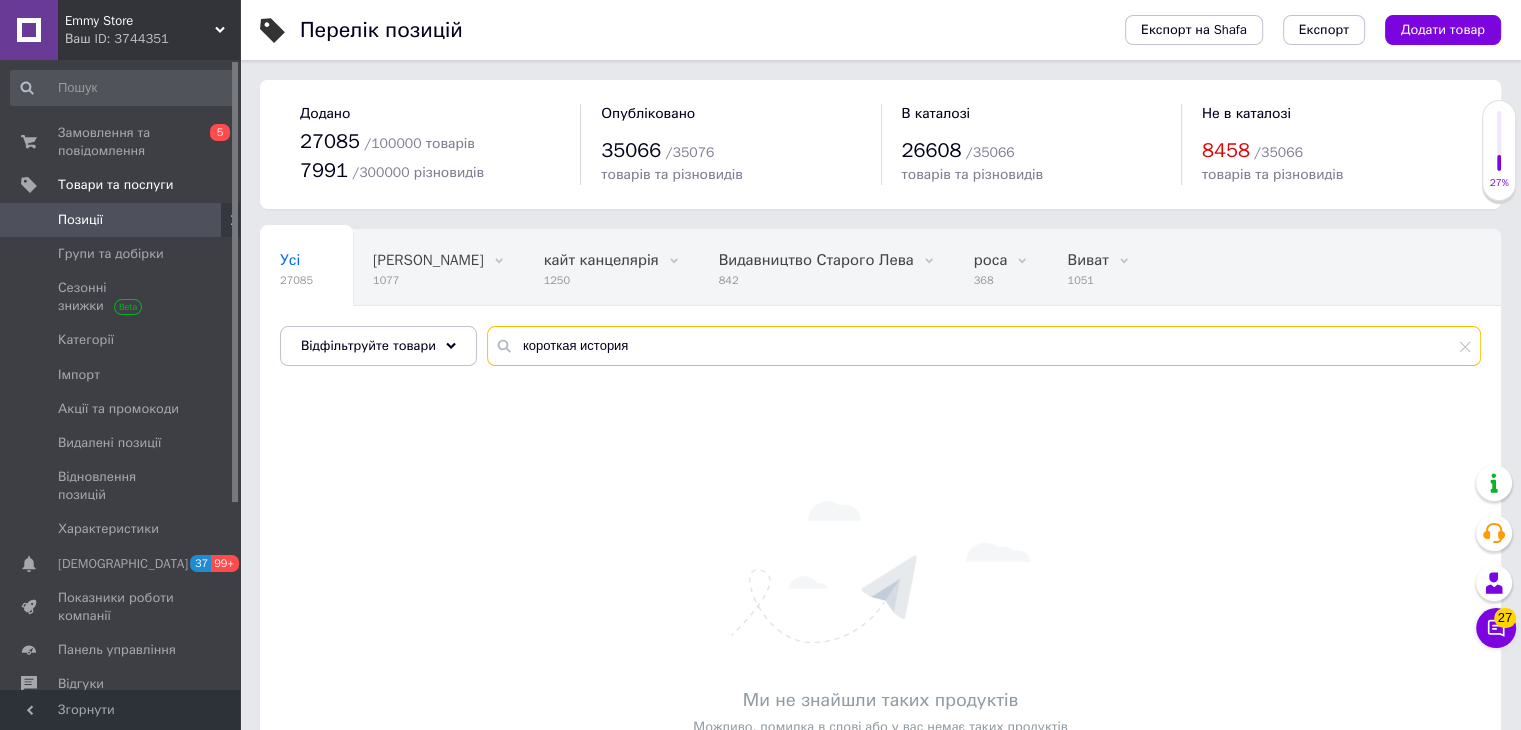 click on "короткая история" at bounding box center [984, 346] 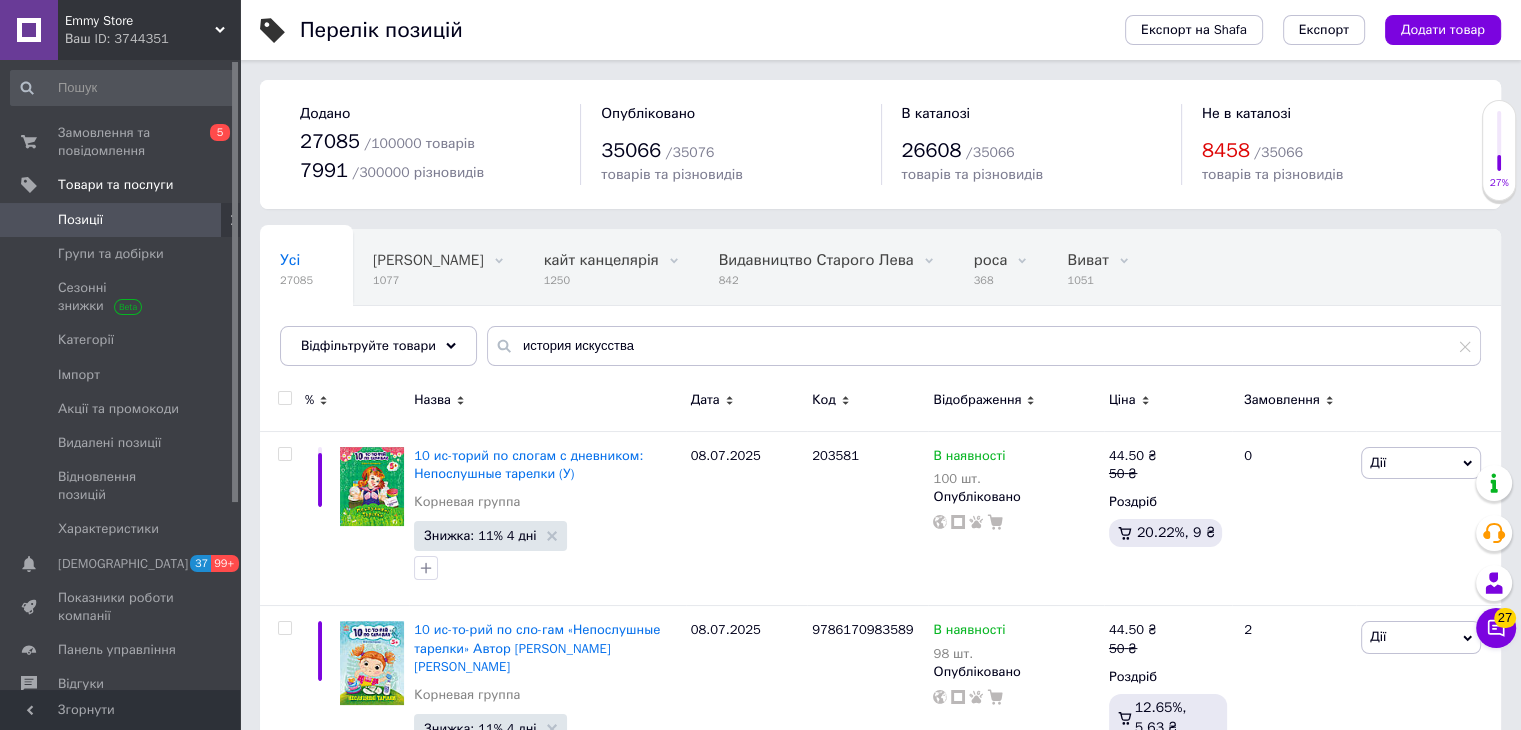 click on "Усі 27085 Новинки Ранок 1077 Видалити Редагувати кайт канцелярія 1250 Видалити Редагувати Видавництво Старого Лева 842 Видалити Редагувати роса 368 Видалити Редагувати Виват 1051 Видалити Редагувати [PERSON_NAME] 750 Видалити Редагувати Ok Відфільтровано...  Зберегти" at bounding box center [827, 306] 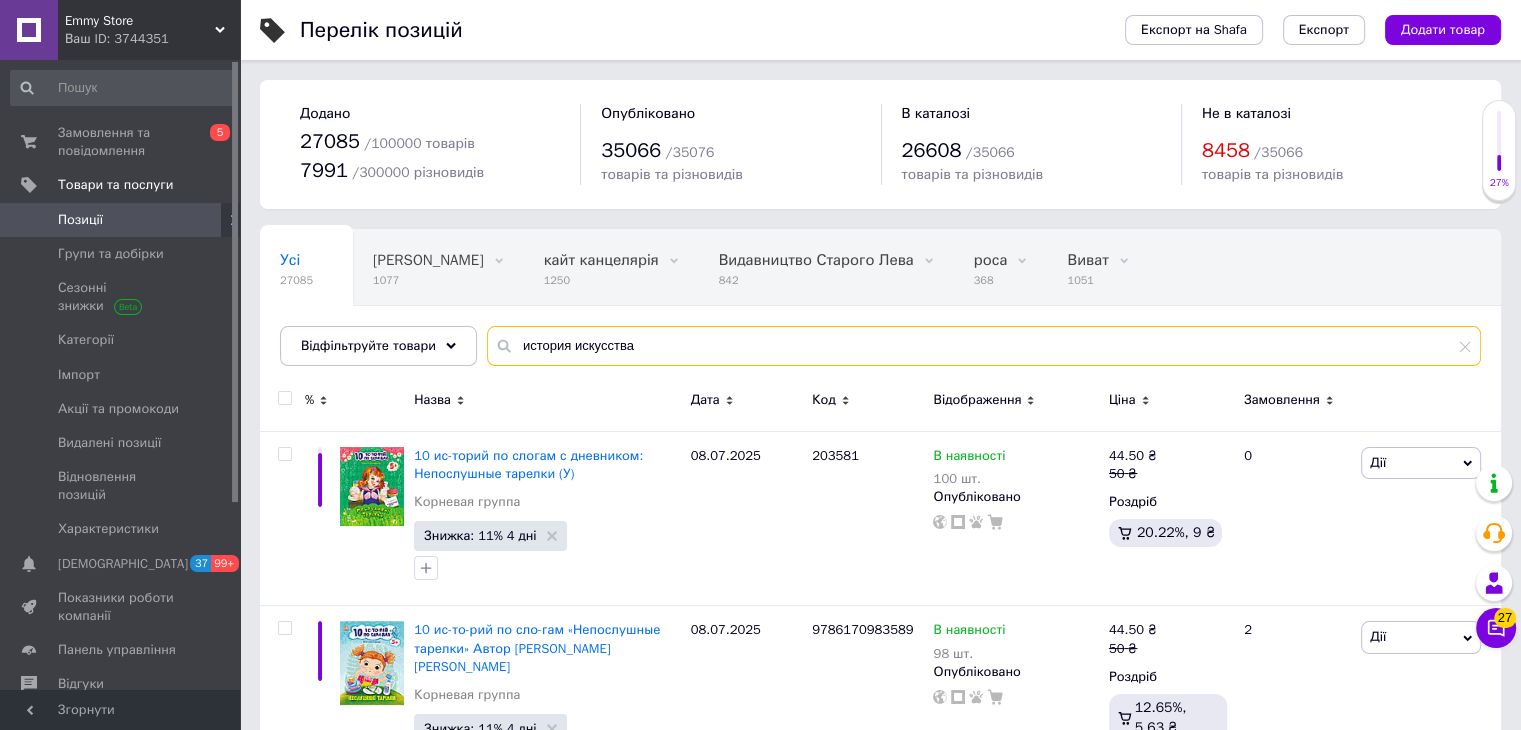 click on "история искусства" at bounding box center (984, 346) 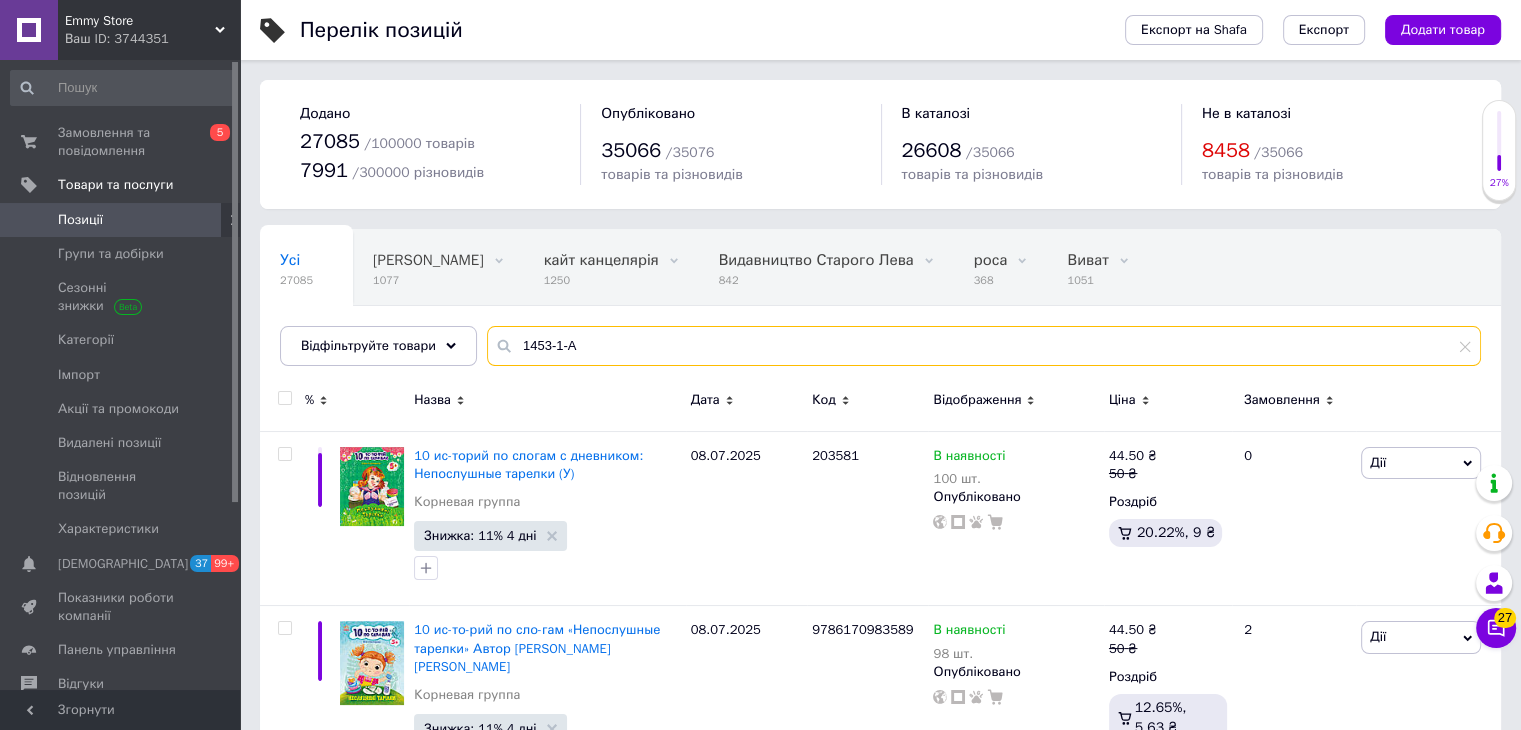 click on "1453-1-A" at bounding box center [984, 346] 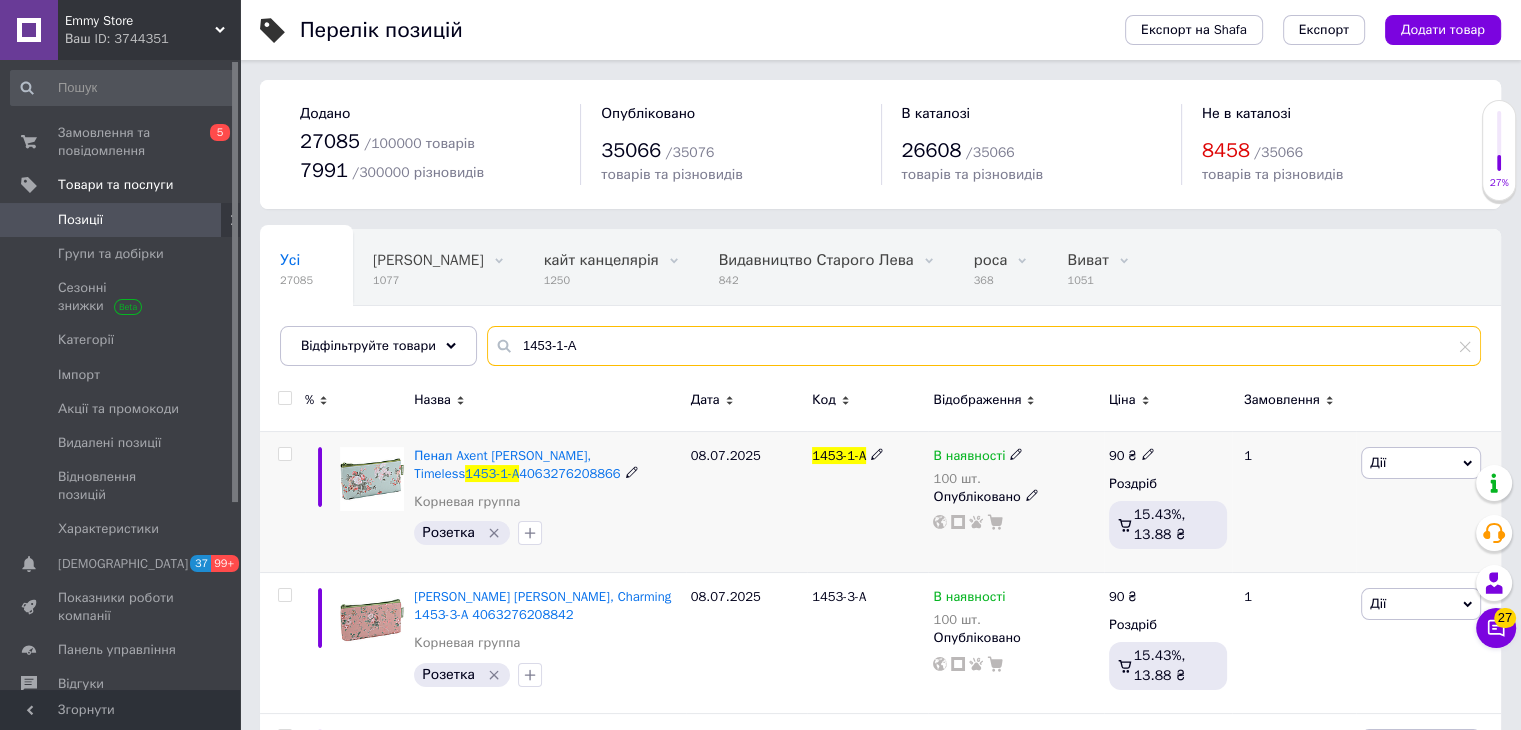 type on "1453-1-A" 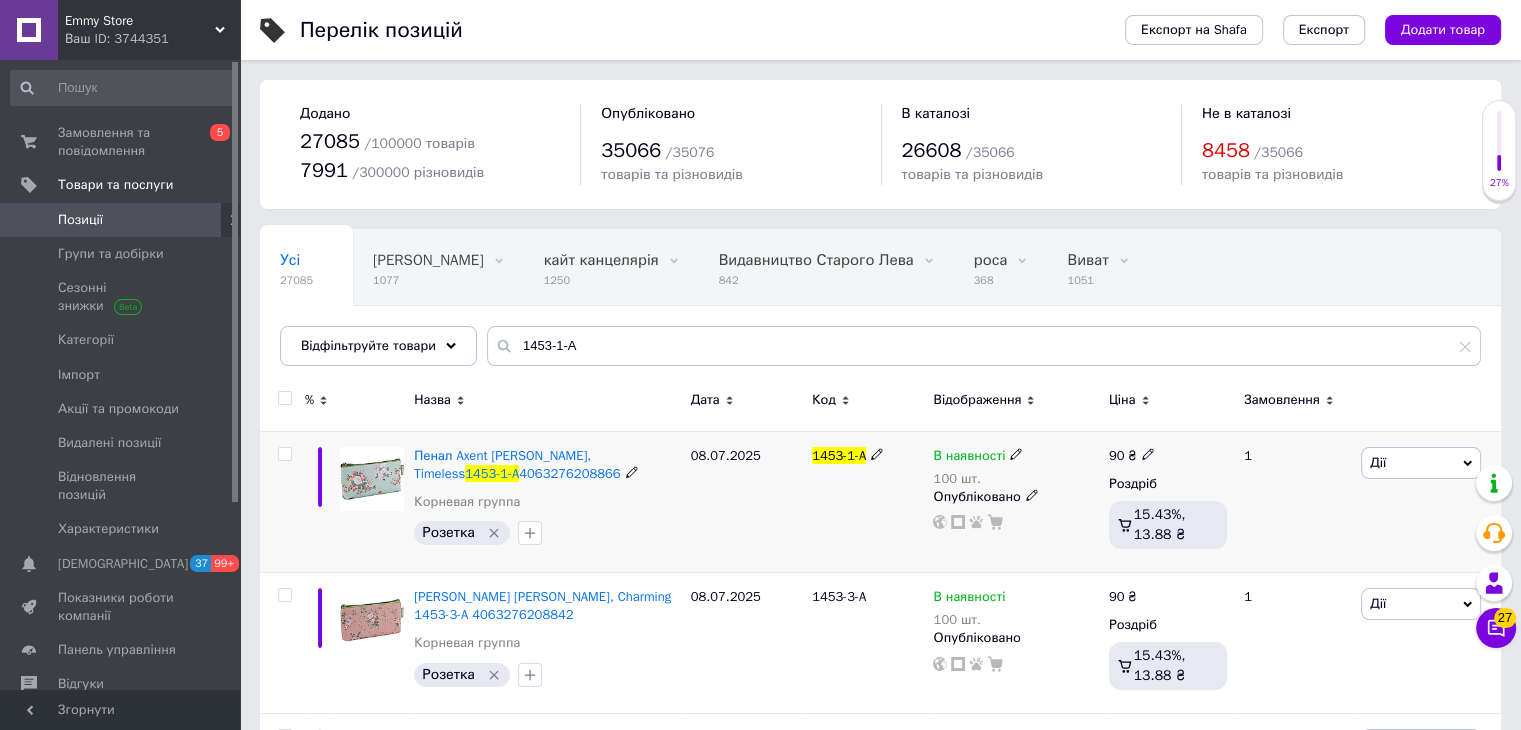 click 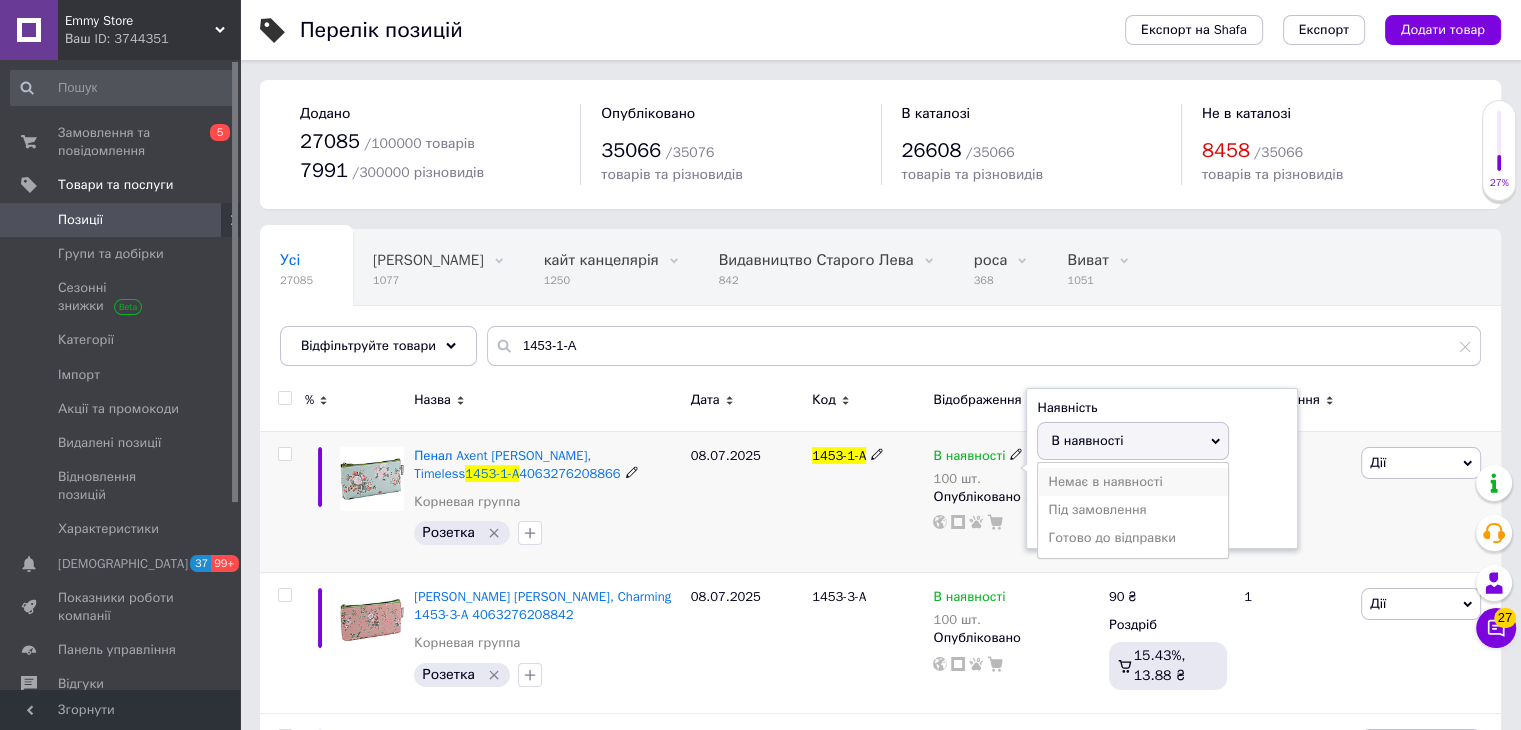 click on "Немає в наявності" at bounding box center (1133, 482) 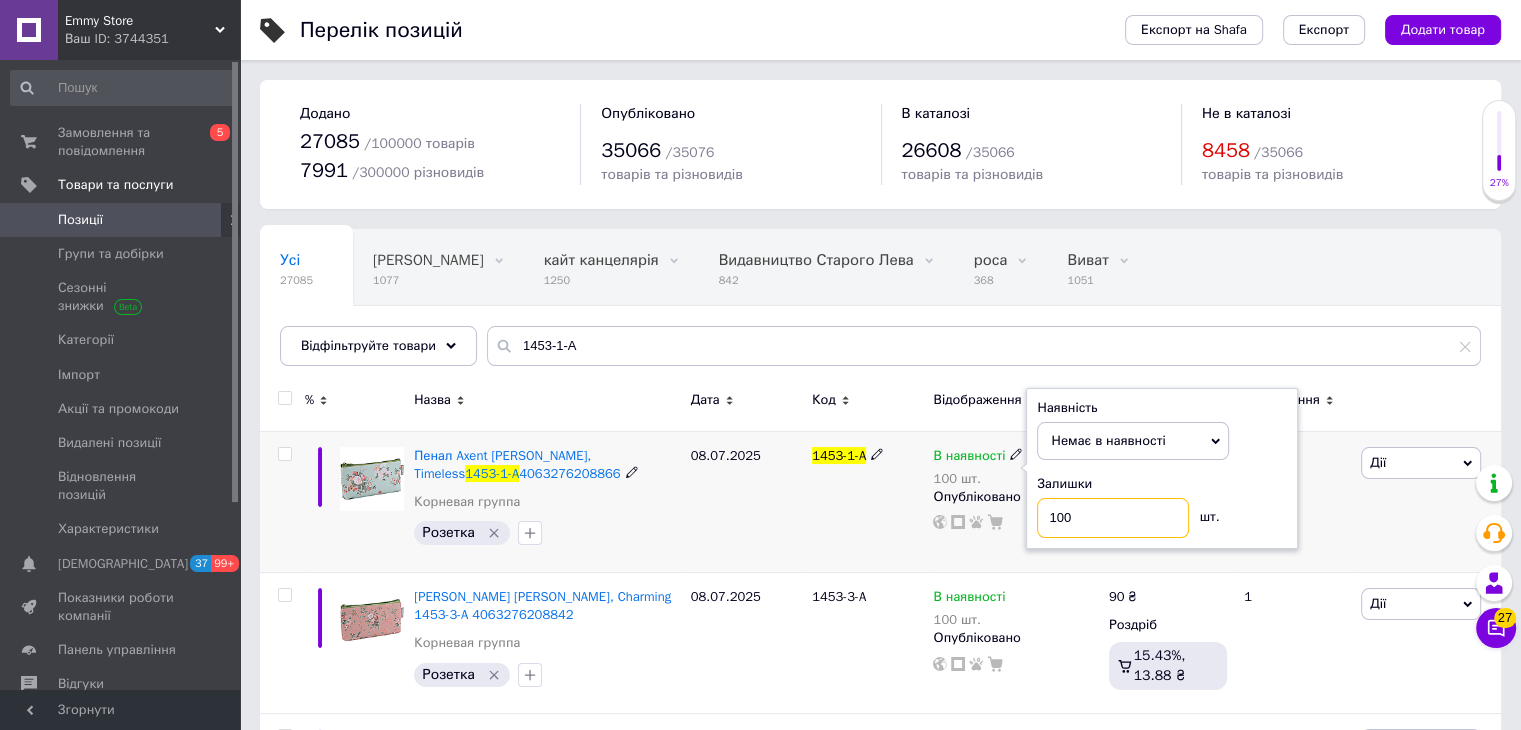 click on "100" at bounding box center [1113, 518] 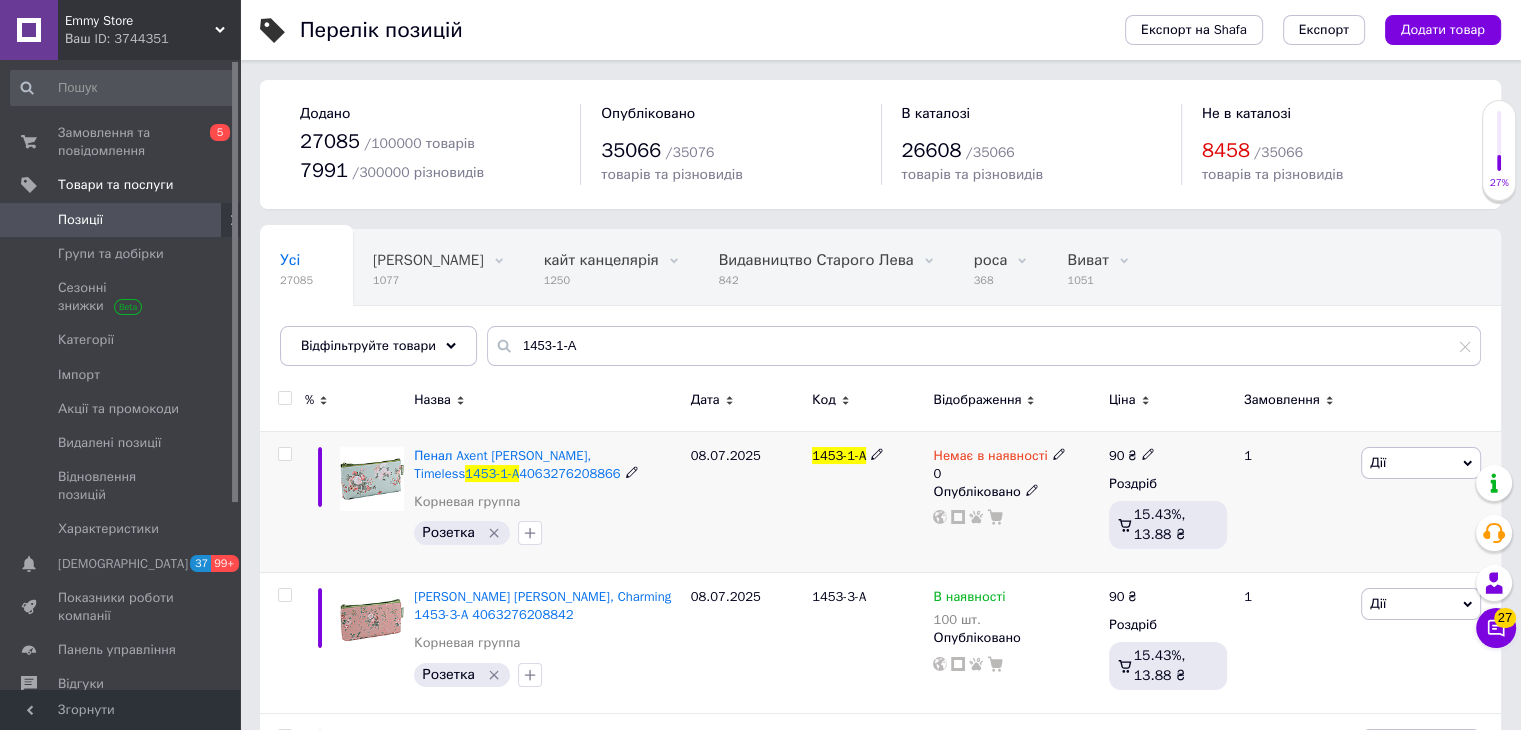 click at bounding box center [284, 454] 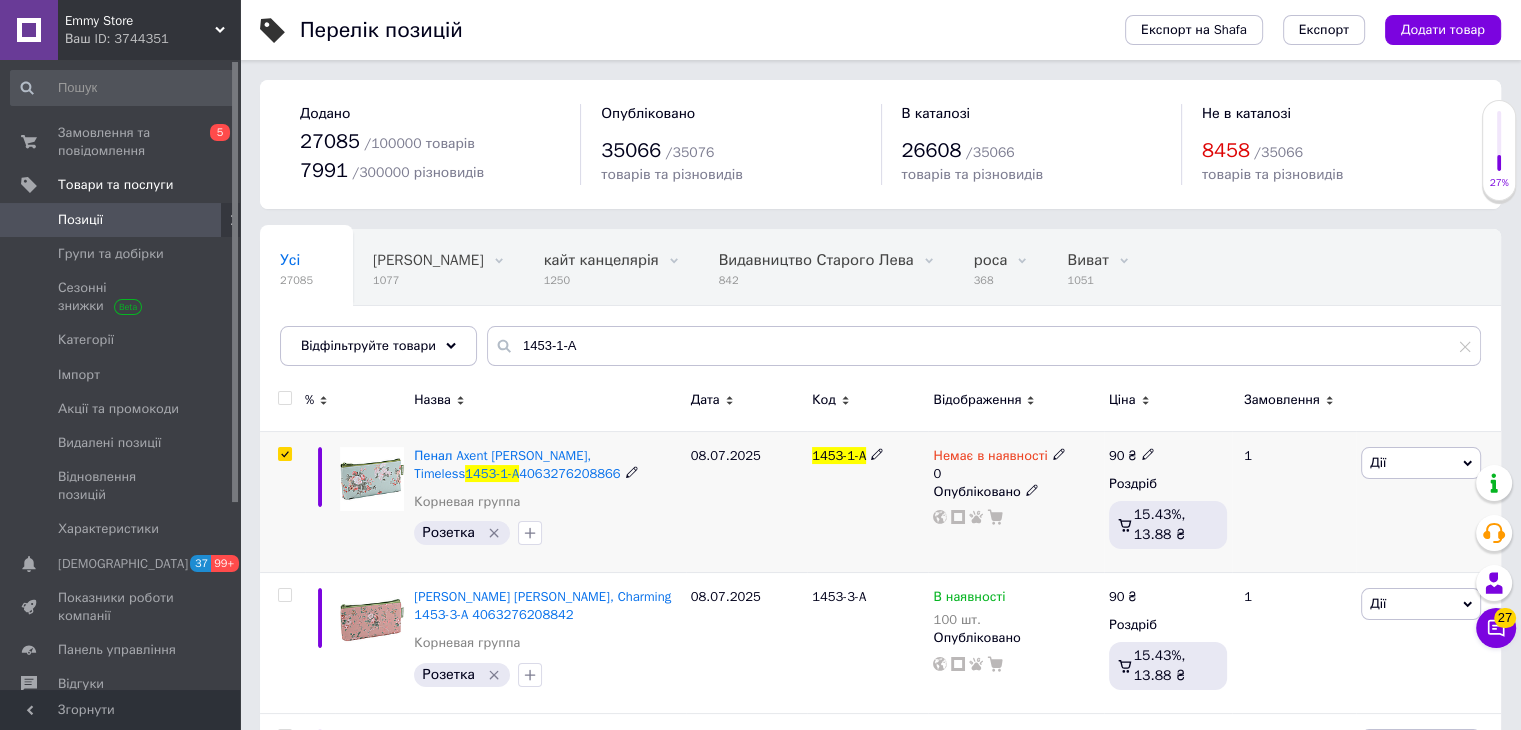 checkbox on "true" 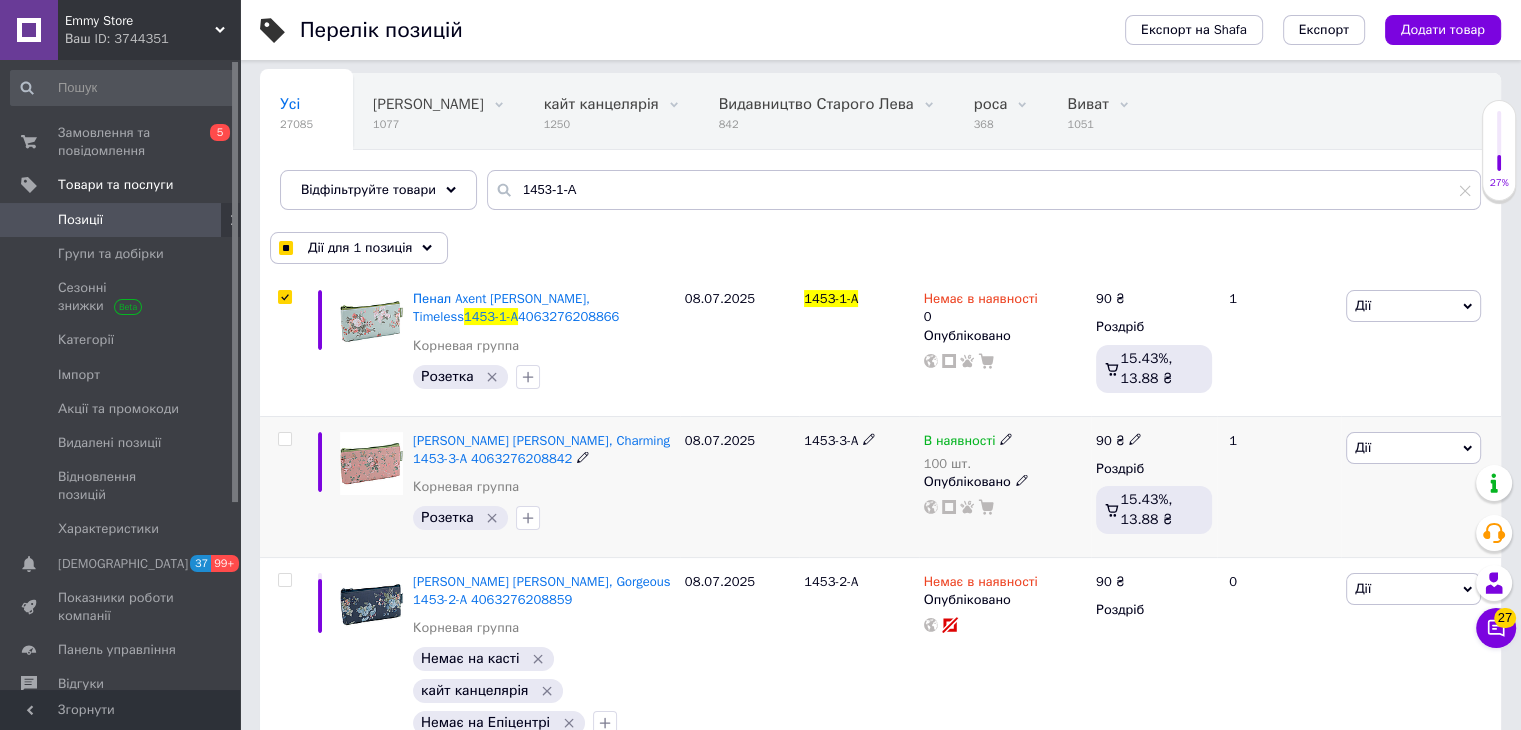 click at bounding box center (284, 439) 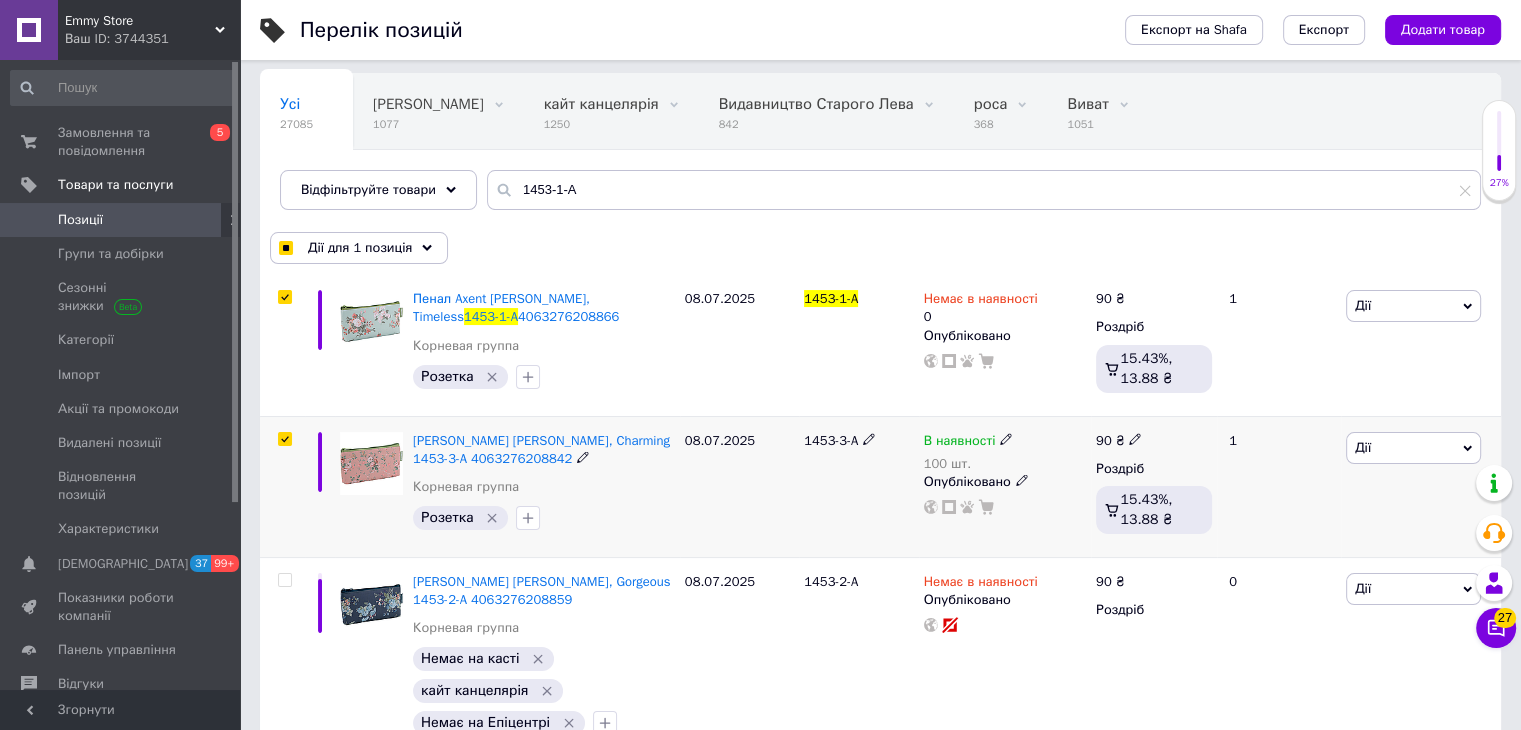 checkbox on "true" 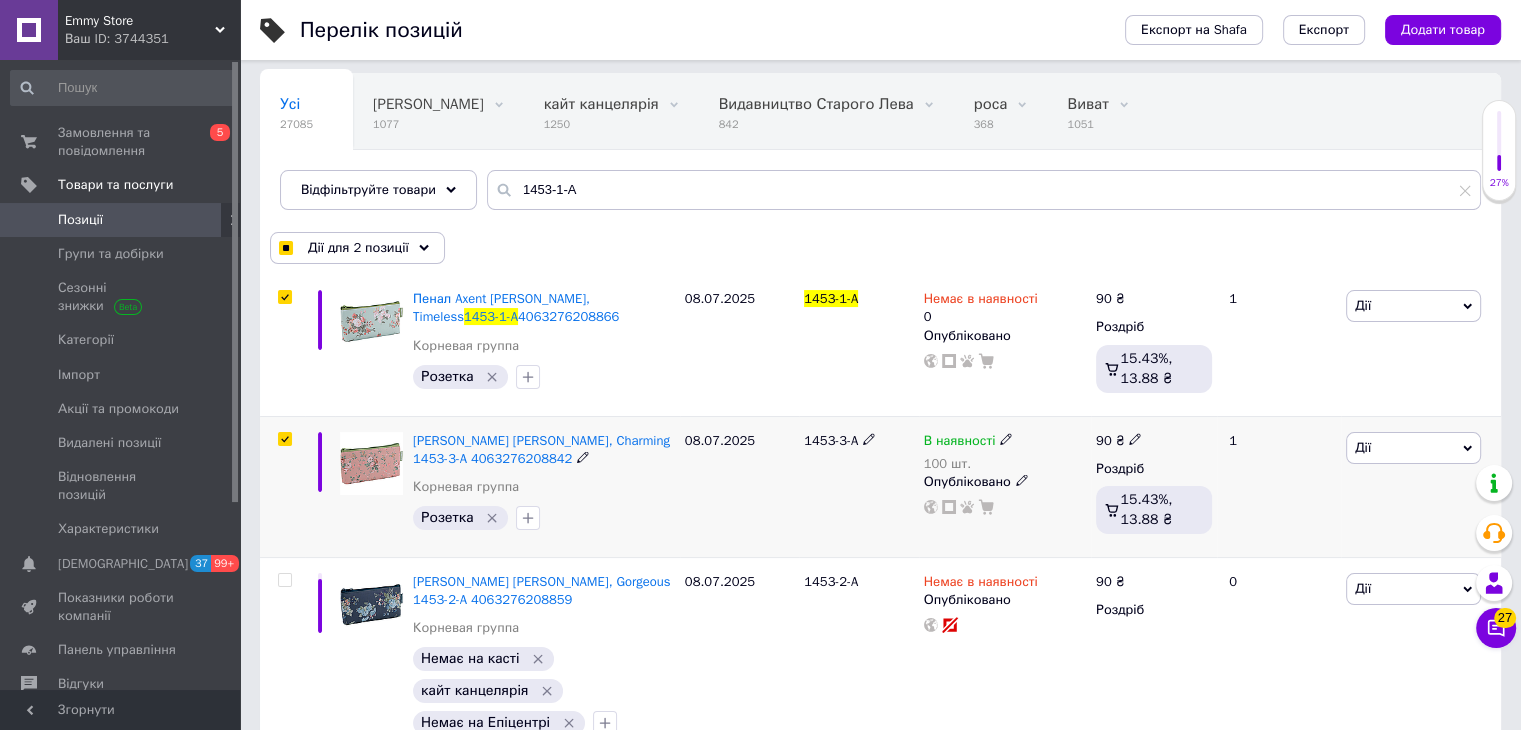 scroll, scrollTop: 205, scrollLeft: 0, axis: vertical 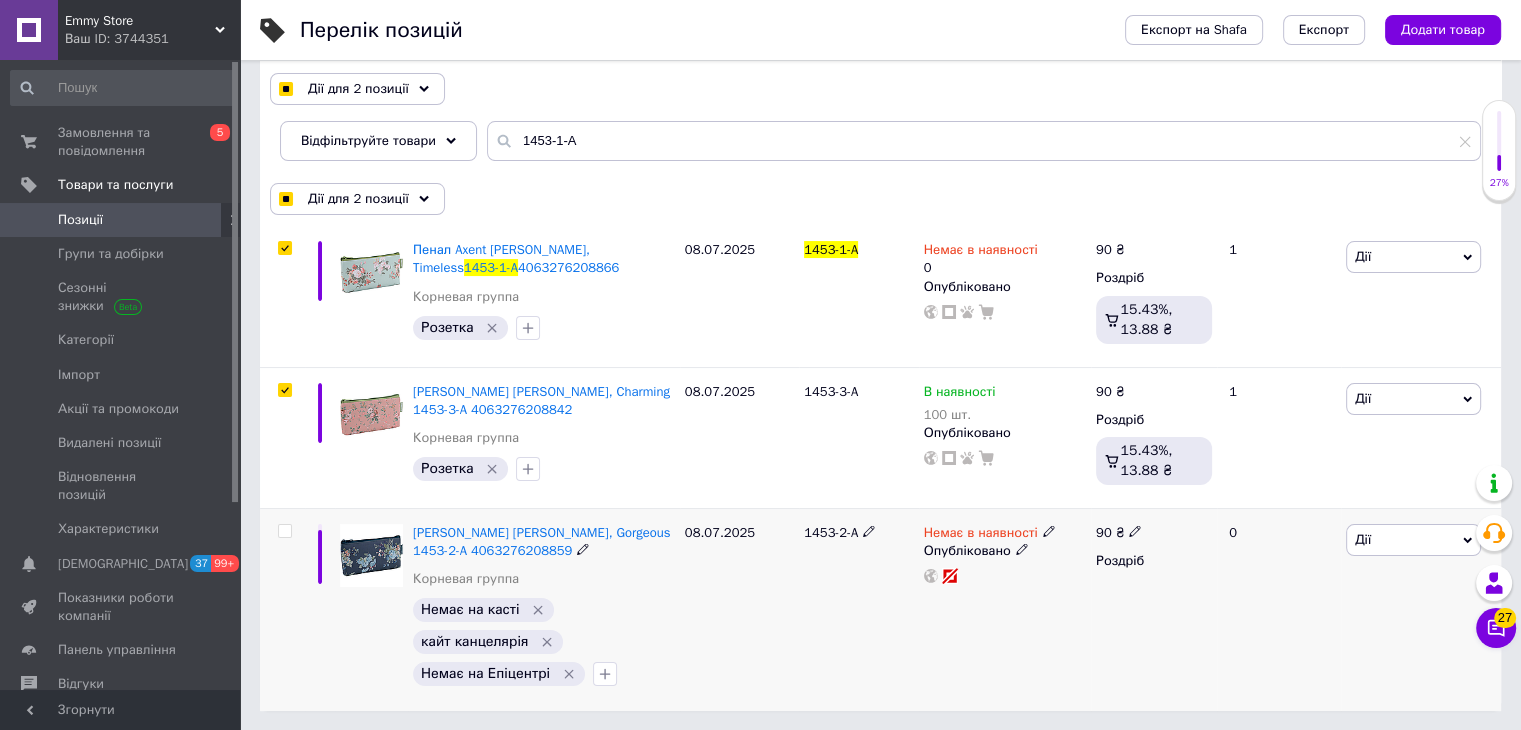 click at bounding box center [284, 531] 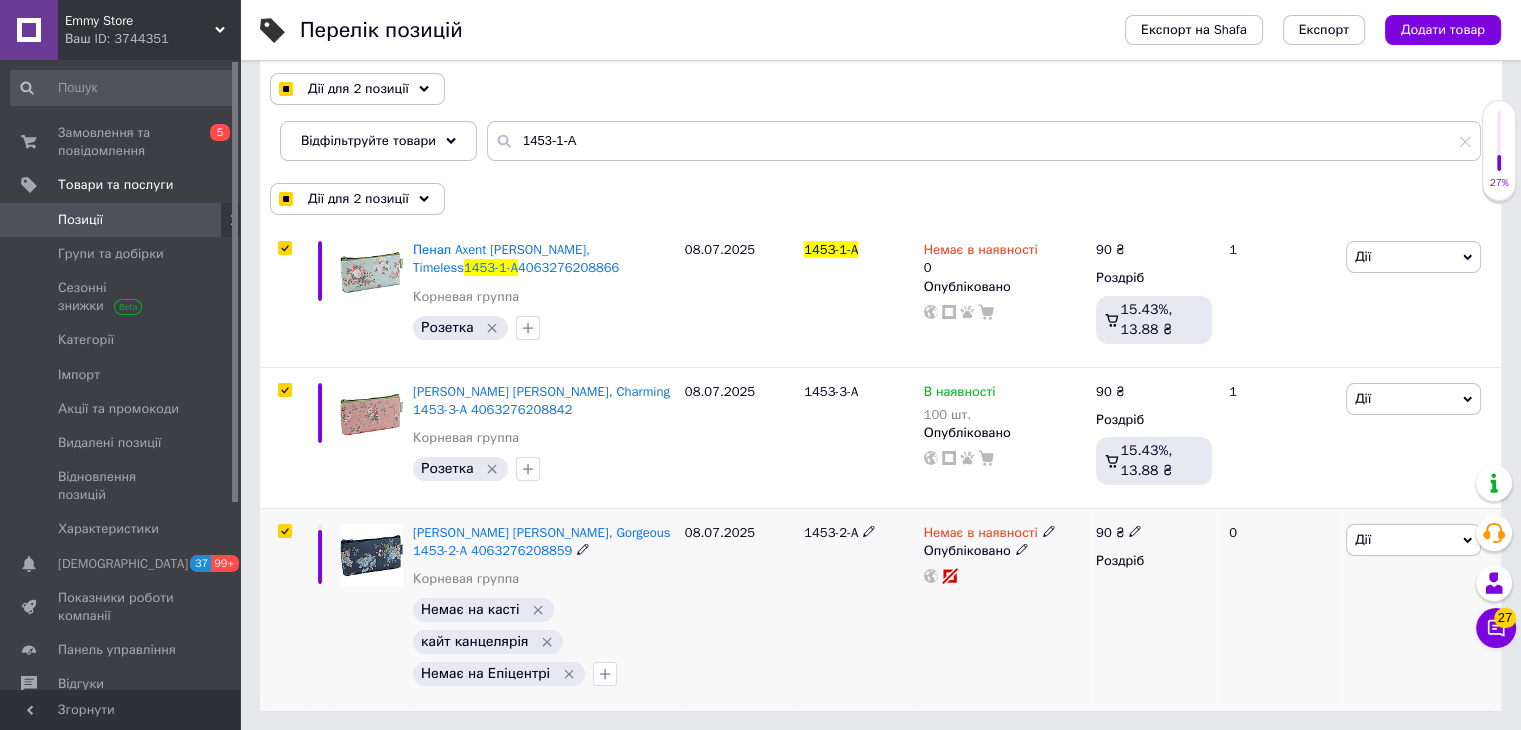 checkbox on "true" 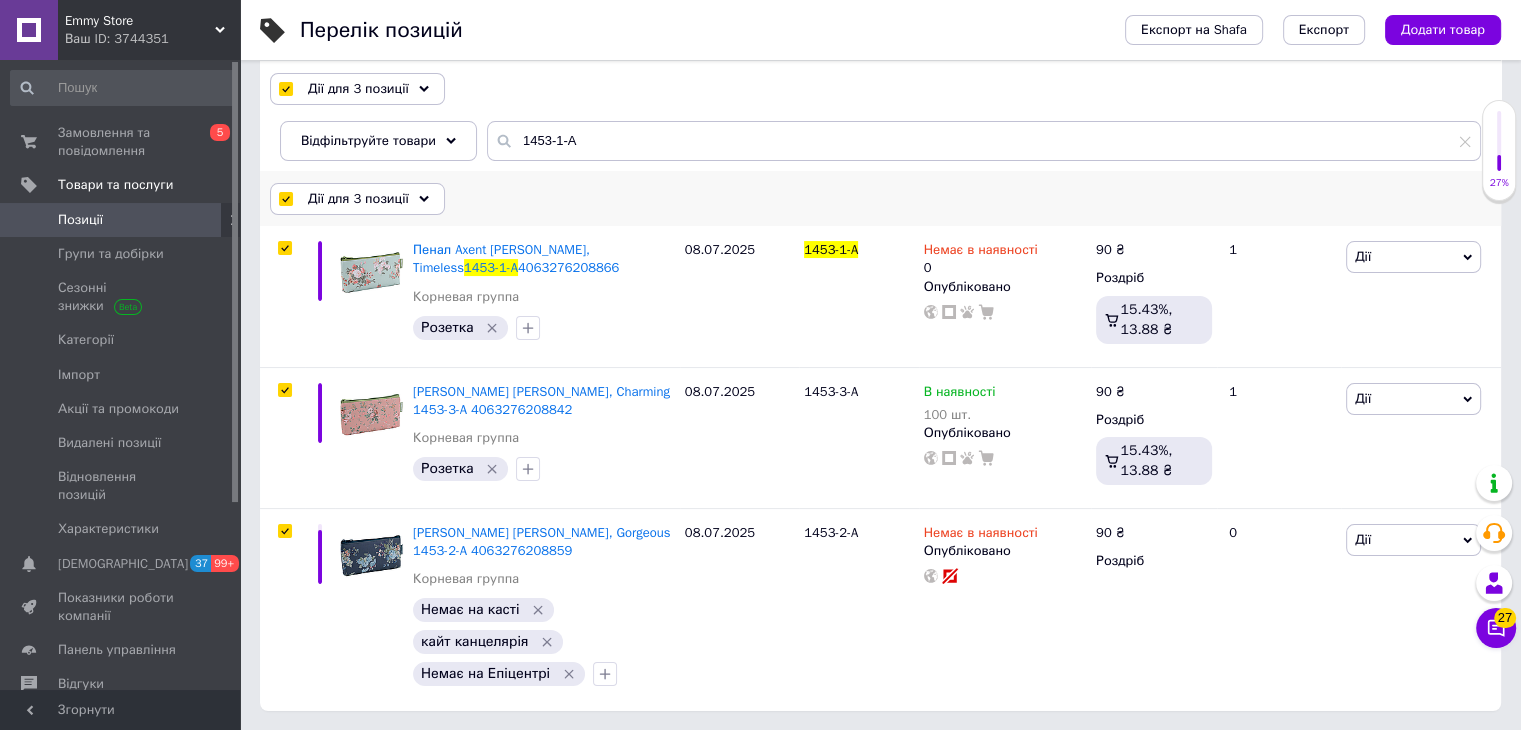 click on "Дії для 3 позиції" at bounding box center [357, 199] 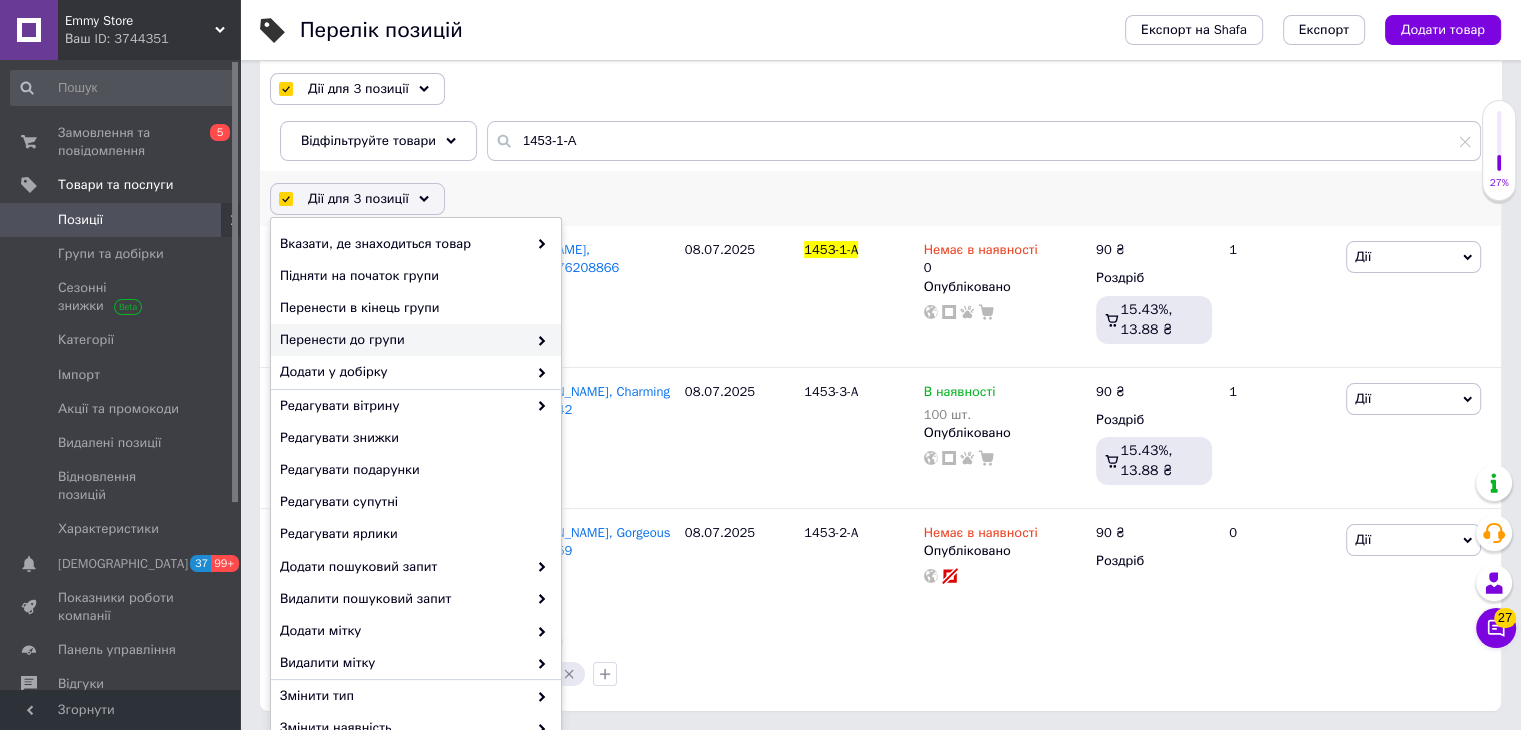 click on "Перенести до групи" at bounding box center [416, 340] 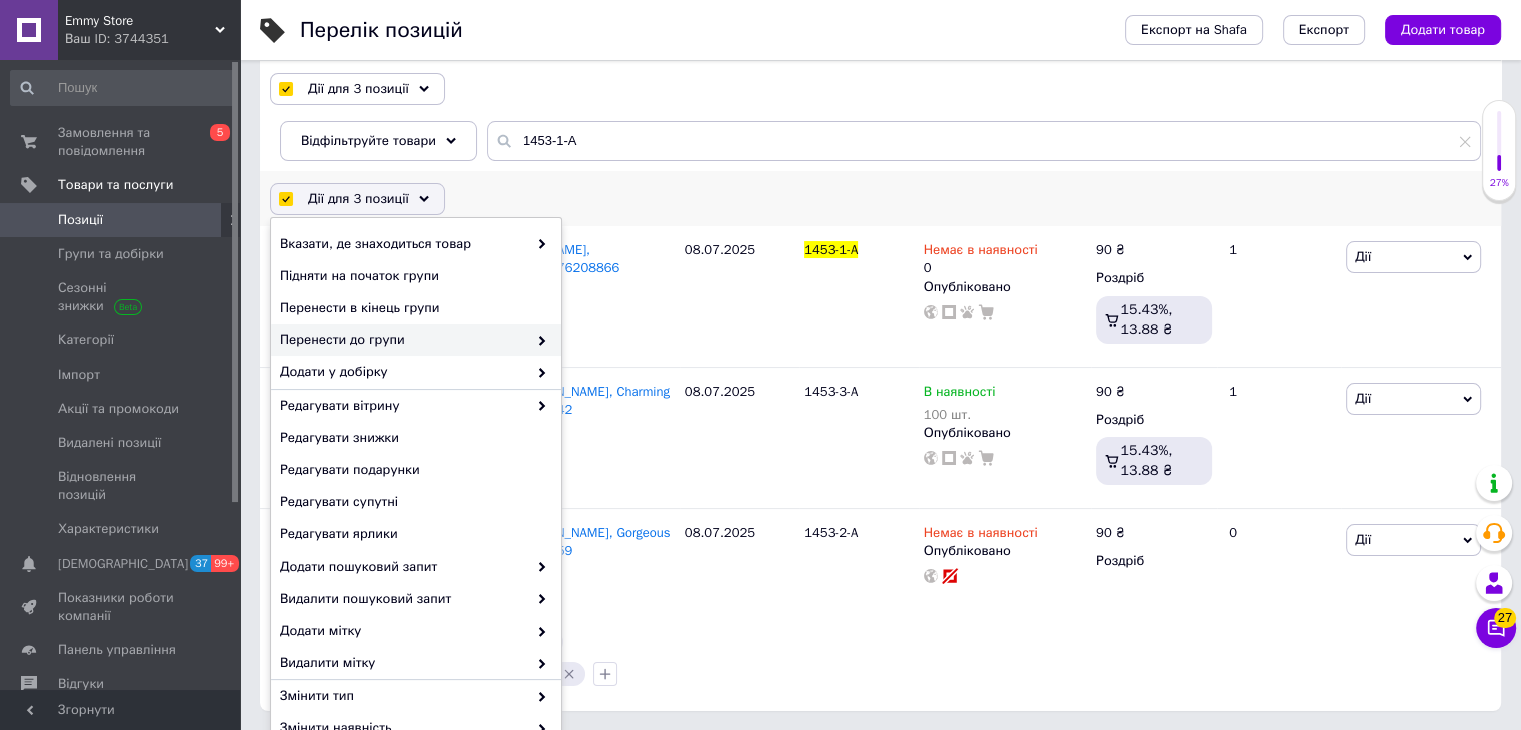 click on "Перенести до групи" at bounding box center (403, 340) 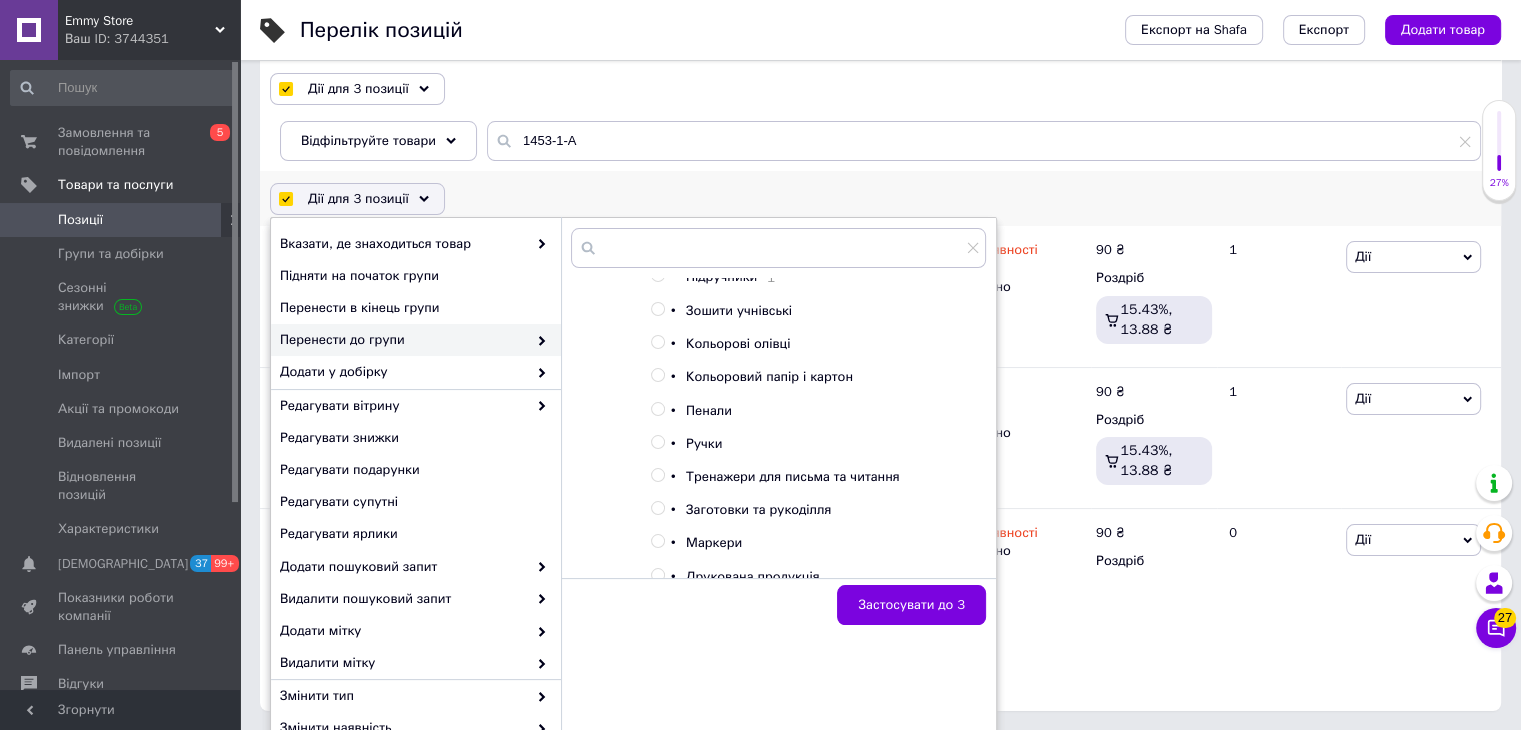 scroll, scrollTop: 342, scrollLeft: 0, axis: vertical 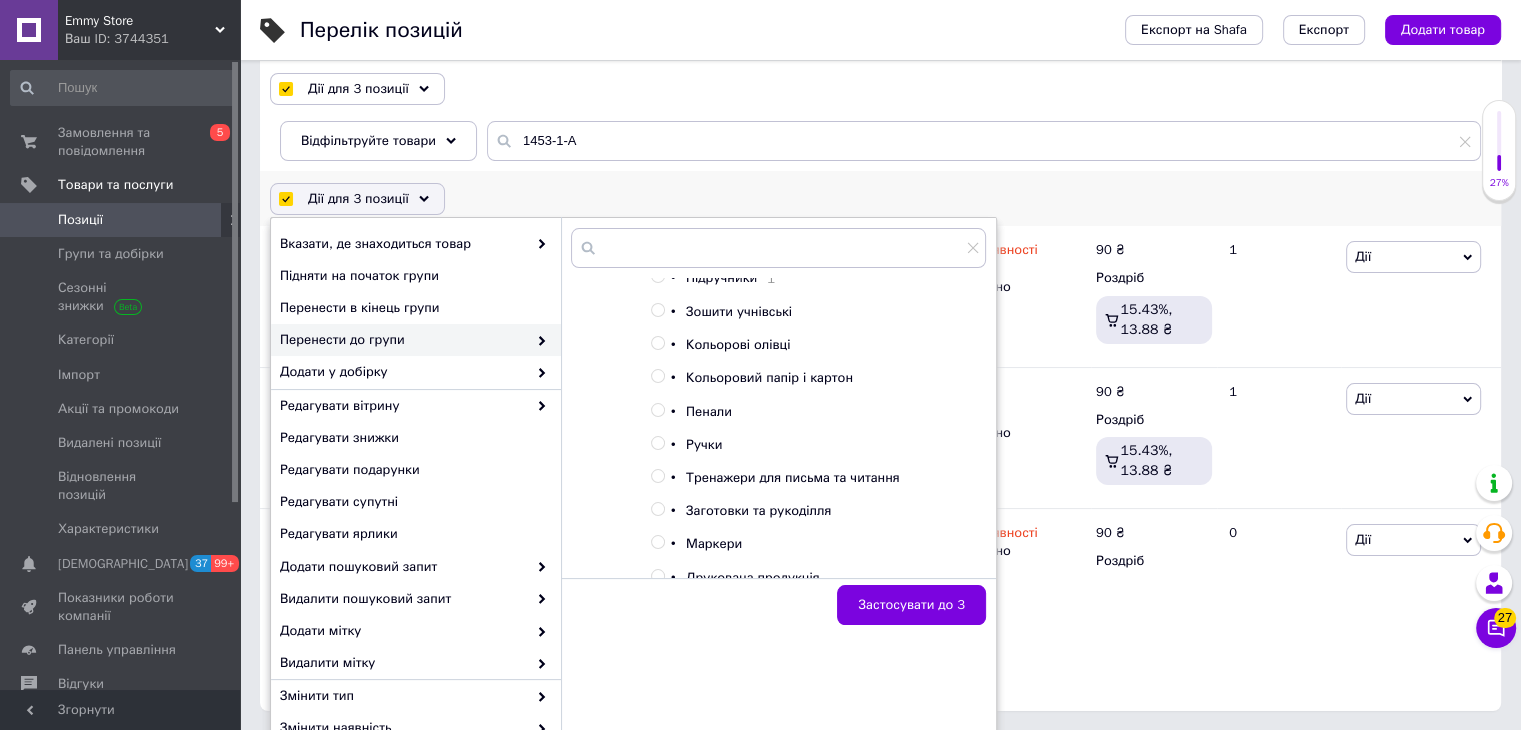 click at bounding box center (657, 410) 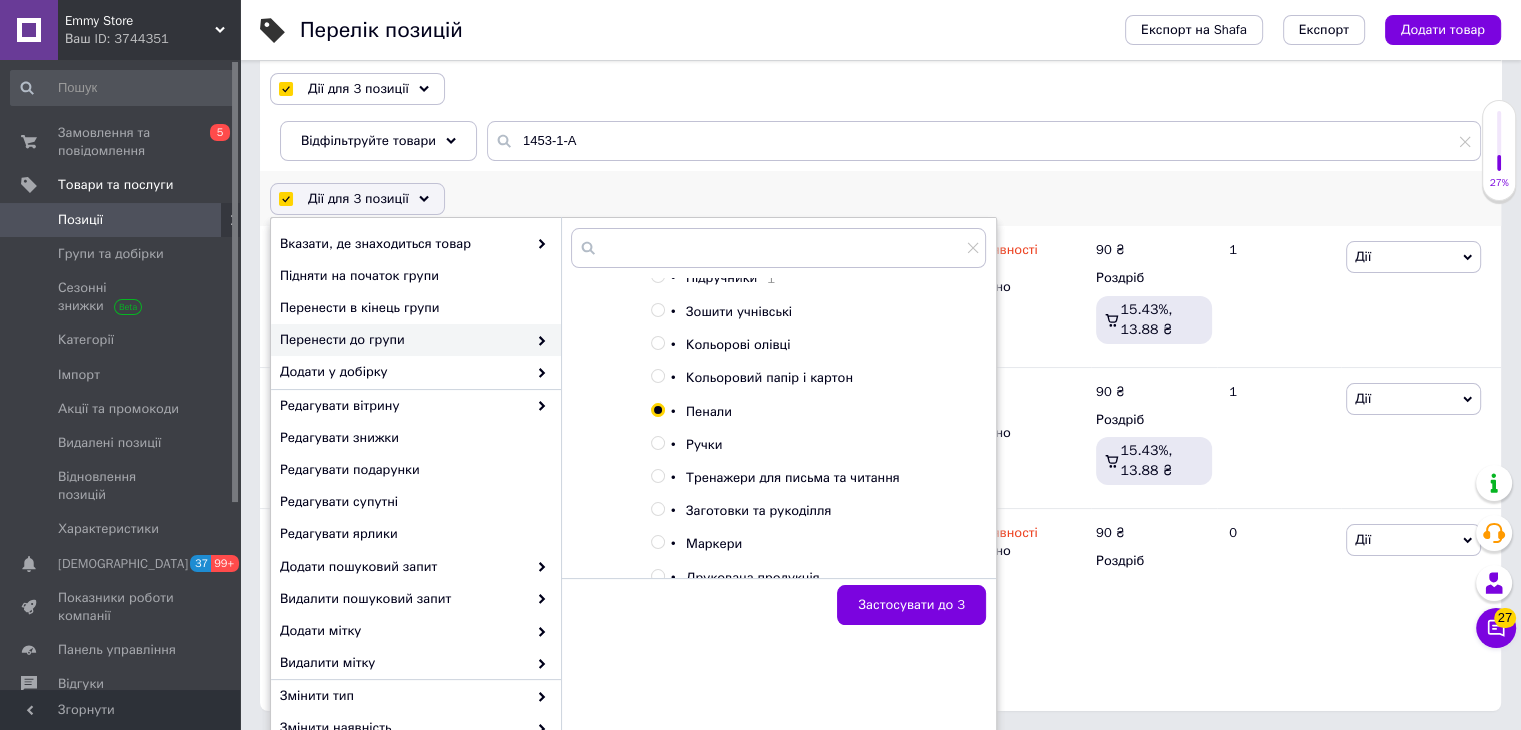 radio on "true" 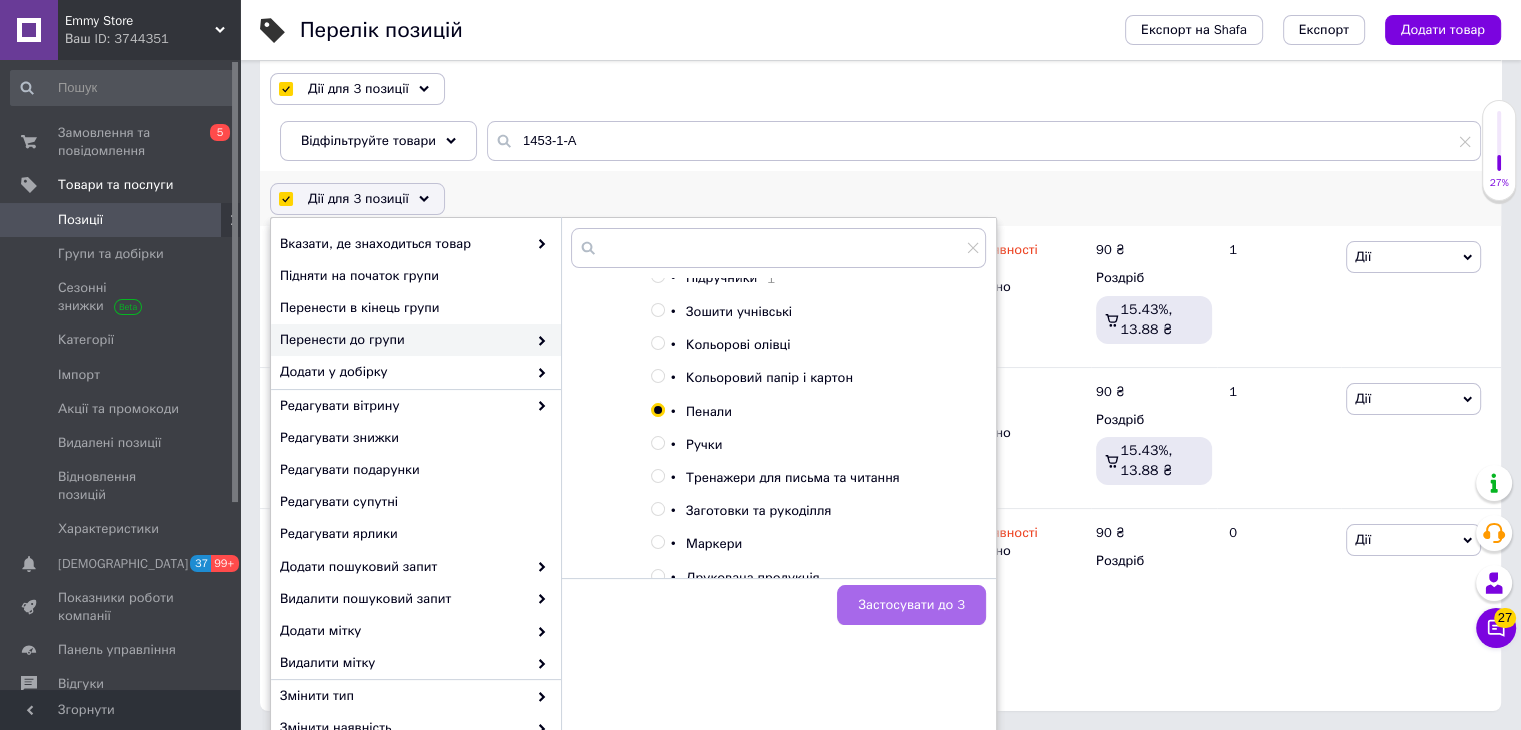 click on "Застосувати до 3" at bounding box center [911, 605] 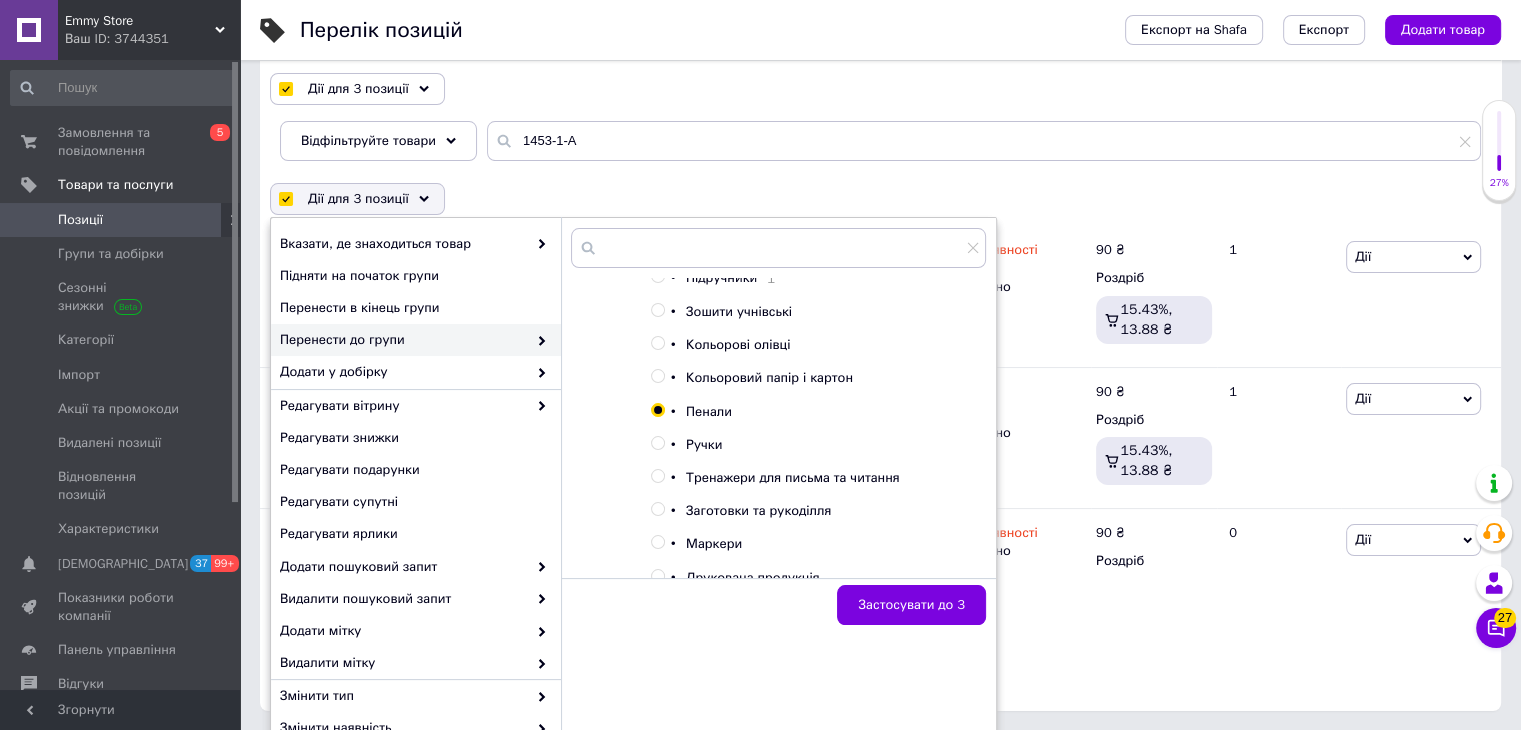 checkbox on "false" 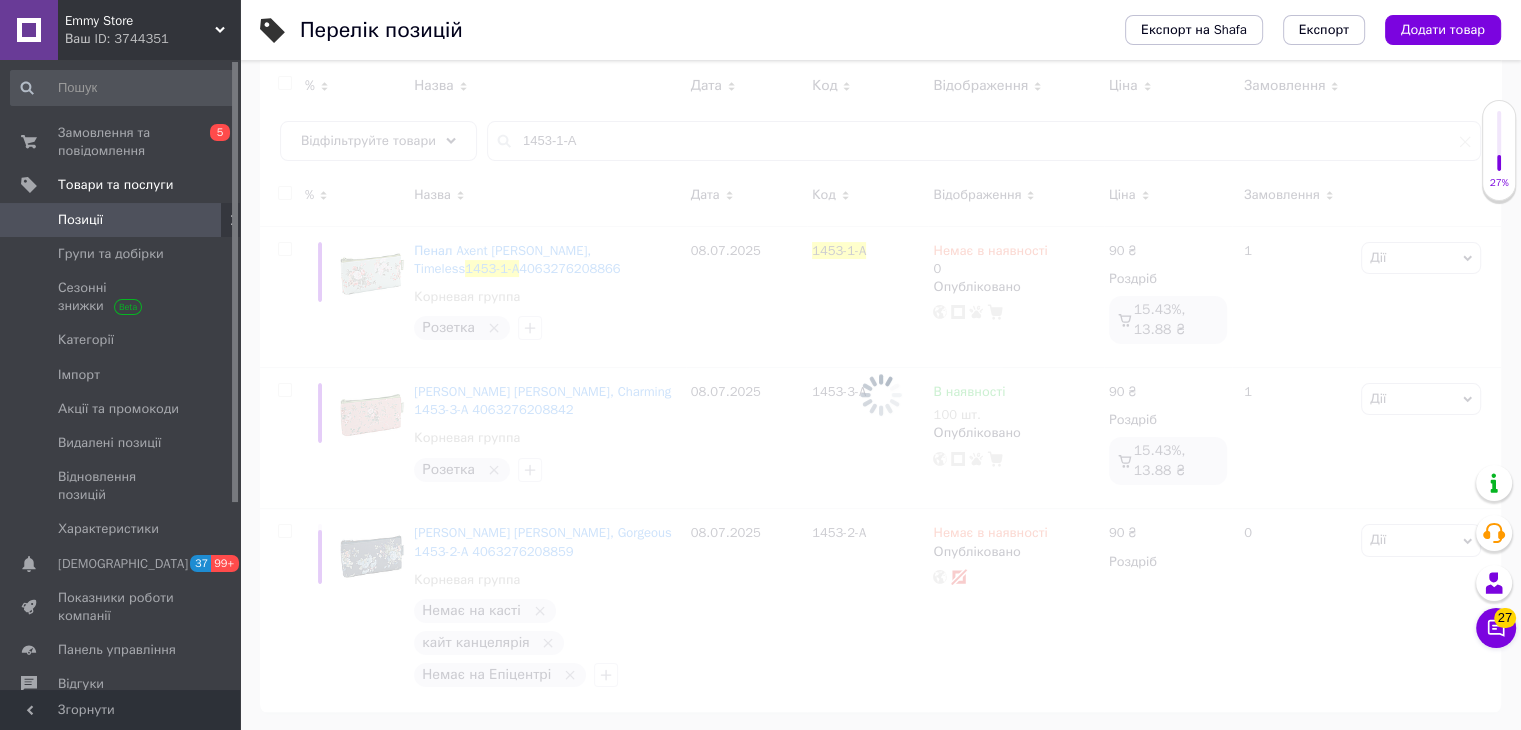 scroll, scrollTop: 204, scrollLeft: 0, axis: vertical 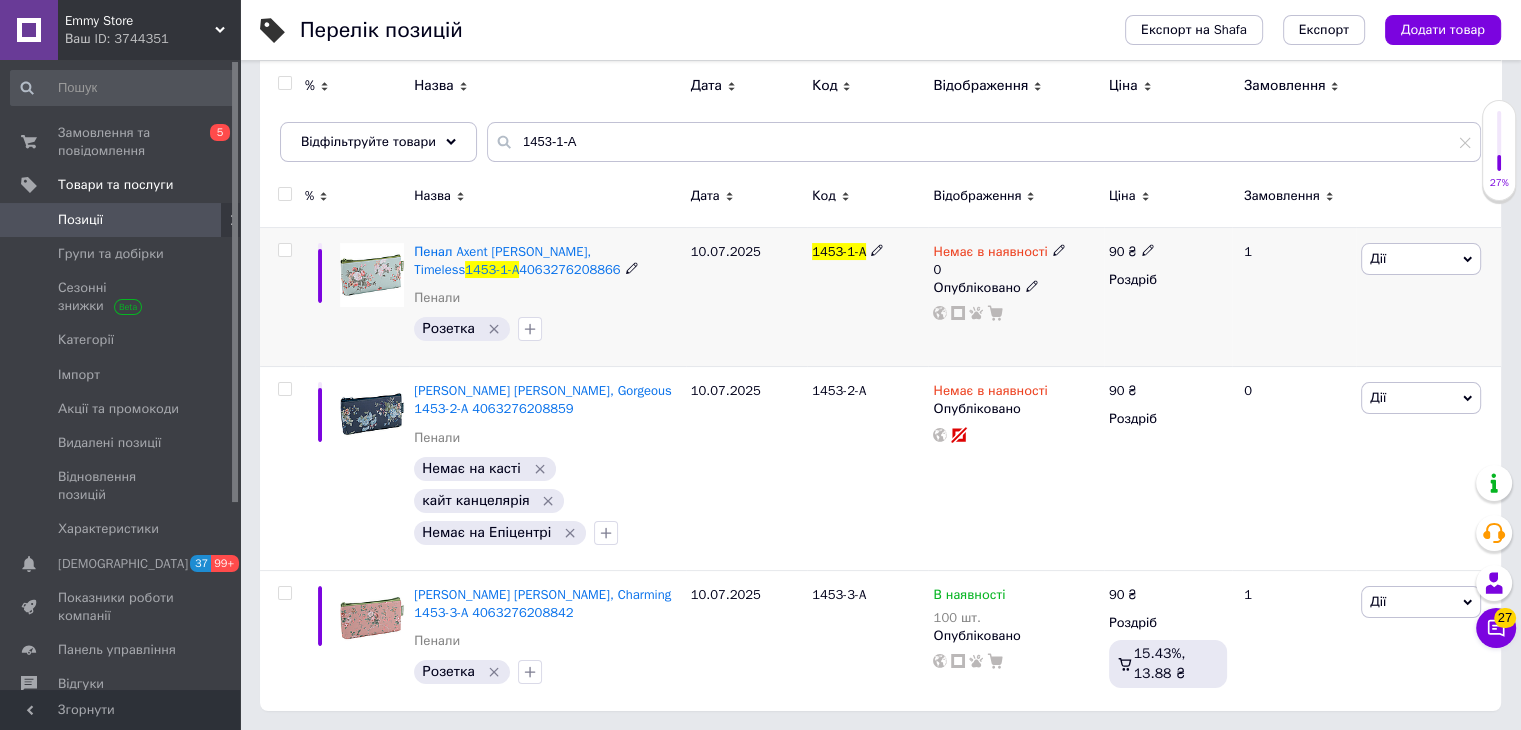 click on "[PERSON_NAME] Підняти на початок групи Копіювати Знижка Подарунок Супутні Приховати Ярлик Додати на вітрину Додати в кампанію Каталог ProSale Видалити" at bounding box center [1428, 297] 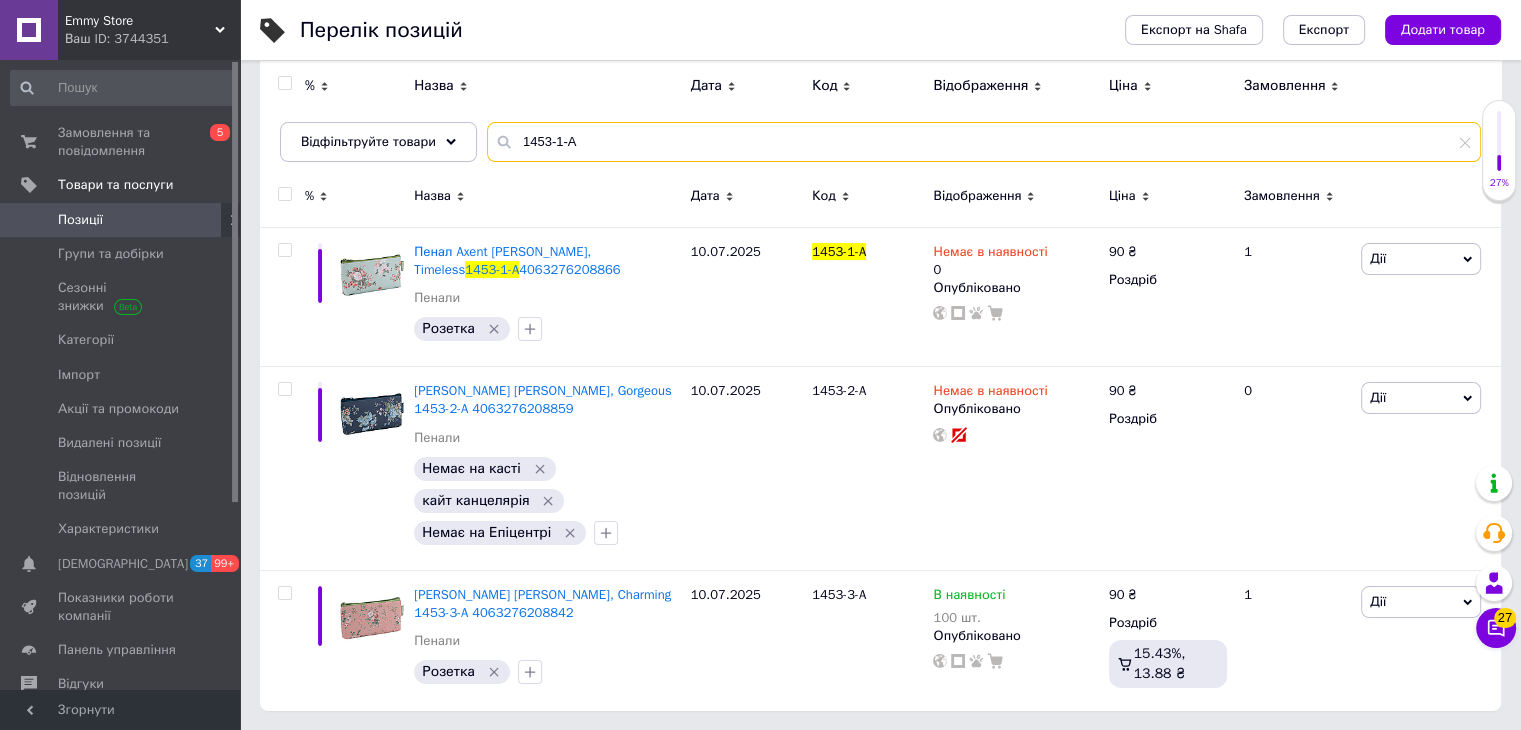 click on "1453-1-A" at bounding box center [984, 142] 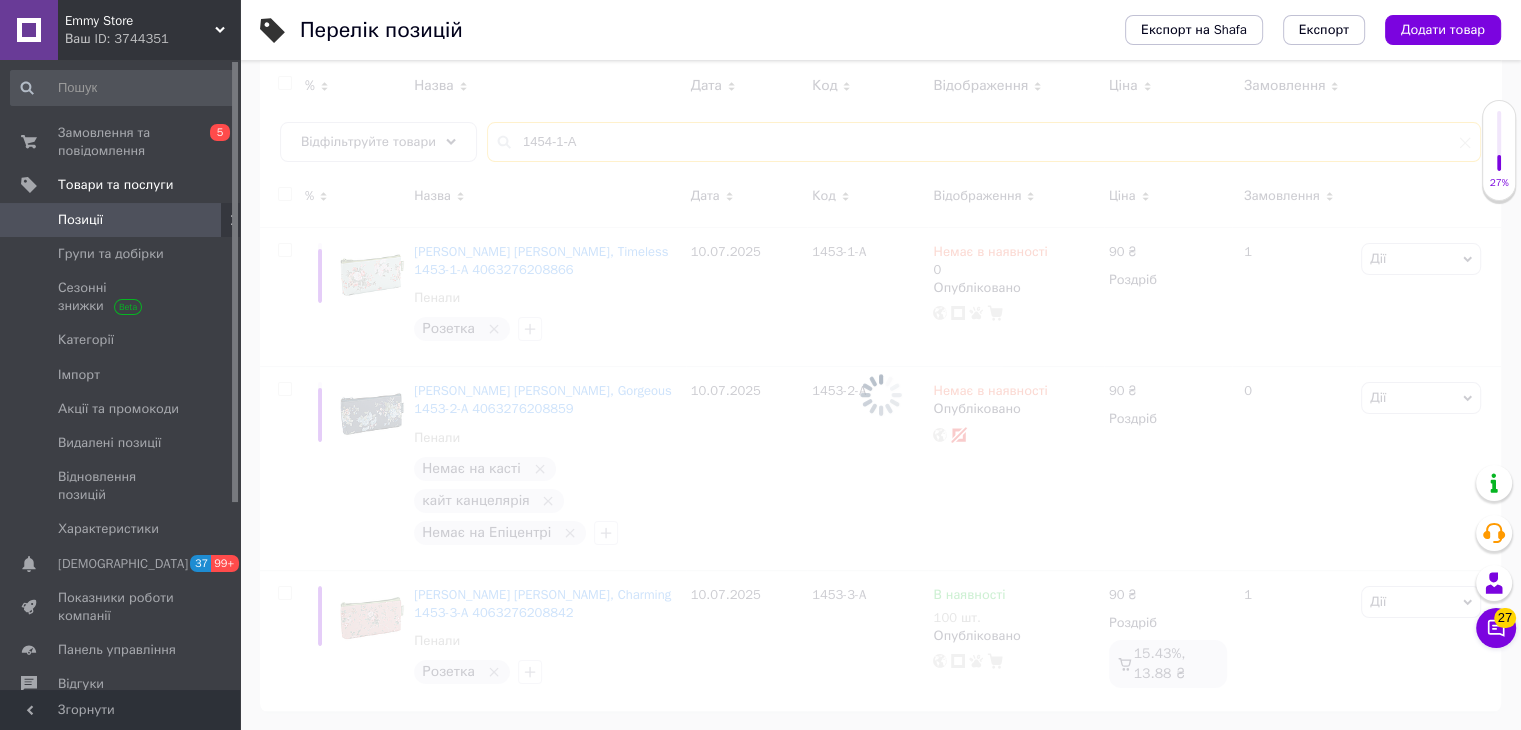 scroll, scrollTop: 144, scrollLeft: 0, axis: vertical 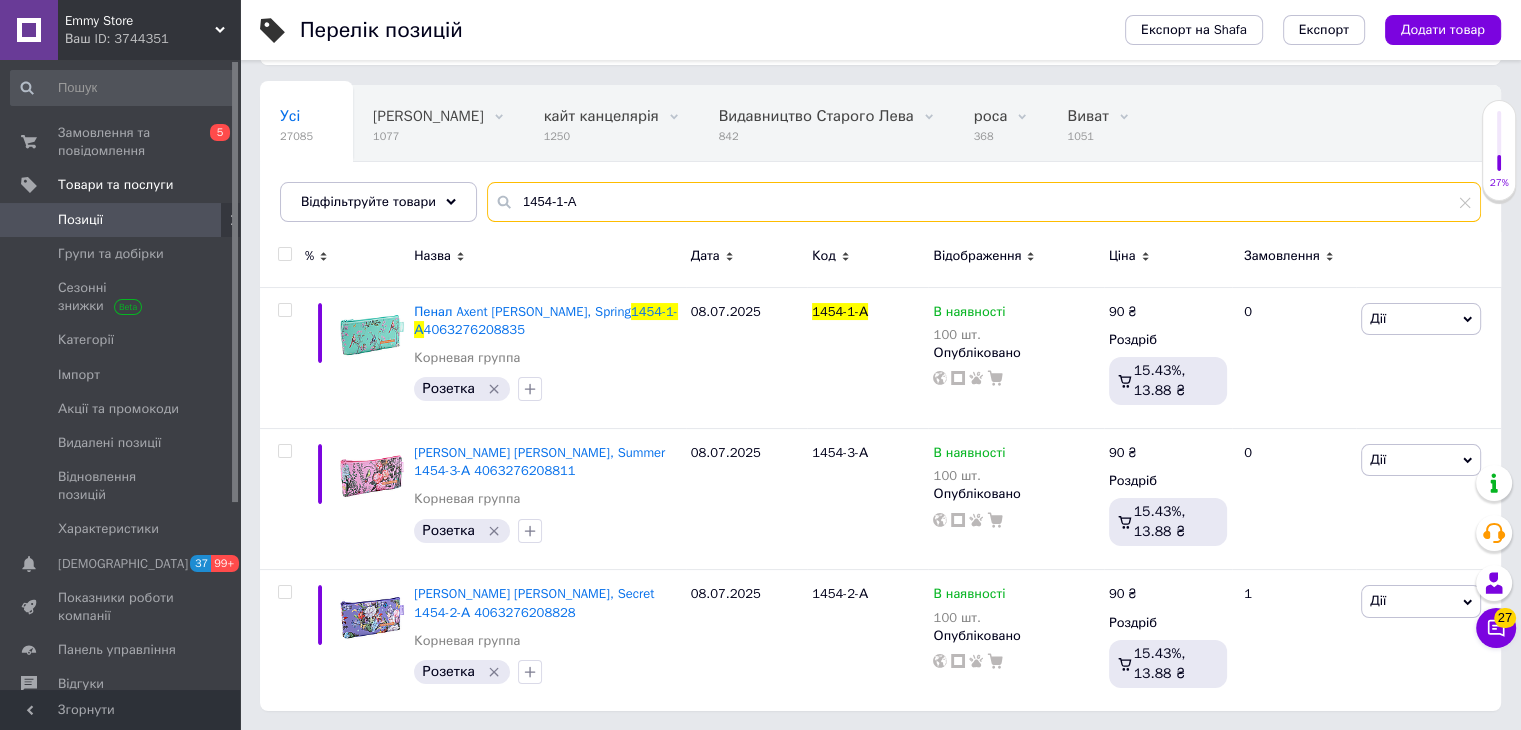 type on "1454-1-А" 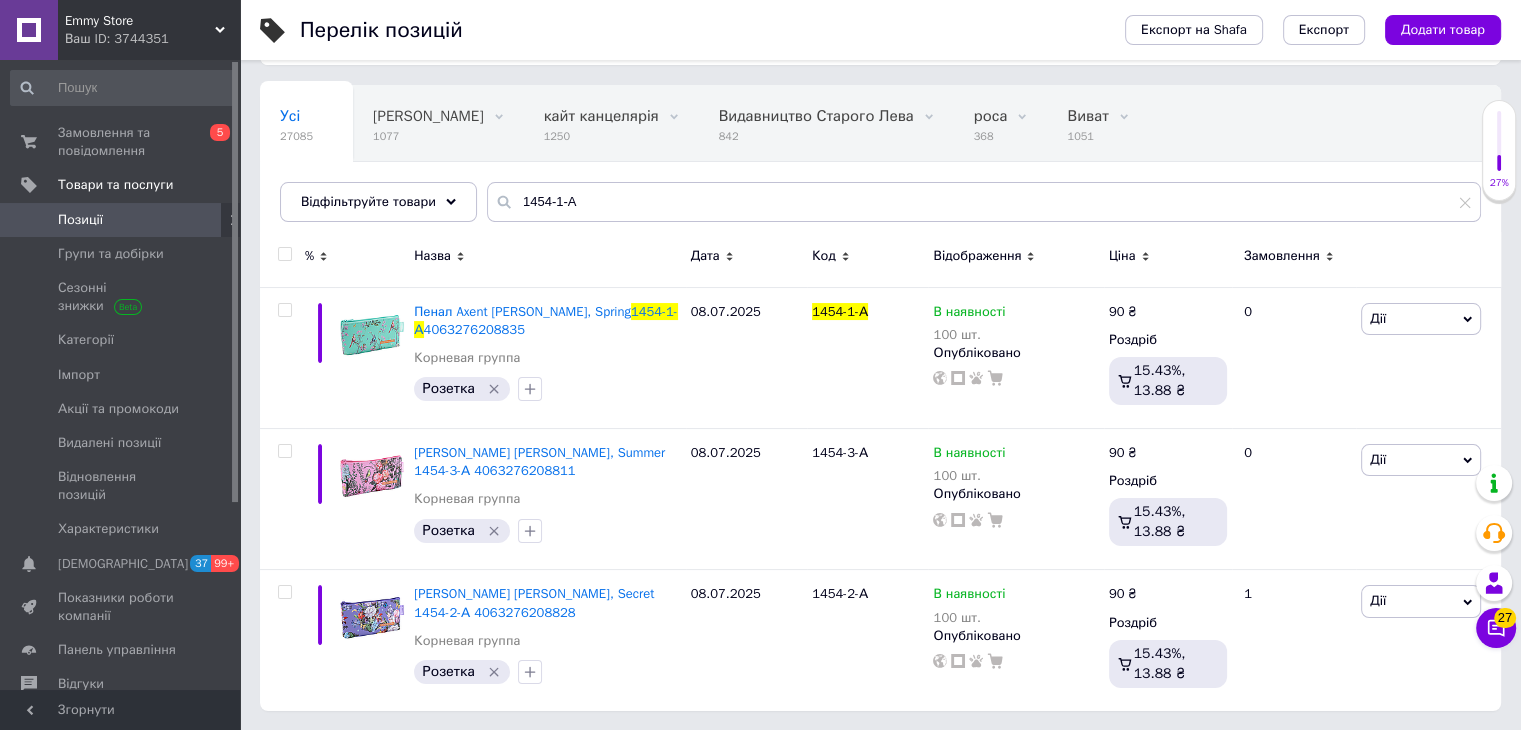 click at bounding box center [284, 254] 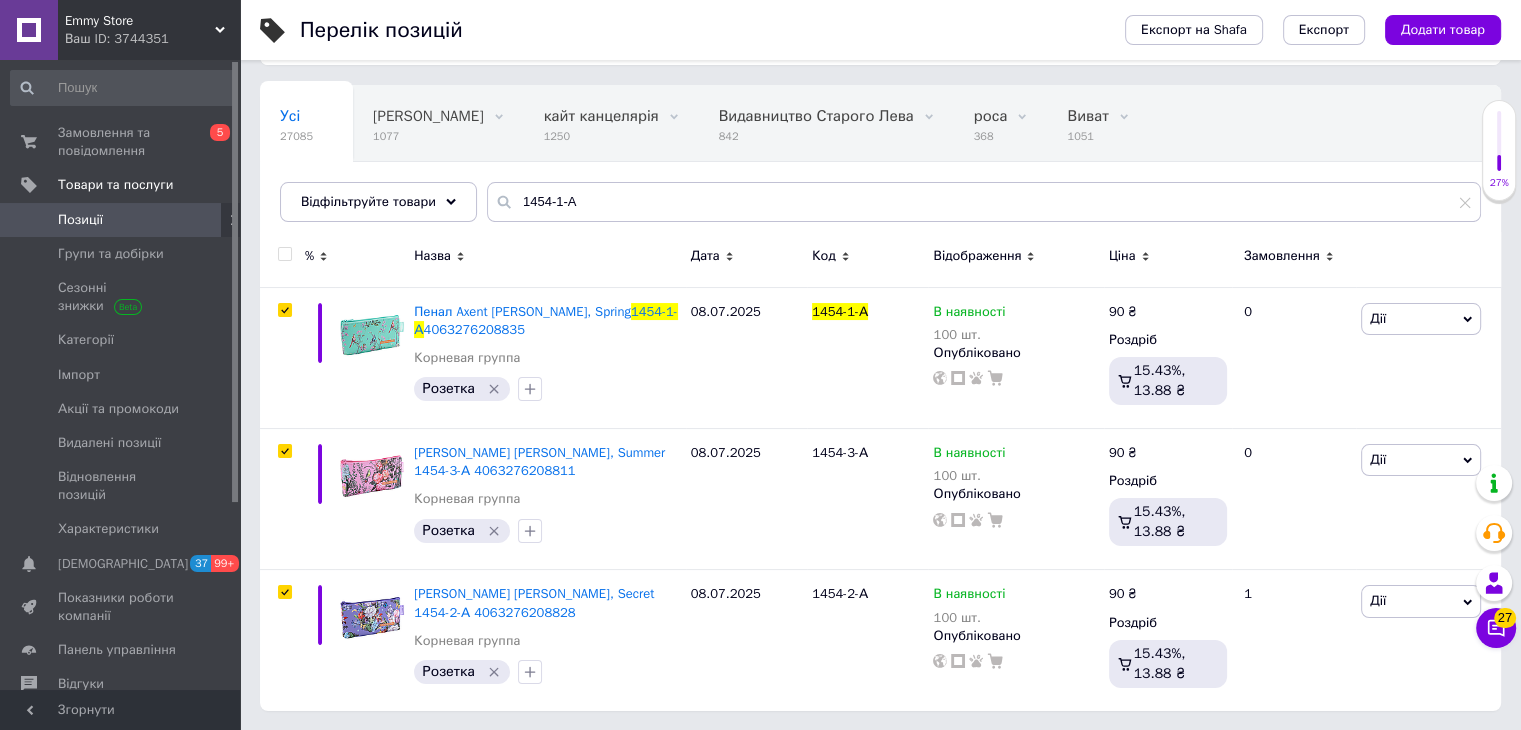 checkbox on "true" 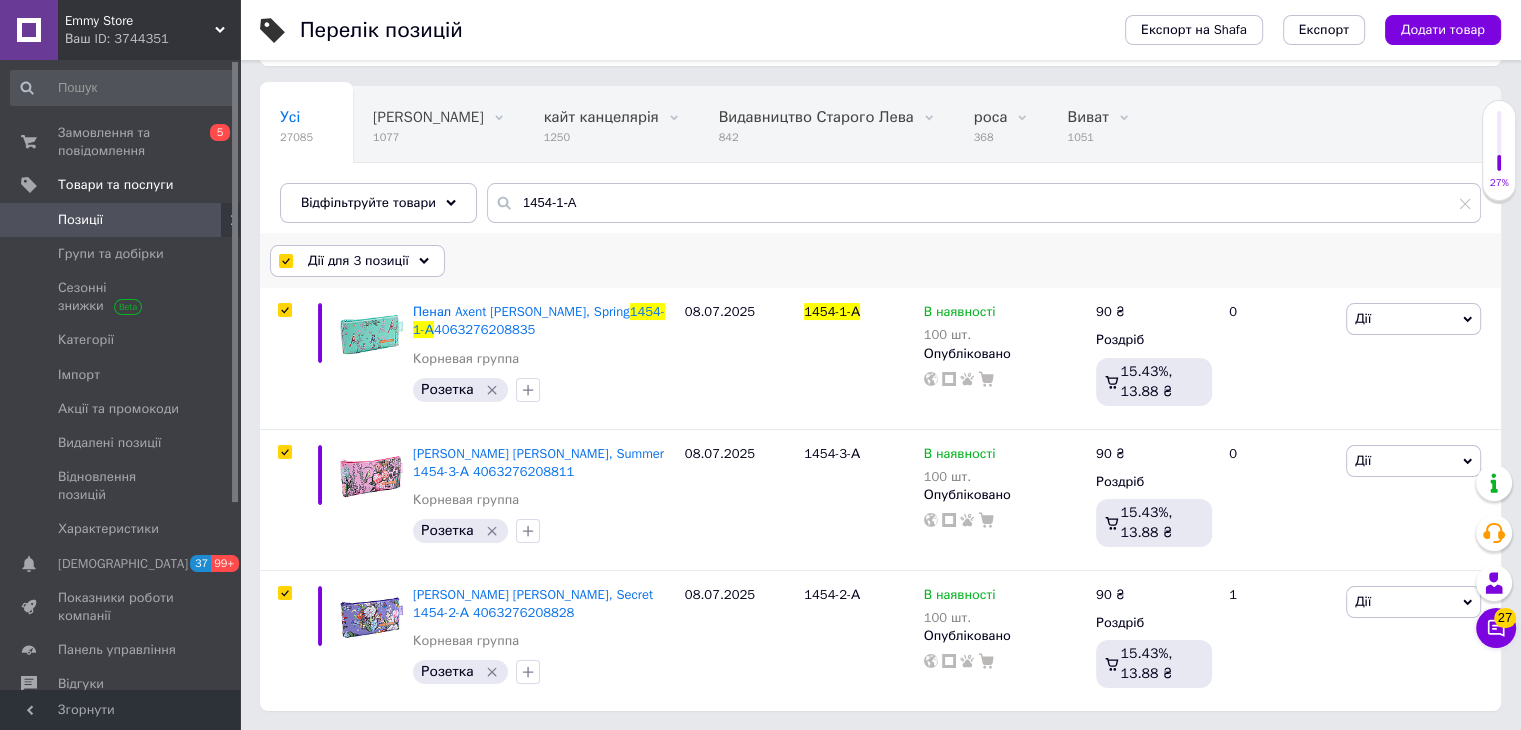 click on "Дії для 3 позиції" at bounding box center (357, 261) 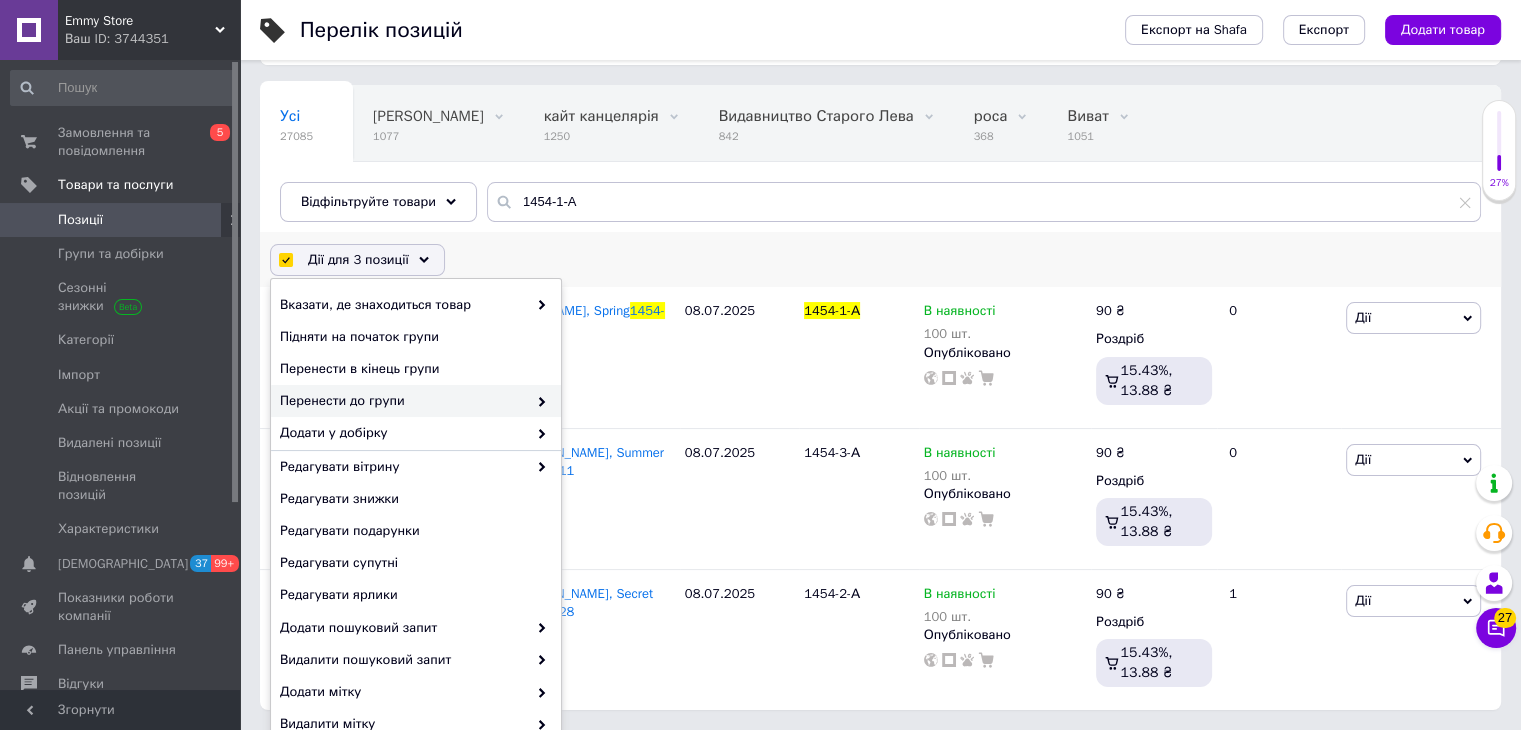 click on "Перенести до групи" at bounding box center [403, 401] 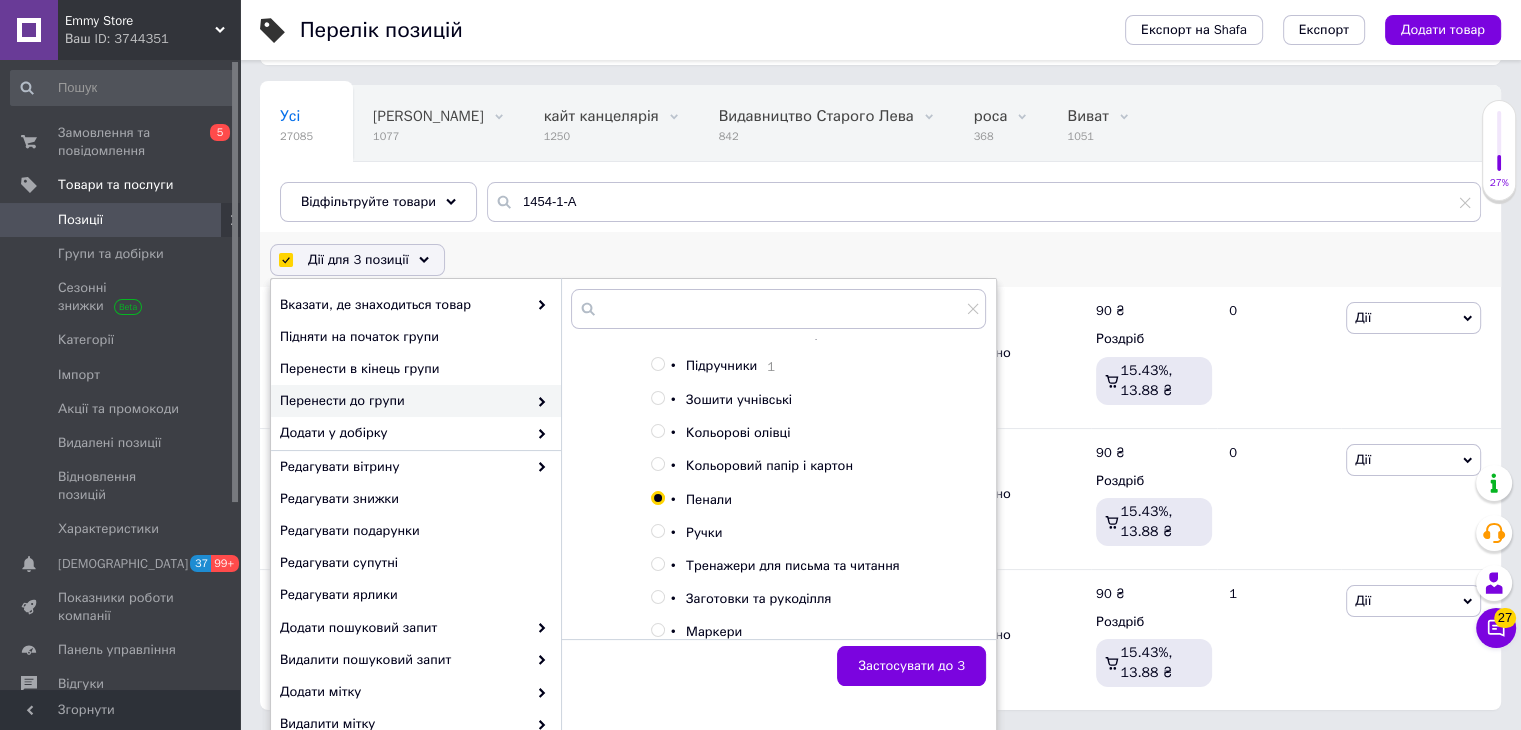 scroll, scrollTop: 319, scrollLeft: 0, axis: vertical 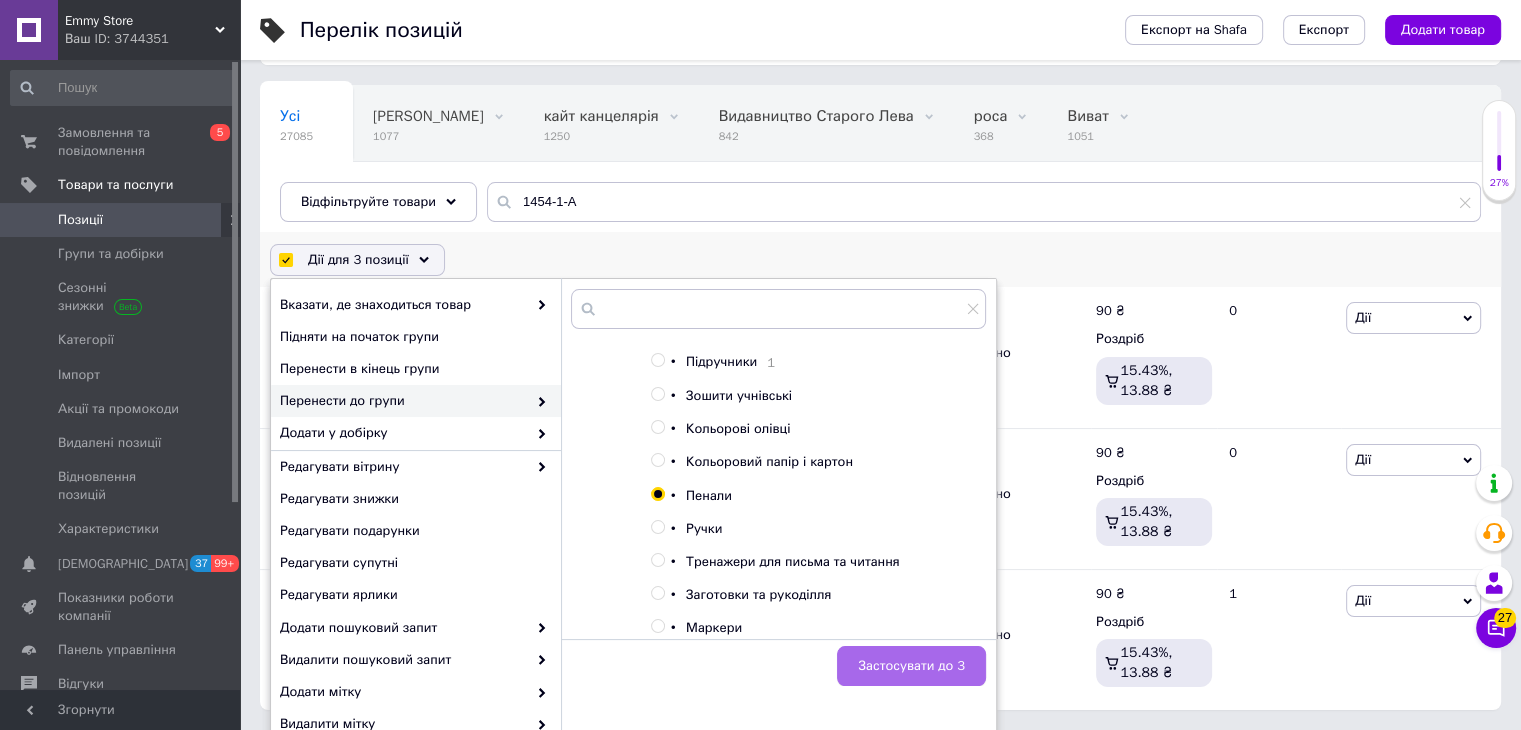 click on "Застосувати до 3" at bounding box center (911, 666) 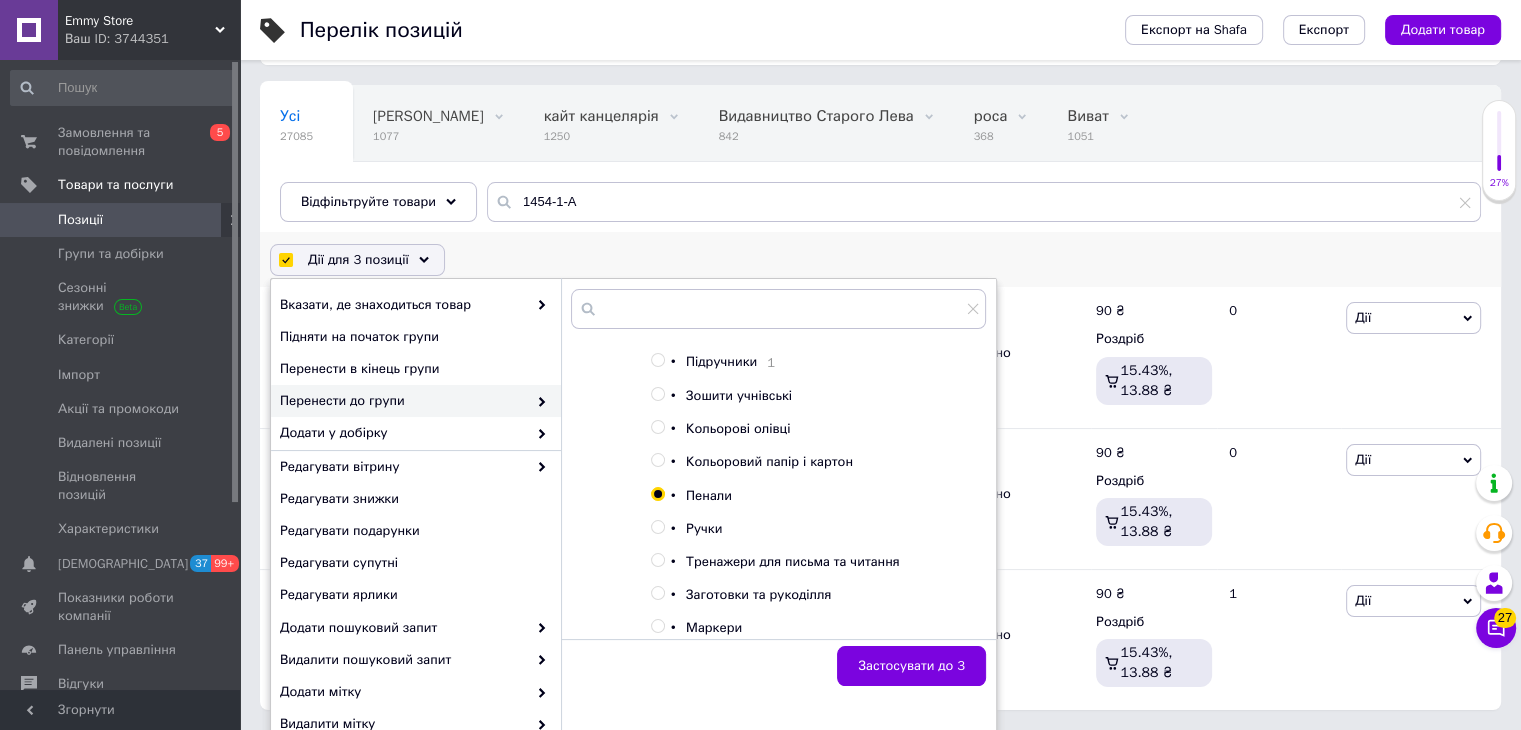 checkbox on "false" 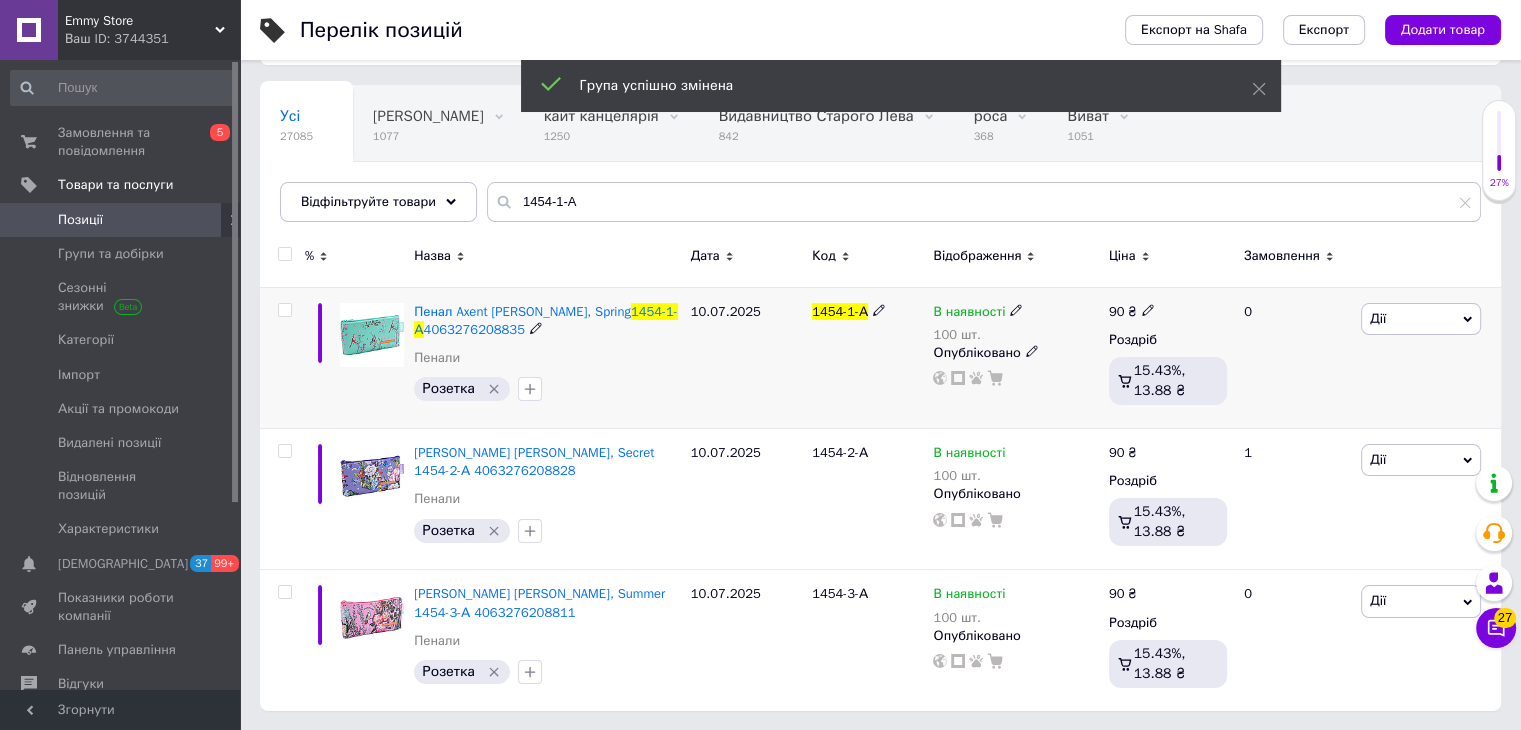 click 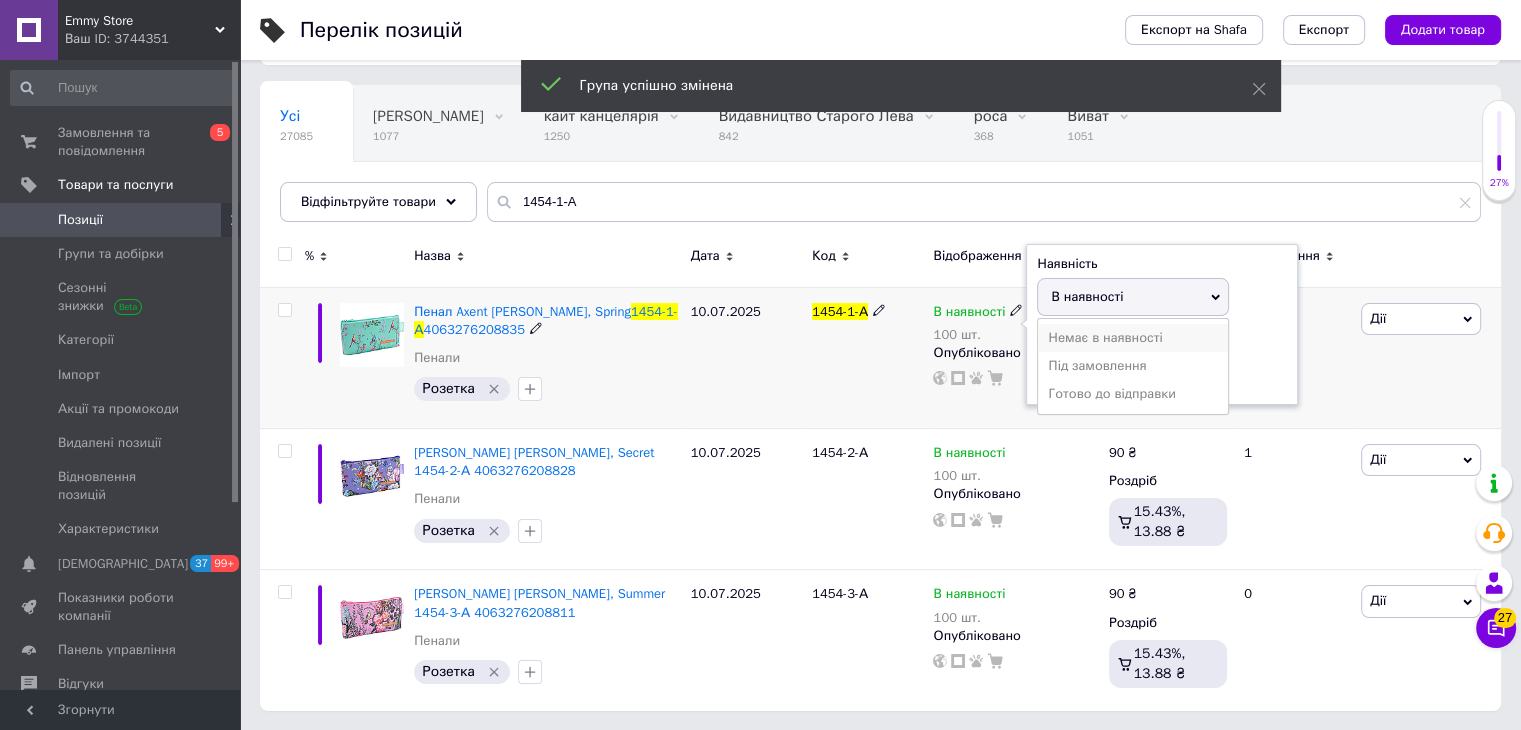 click on "Немає в наявності" at bounding box center (1133, 338) 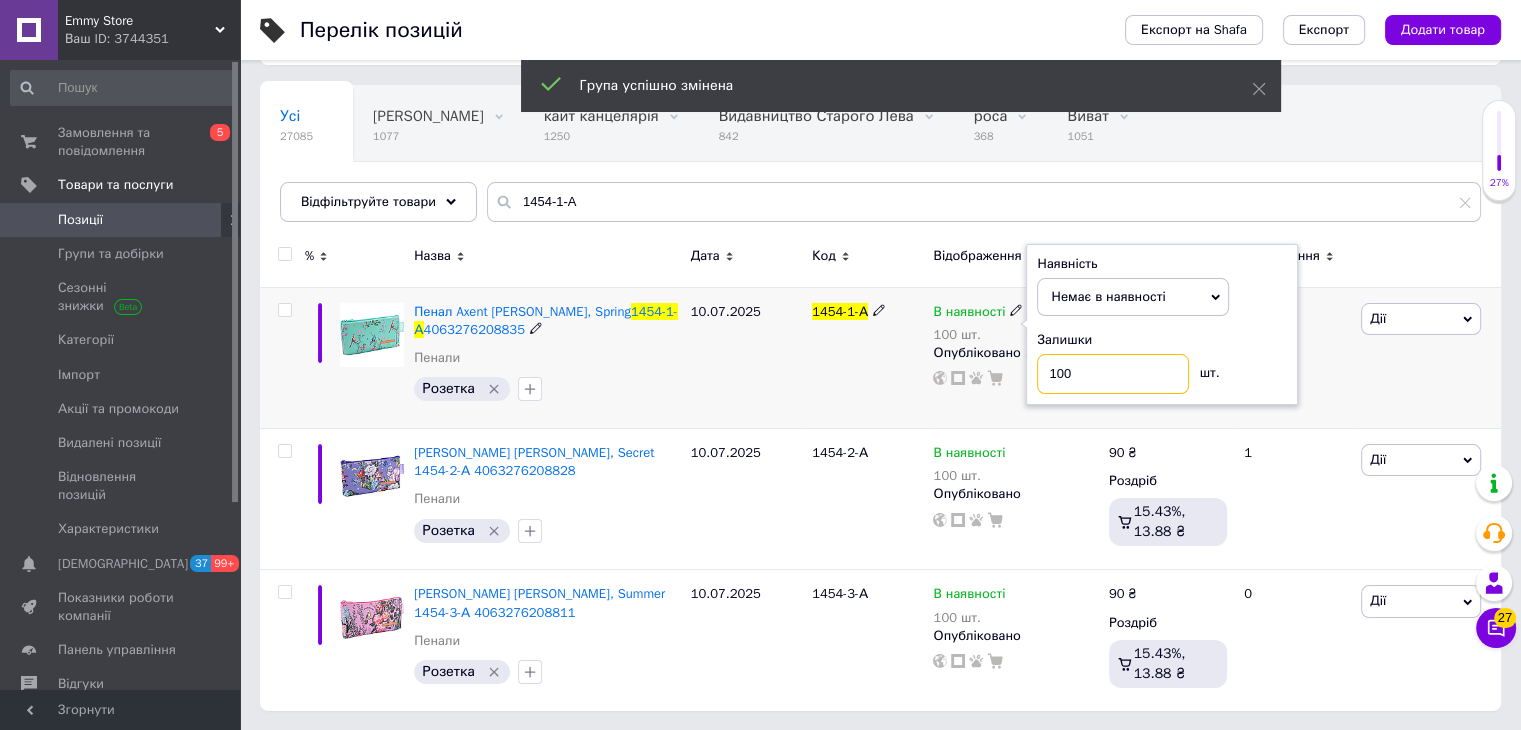 click on "100" at bounding box center (1113, 374) 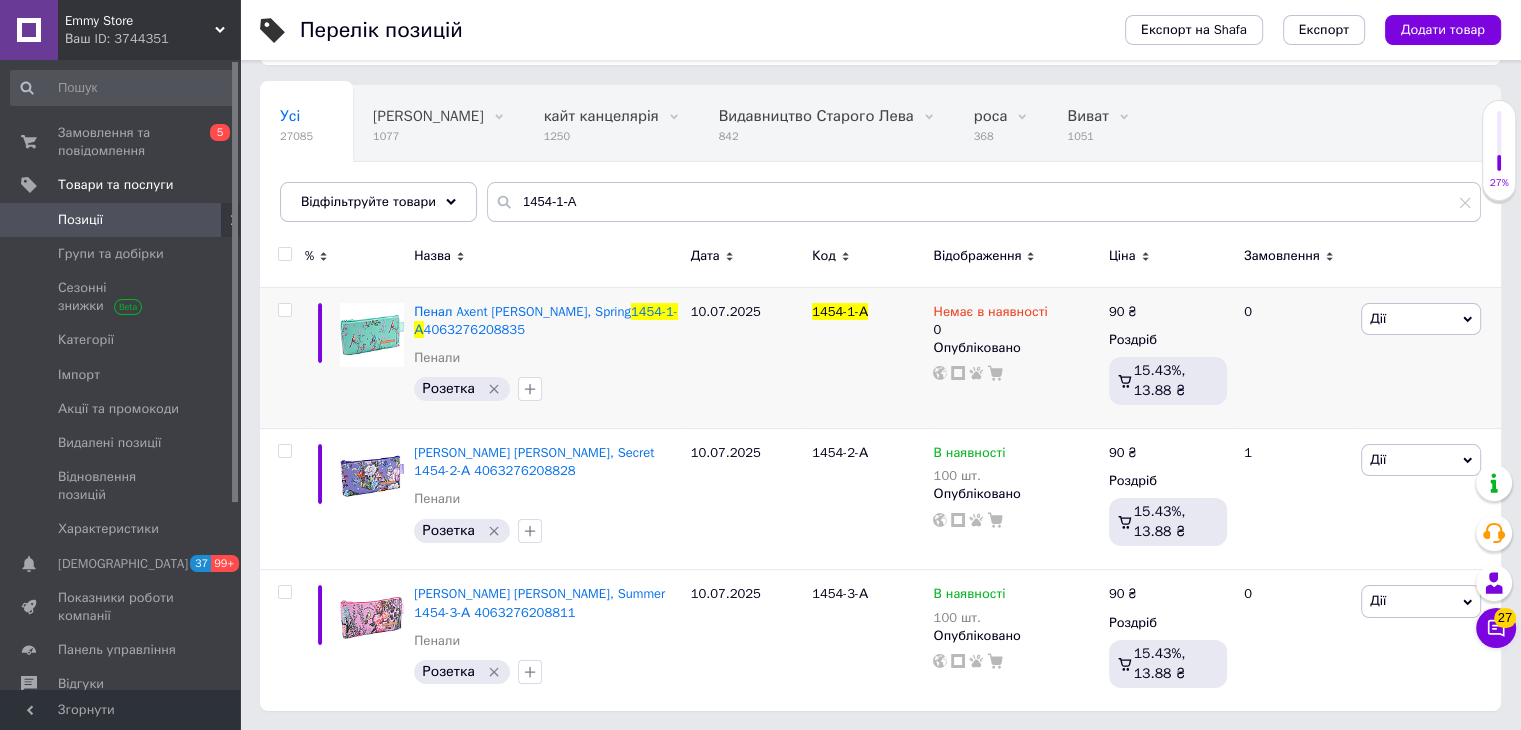 click on "Усі 27085 Новинки Ранок 1077 Видалити Редагувати кайт канцелярія 1250 Видалити Редагувати Видавництво Старого Лева 842 Видалити Редагувати роса 368 Видалити Редагувати Виват 1051 Видалити Редагувати [PERSON_NAME] 750 Видалити Редагувати Ok Відфільтровано...  Зберегти" at bounding box center [880, 163] 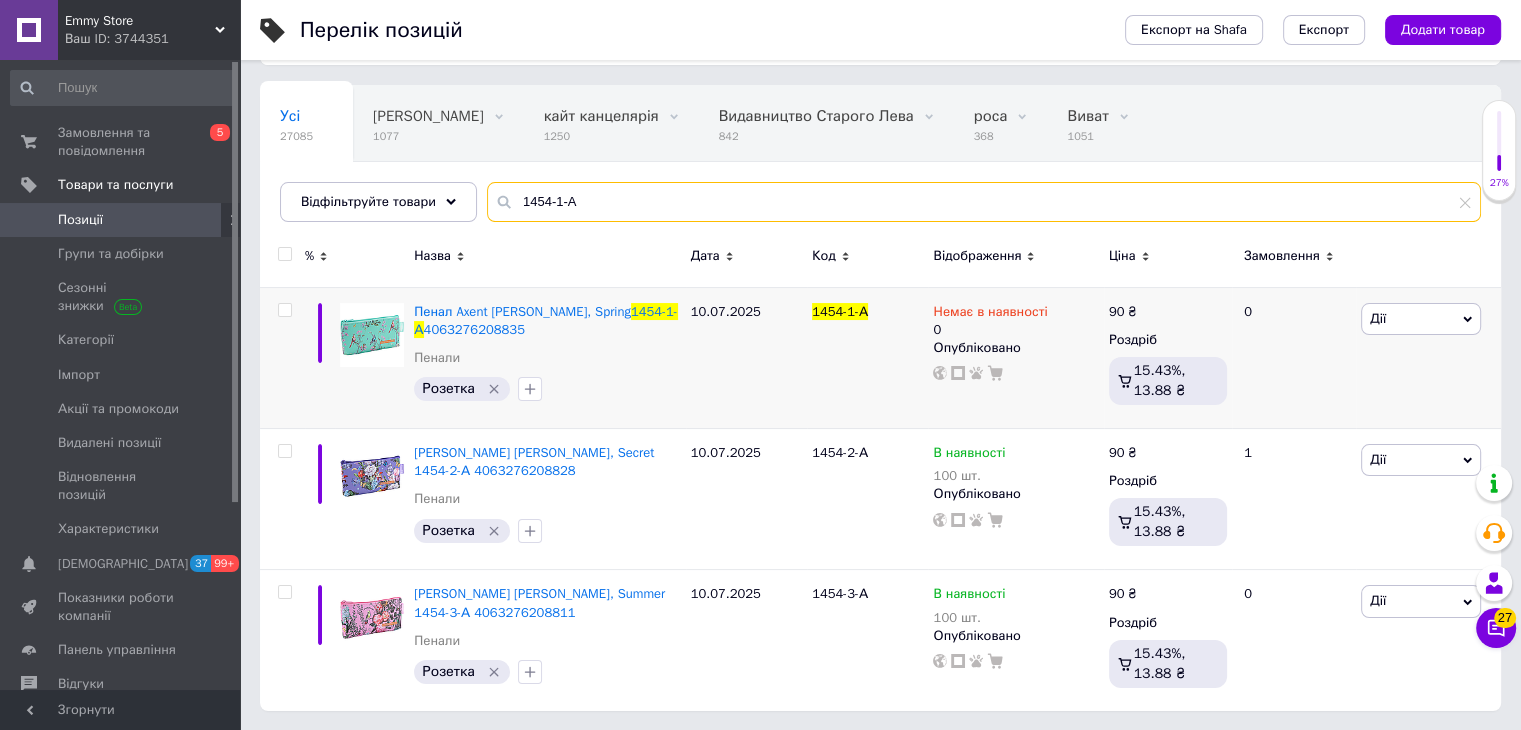 click on "1454-1-А" at bounding box center [984, 202] 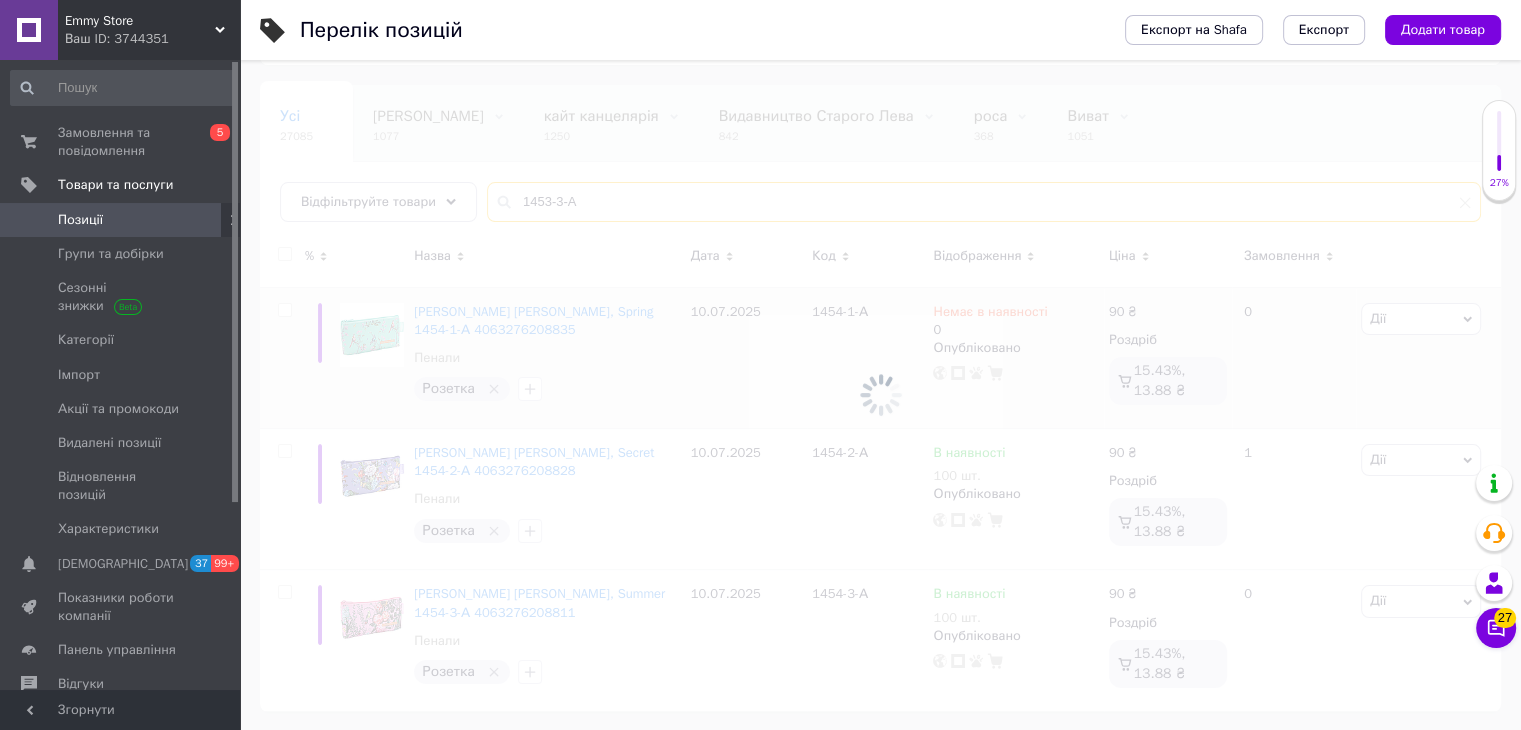 scroll, scrollTop: 0, scrollLeft: 0, axis: both 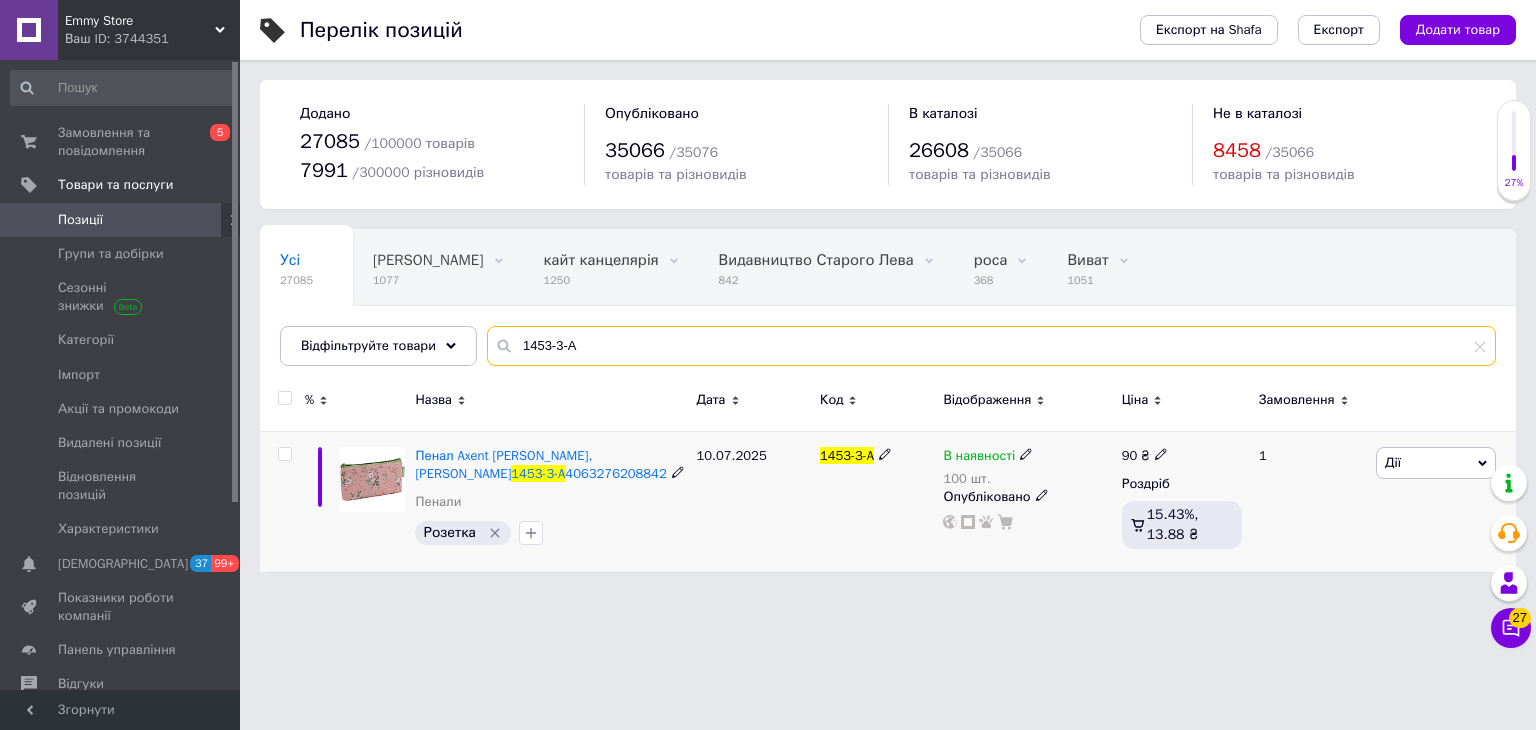 type on "1453-3-A" 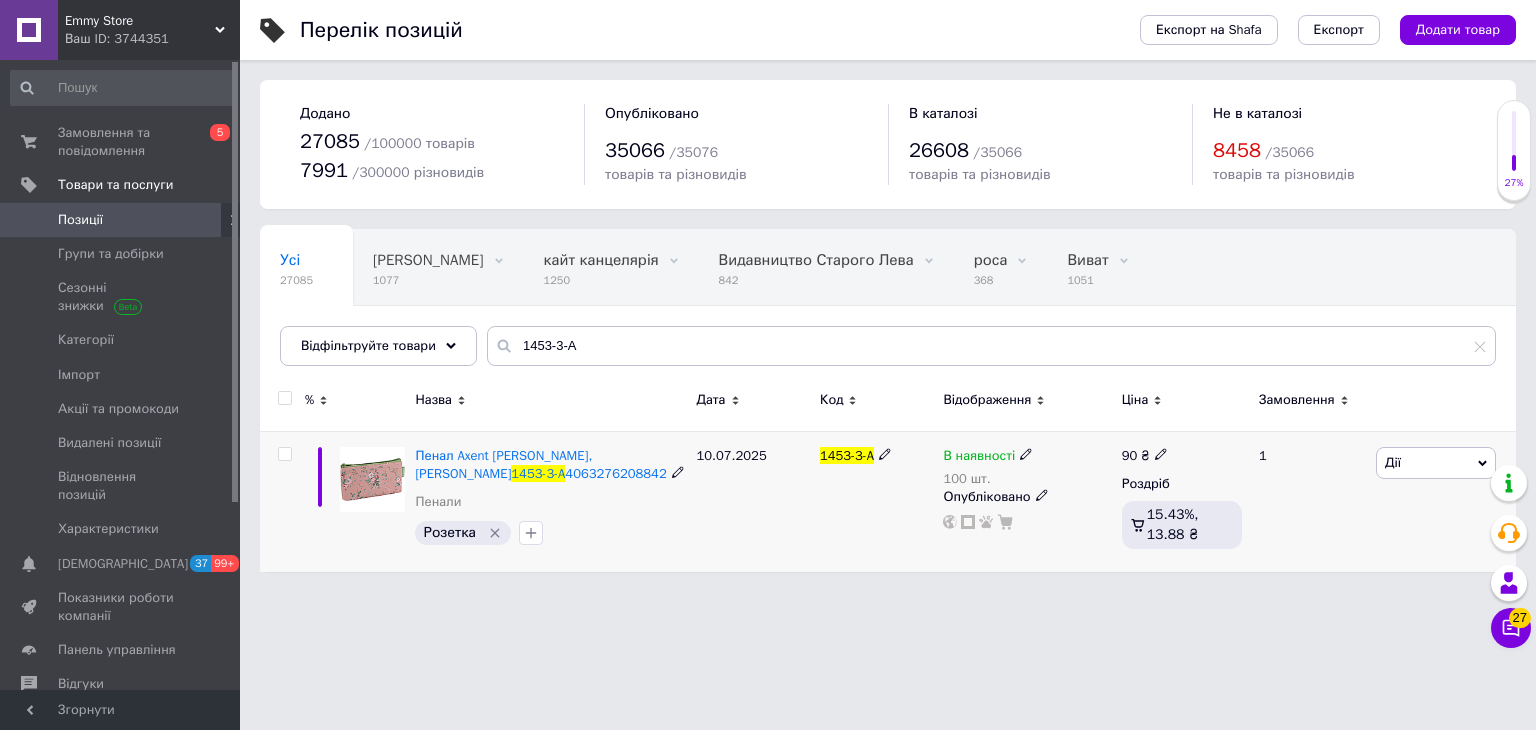 click at bounding box center [284, 454] 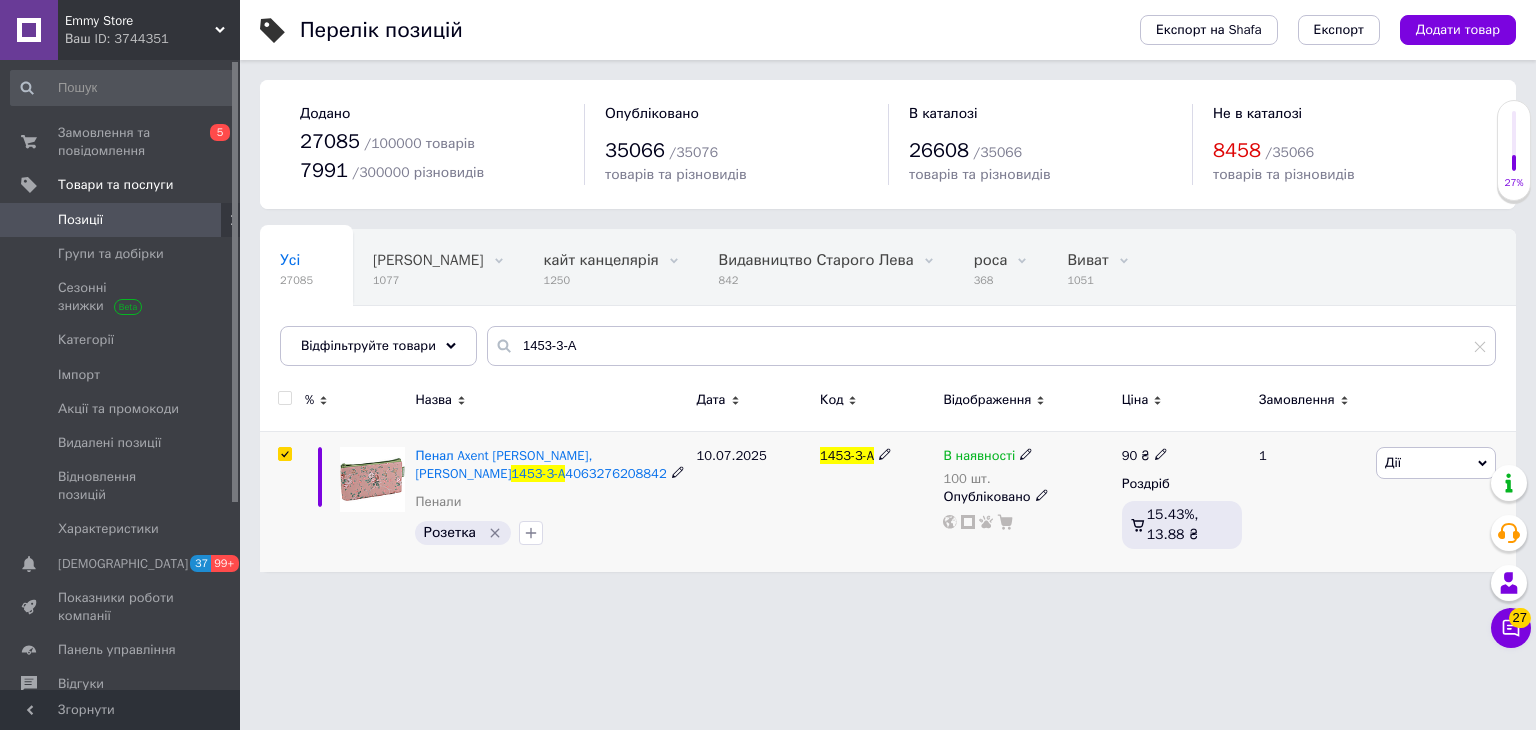 checkbox on "true" 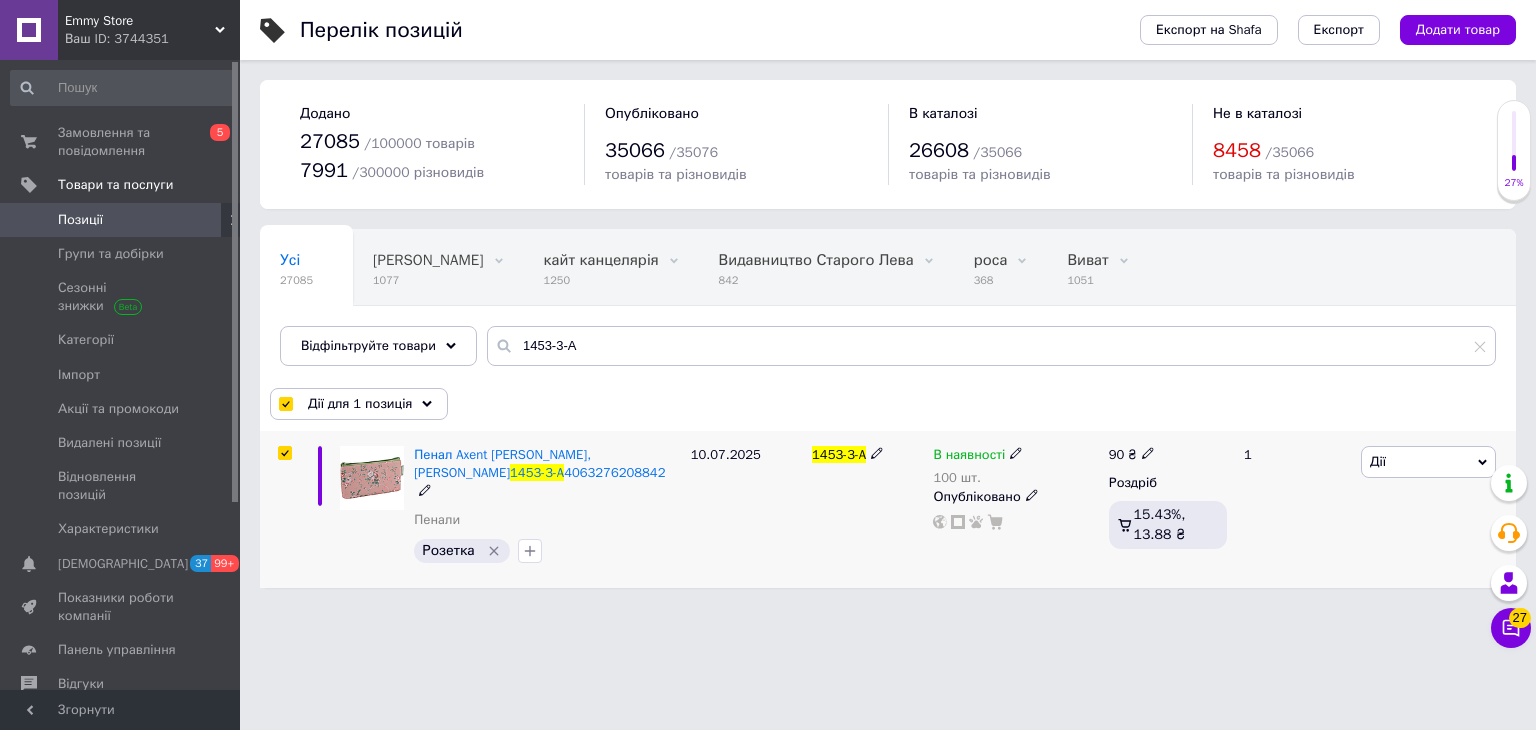 click 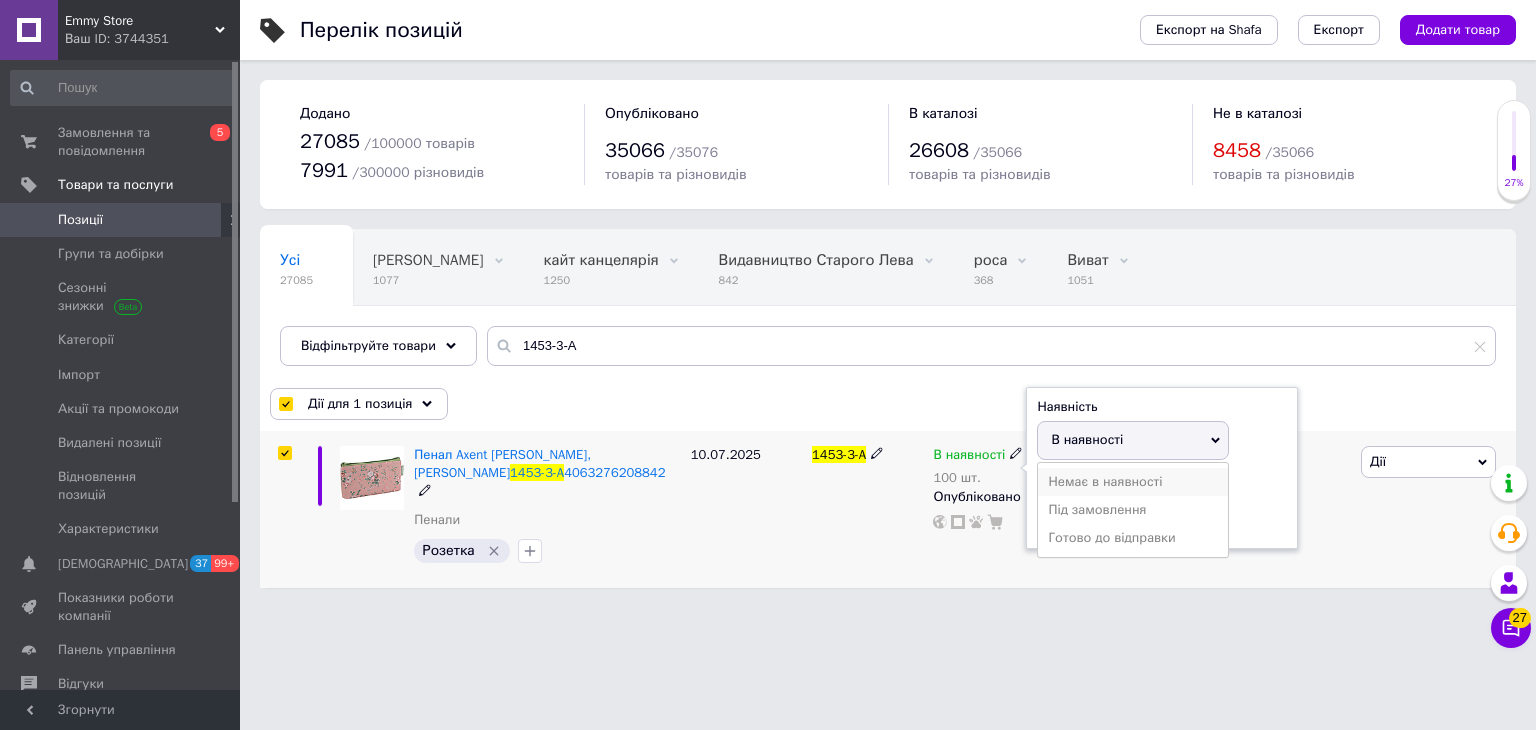 click on "Немає в наявності" at bounding box center (1133, 482) 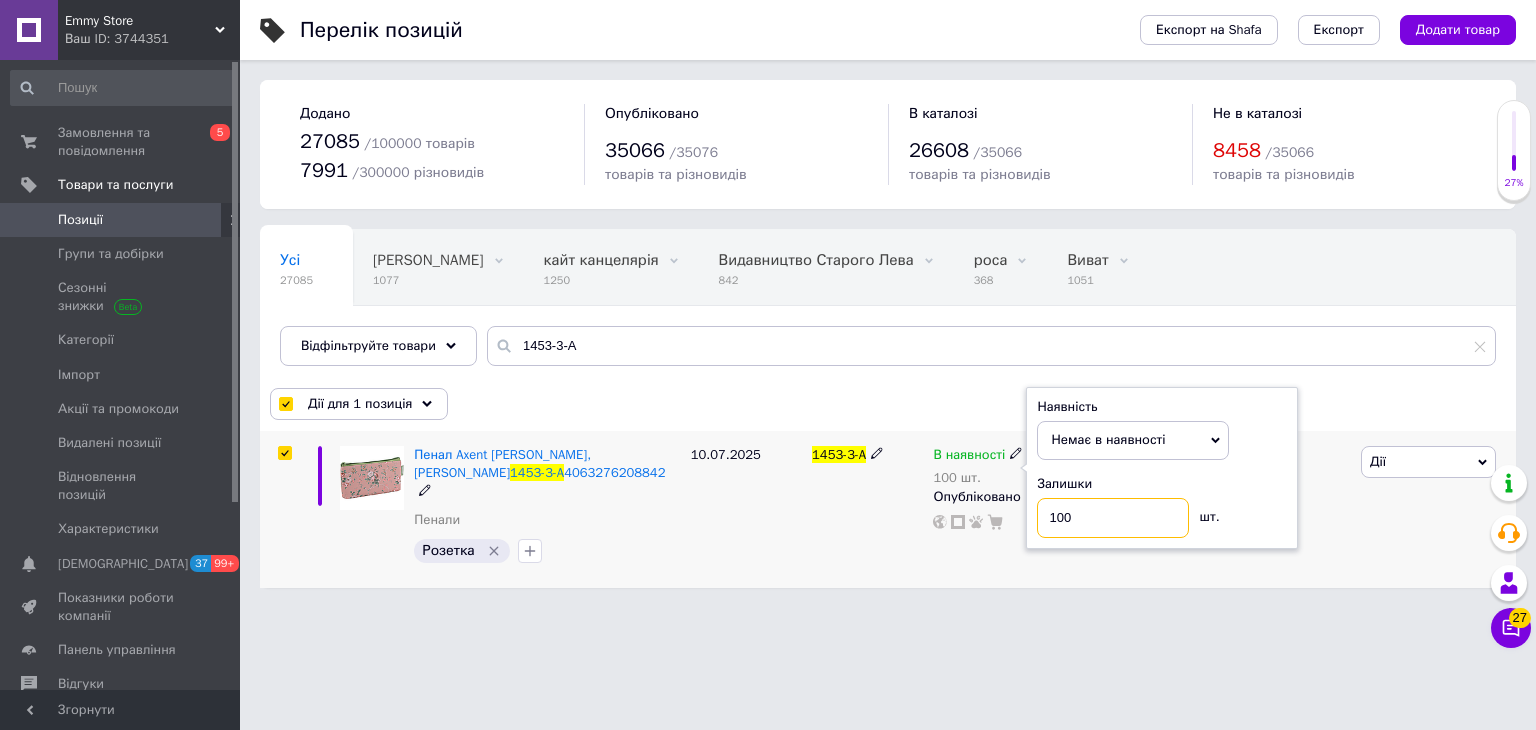 click on "100" at bounding box center [1113, 518] 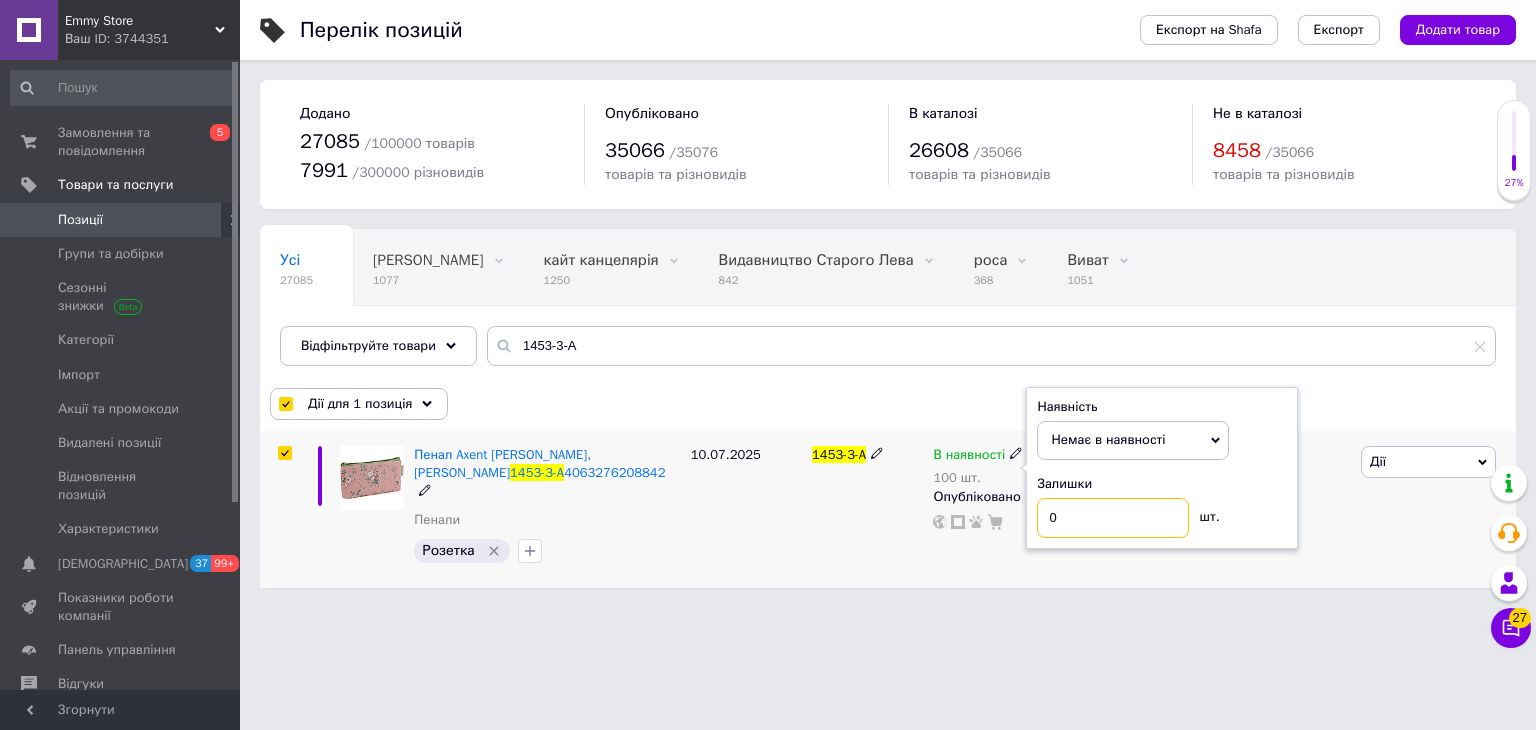 click on "0" at bounding box center [1113, 518] 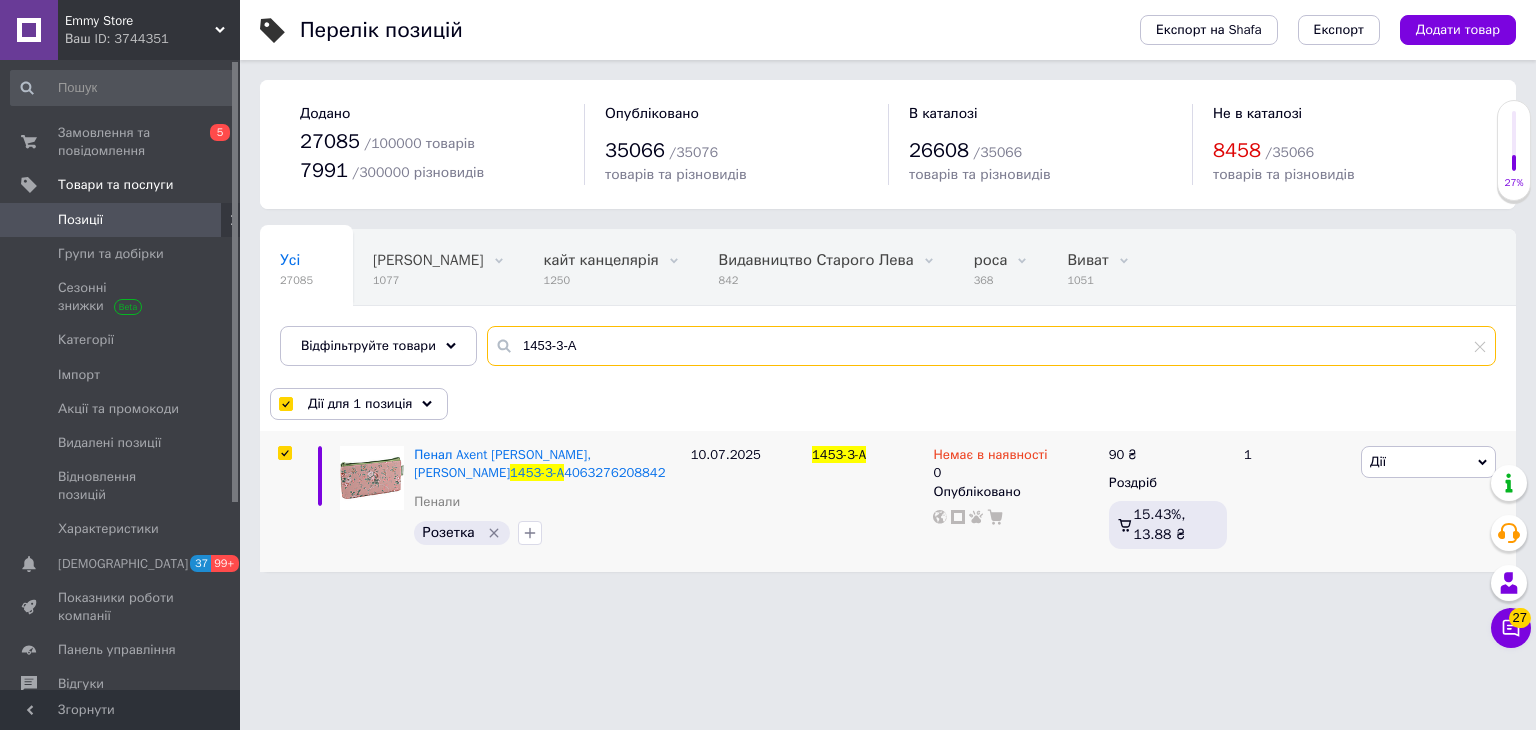 click on "1453-3-A" at bounding box center (991, 346) 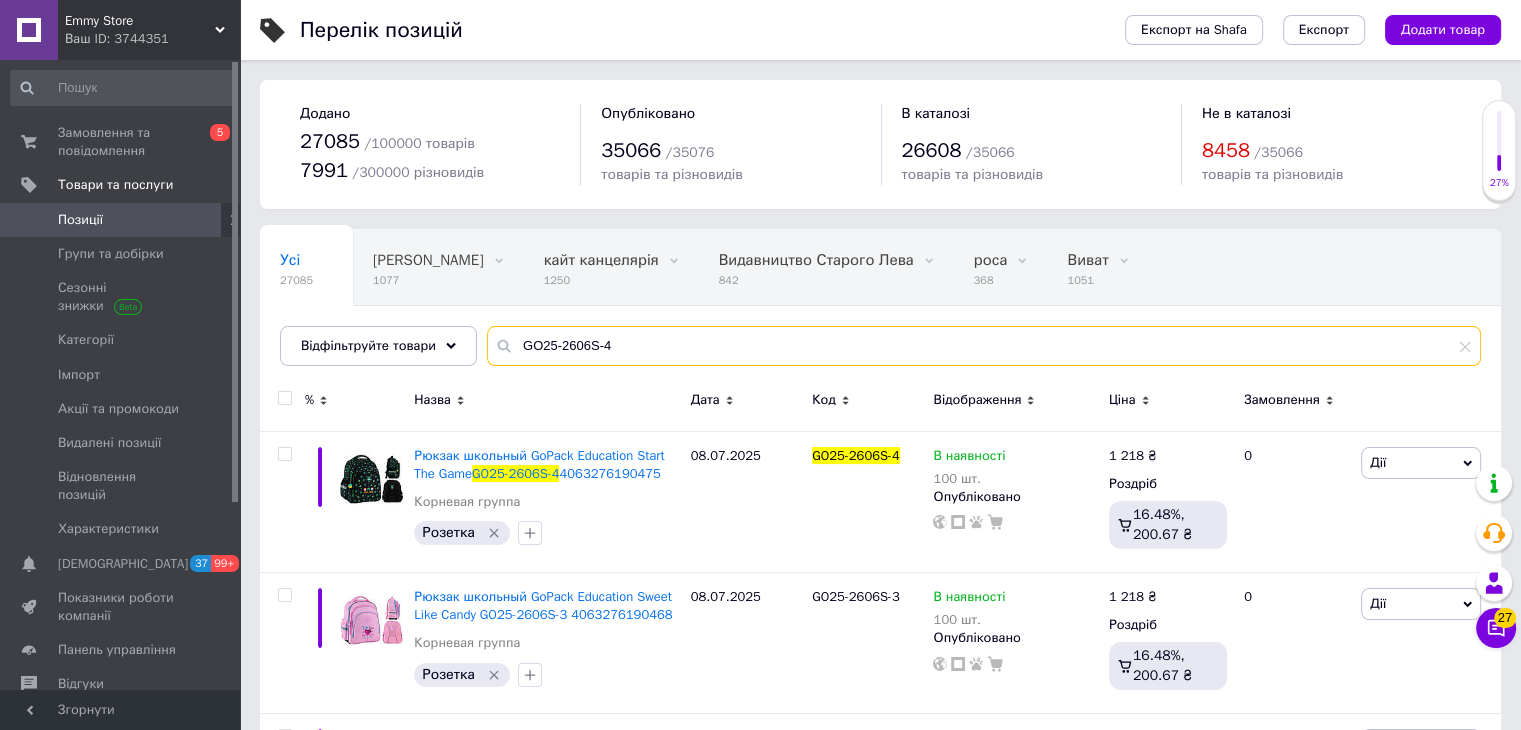 scroll, scrollTop: 98, scrollLeft: 0, axis: vertical 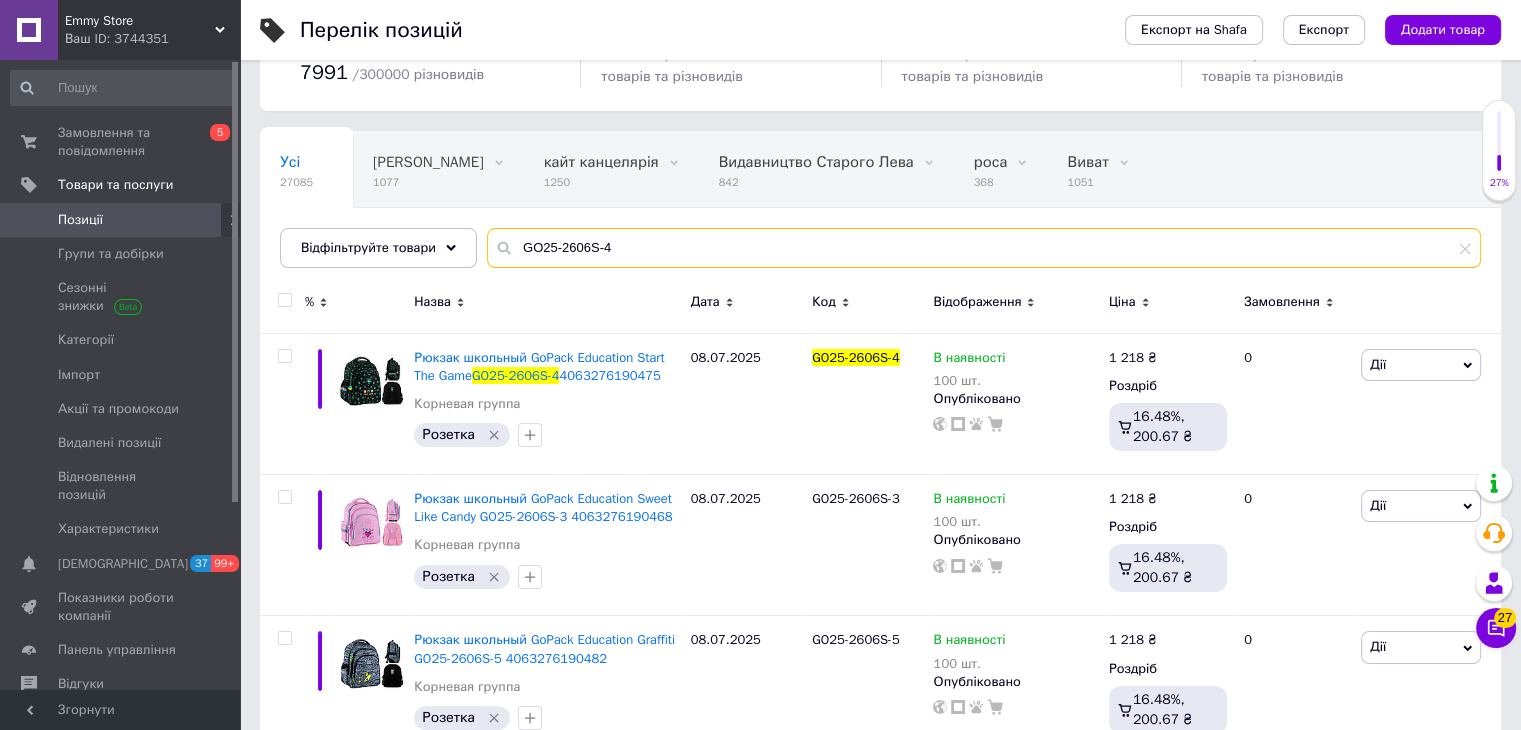 type on "GO25-2606S-4" 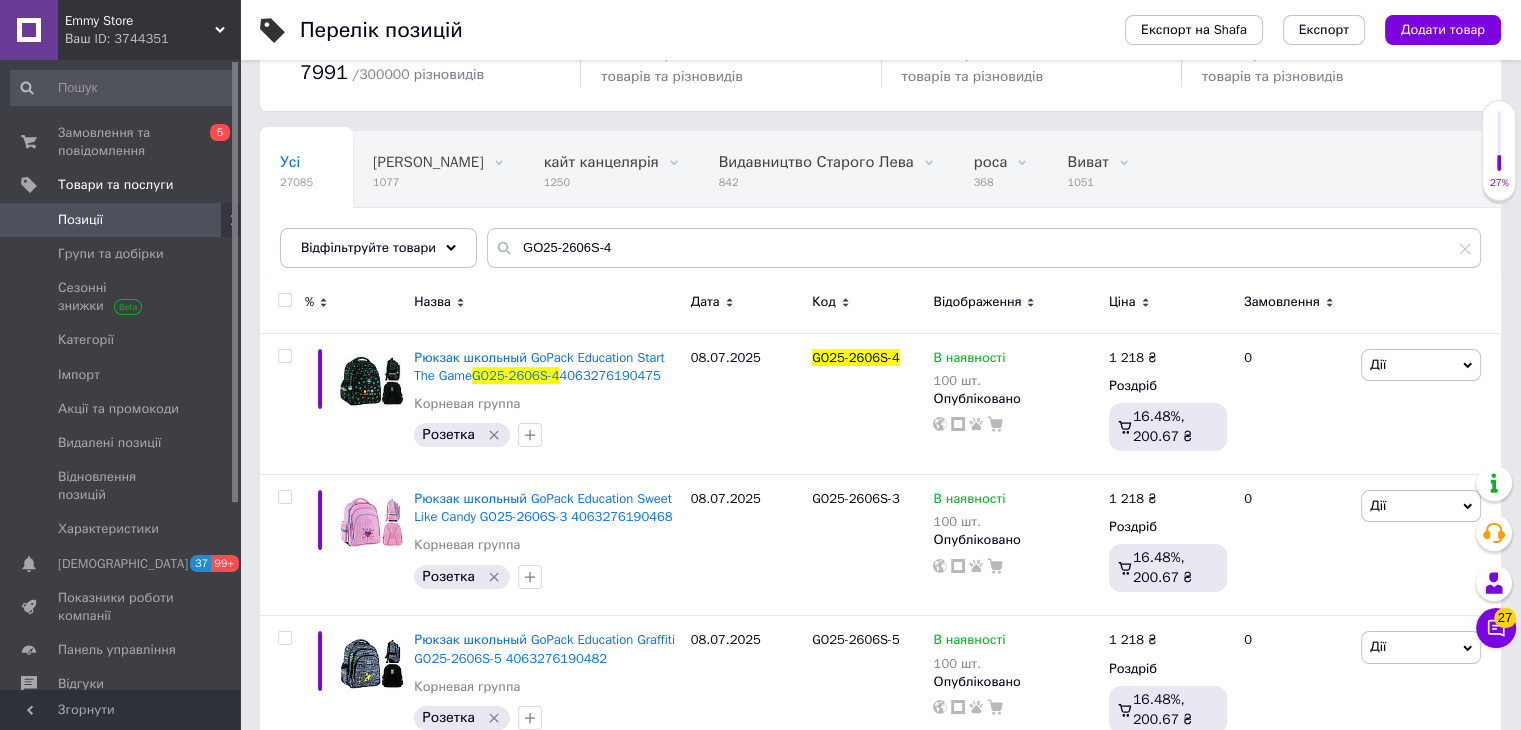 click at bounding box center (284, 300) 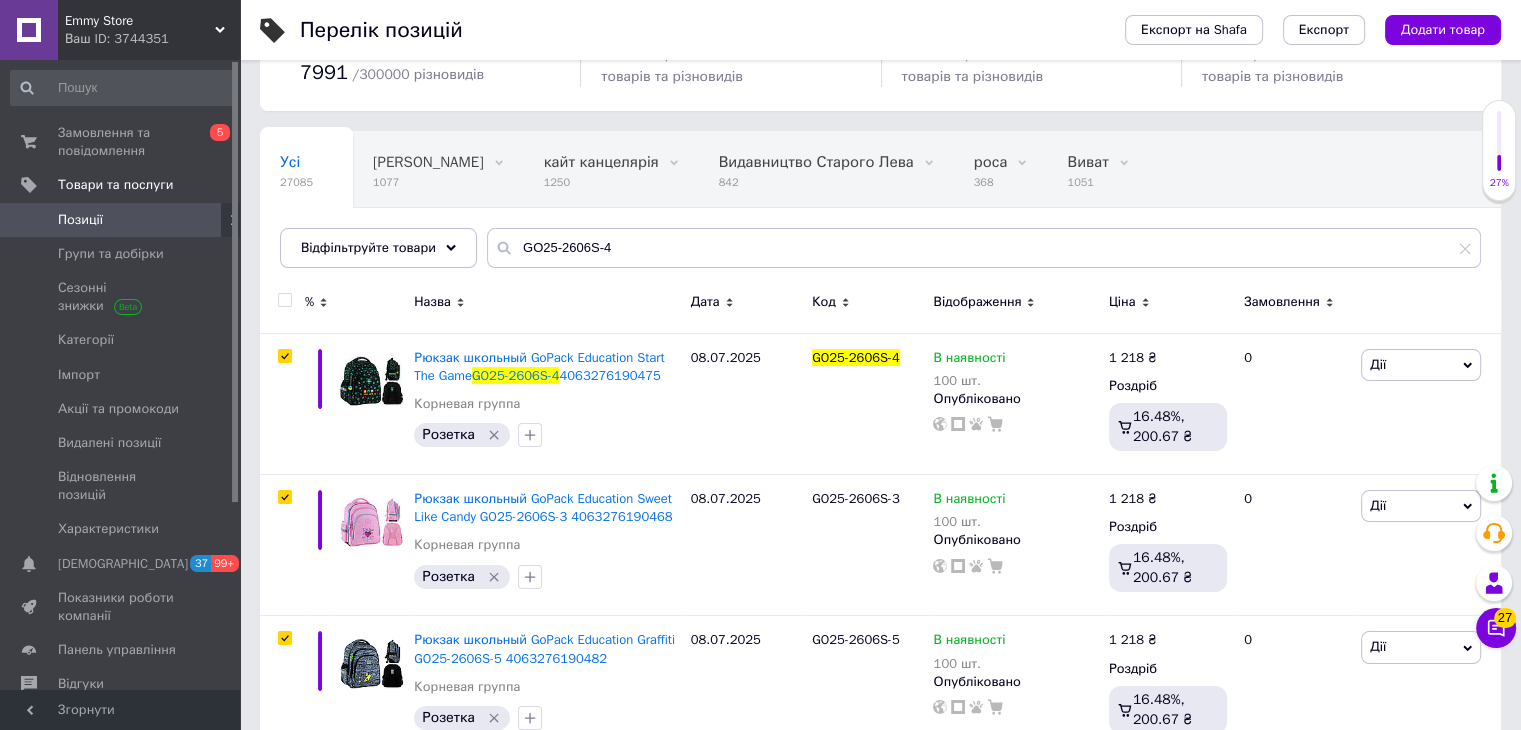 checkbox on "true" 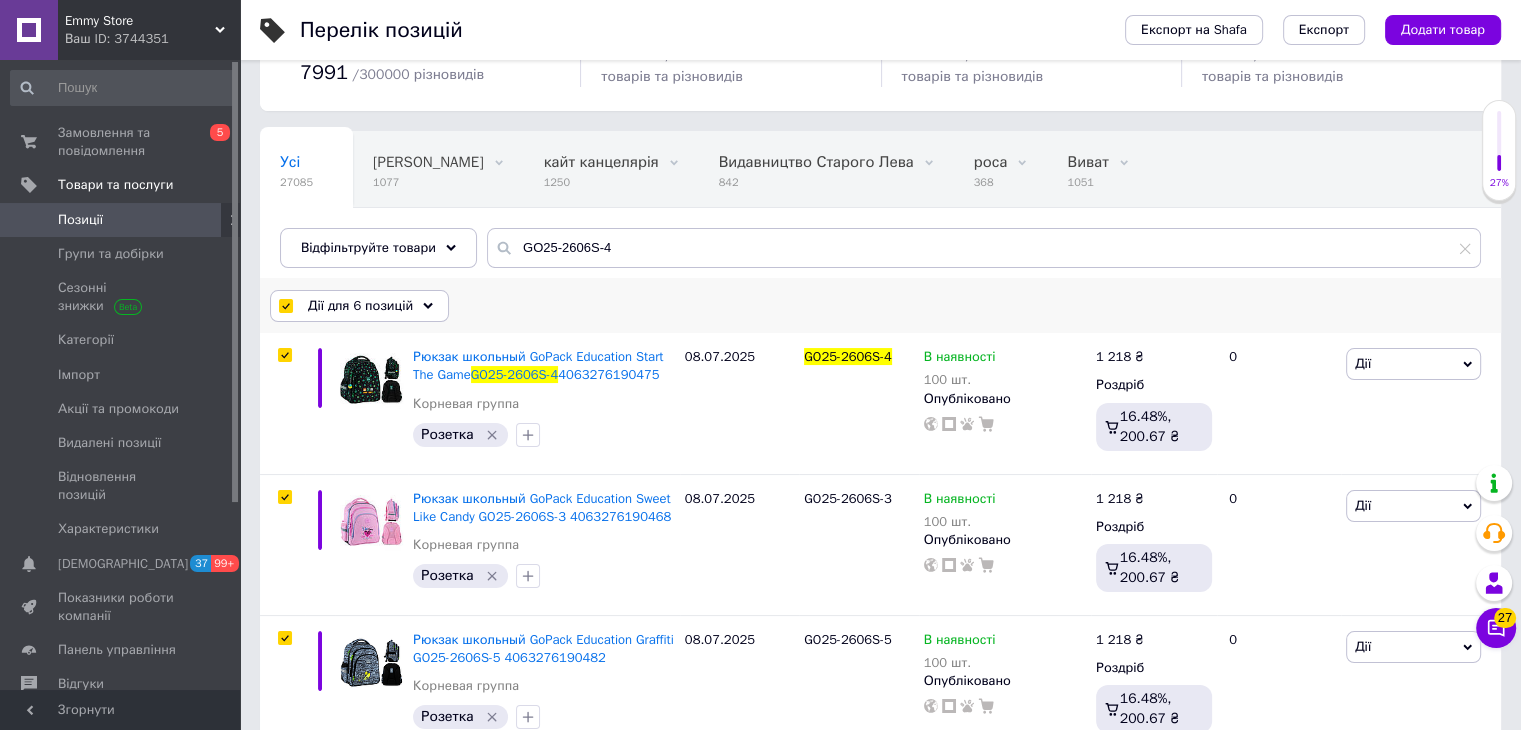click on "Дії для 6 позицій" at bounding box center [360, 306] 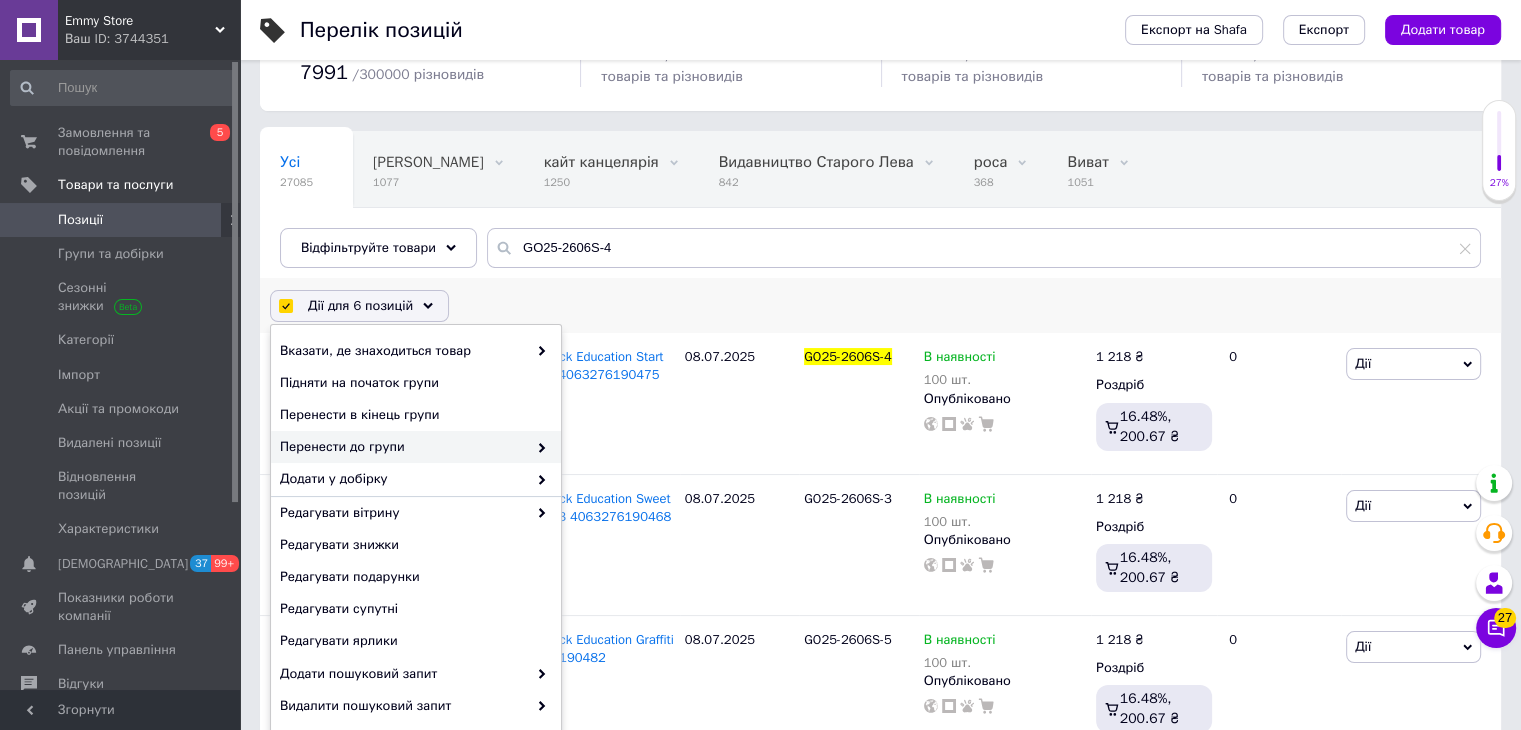 click on "Перенести до групи" at bounding box center (403, 447) 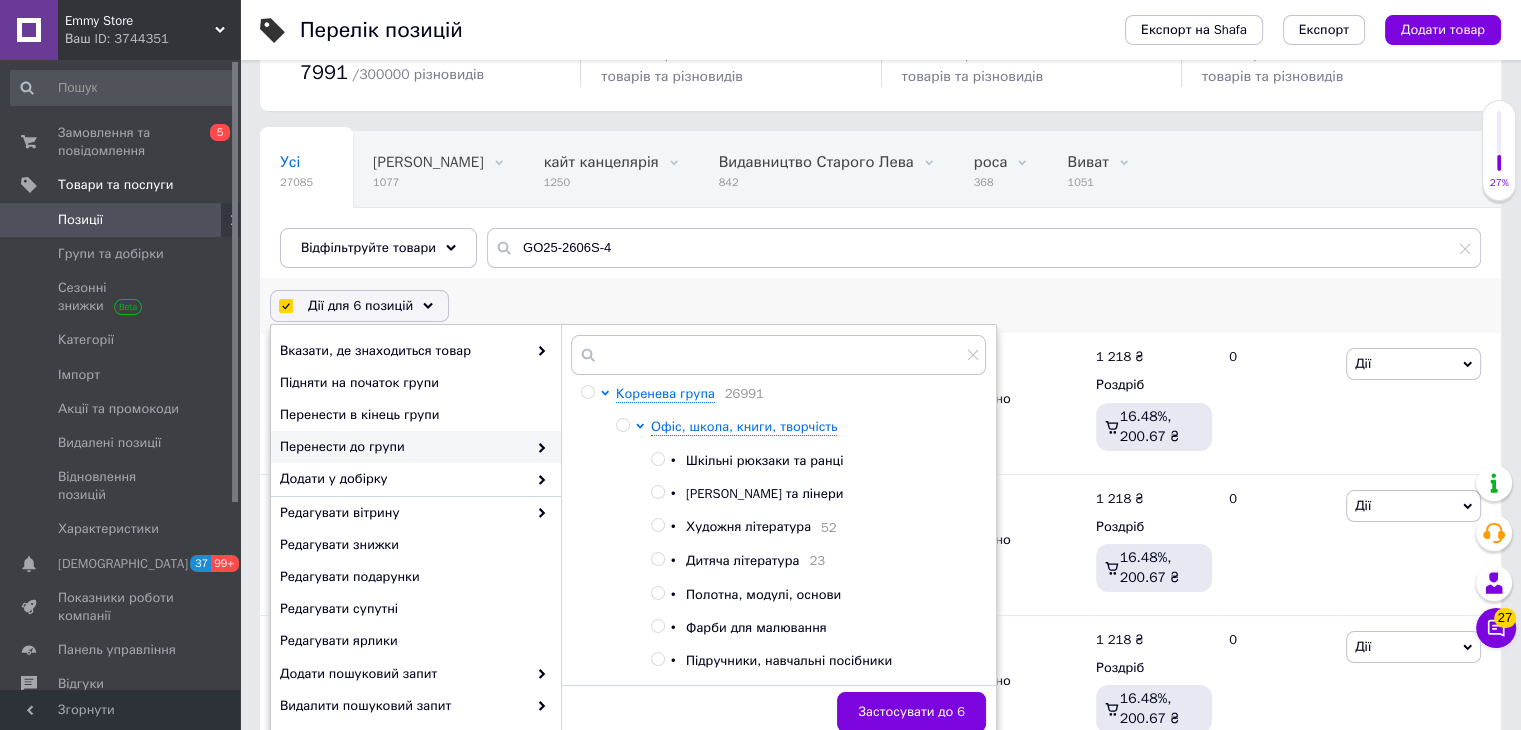 click on "Перенести до групи" at bounding box center (403, 447) 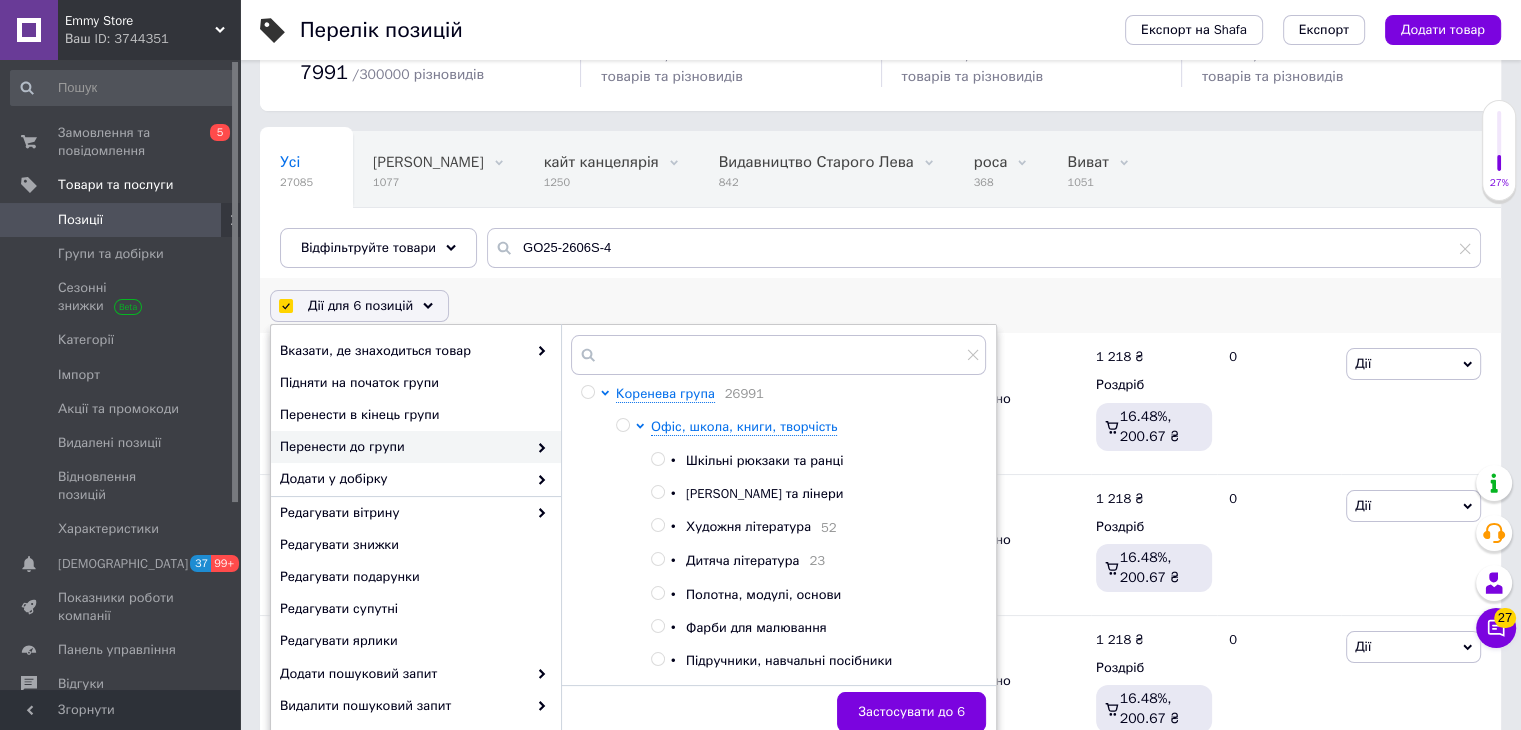 click at bounding box center (657, 459) 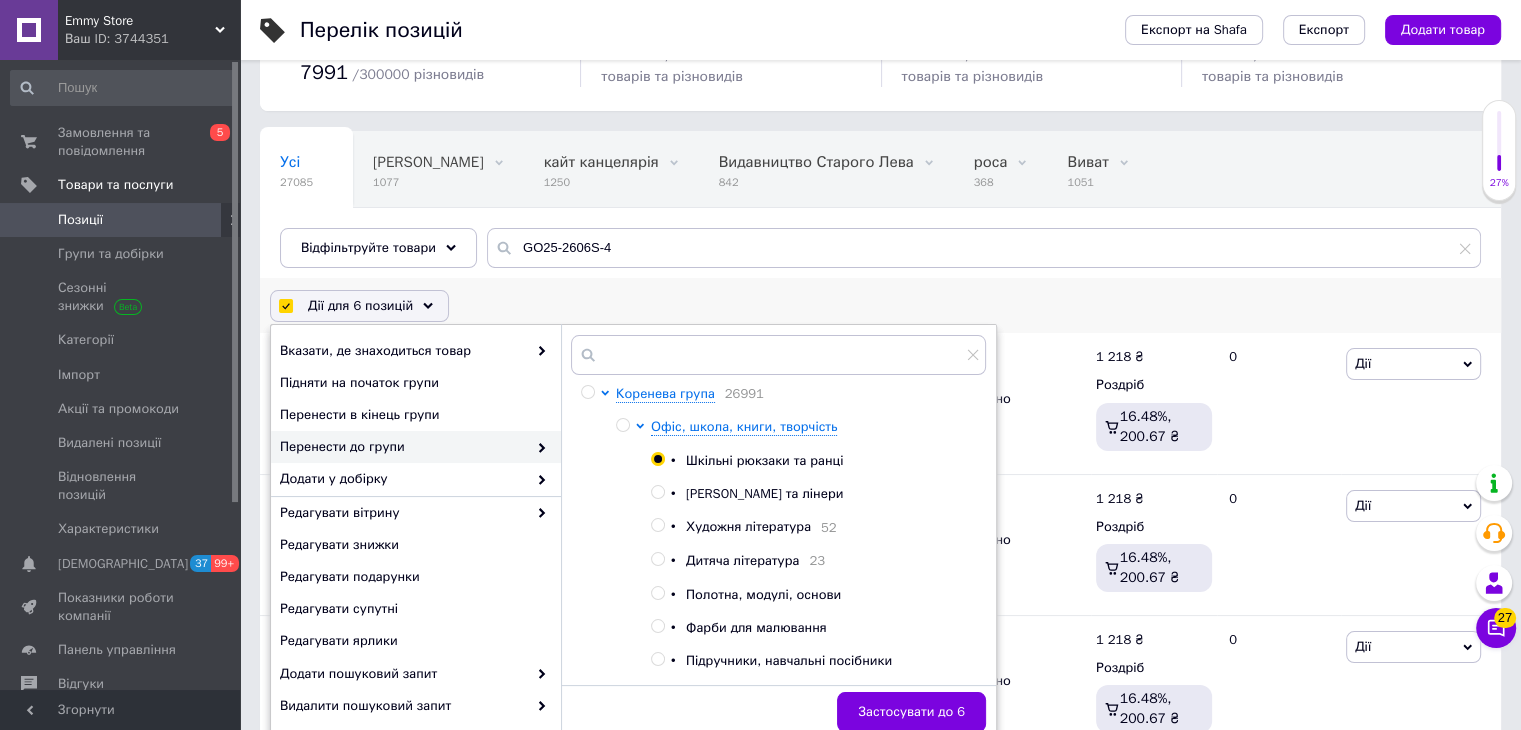 radio on "true" 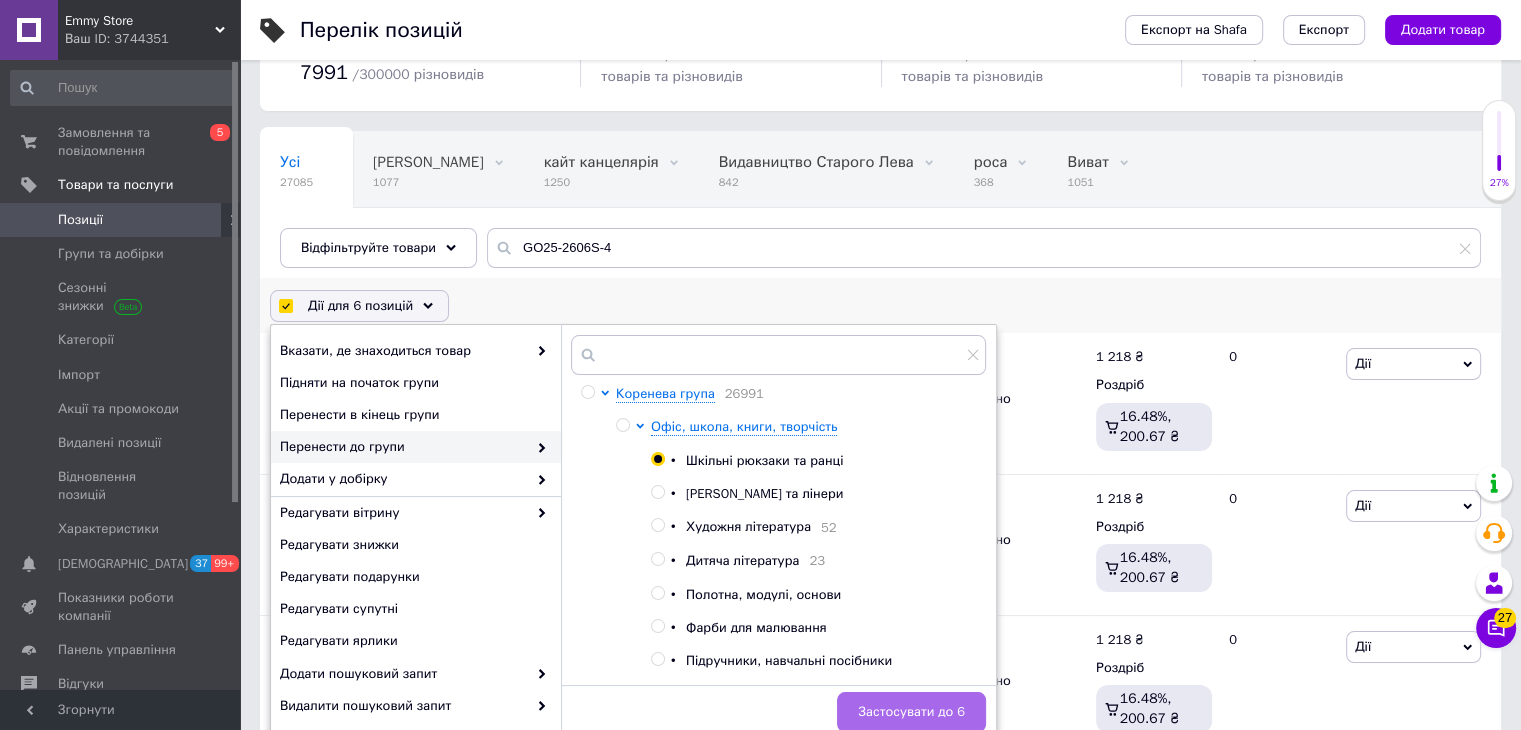 click on "Застосувати до 6" at bounding box center [911, 712] 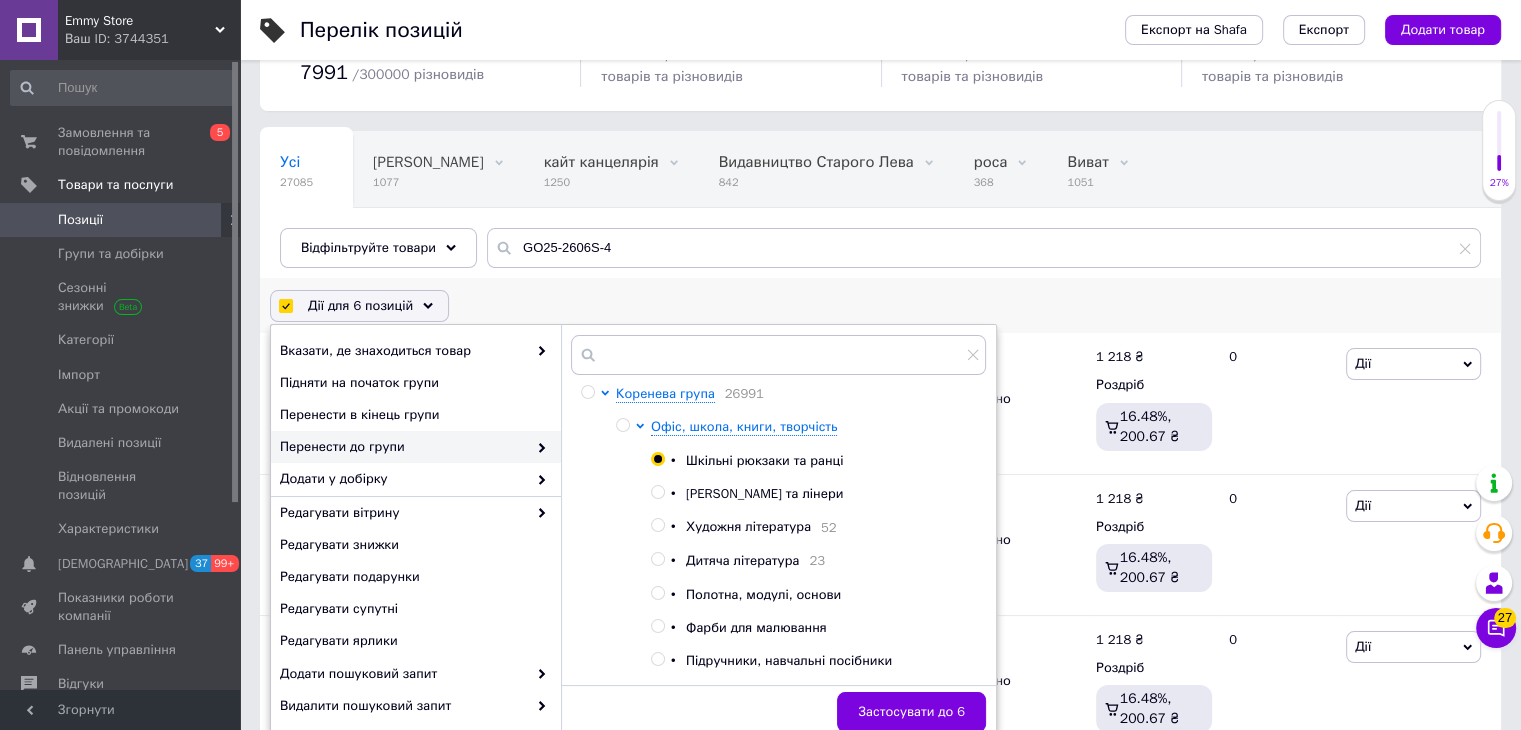 checkbox on "false" 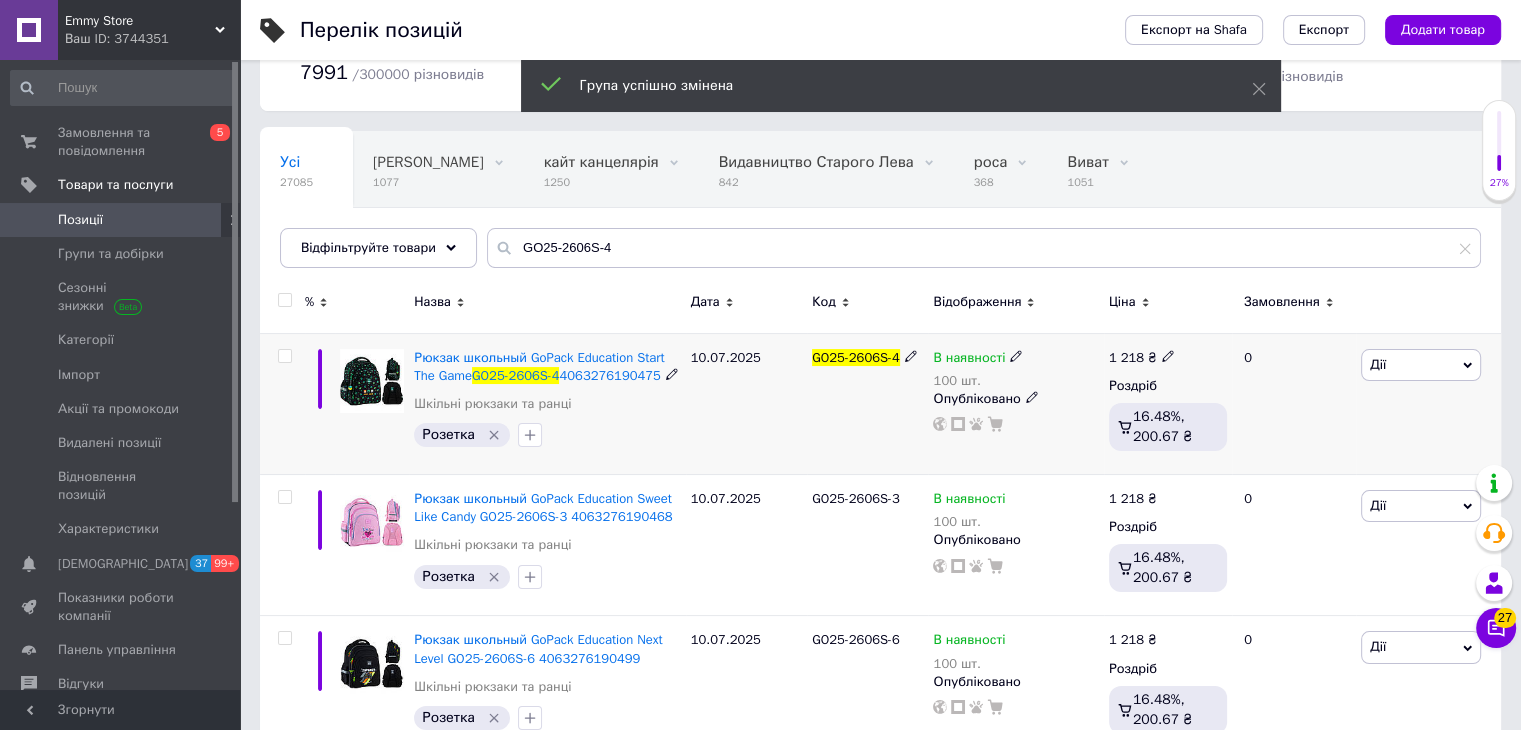 click 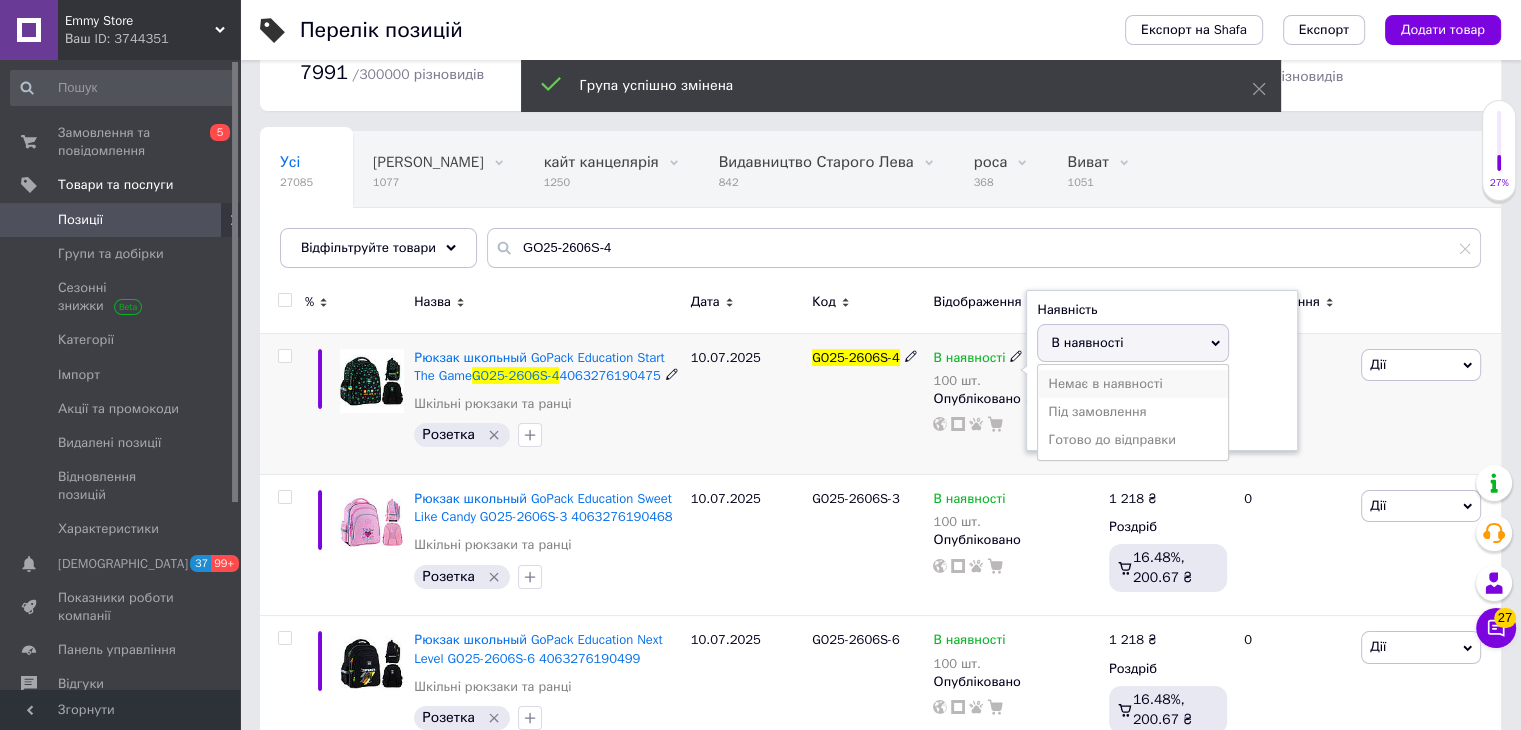 click on "Немає в наявності" at bounding box center [1133, 384] 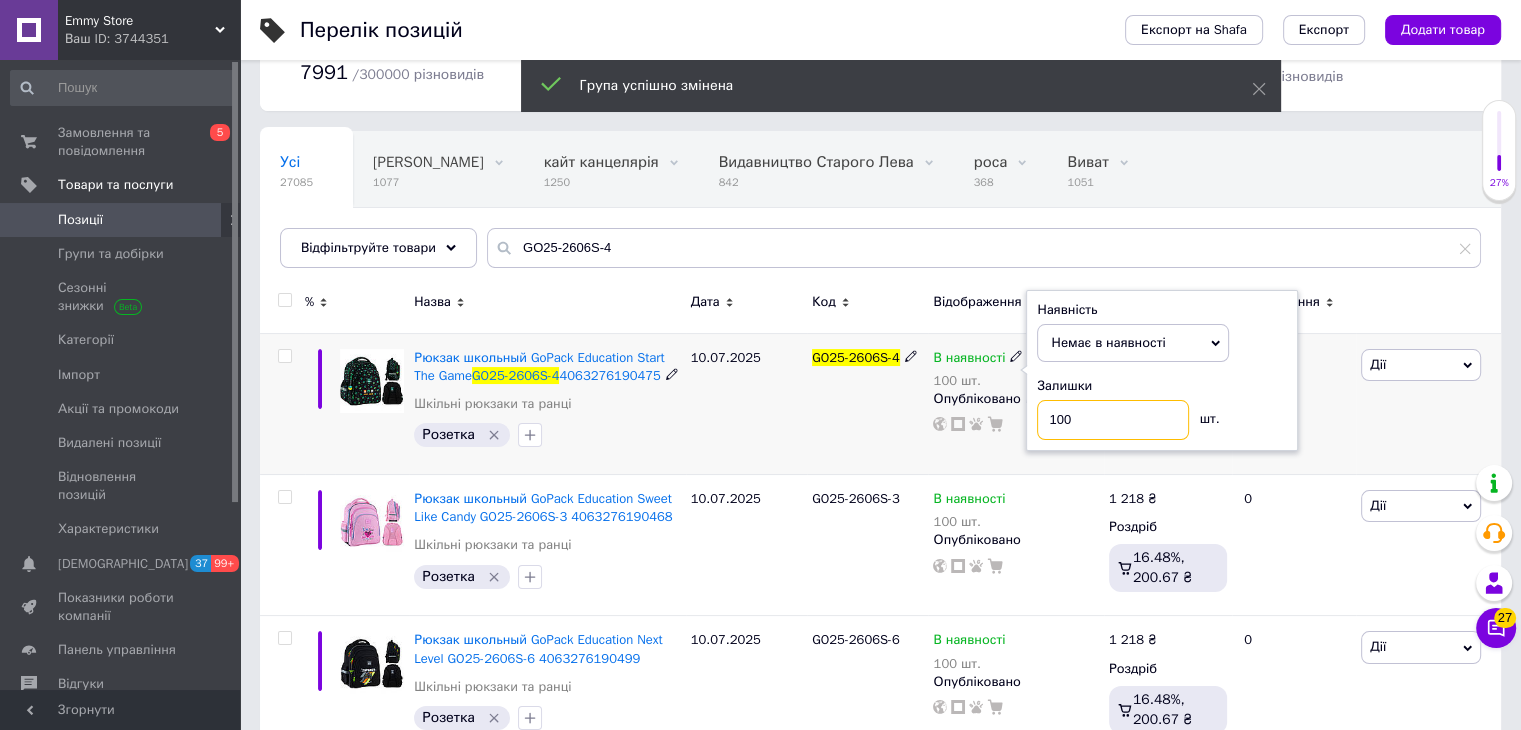 click on "100" at bounding box center [1113, 420] 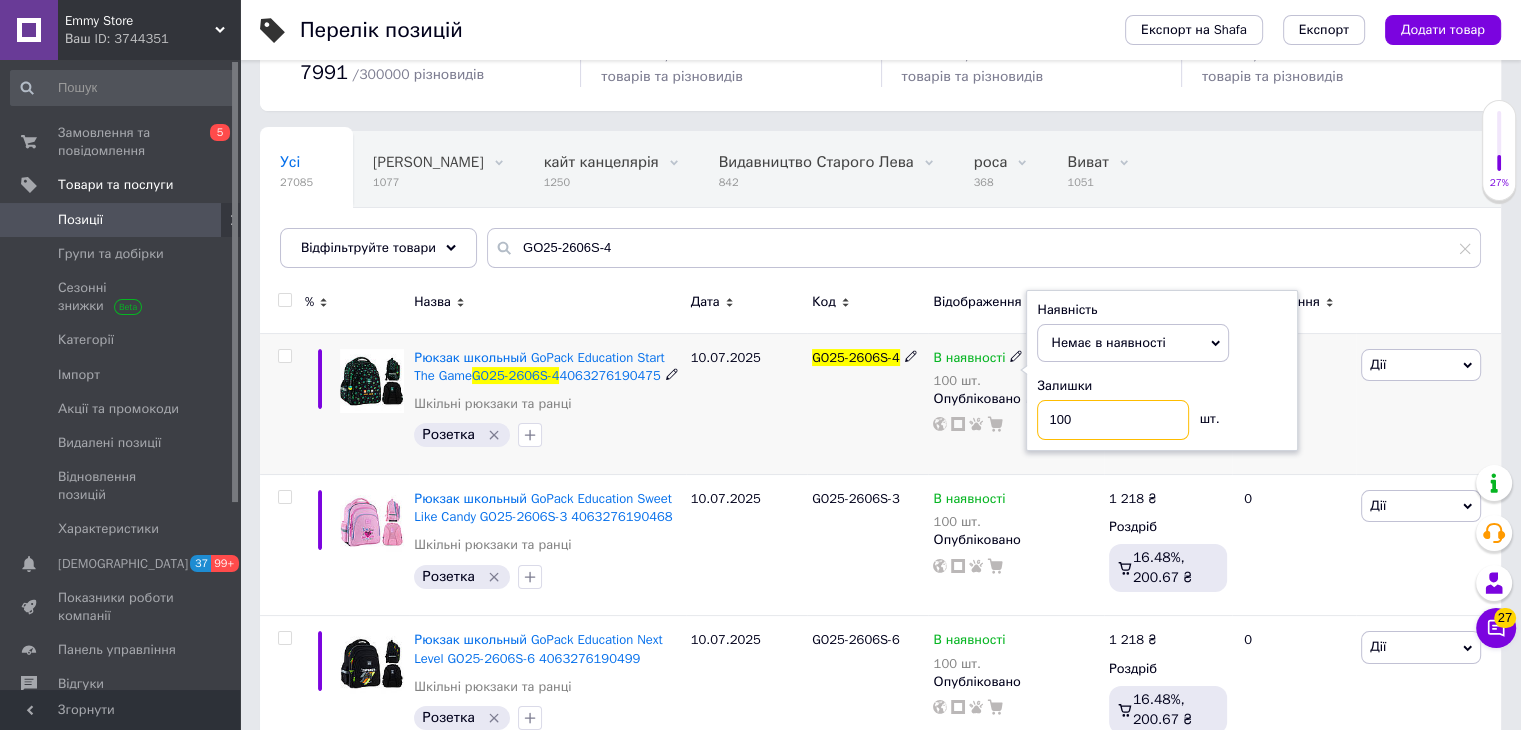 type on "0" 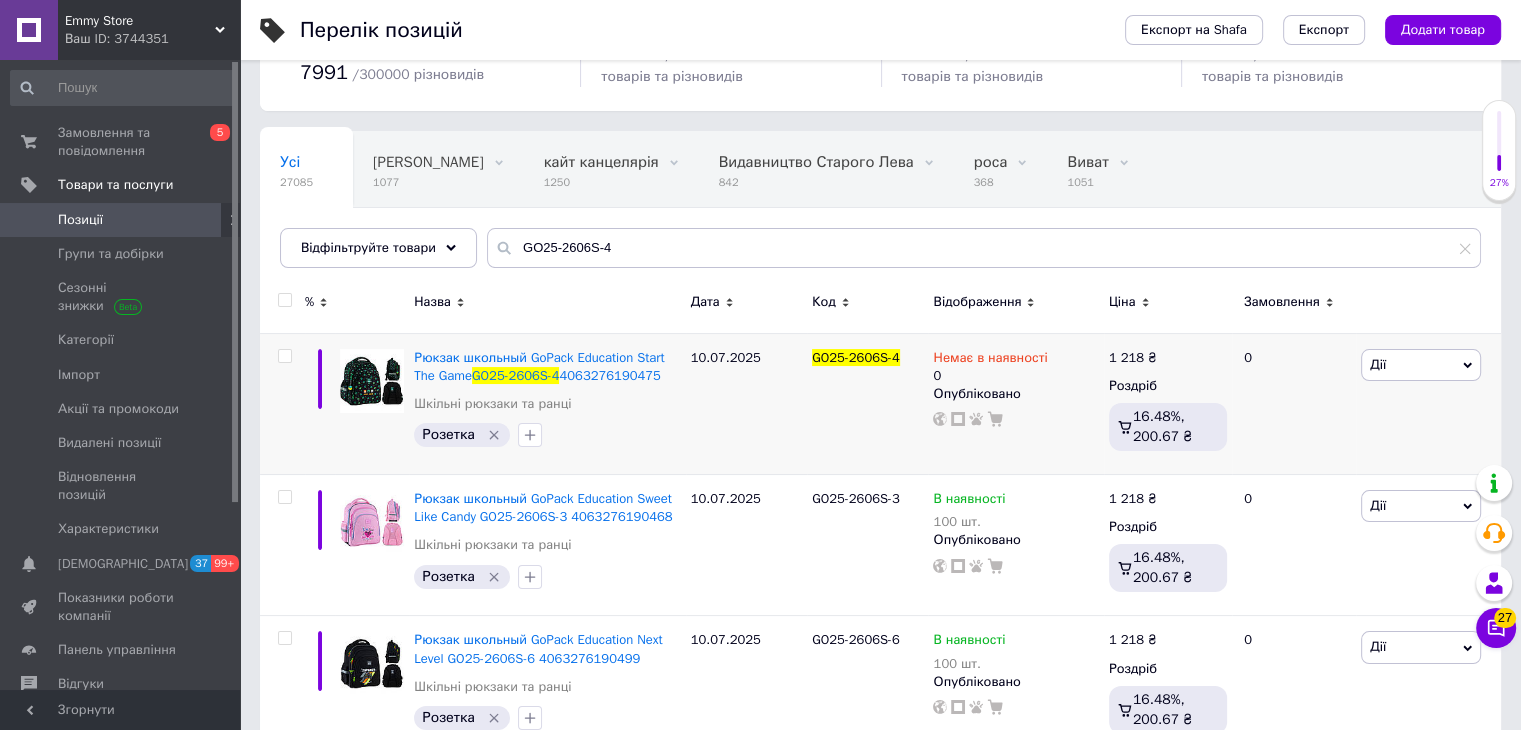 click on "Усі 27085 Новинки Ранок 1077 Видалити Редагувати кайт канцелярія 1250 Видалити Редагувати Видавництво Старого Лева 842 Видалити Редагувати роса 368 Видалити Редагувати Виват 1051 Видалити Редагувати [PERSON_NAME] 750 Видалити Редагувати Ok Відфільтровано...  Зберегти" at bounding box center (880, 209) 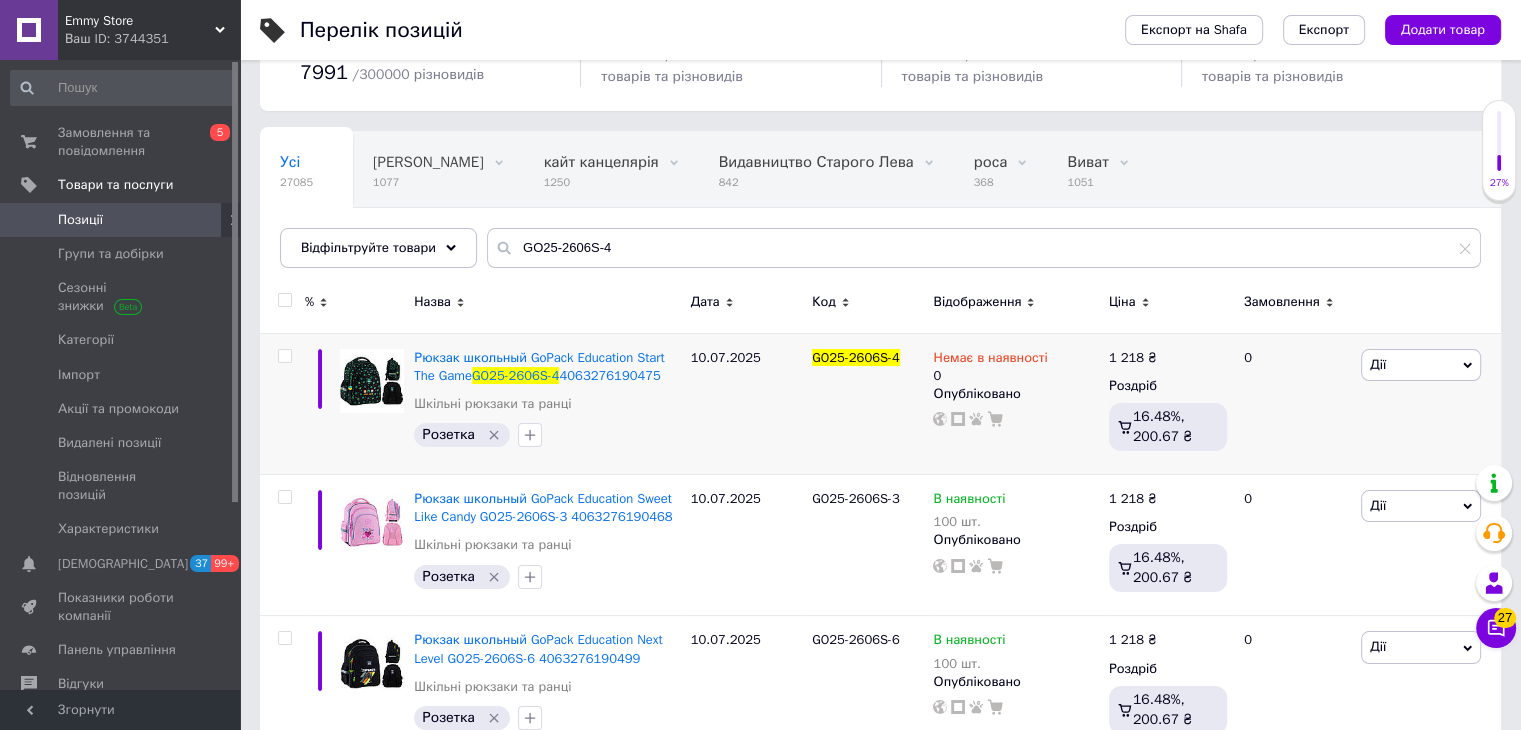 click on "Усі 27085 Новинки Ранок 1077 Видалити Редагувати кайт канцелярія 1250 Видалити Редагувати Видавництво Старого Лева 842 Видалити Редагувати роса 368 Видалити Редагувати Виват 1051 Видалити Редагувати [PERSON_NAME] 750 Видалити Редагувати Ok Відфільтровано...  Зберегти" at bounding box center (880, 209) 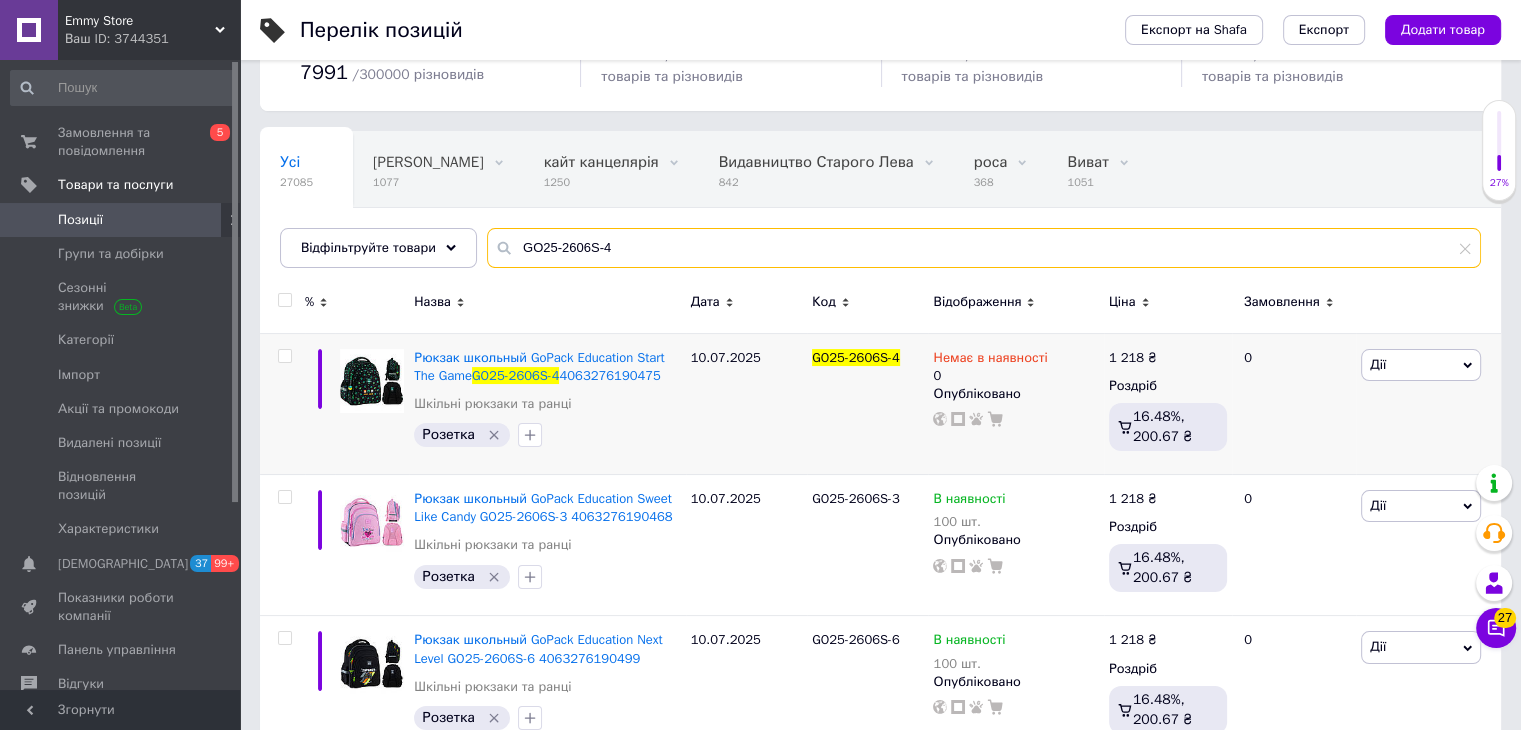 click on "GO25-2606S-4" at bounding box center [984, 248] 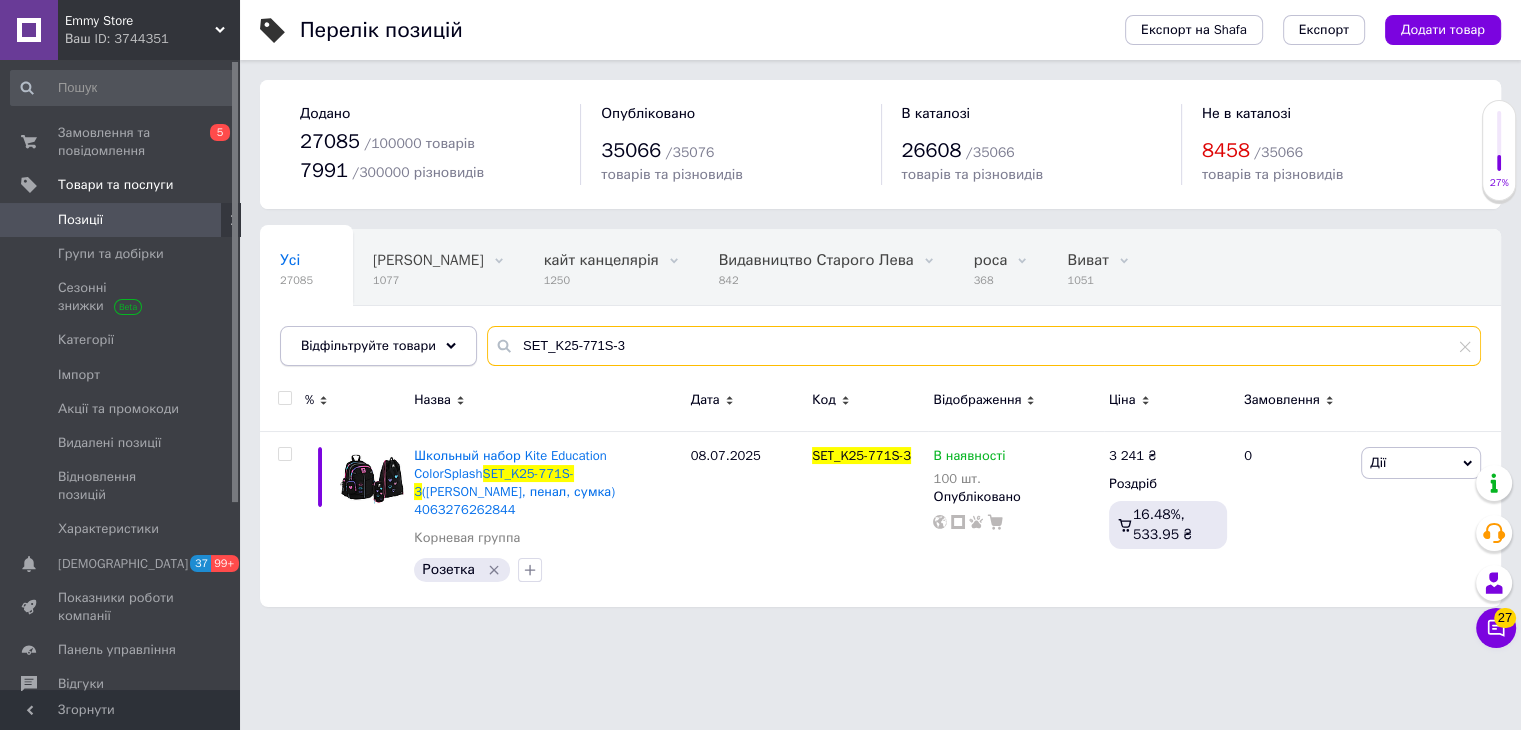 scroll, scrollTop: 0, scrollLeft: 0, axis: both 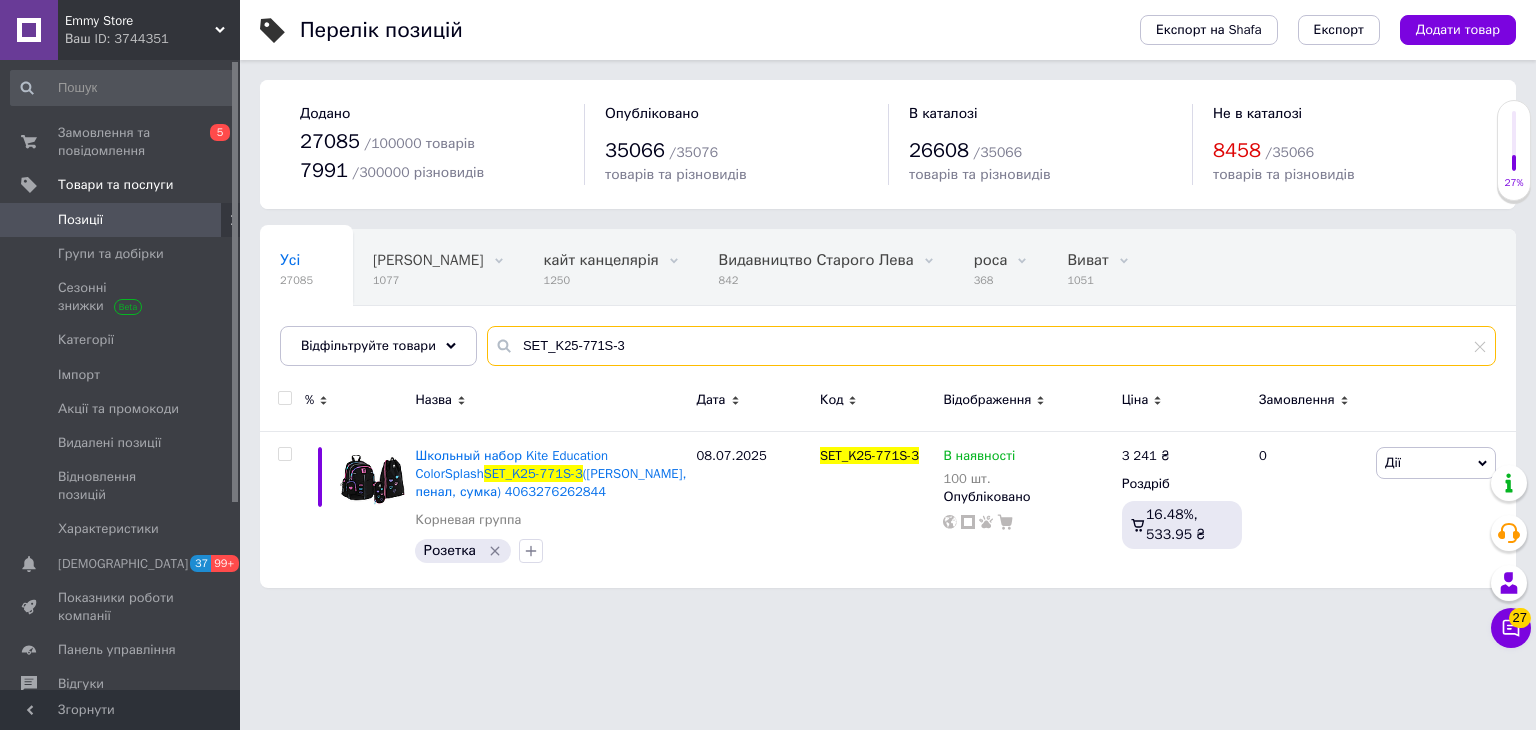 type on "SET_K25-771S-3" 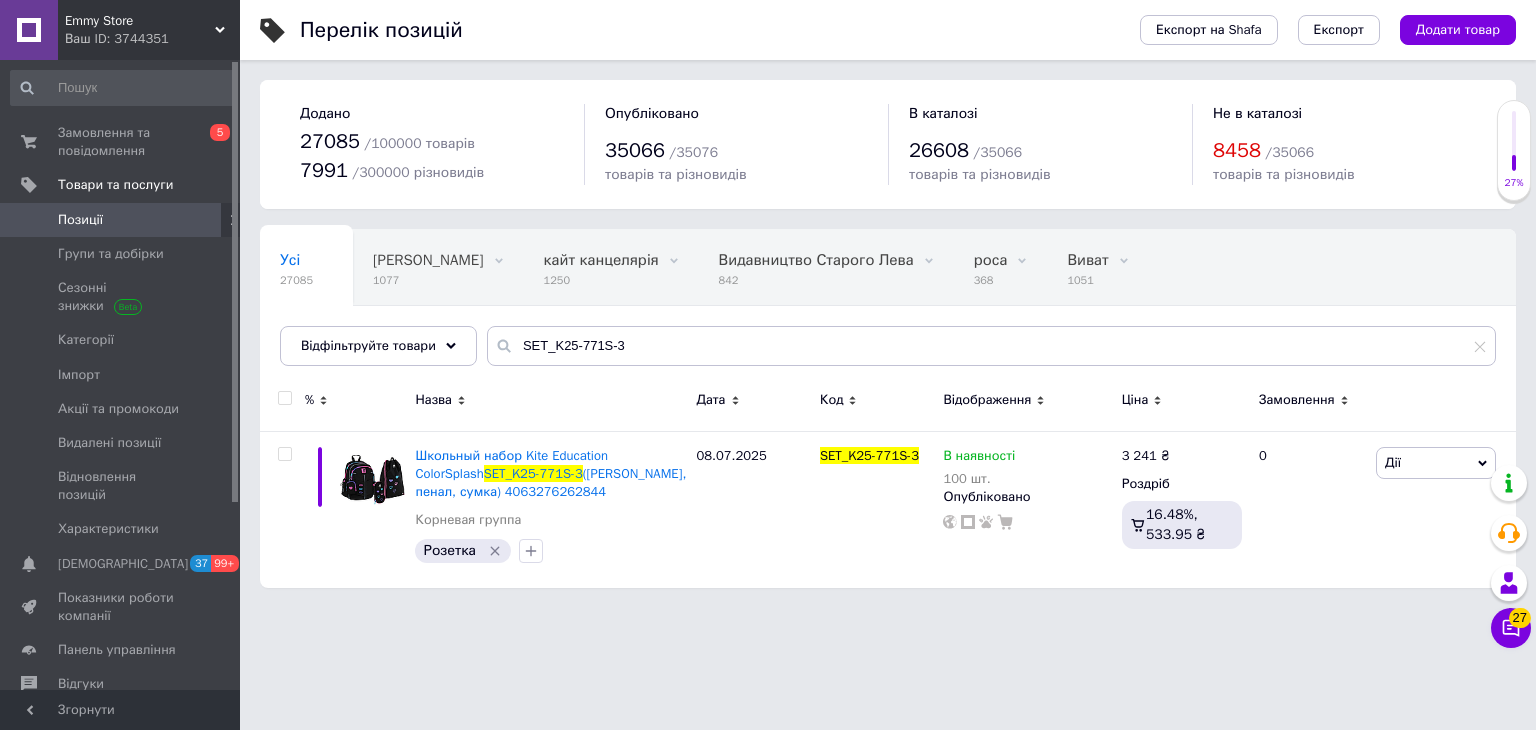 click at bounding box center (284, 398) 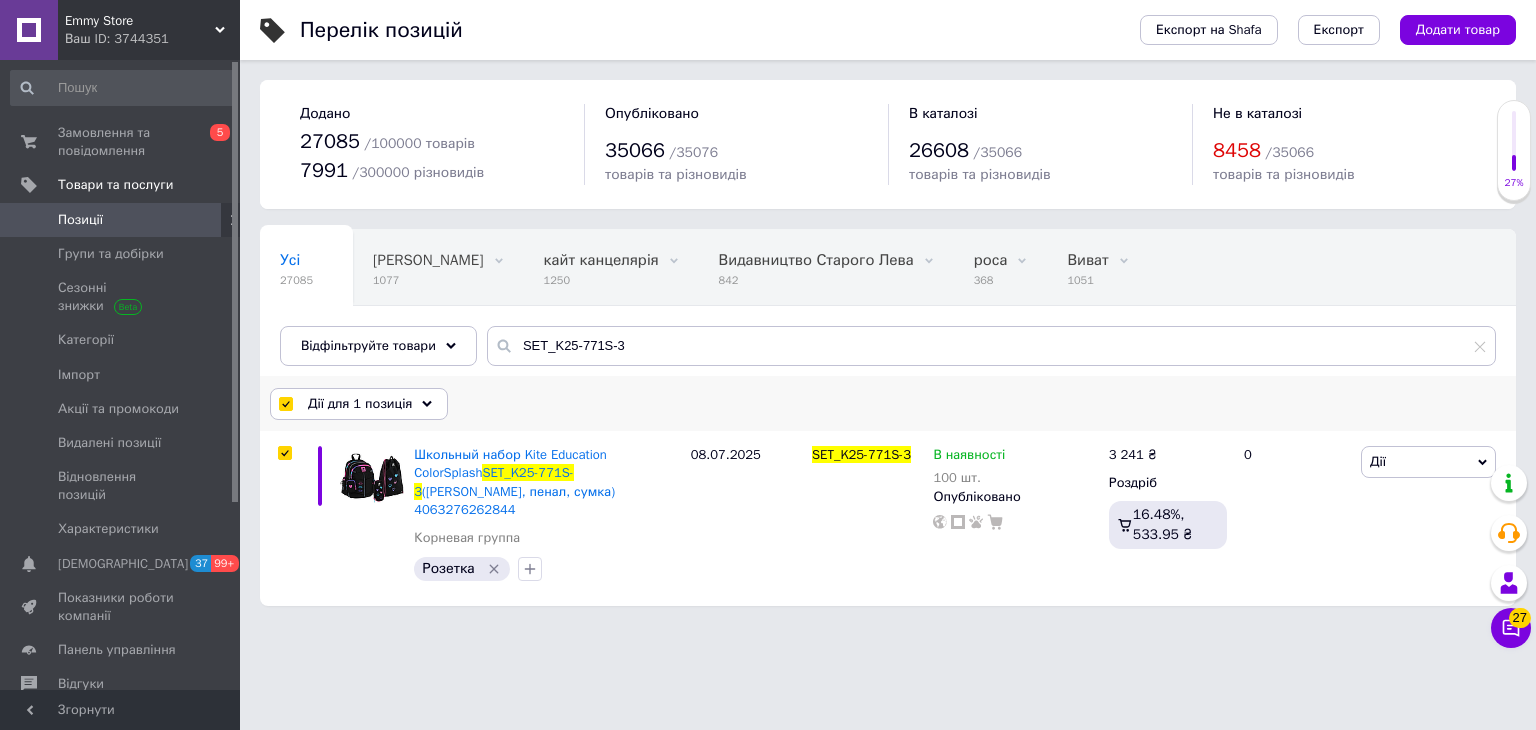 click on "Дії для 1 позиція" at bounding box center [360, 404] 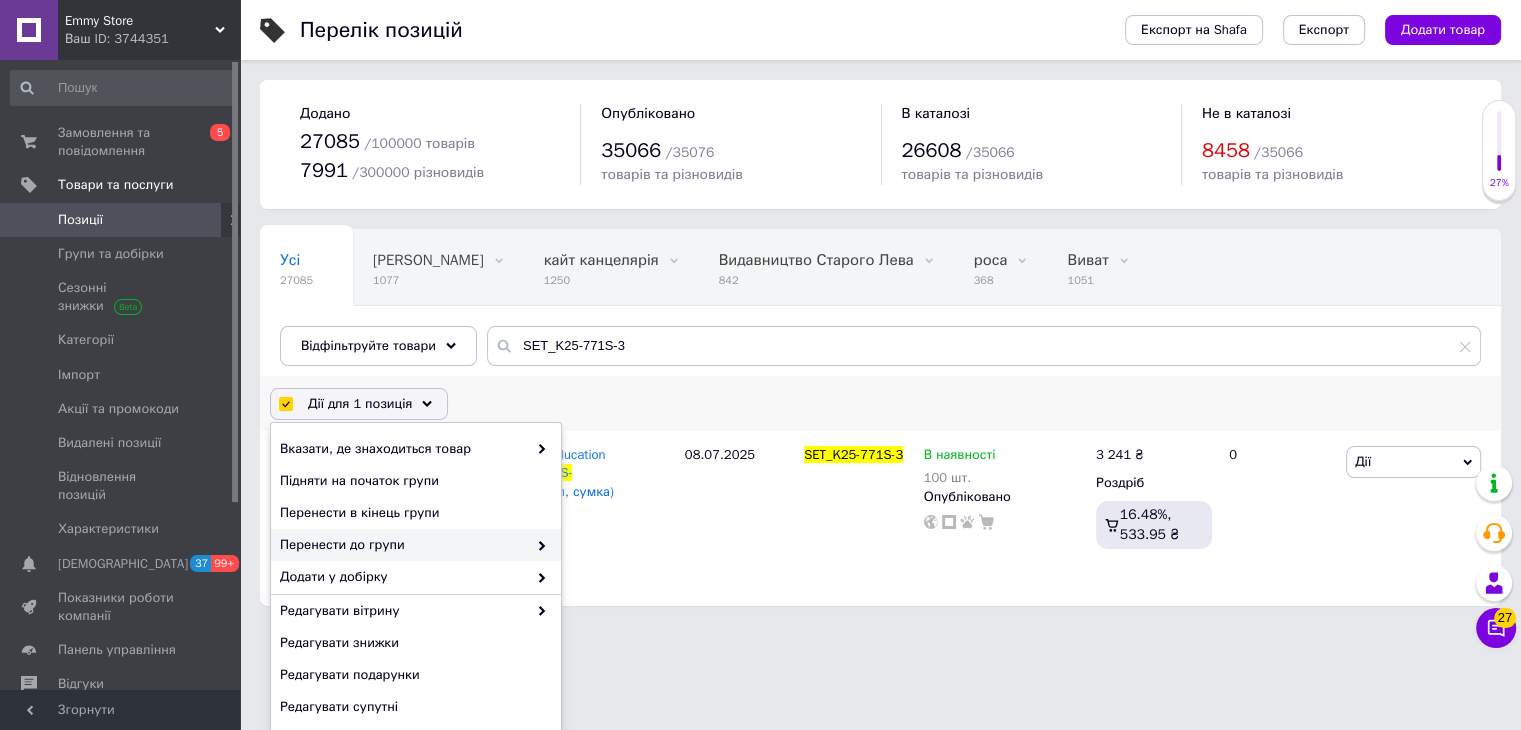 click on "Перенести до групи" at bounding box center [403, 545] 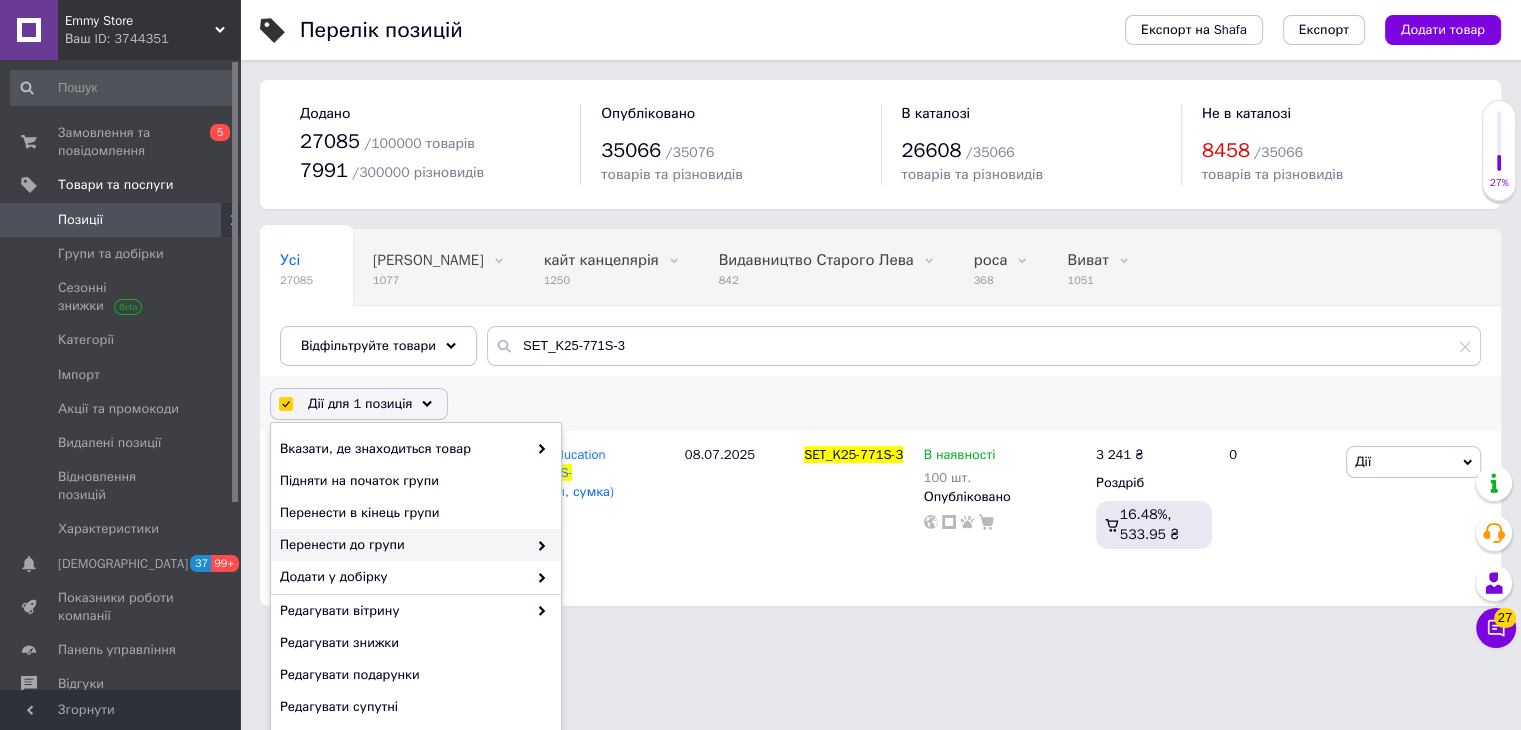 click on "Перенести до групи" at bounding box center [403, 545] 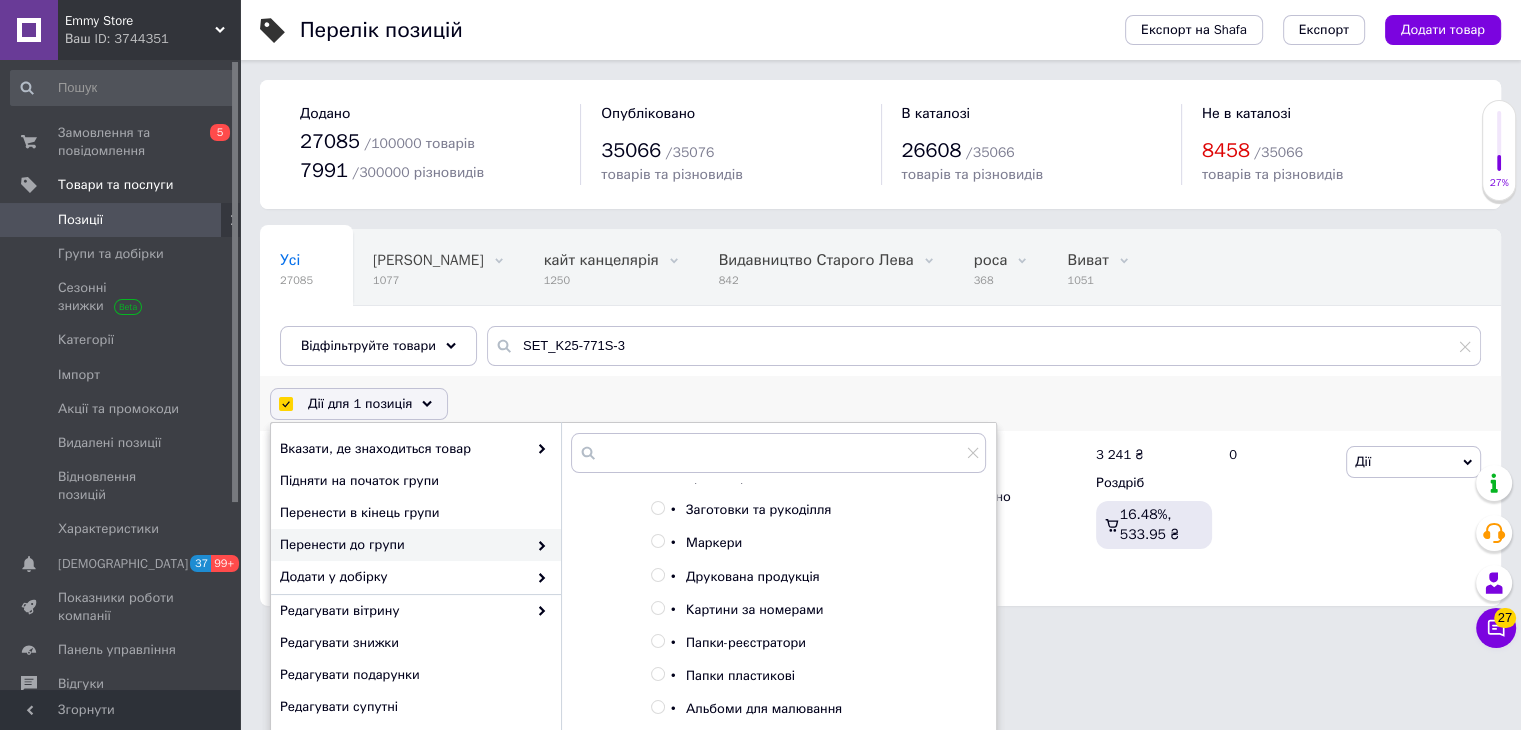 scroll, scrollTop: 628, scrollLeft: 0, axis: vertical 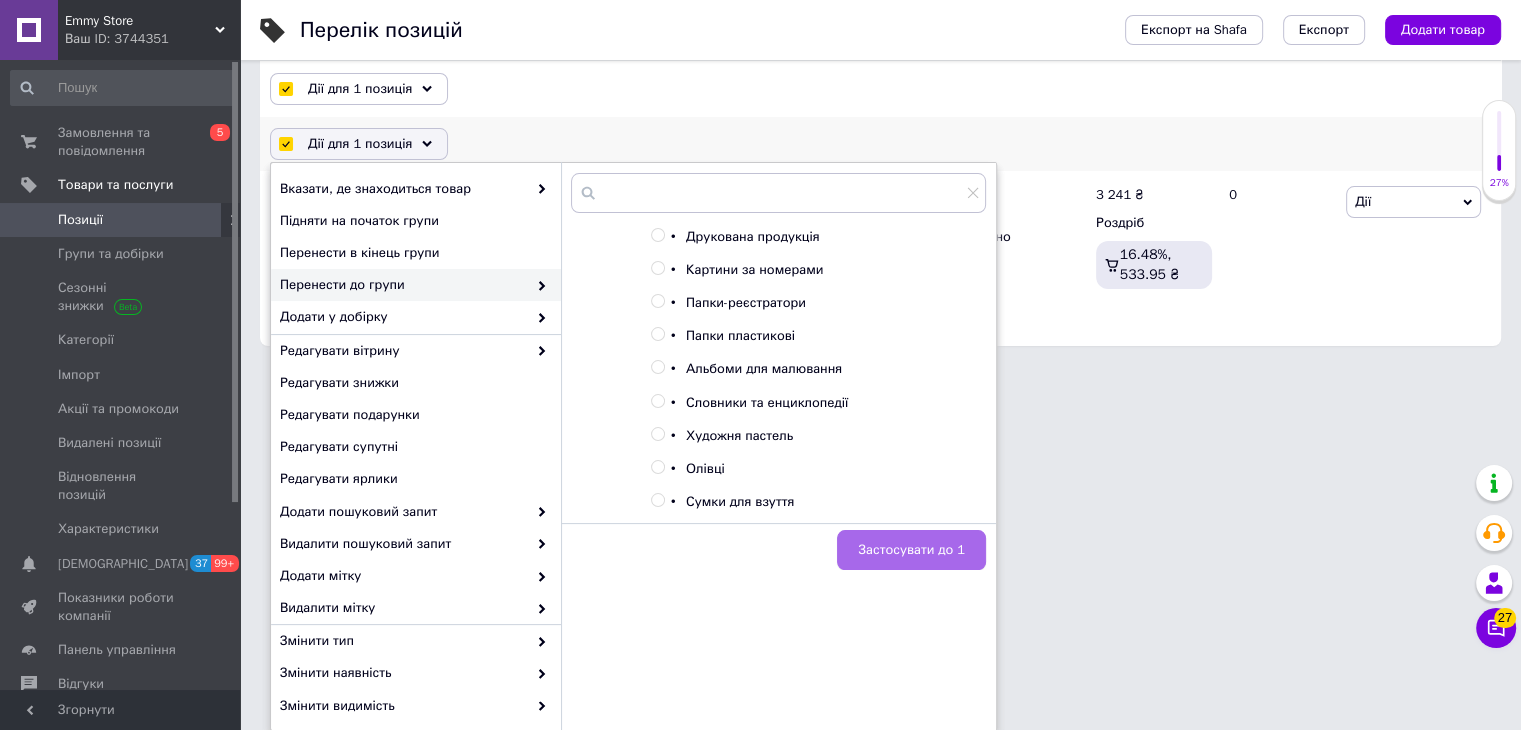 click on "Застосувати до 1" at bounding box center (911, 550) 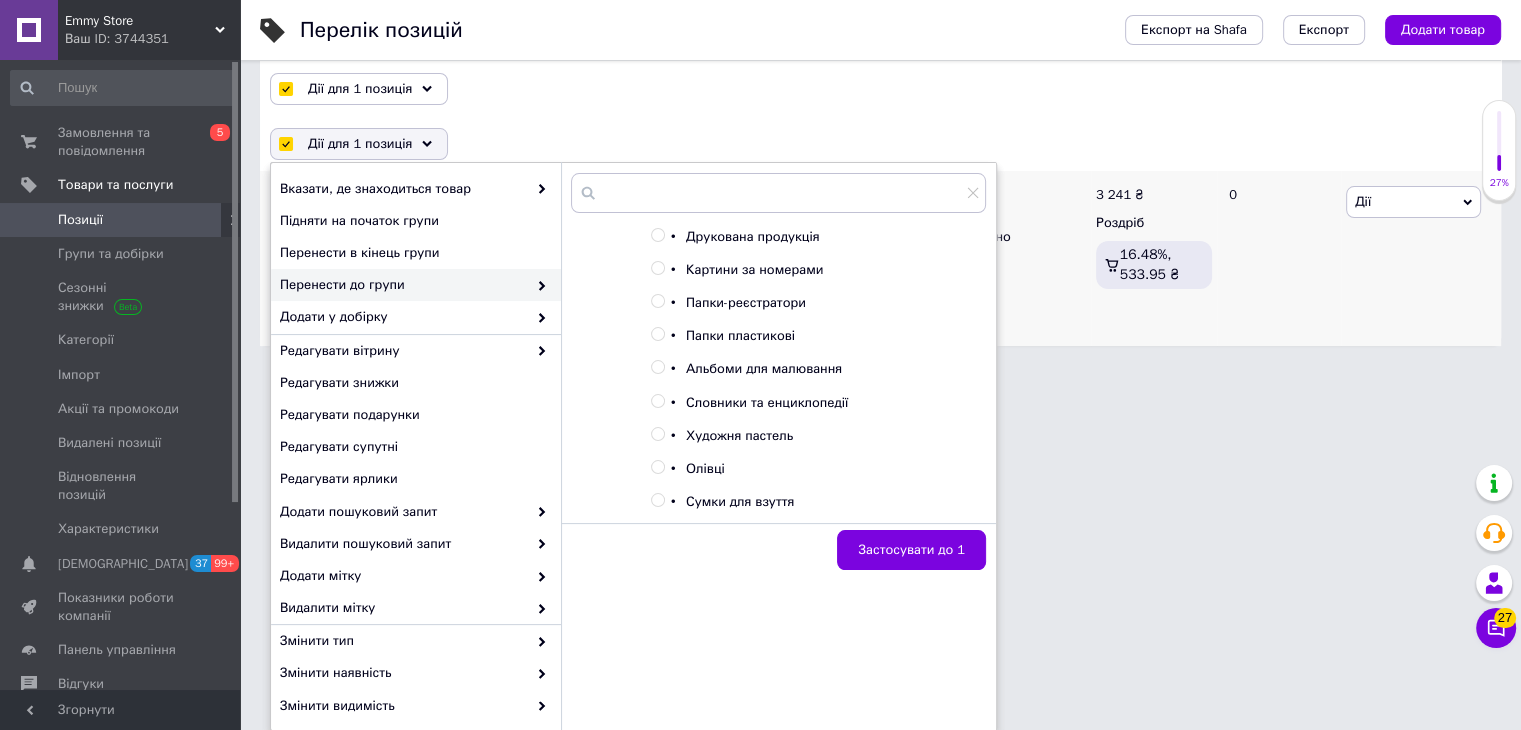checkbox on "false" 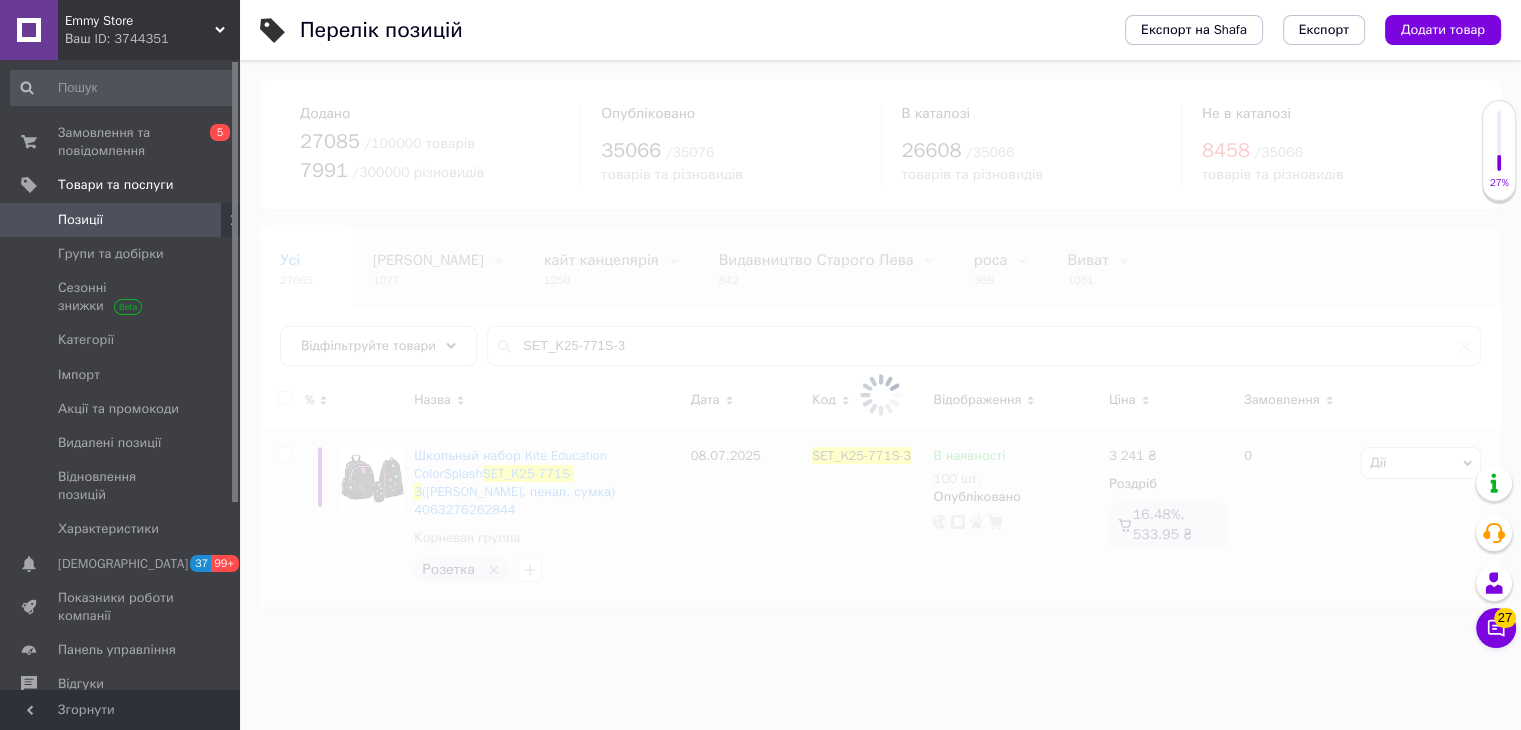 scroll, scrollTop: 0, scrollLeft: 0, axis: both 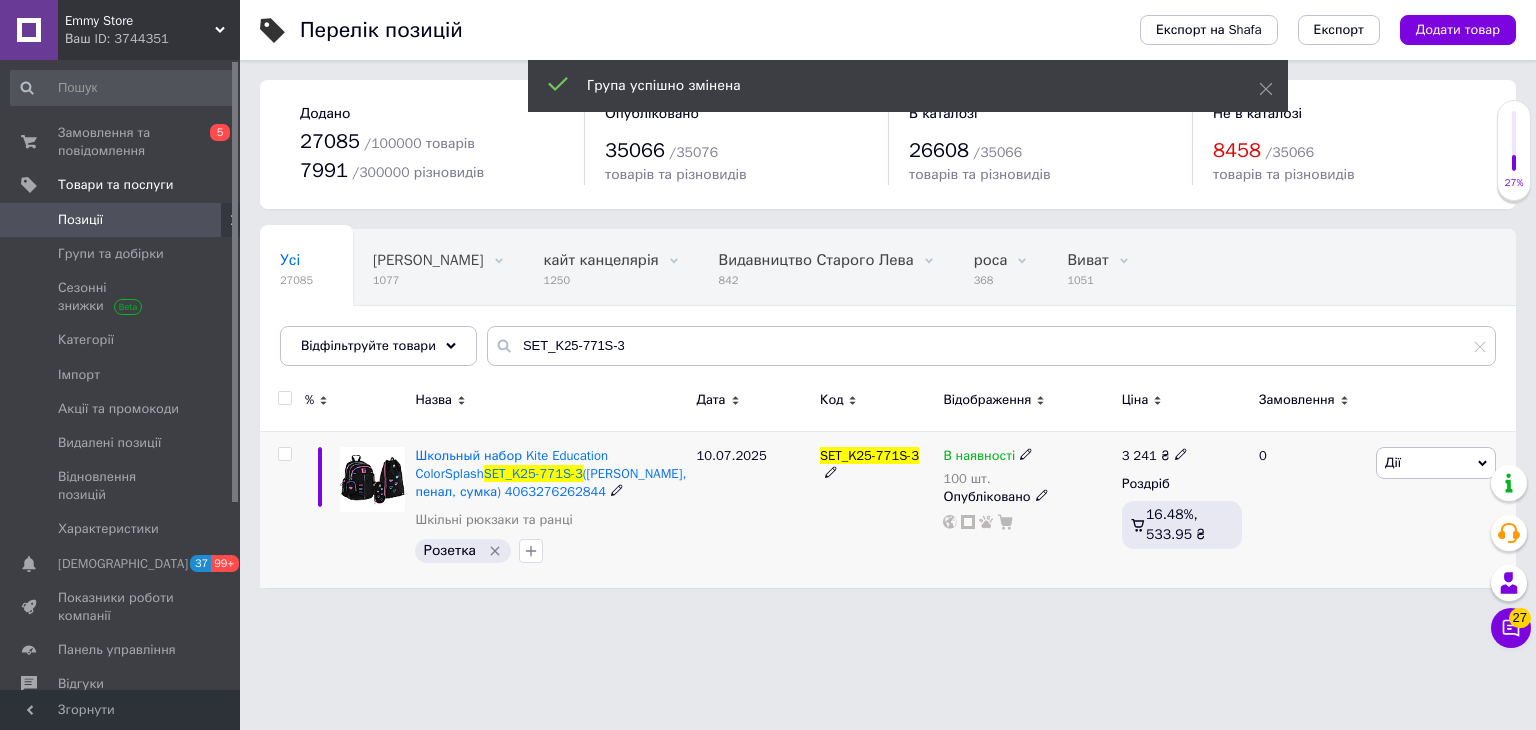 click 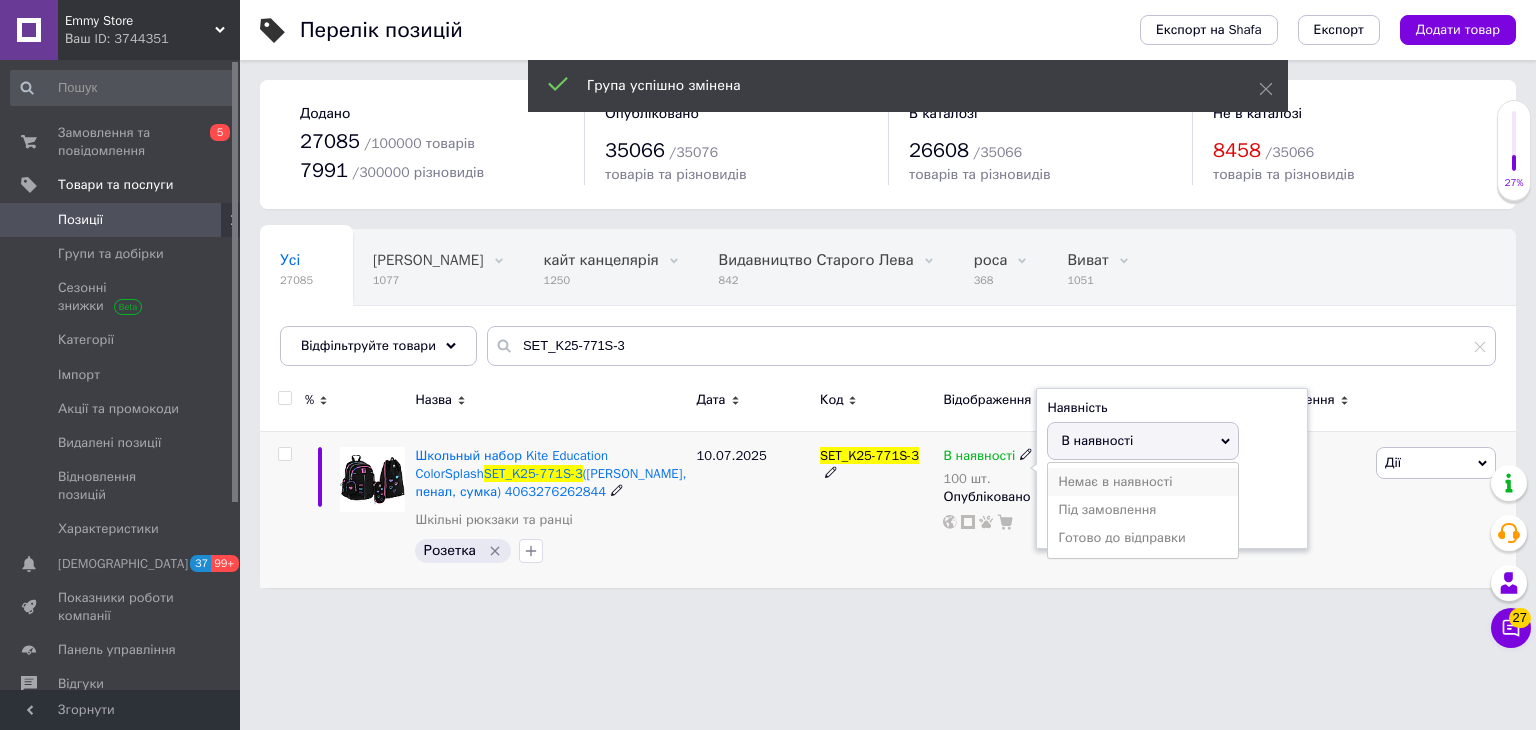 click on "Немає в наявності" at bounding box center [1143, 482] 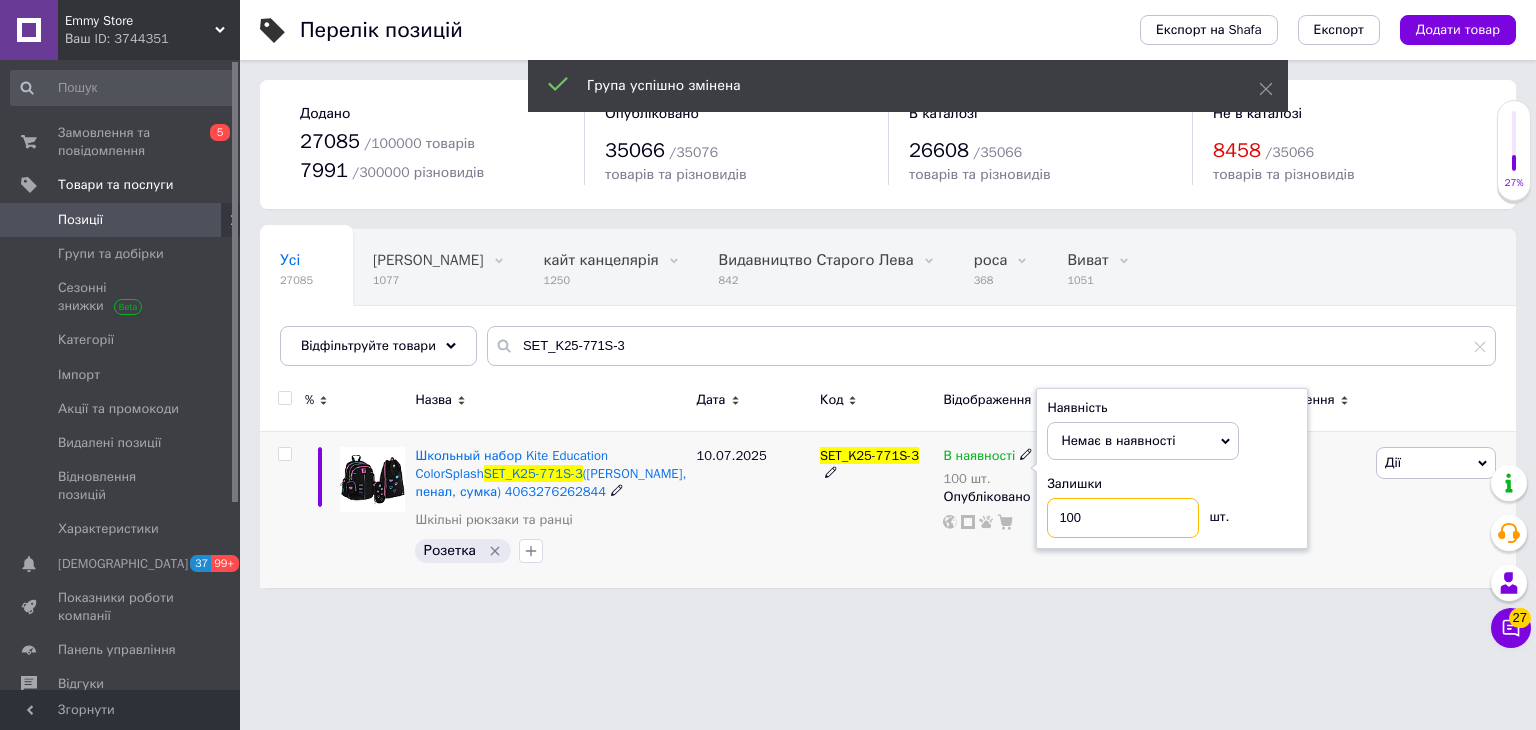 click on "100" at bounding box center (1123, 518) 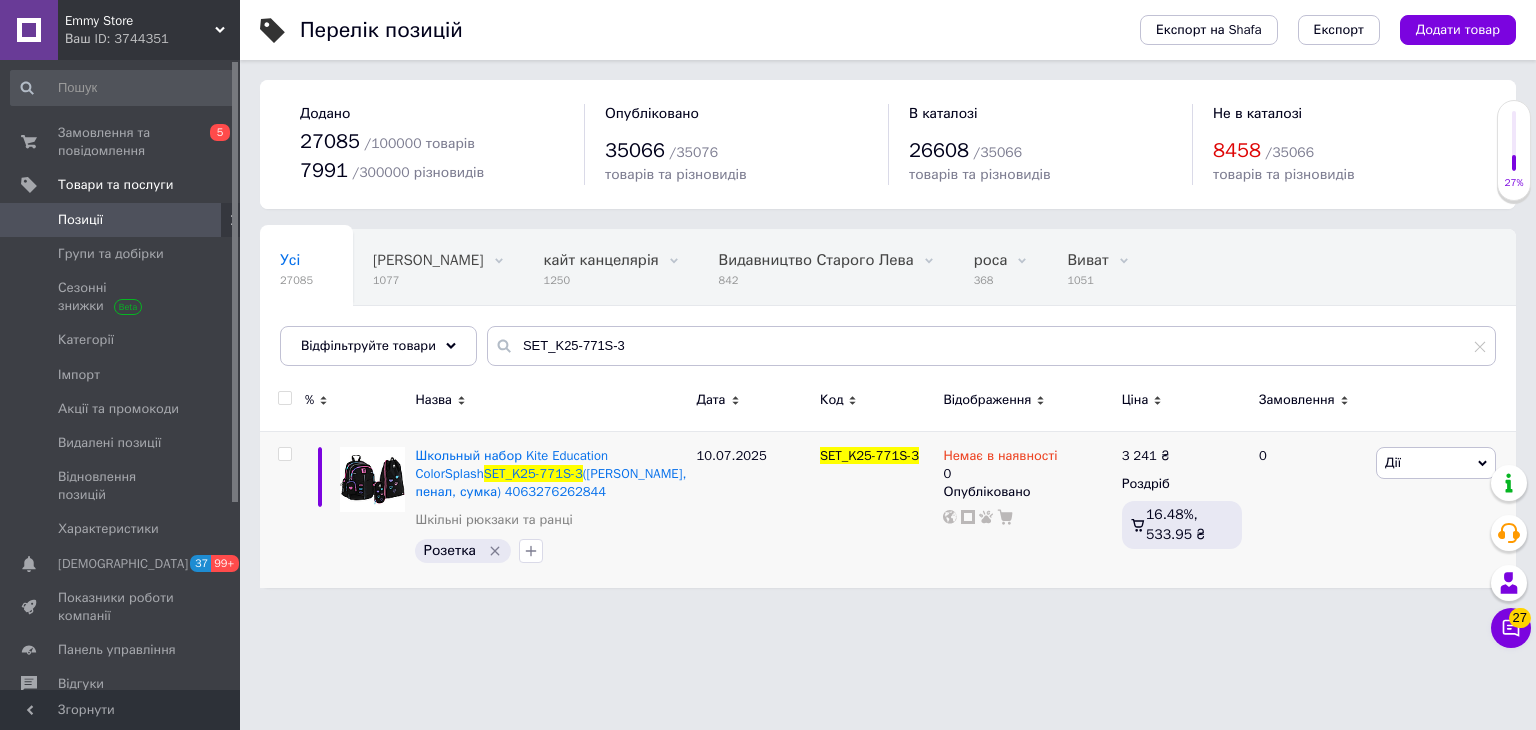 click on "Усі 27085 Новинки Ранок 1077 Видалити Редагувати кайт канцелярія 1250 Видалити Редагувати Видавництво Старого Лева 842 Видалити Редагувати роса 368 Видалити Редагувати Виват 1051 Видалити Редагувати [PERSON_NAME] 750 Видалити Редагувати Ok Відфільтровано...  Зберегти" at bounding box center [827, 306] 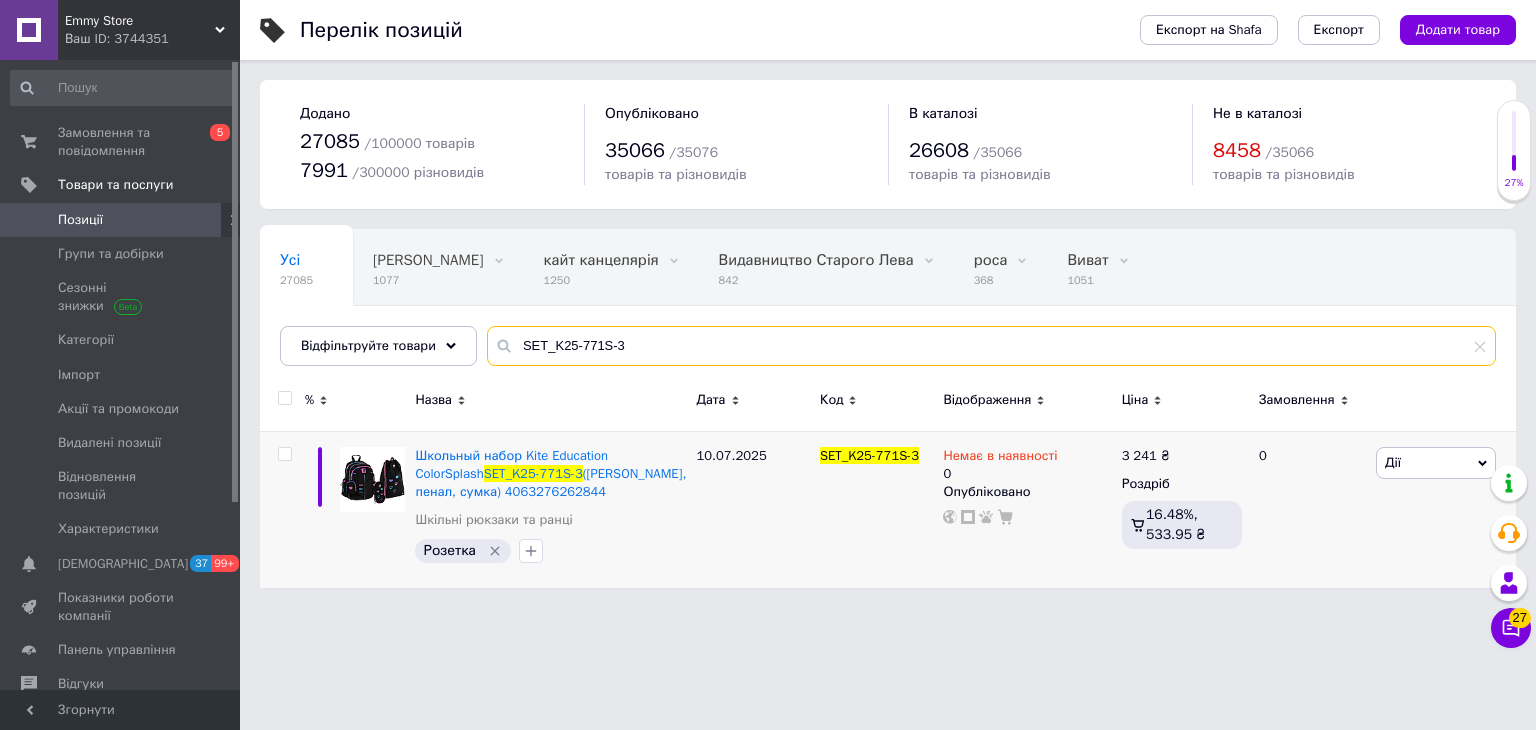 click on "SET_K25-771S-3" at bounding box center (991, 346) 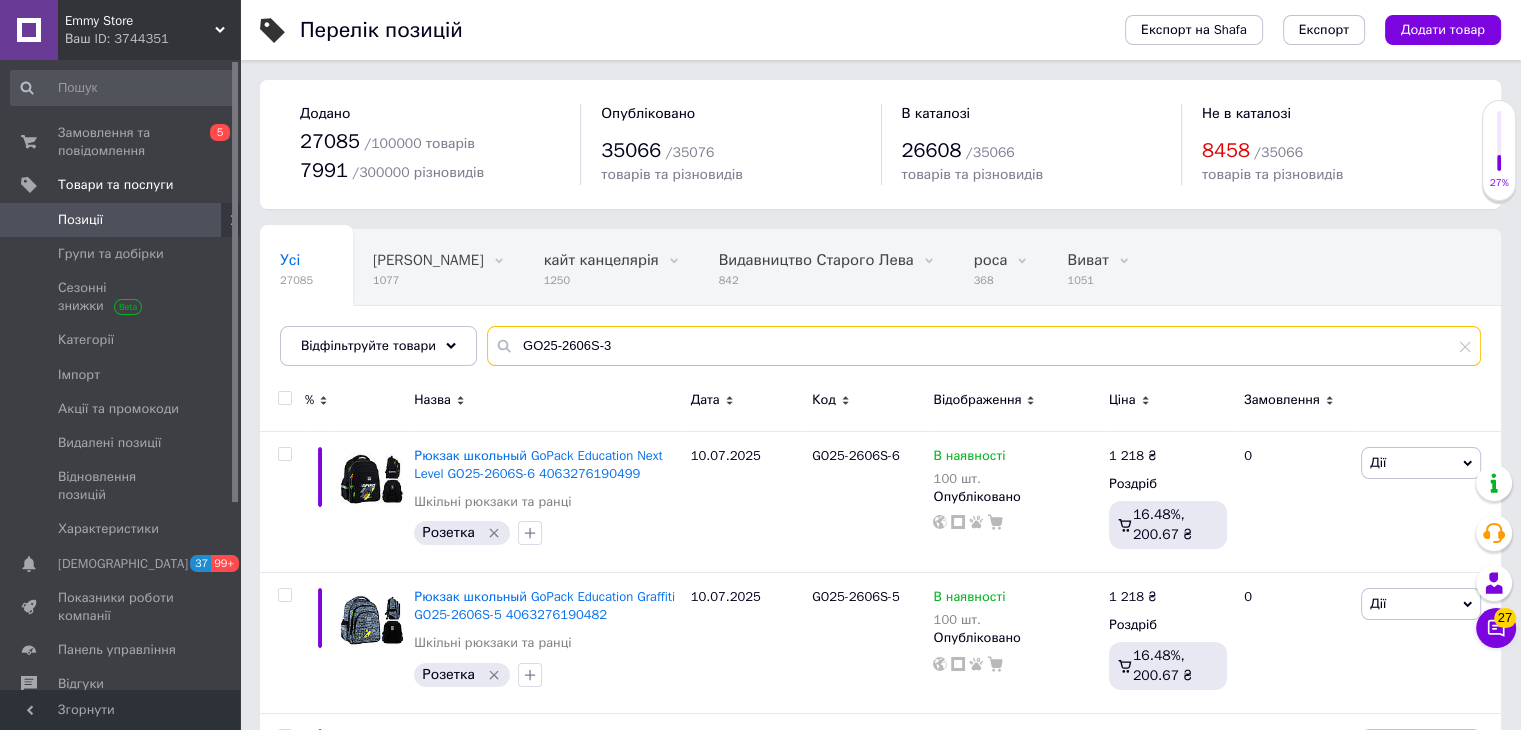 click on "GO25-2606S-3" at bounding box center [984, 346] 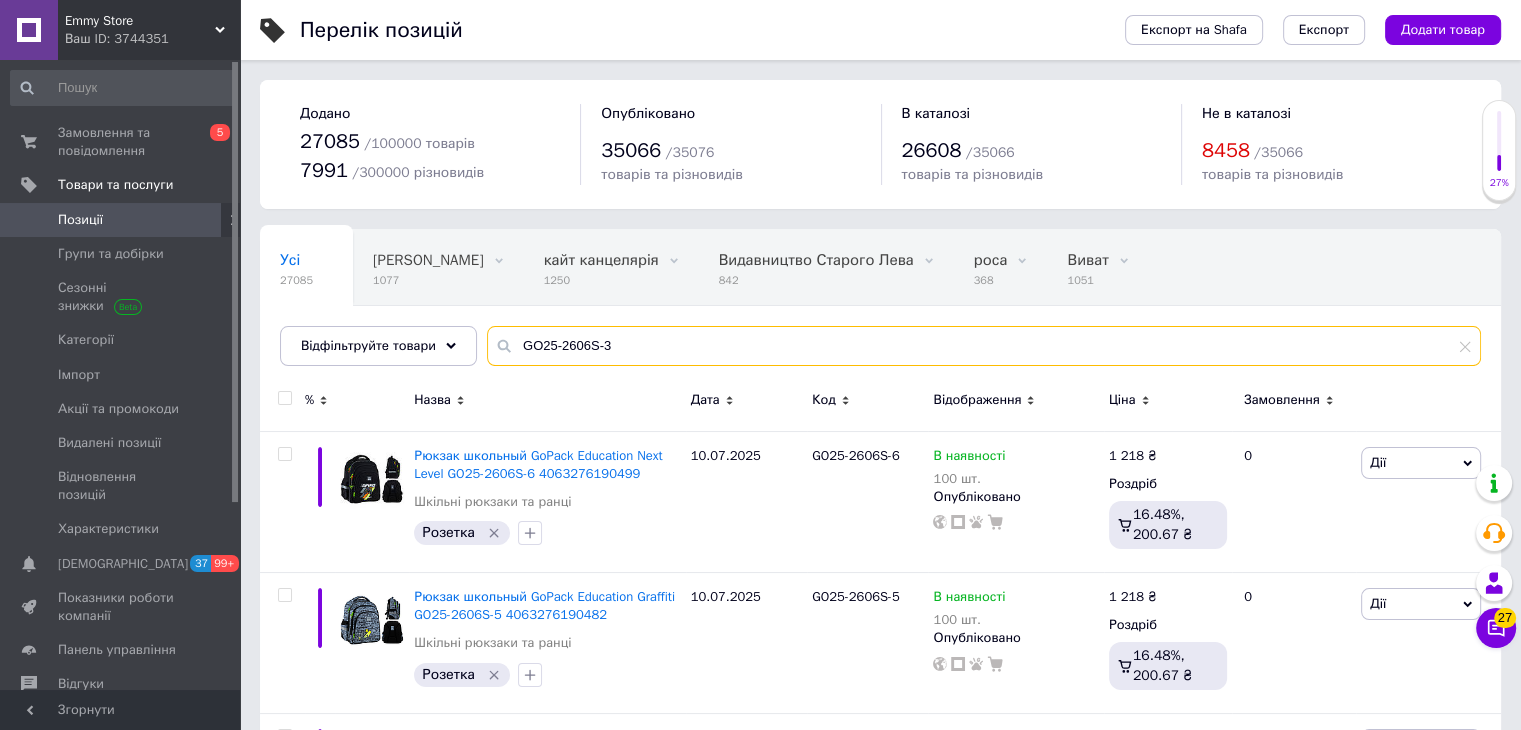 click on "GO25-2606S-3" at bounding box center (984, 346) 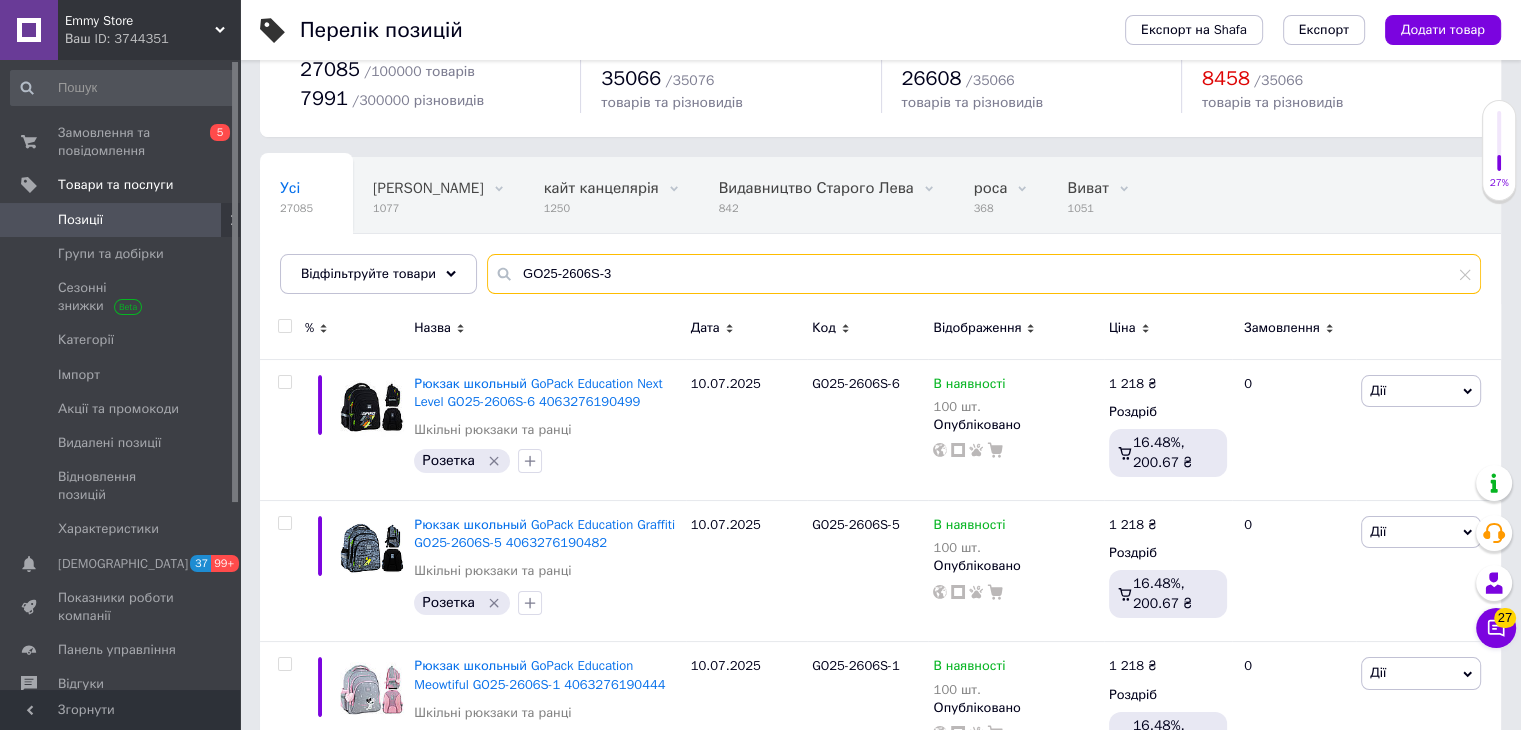 scroll, scrollTop: 565, scrollLeft: 0, axis: vertical 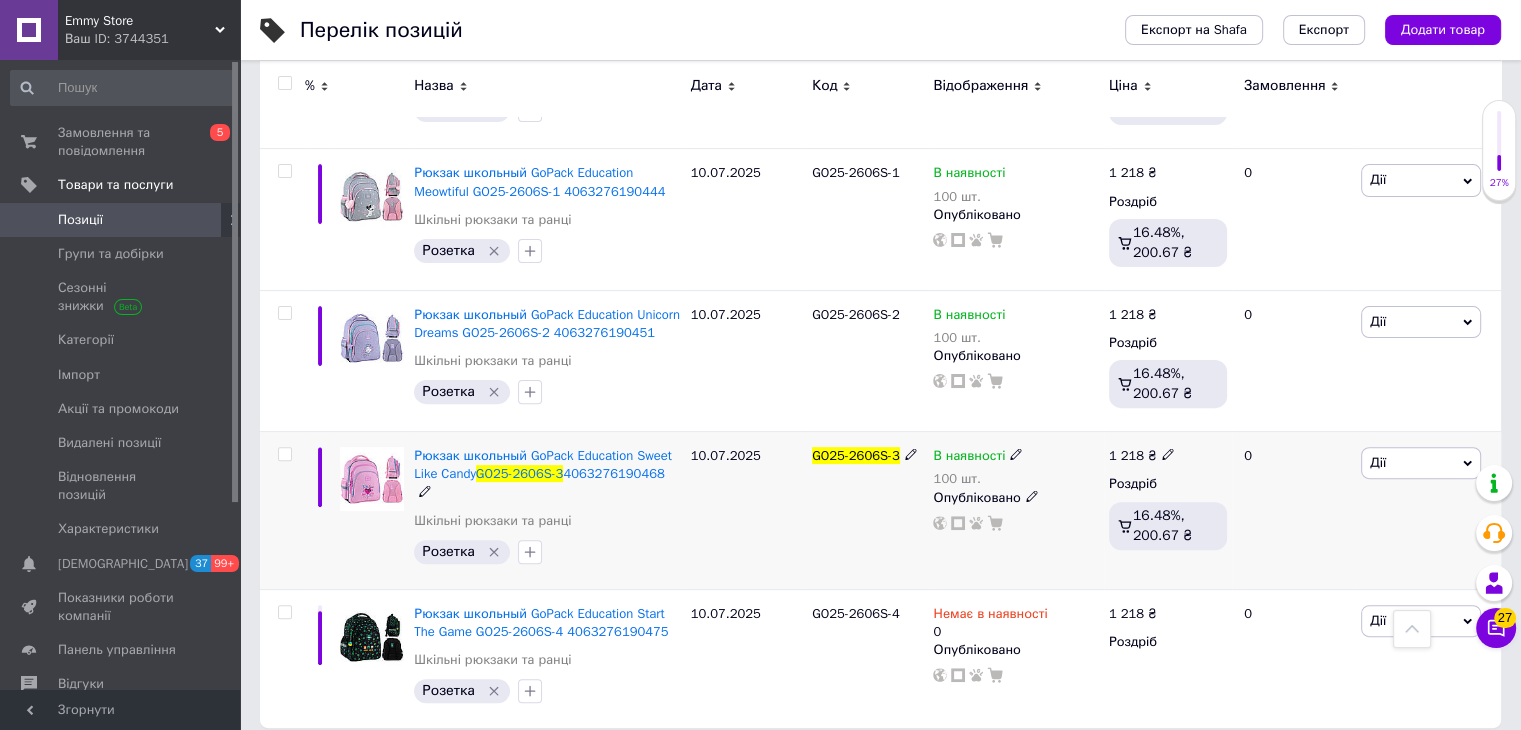 type on "GO25-2606S-3" 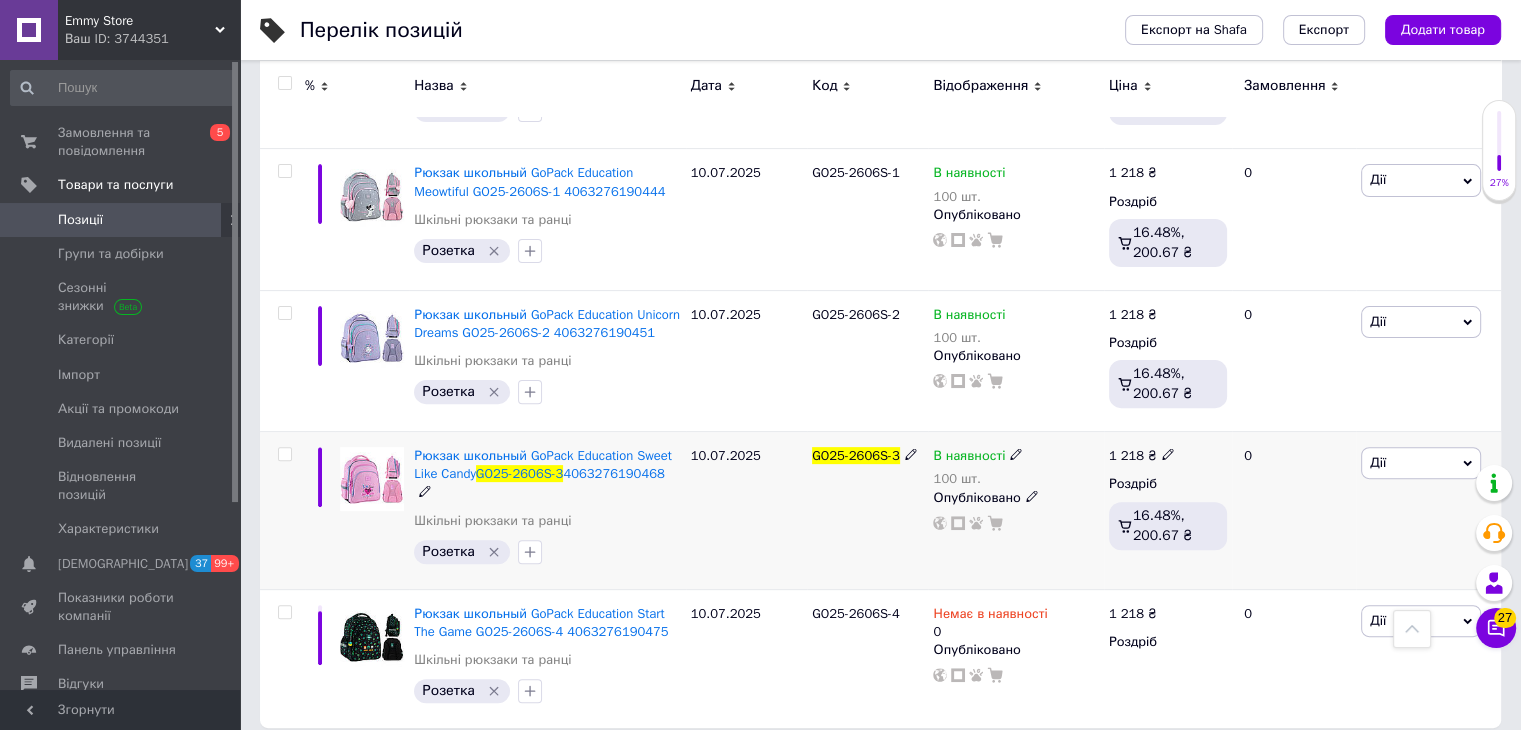 click 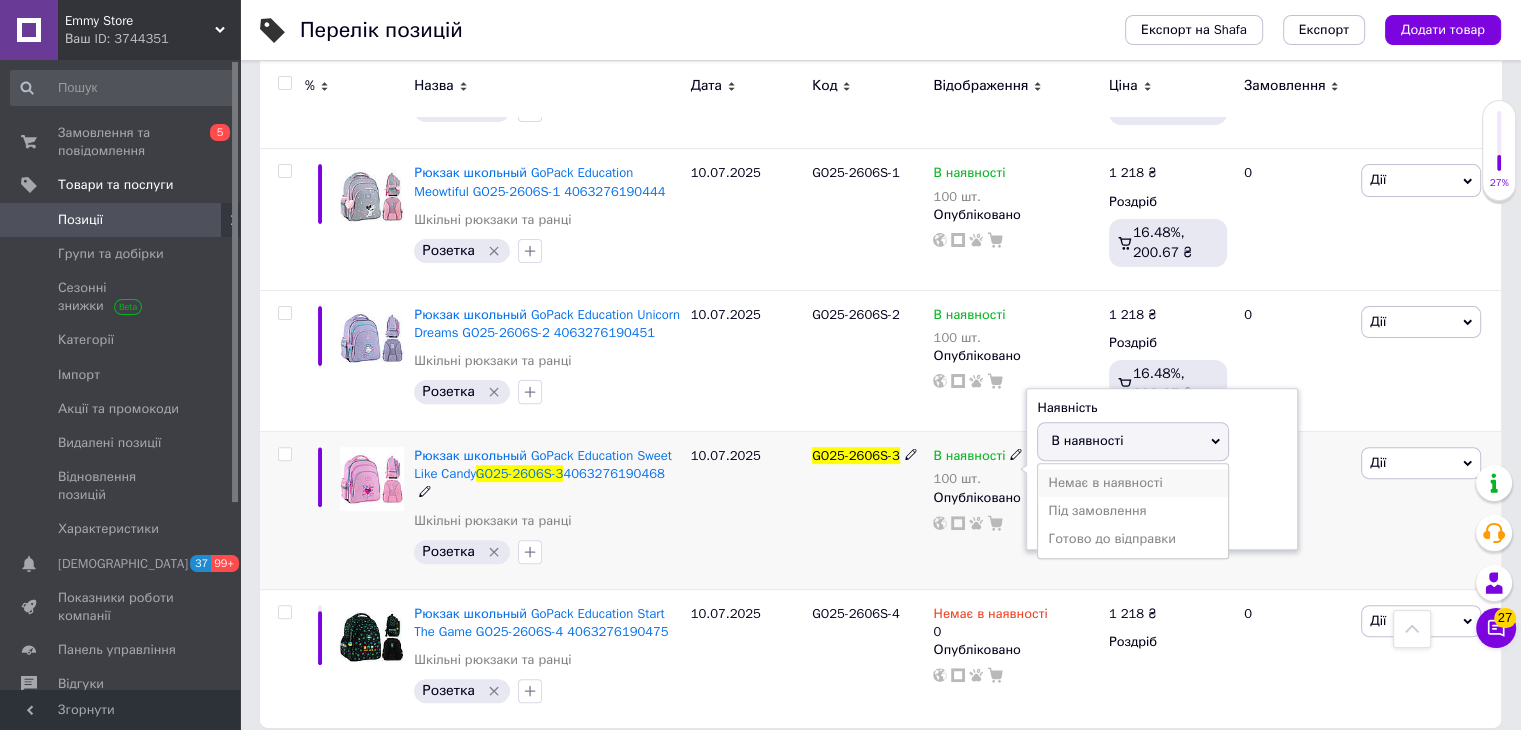 click on "Немає в наявності" at bounding box center [1133, 483] 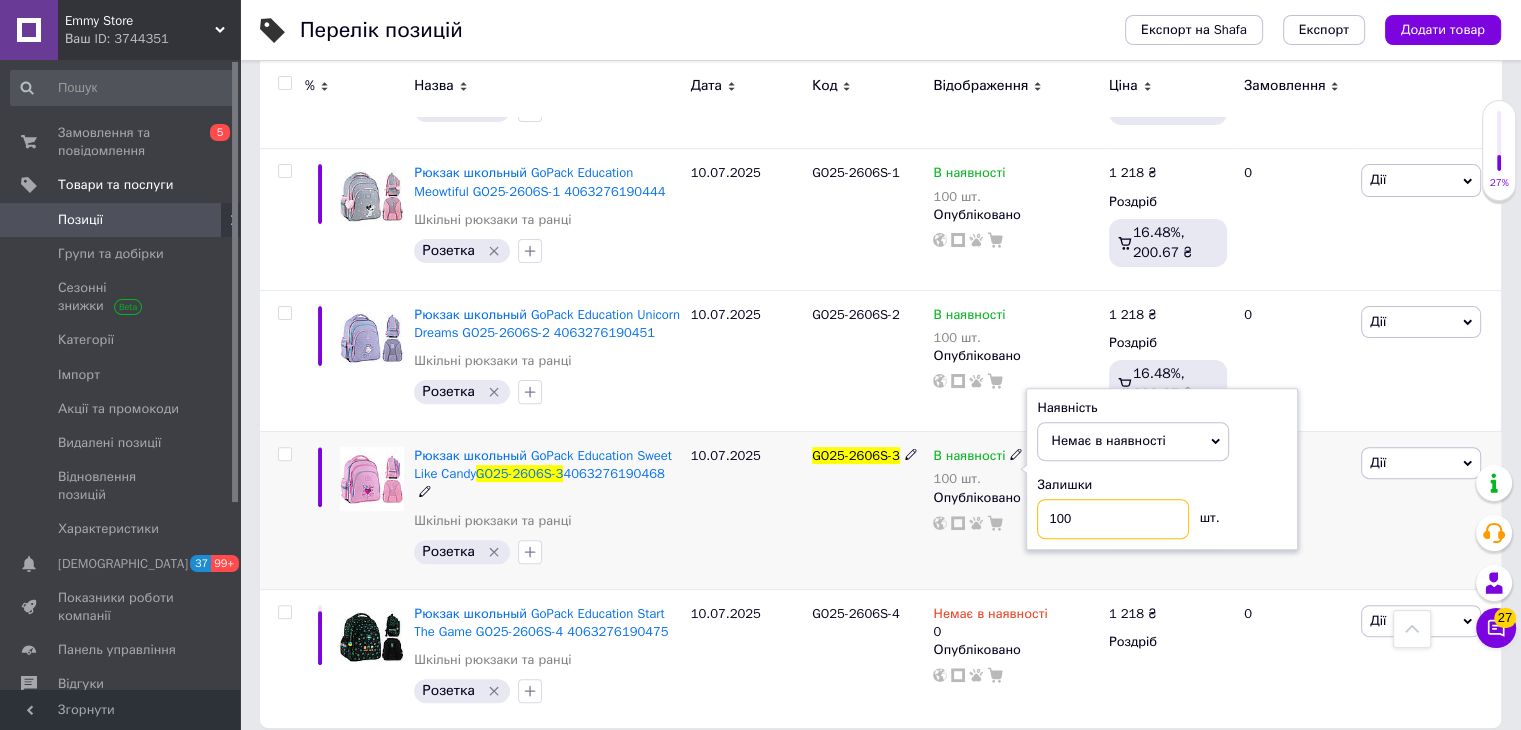 click on "100" at bounding box center (1113, 519) 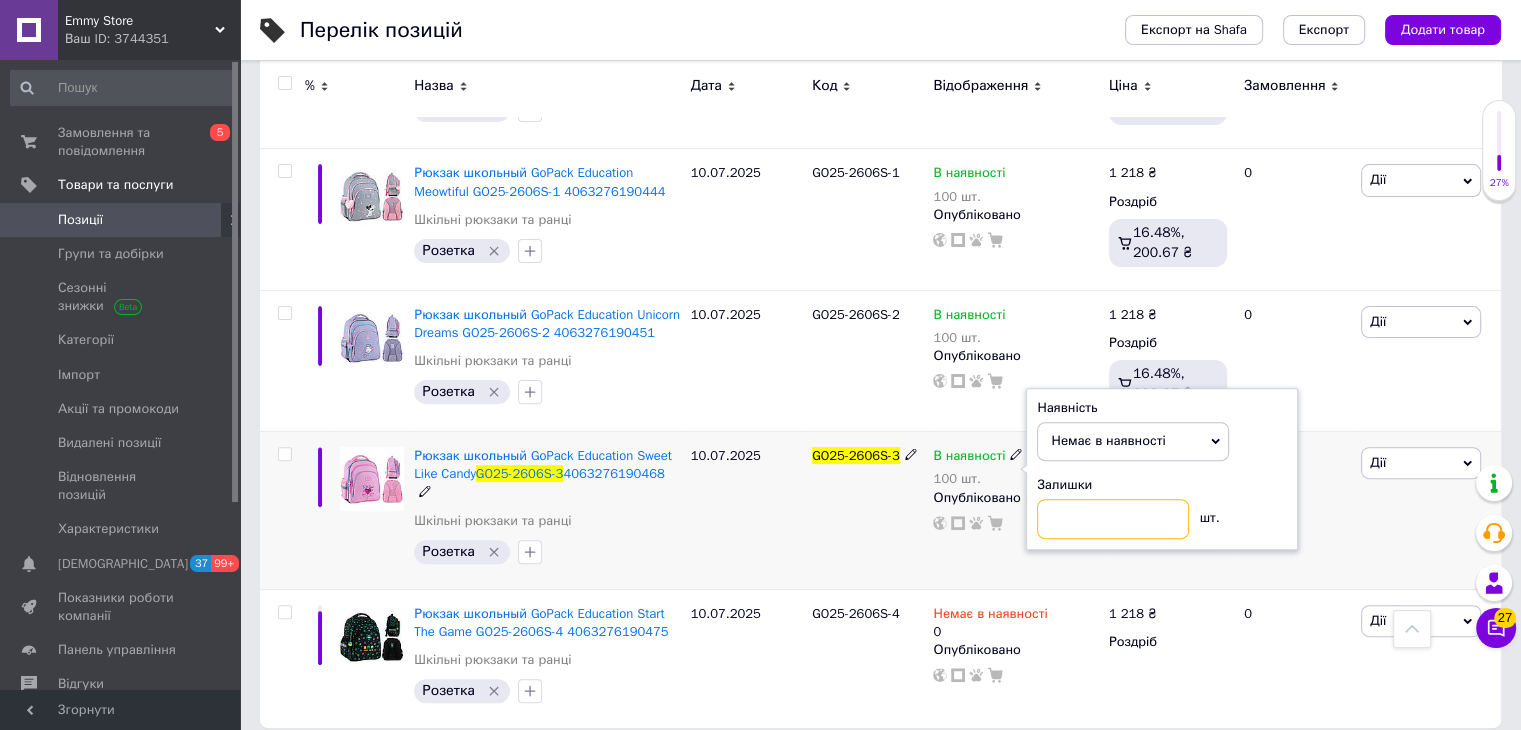 type on "0" 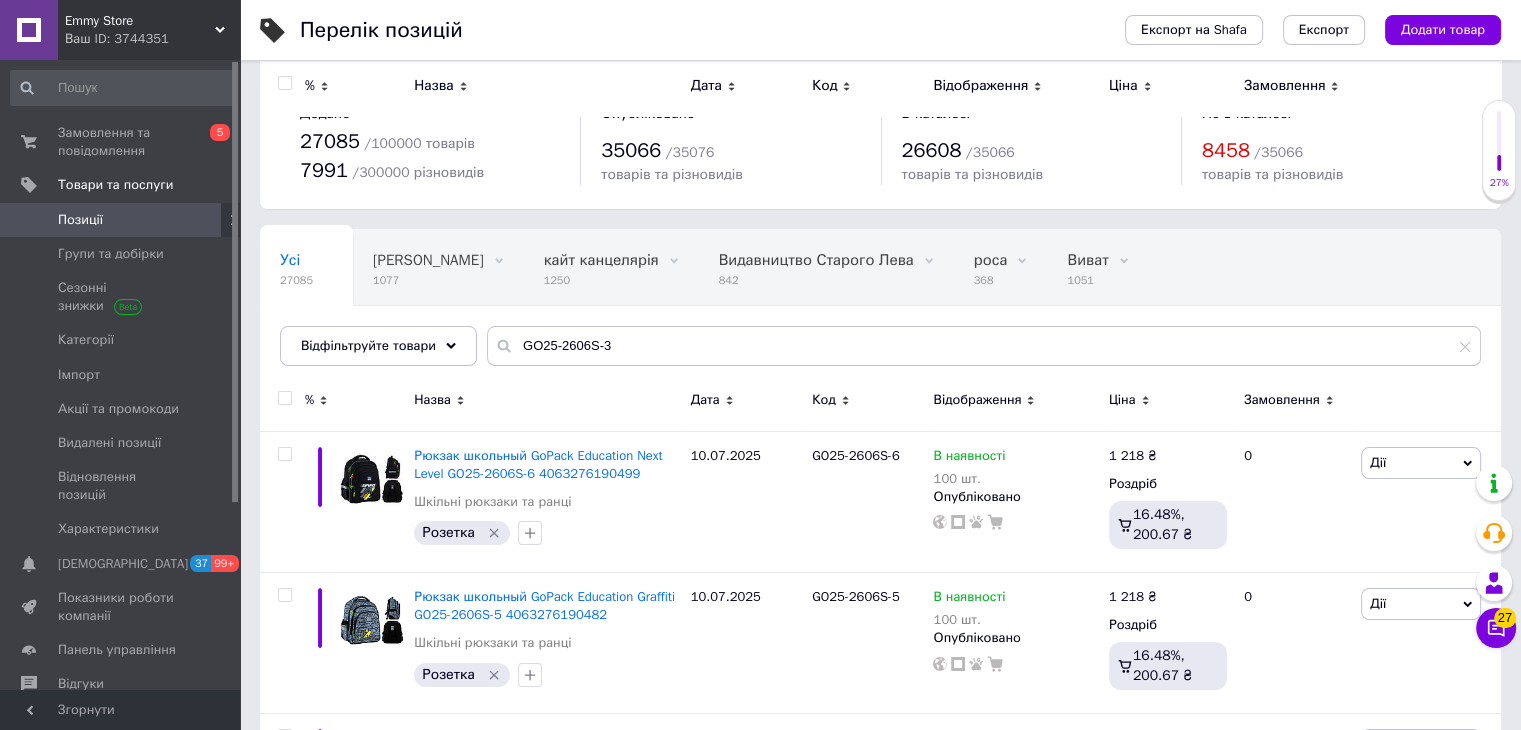 scroll, scrollTop: 0, scrollLeft: 0, axis: both 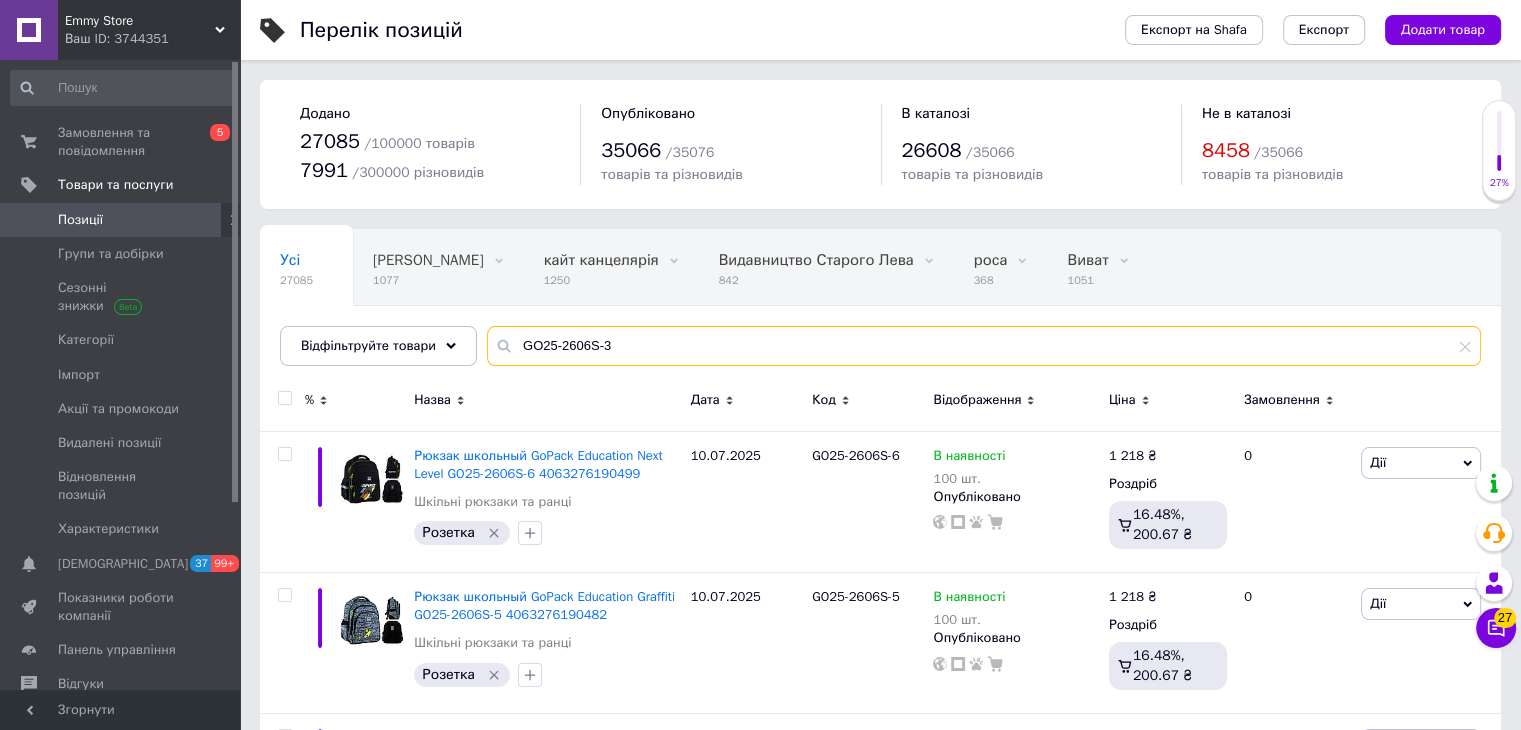 click on "GO25-2606S-3" at bounding box center (984, 346) 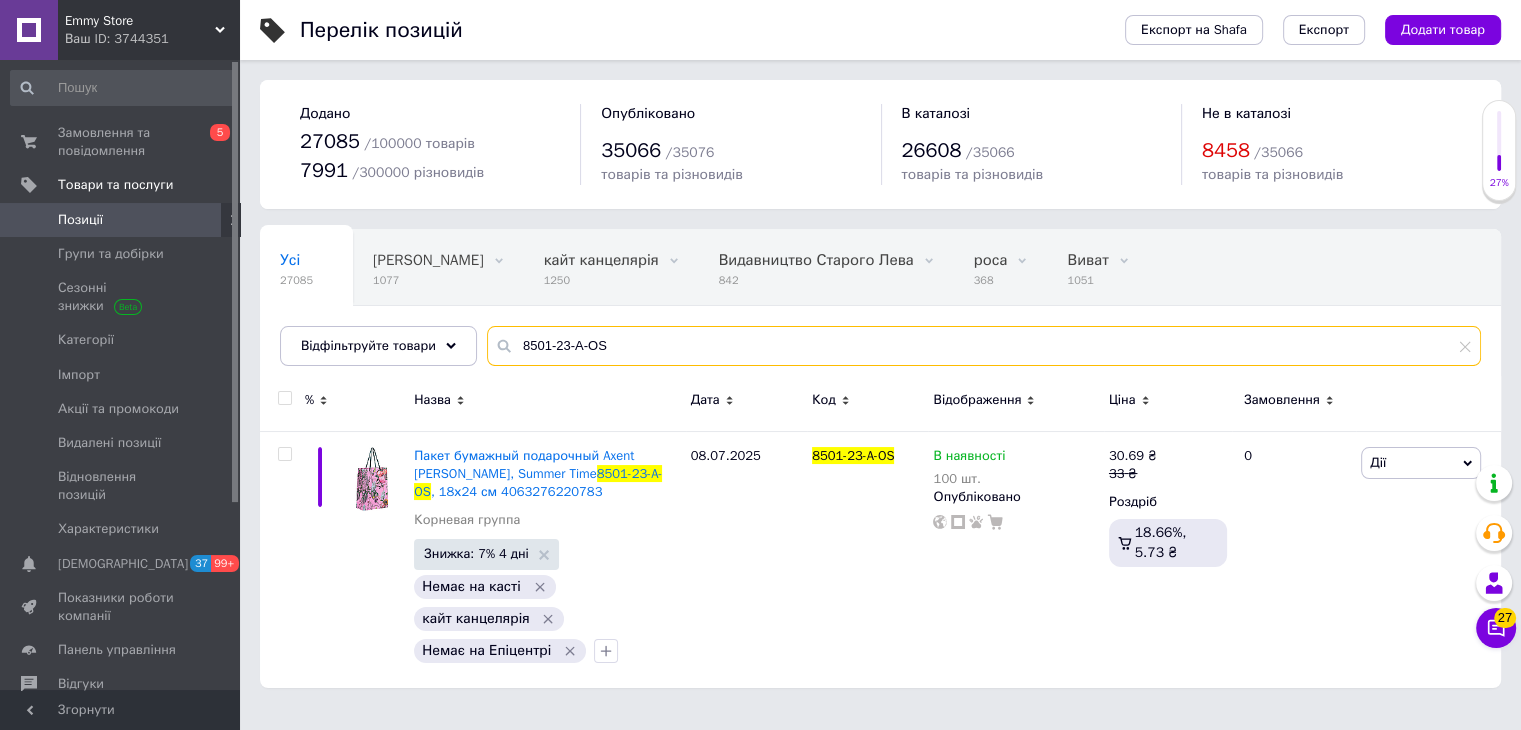 scroll, scrollTop: 0, scrollLeft: 0, axis: both 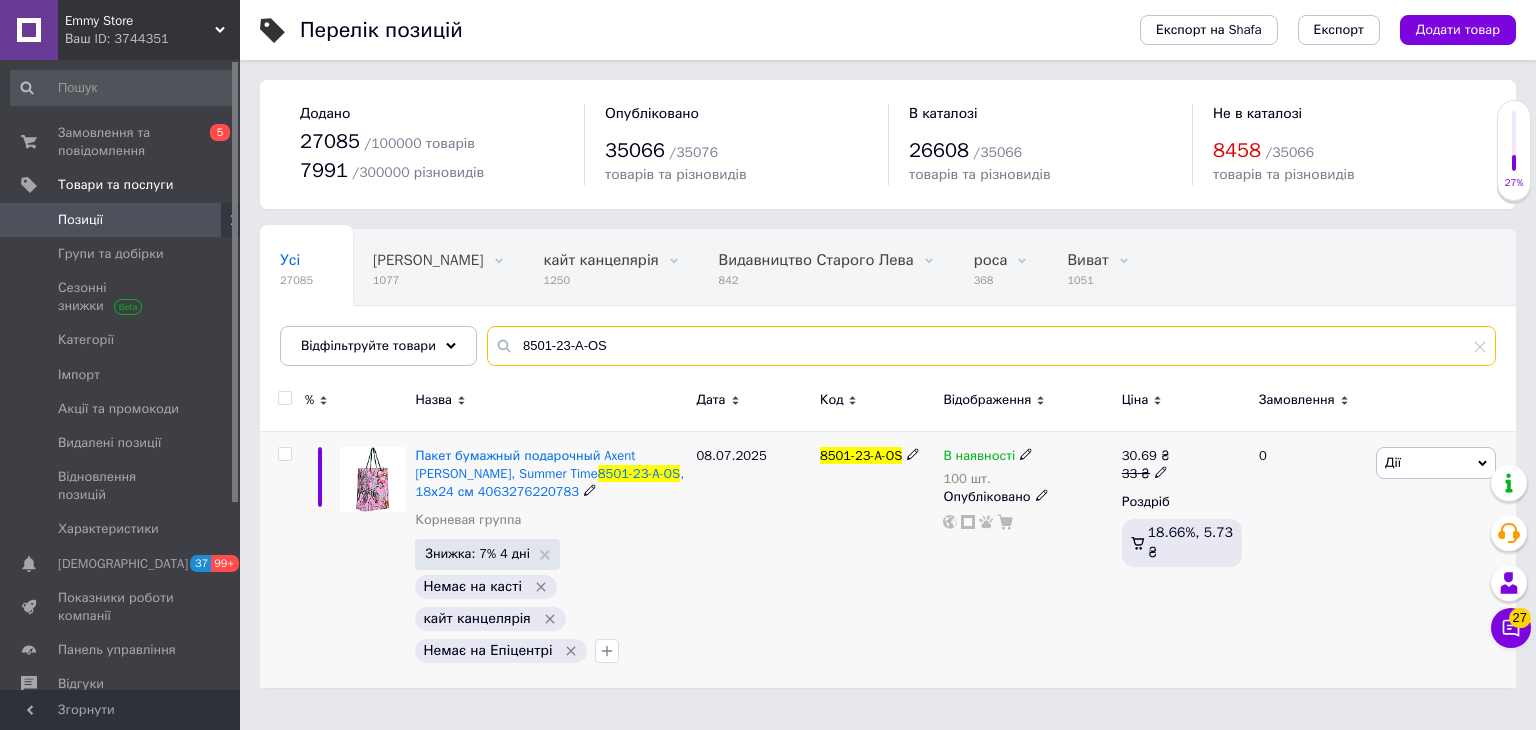 type on "8501-23-A-OS" 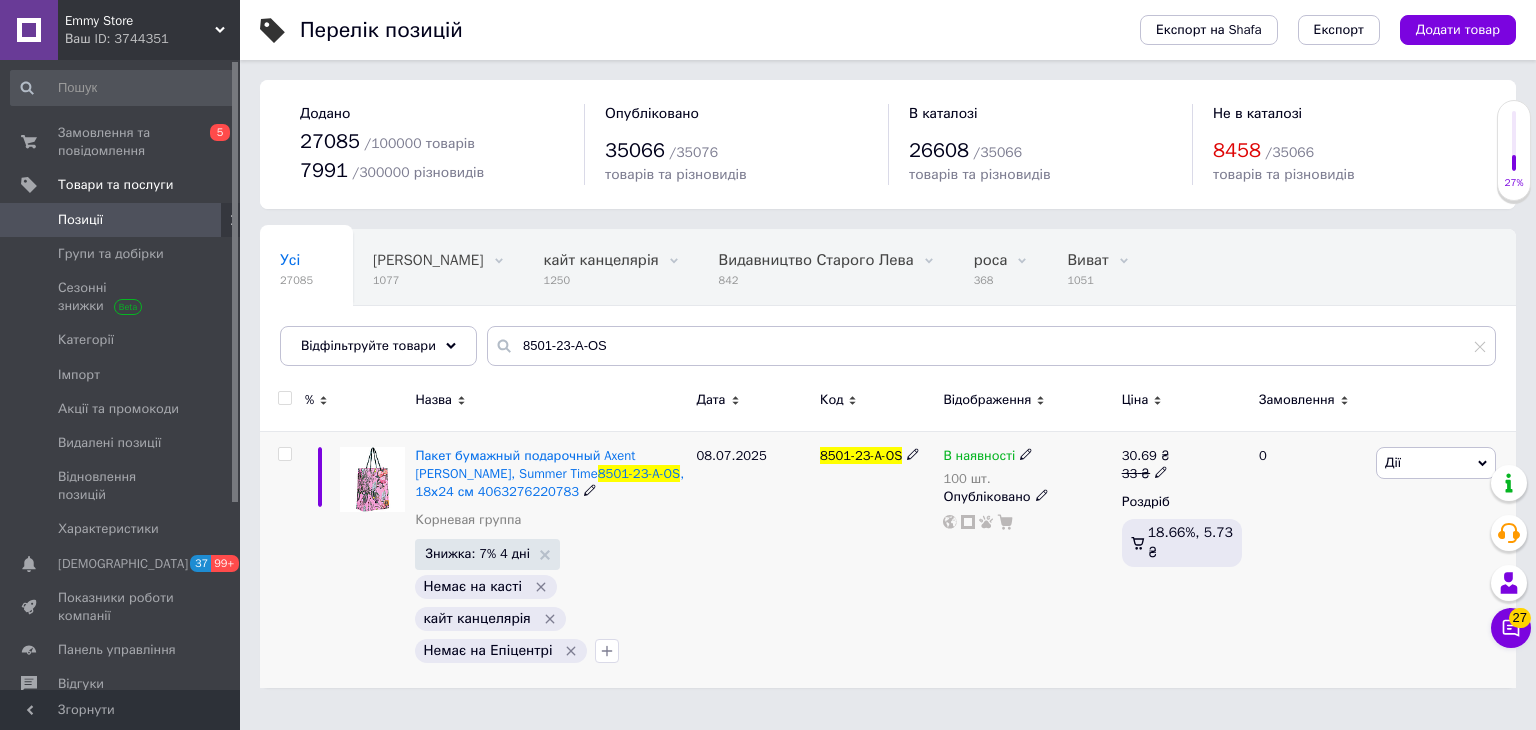click 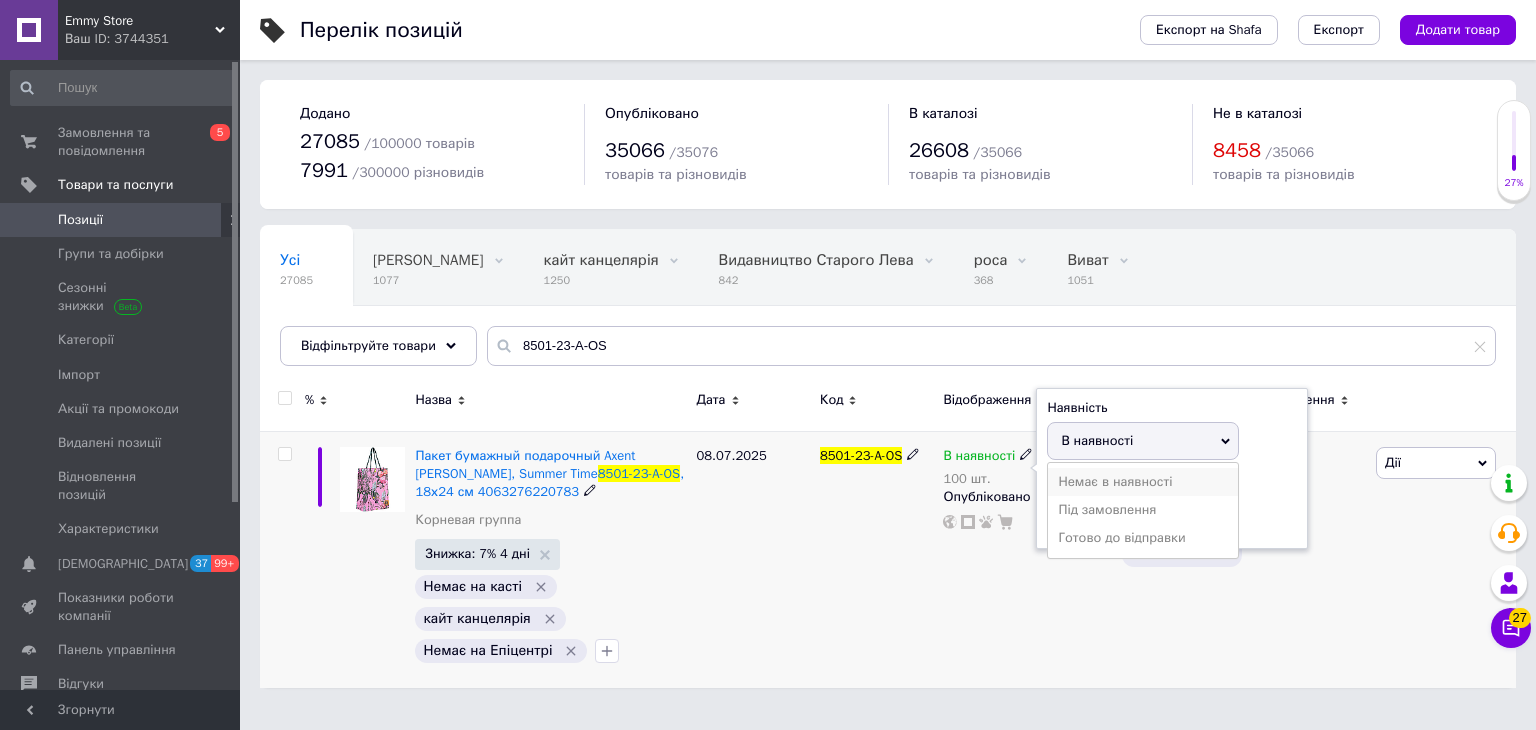 click on "Немає в наявності" at bounding box center [1143, 482] 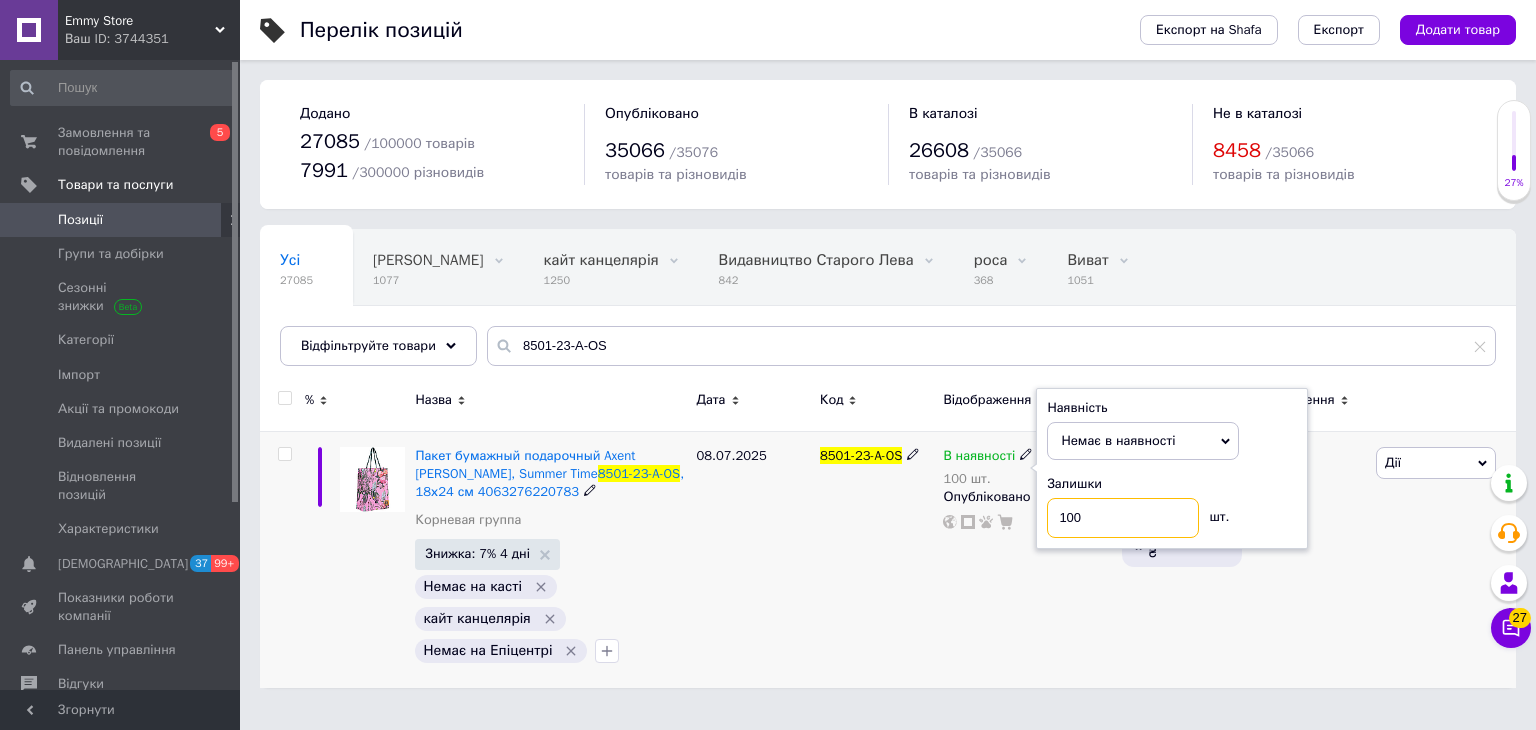 click on "100" at bounding box center (1123, 518) 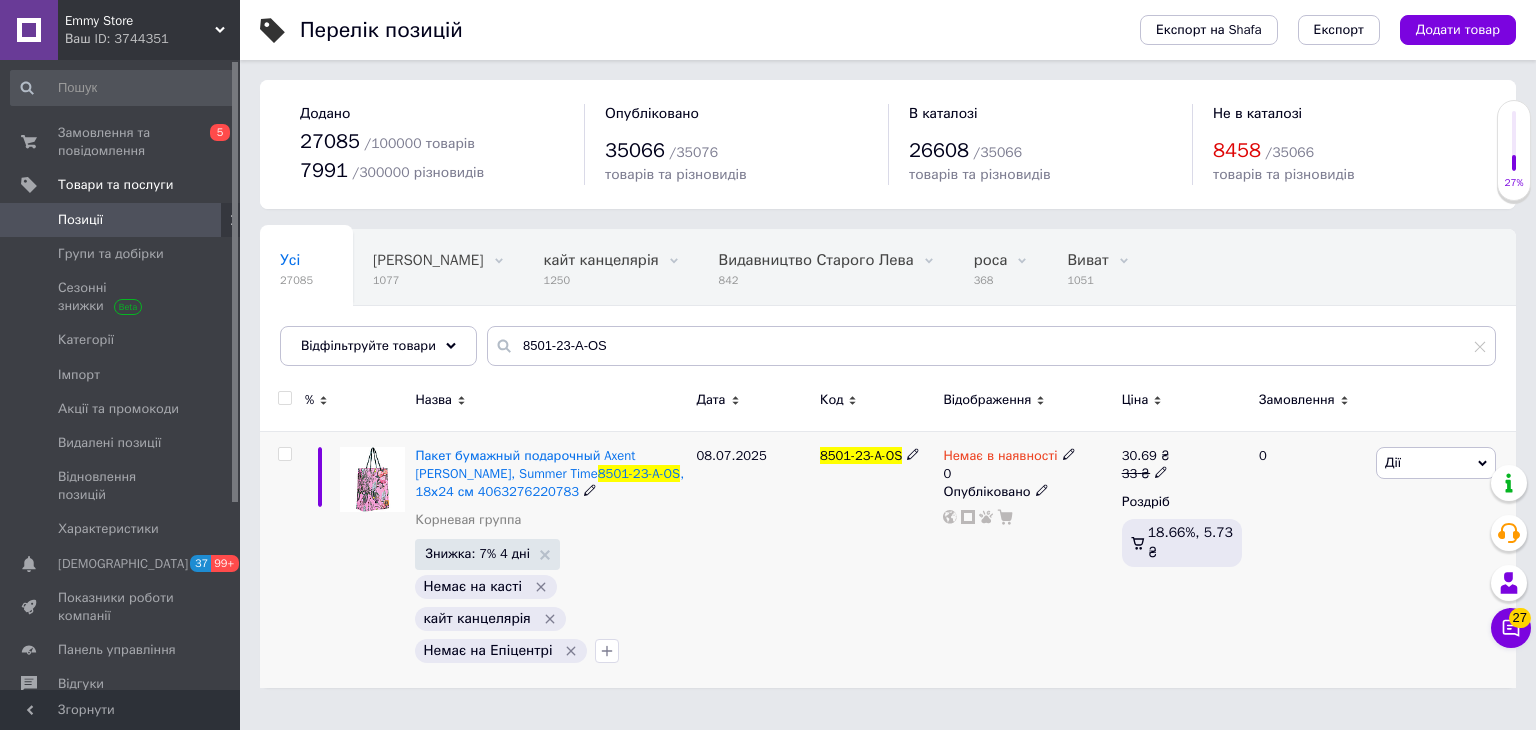 click at bounding box center (284, 454) 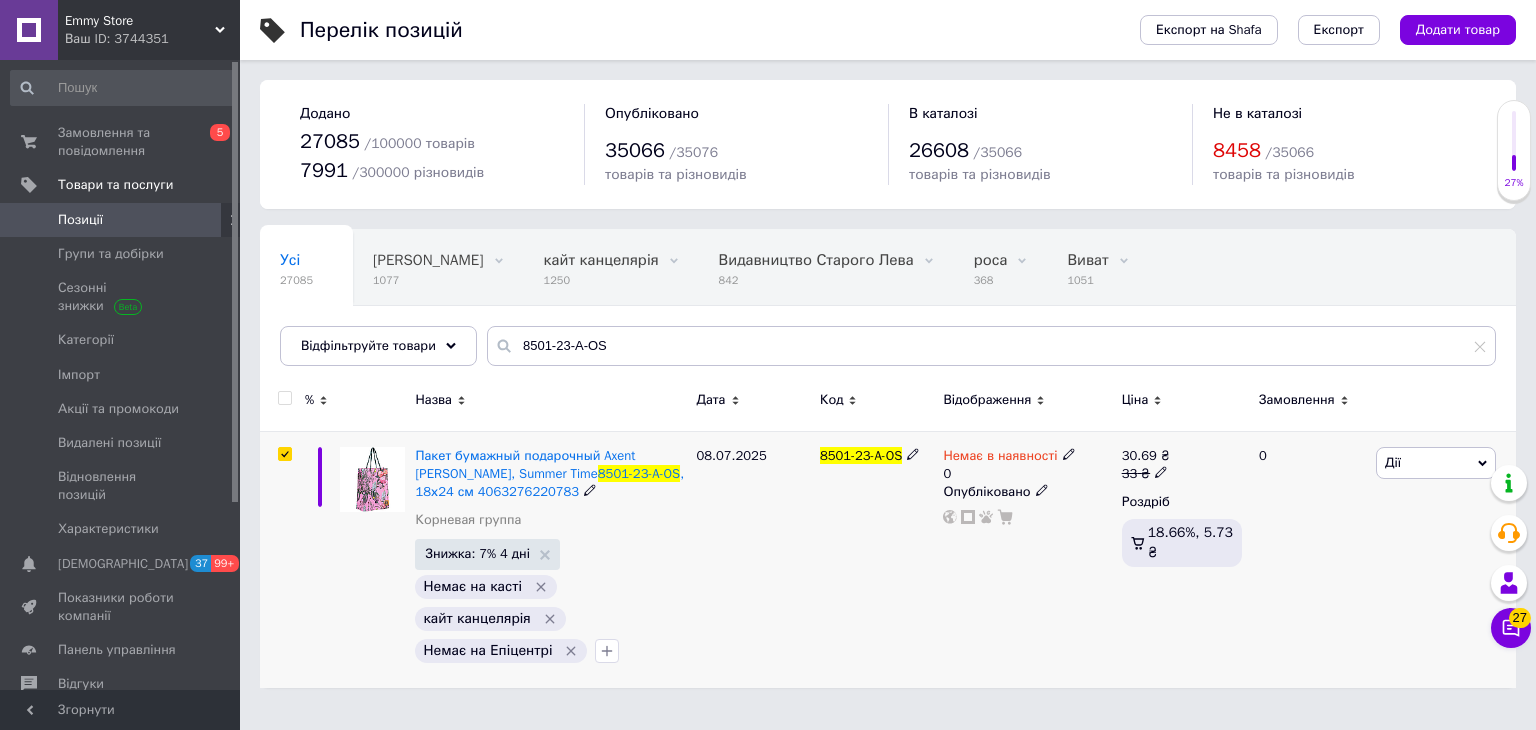 checkbox on "true" 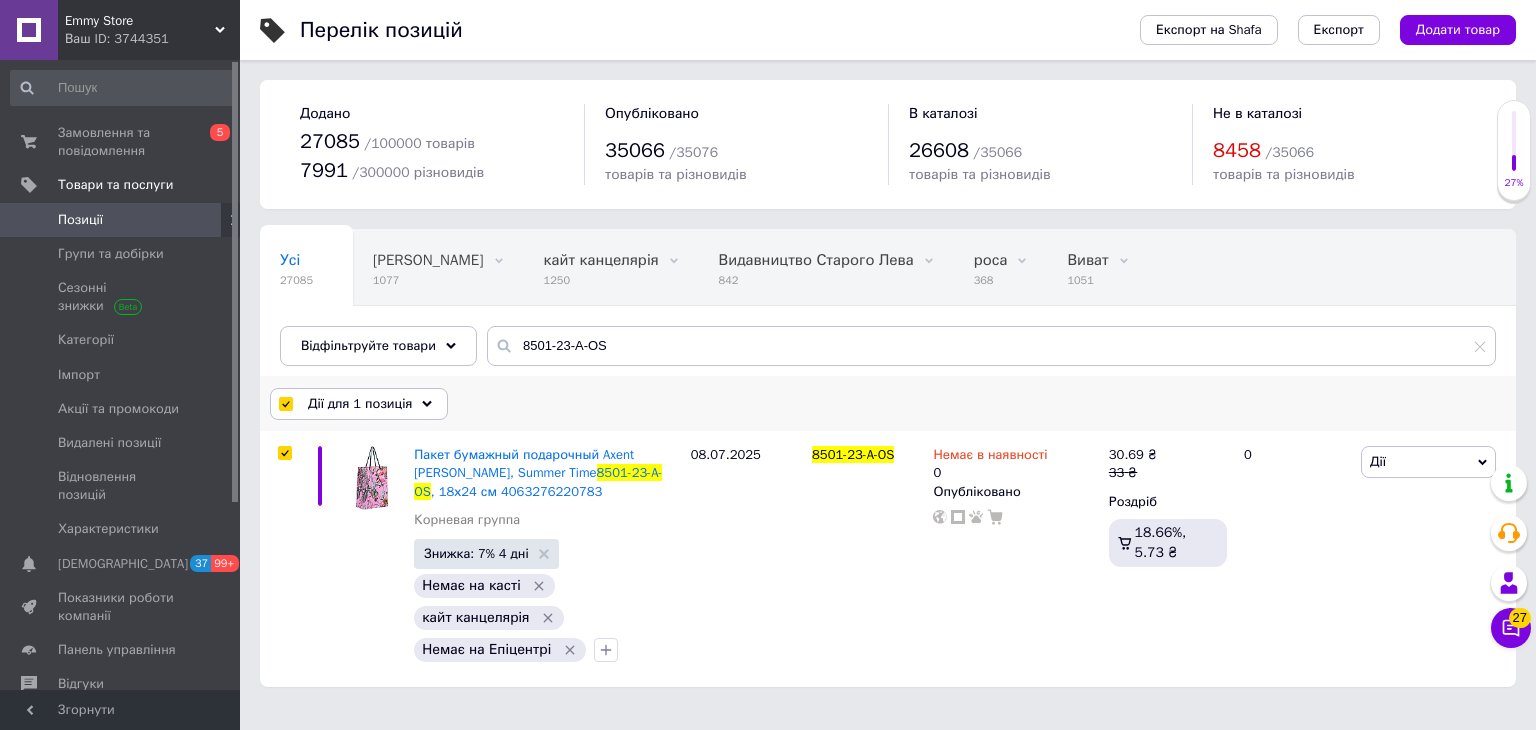click on "Дії для 1 позиція" at bounding box center (360, 404) 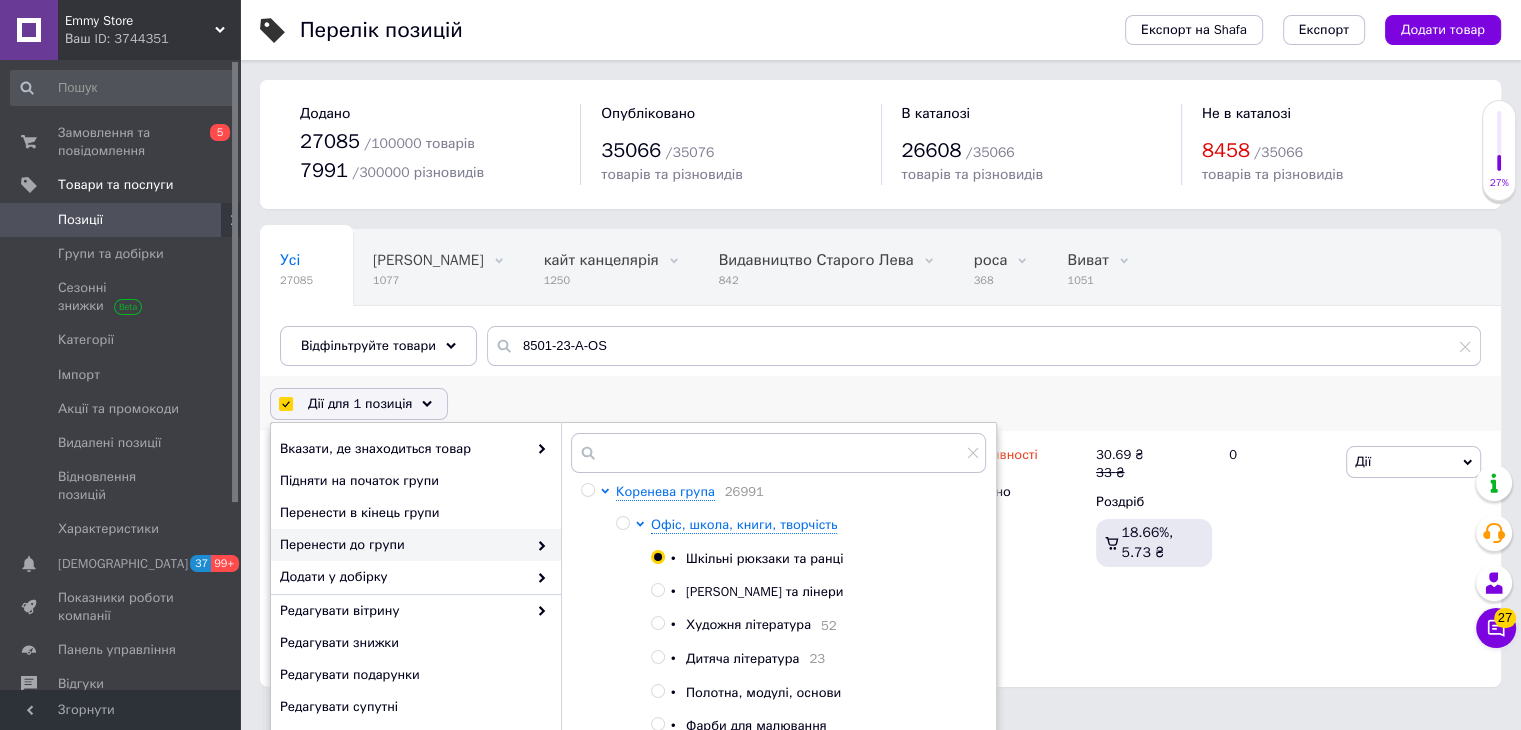click on "Перенести до групи" at bounding box center [416, 545] 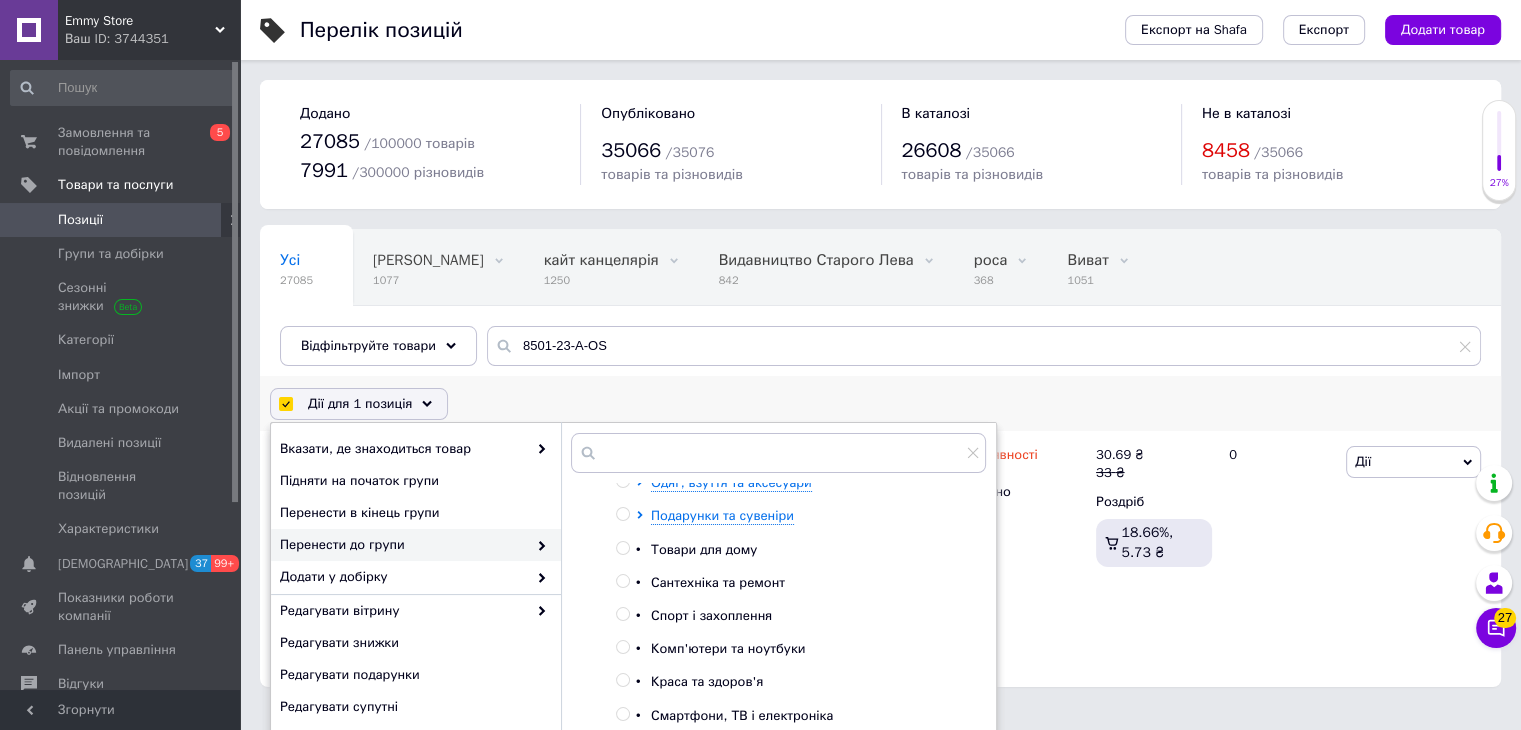scroll, scrollTop: 3216, scrollLeft: 0, axis: vertical 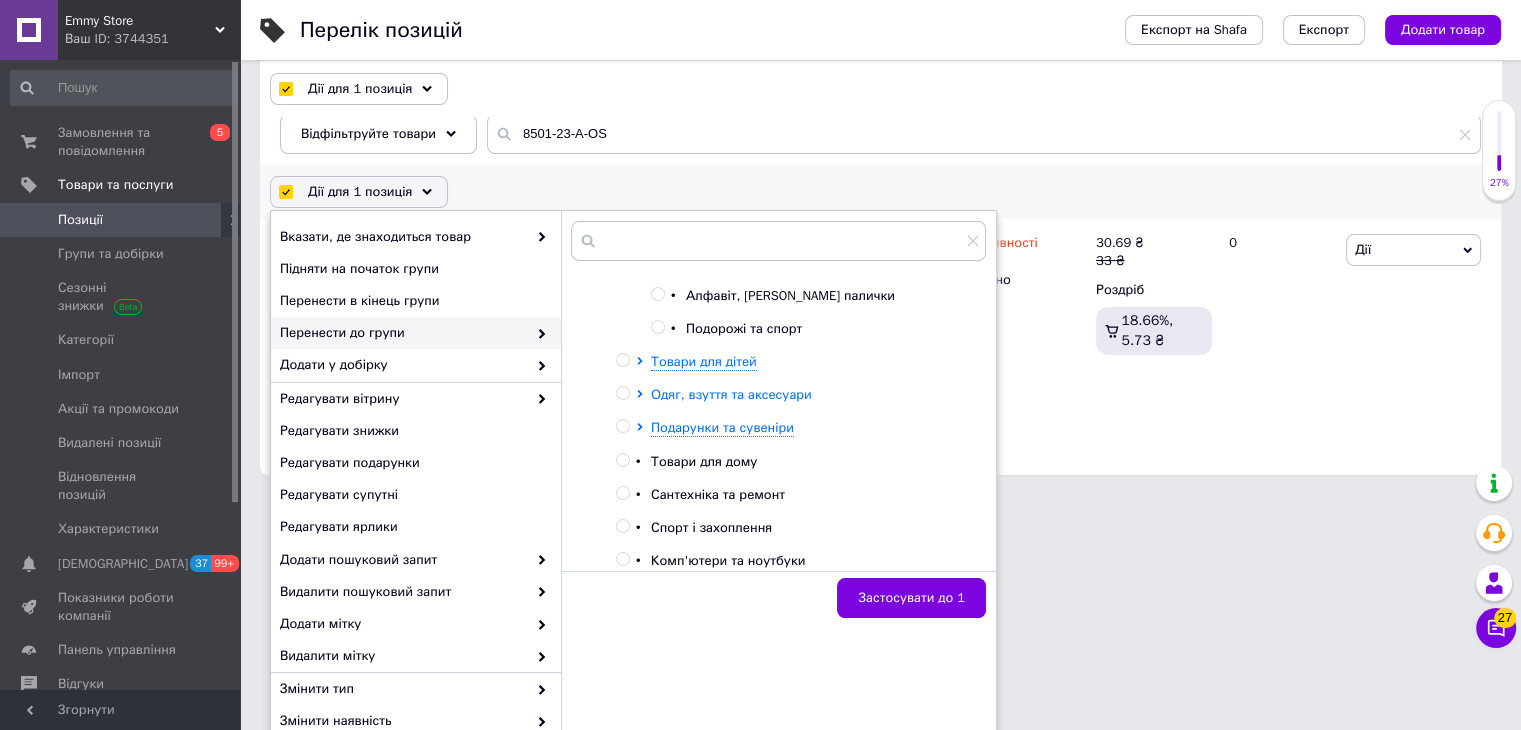click 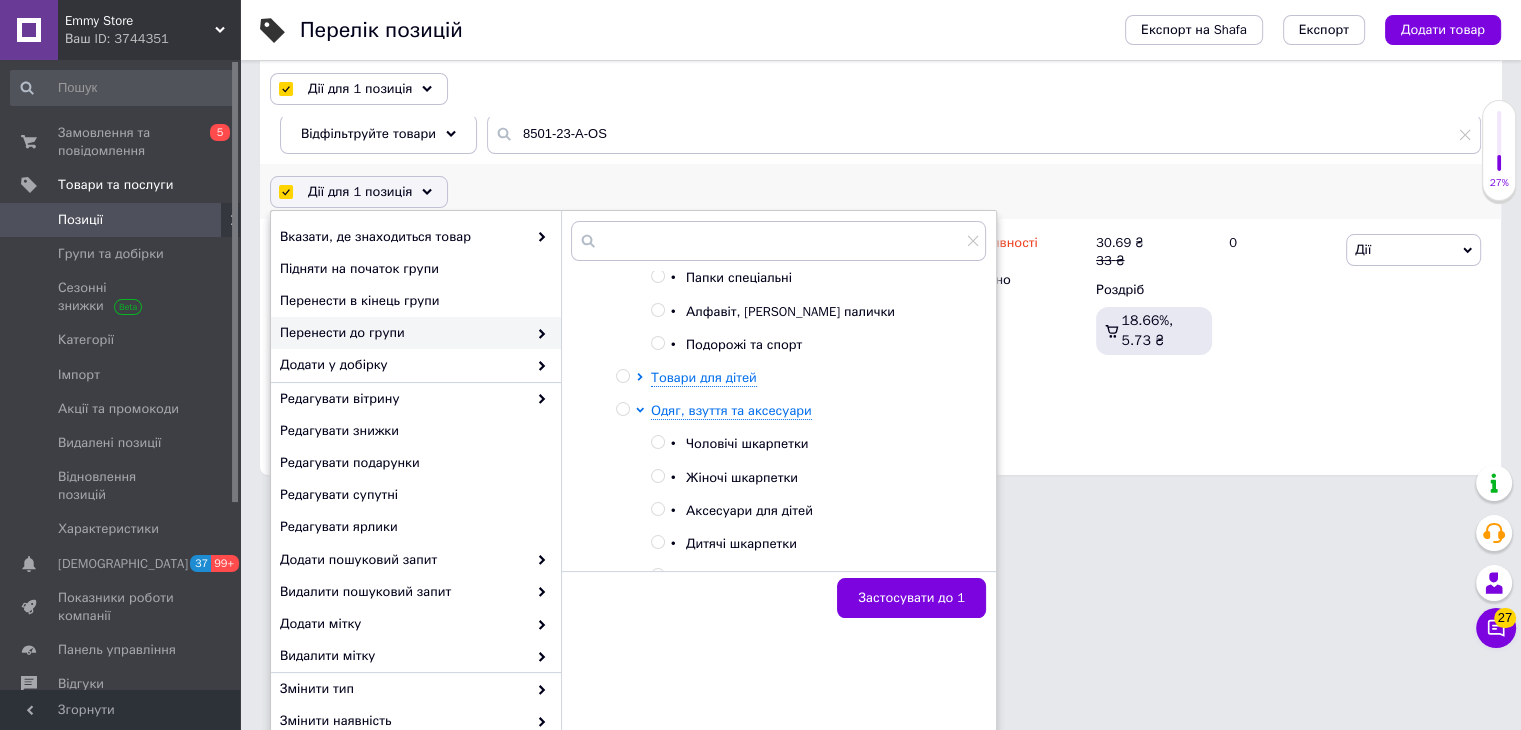 scroll, scrollTop: 3061, scrollLeft: 0, axis: vertical 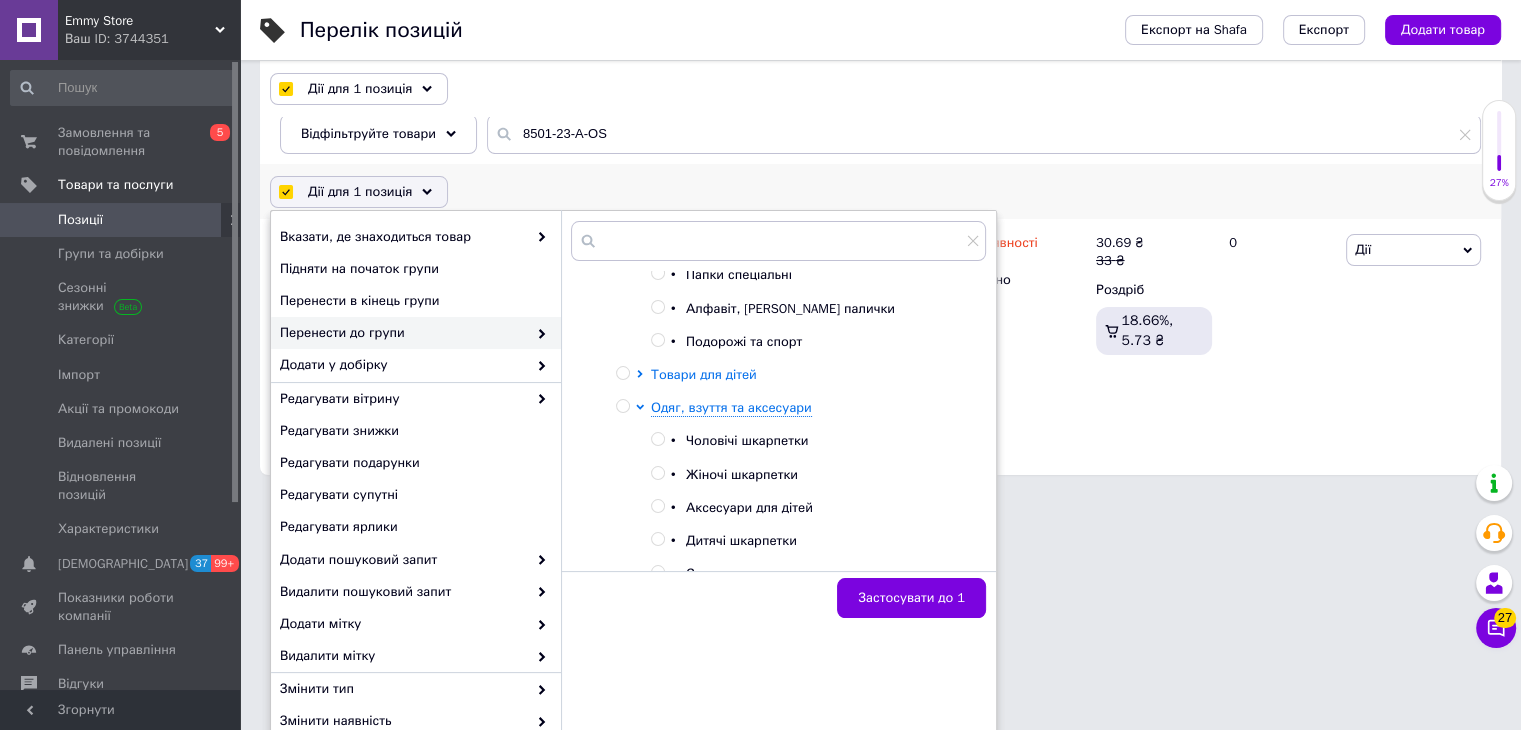 click 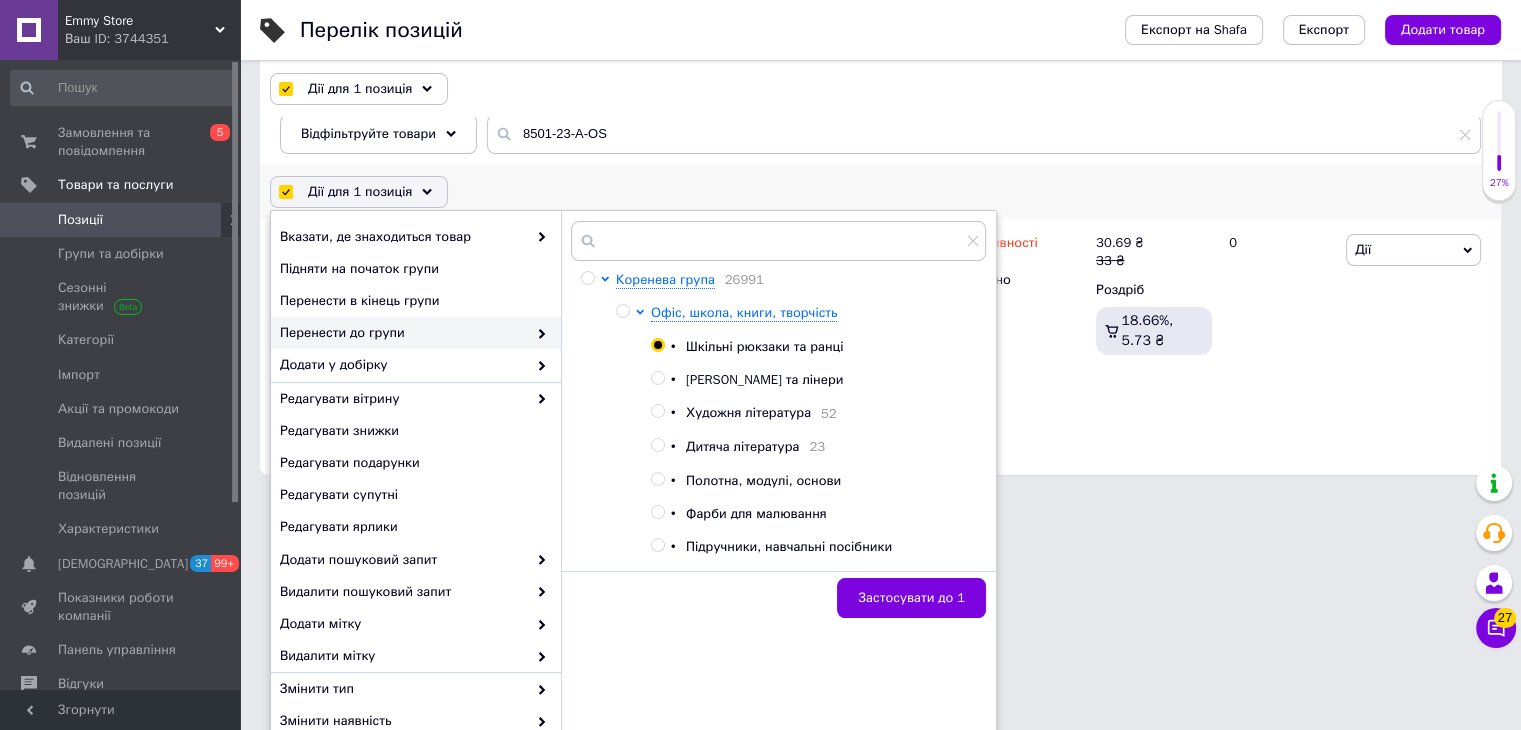 scroll, scrollTop: 0, scrollLeft: 0, axis: both 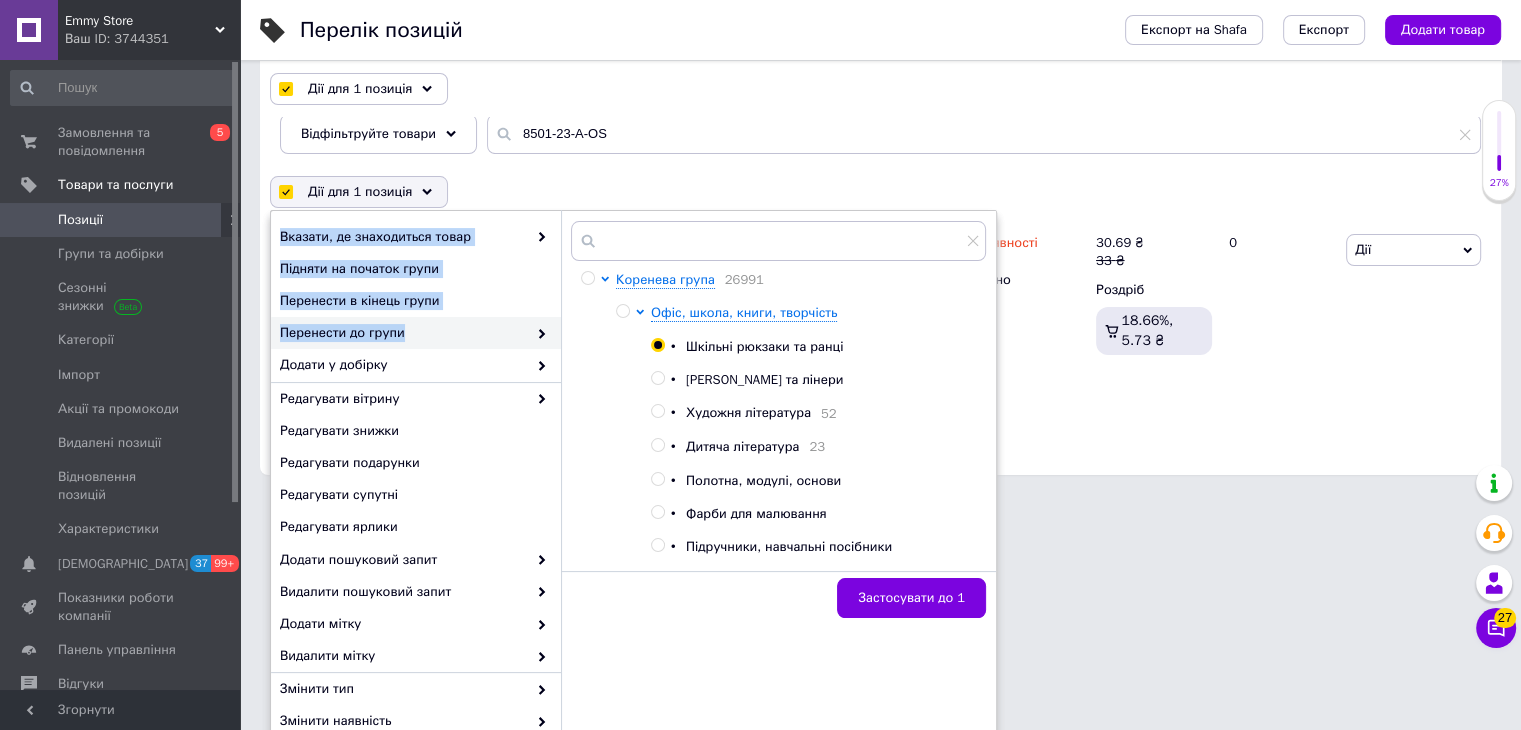drag, startPoint x: 541, startPoint y: 165, endPoint x: 815, endPoint y: 188, distance: 274.96362 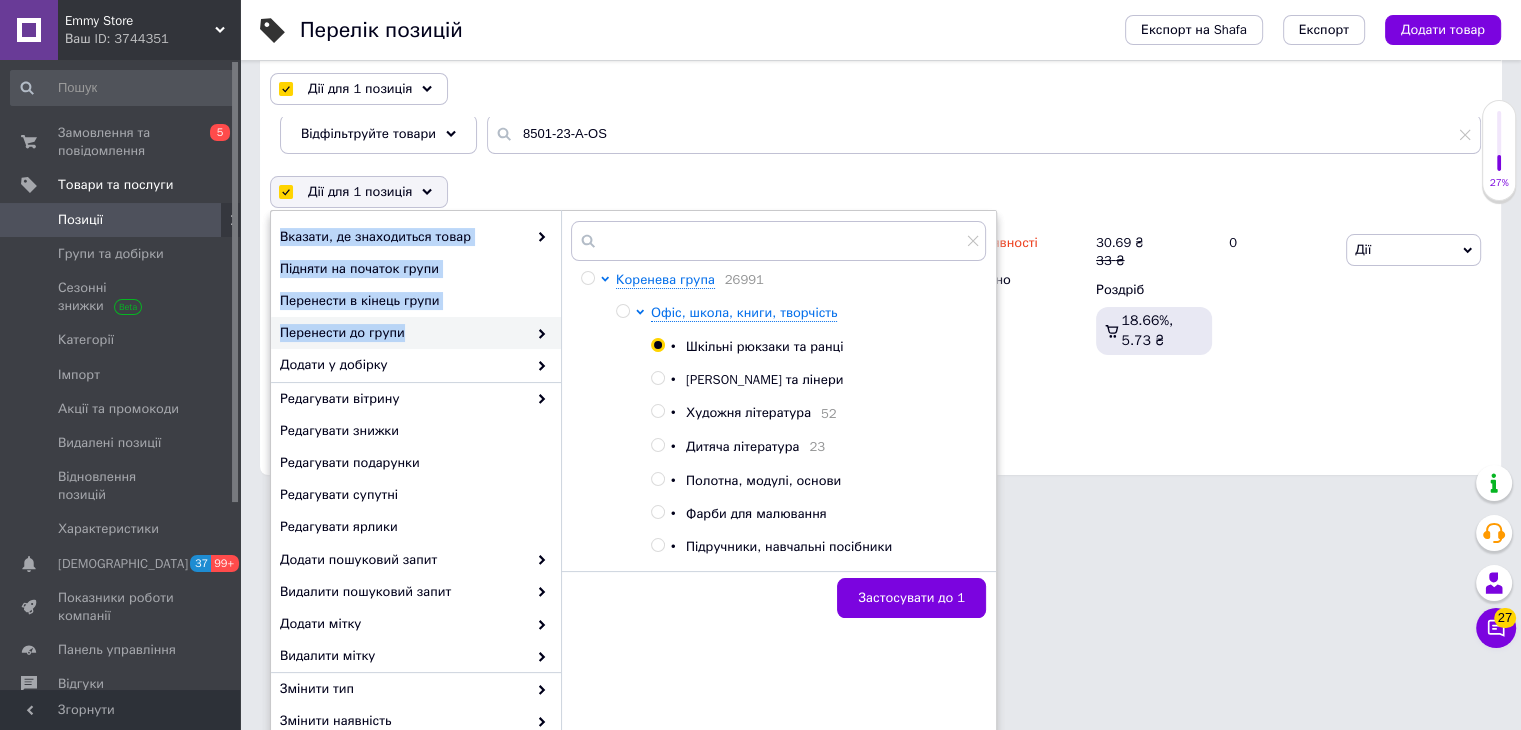 click on "Дії для 1 позиція Вибрати усі 1 позиція Вибрані всі 1 позиція Скасувати обрані Вказати, де знаходиться товар Підняти на початок групи Перенести в кінець групи Перенести до групи [PERSON_NAME] група 26991 Офіс, школа, книги, творчість • Шкільні рюкзаки та ранці • [PERSON_NAME] та лінери • Художня література 52 • Дитяча література 23 • Полотна, модулі, основи • Фарби для малювання • Підручники, навчальні посібники • Блокноти, зошити офісні • Підручники 1 • Зошити учнівські • Кольорові олівці • Кольоровий папір і картон • Пенали • Ручки • • Заготовки та рукоділля • • 3" at bounding box center (880, 192) 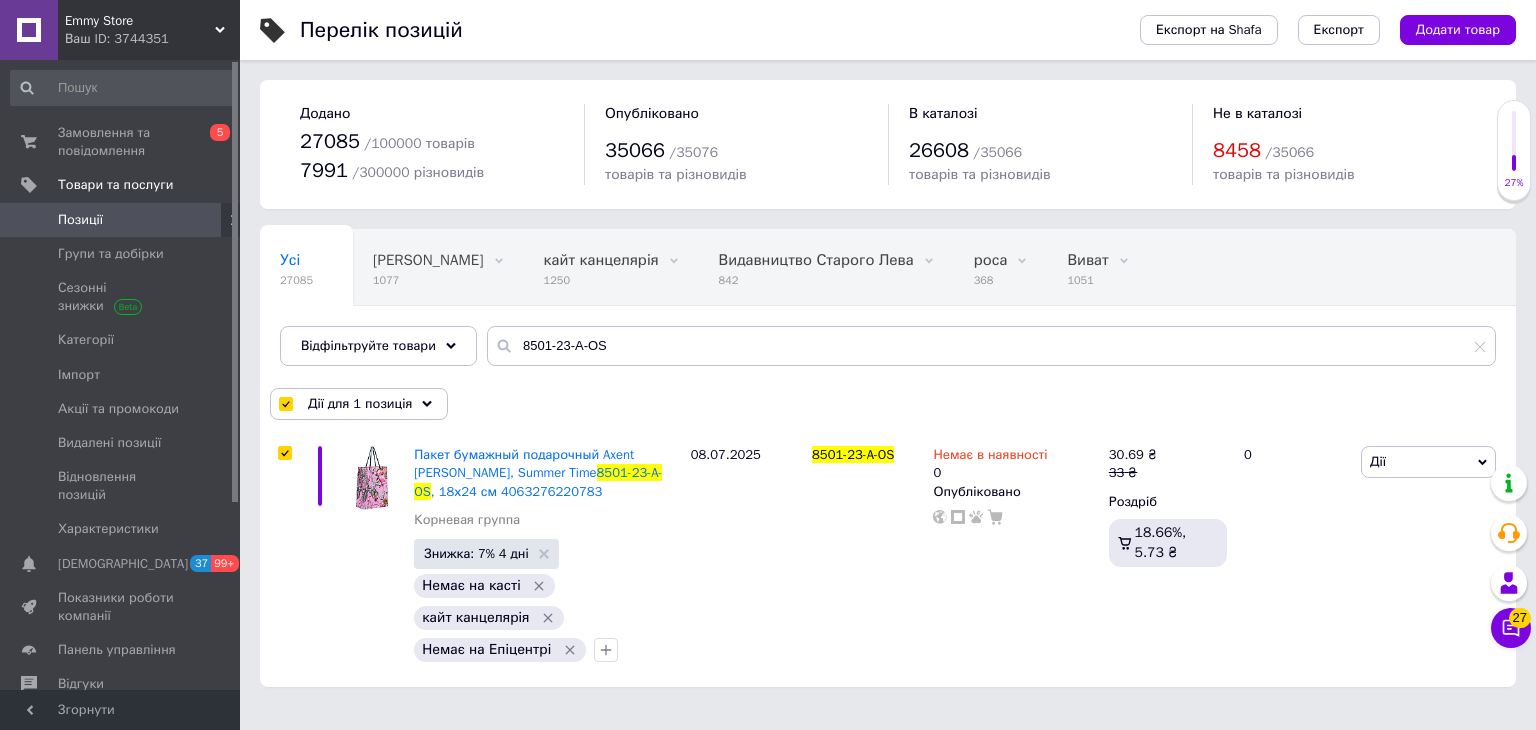 click on "Усі 27085 Новинки Ранок 1077 Видалити Редагувати кайт канцелярія 1250 Видалити Редагувати Видавництво Старого Лева 842 Видалити Редагувати роса 368 Видалити Редагувати Виват 1051 Видалити Редагувати [PERSON_NAME] 750 Видалити Редагувати Ok Відфільтровано...  Зберегти" at bounding box center [827, 306] 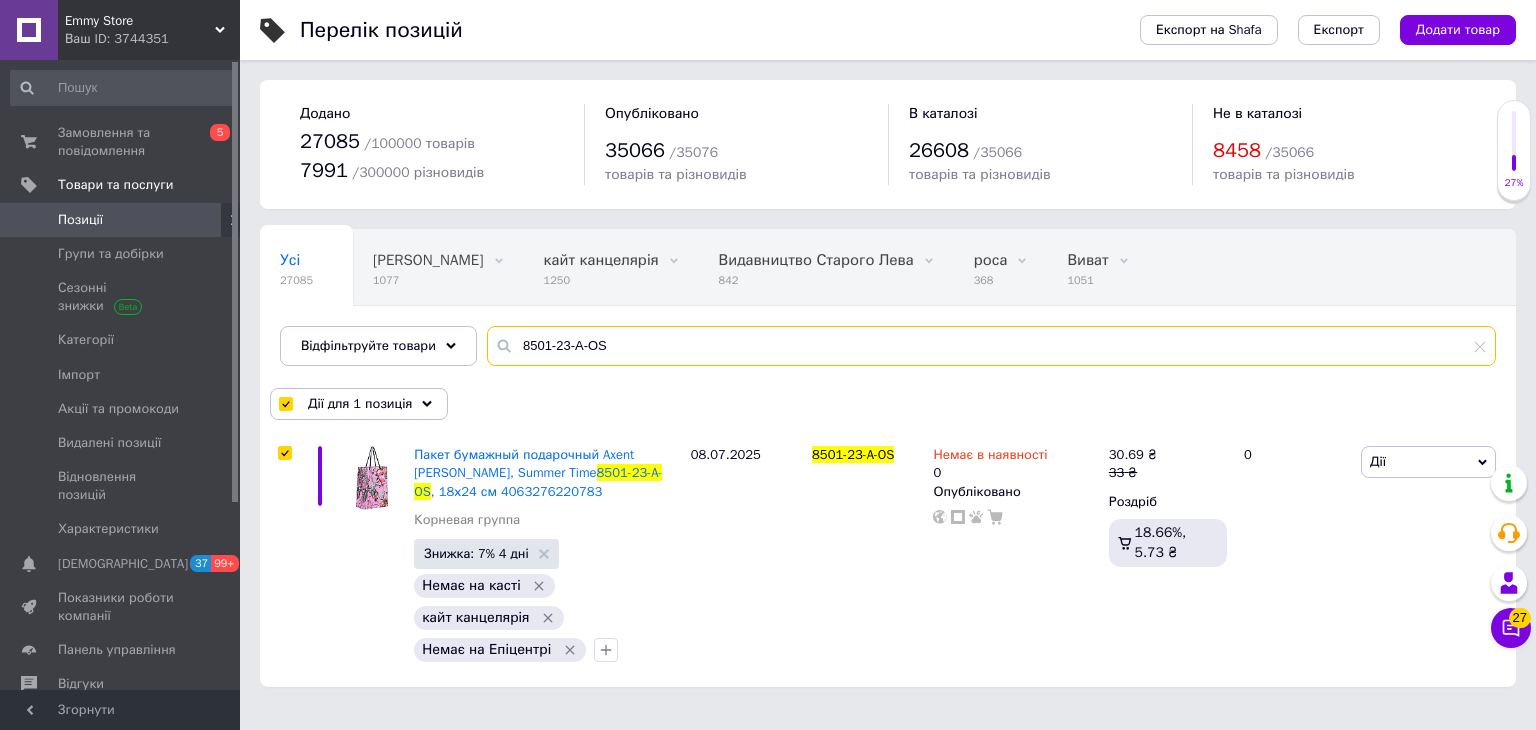 click on "8501-23-A-OS" at bounding box center (991, 346) 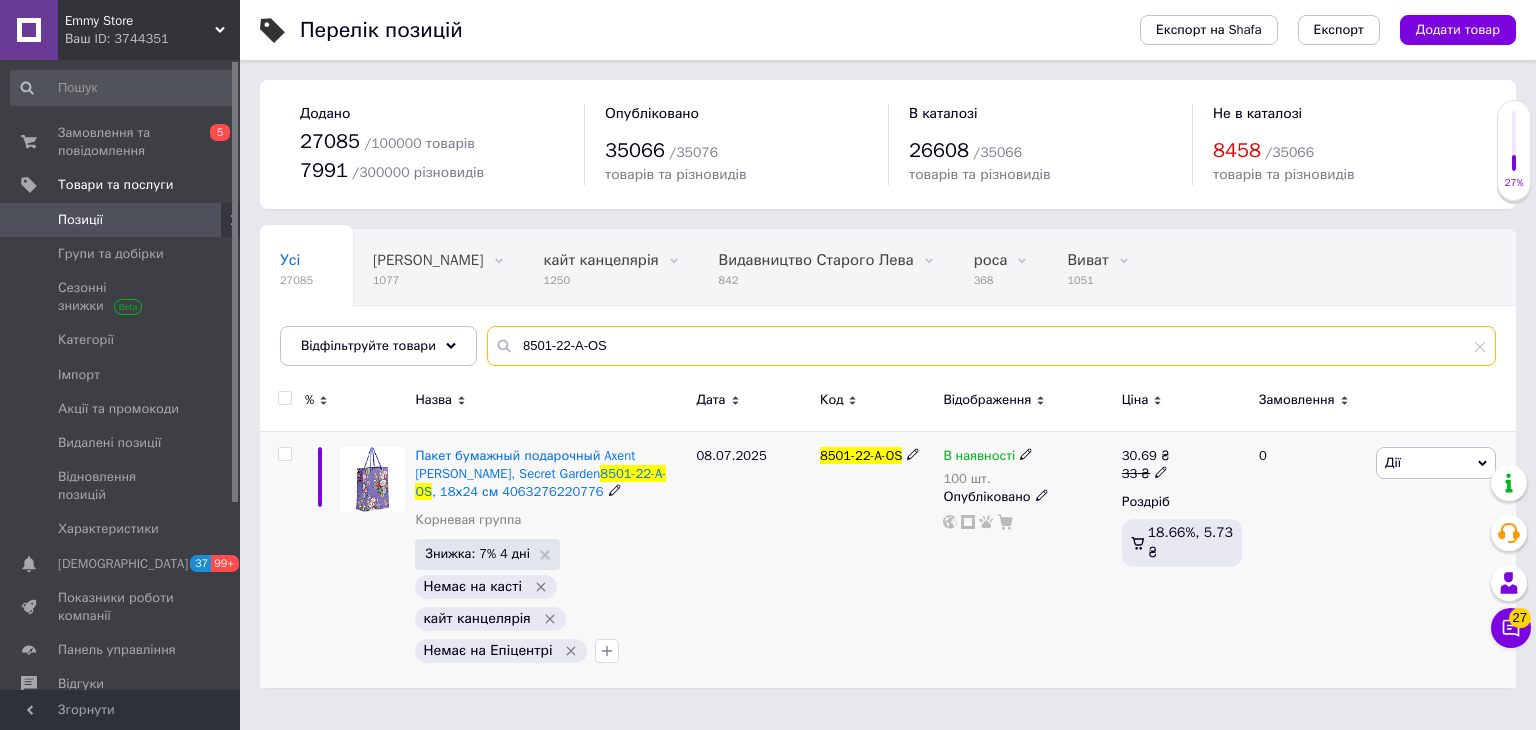 type on "8501-22-A-OS" 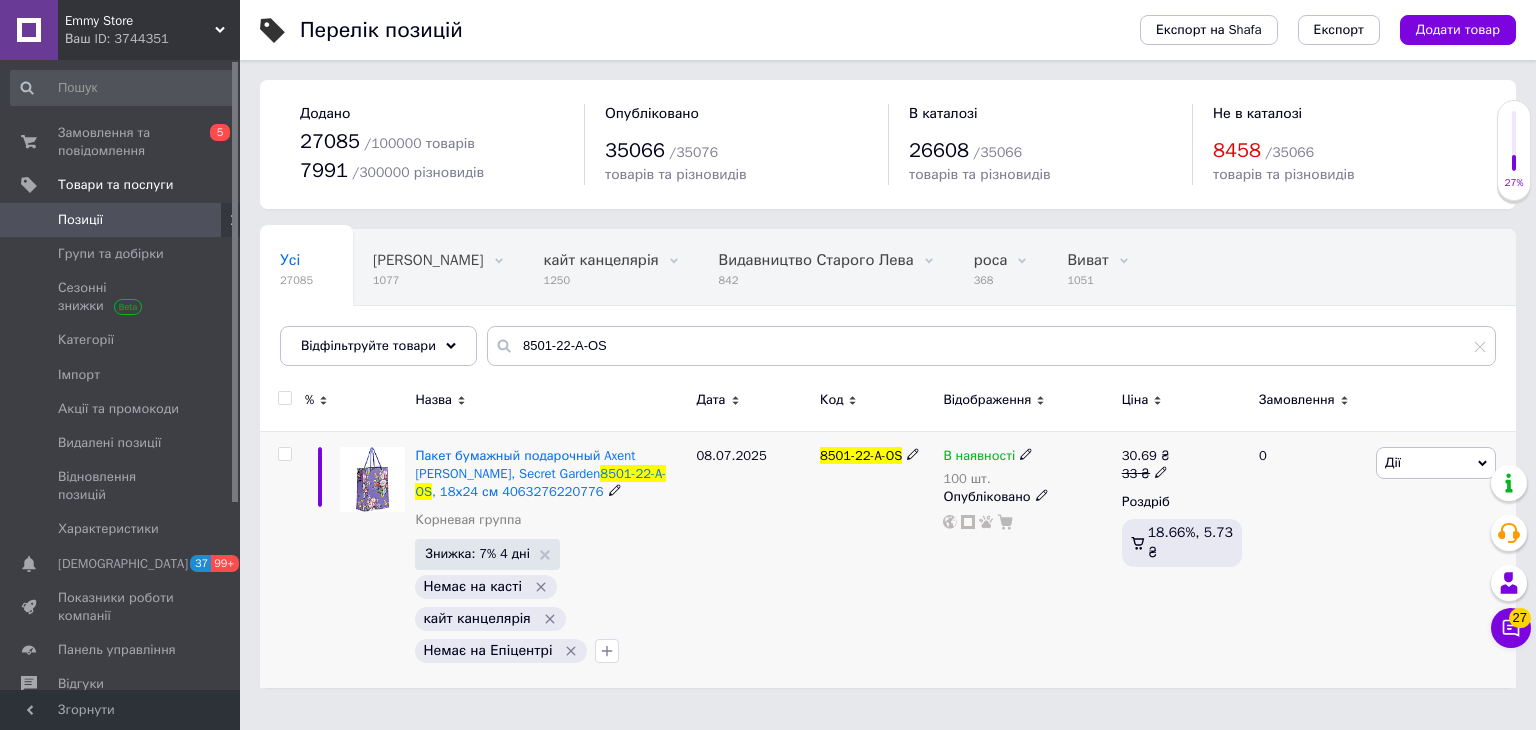 click 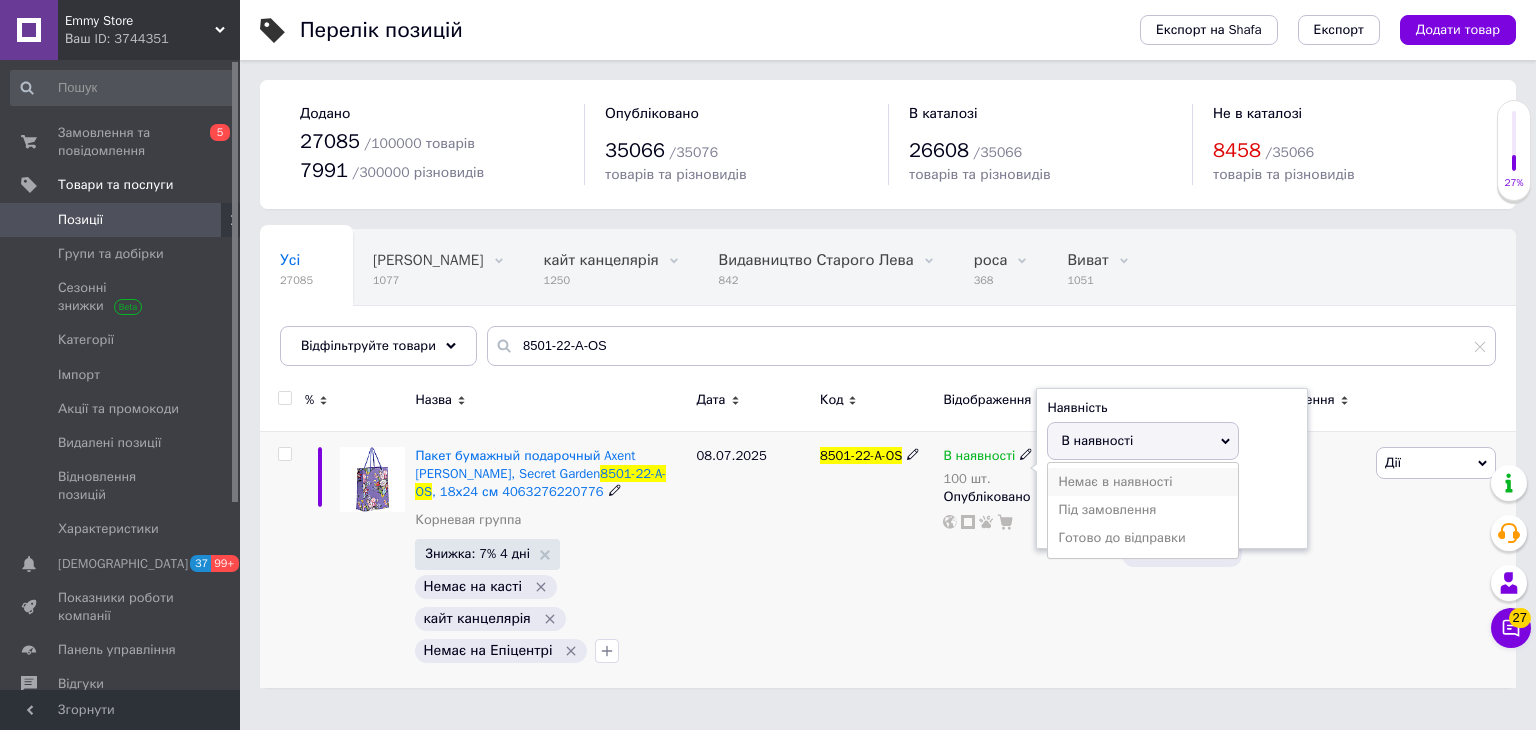 click on "Немає в наявності" at bounding box center [1143, 482] 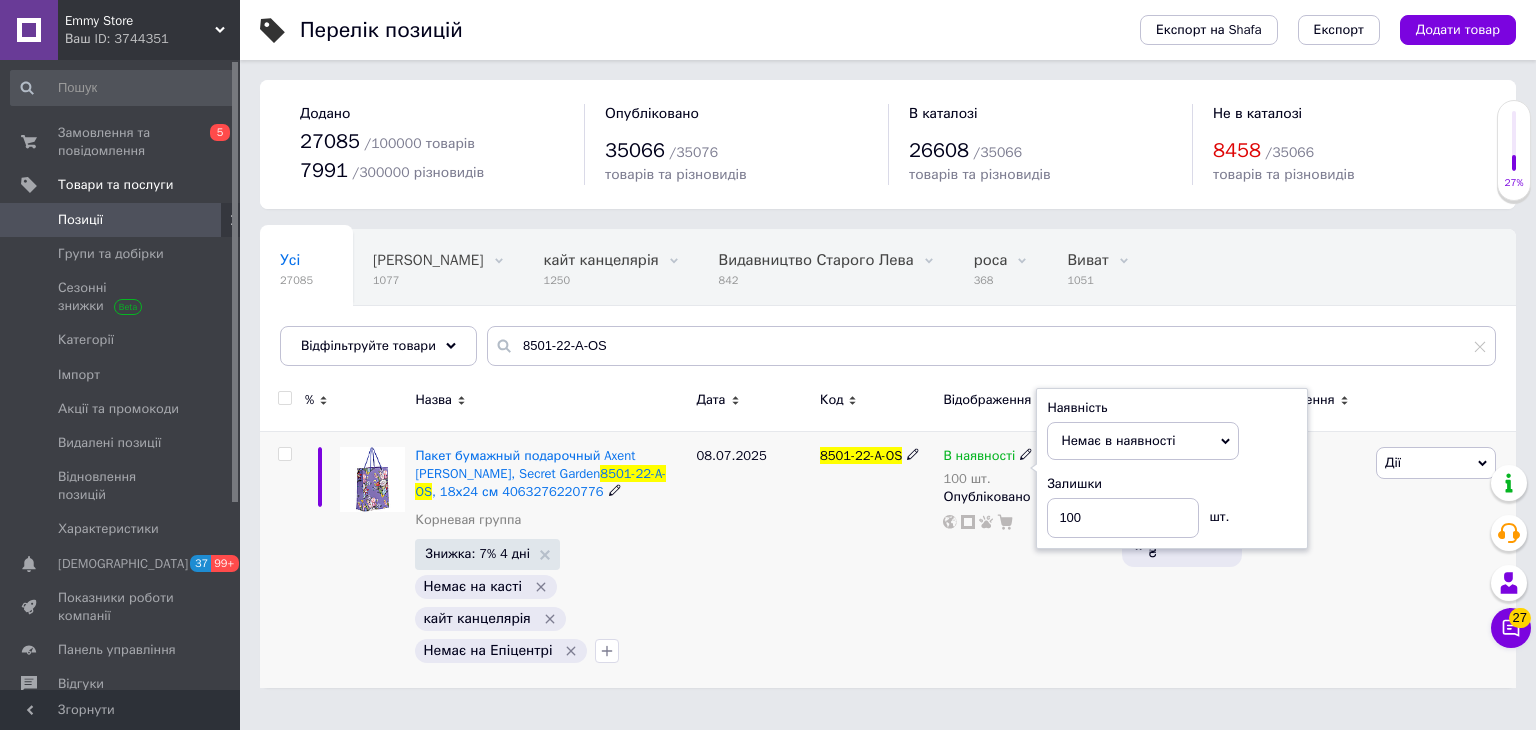 click on "Залишки 100 шт." at bounding box center (1172, 506) 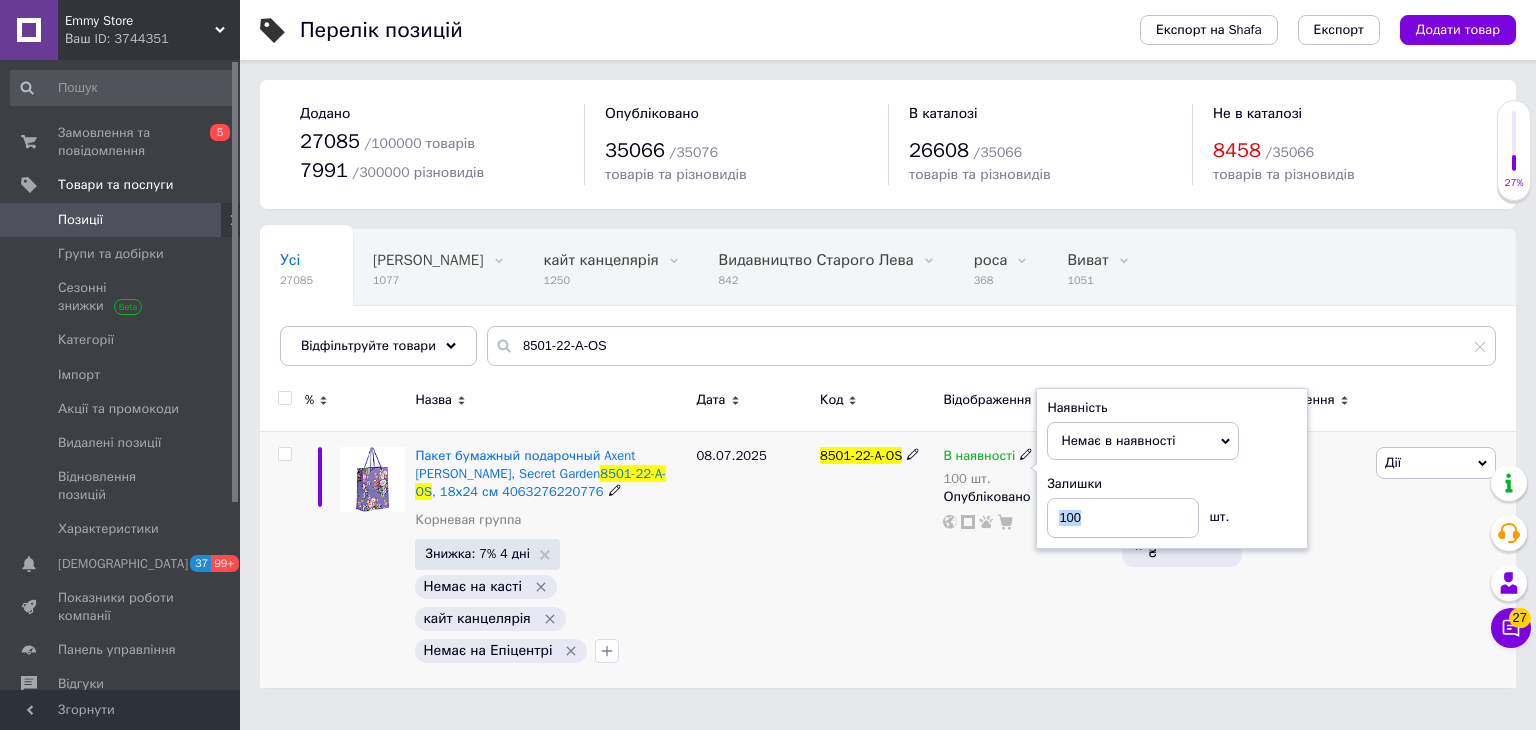 click on "Залишки 100 шт." at bounding box center (1172, 506) 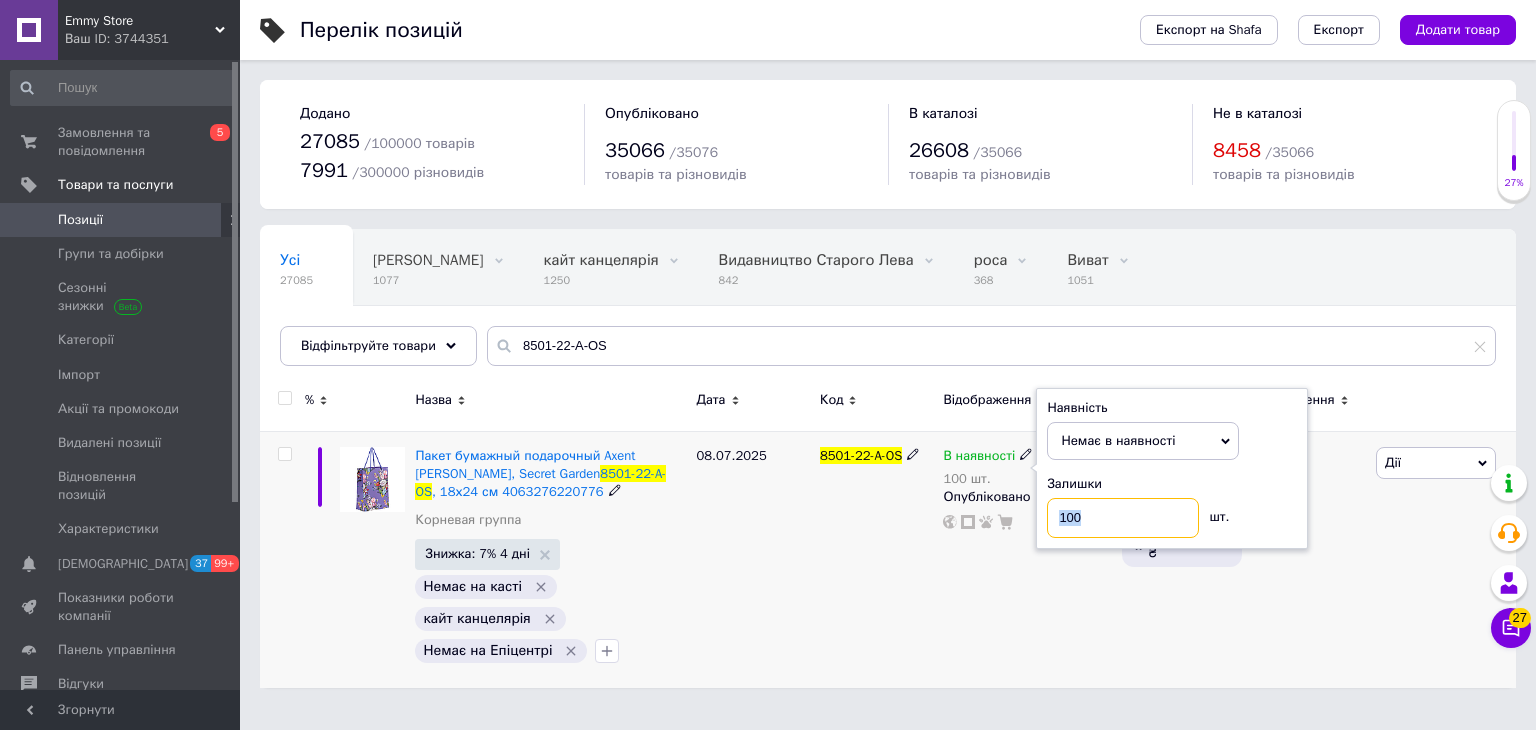 click on "100" at bounding box center [1123, 518] 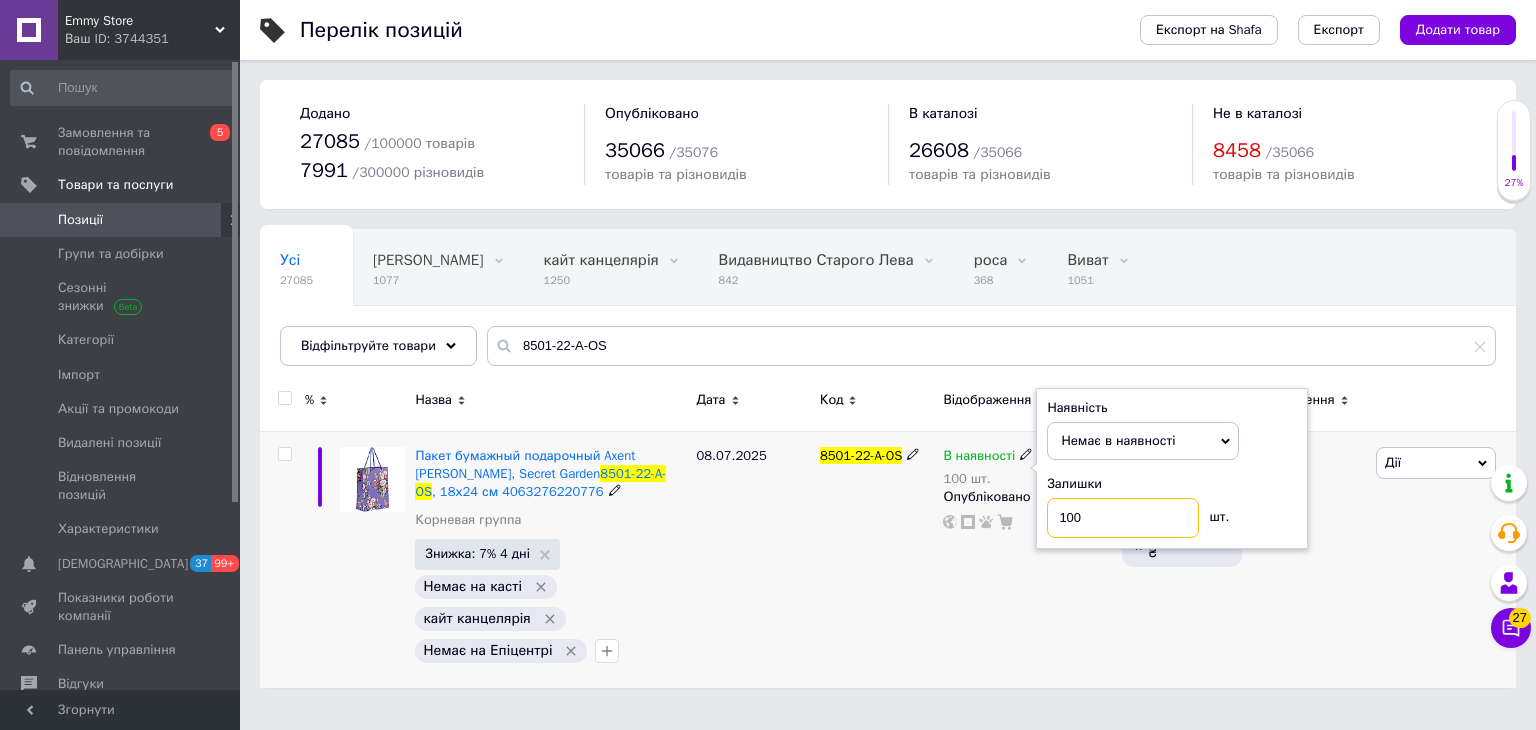 click on "100" at bounding box center [1123, 518] 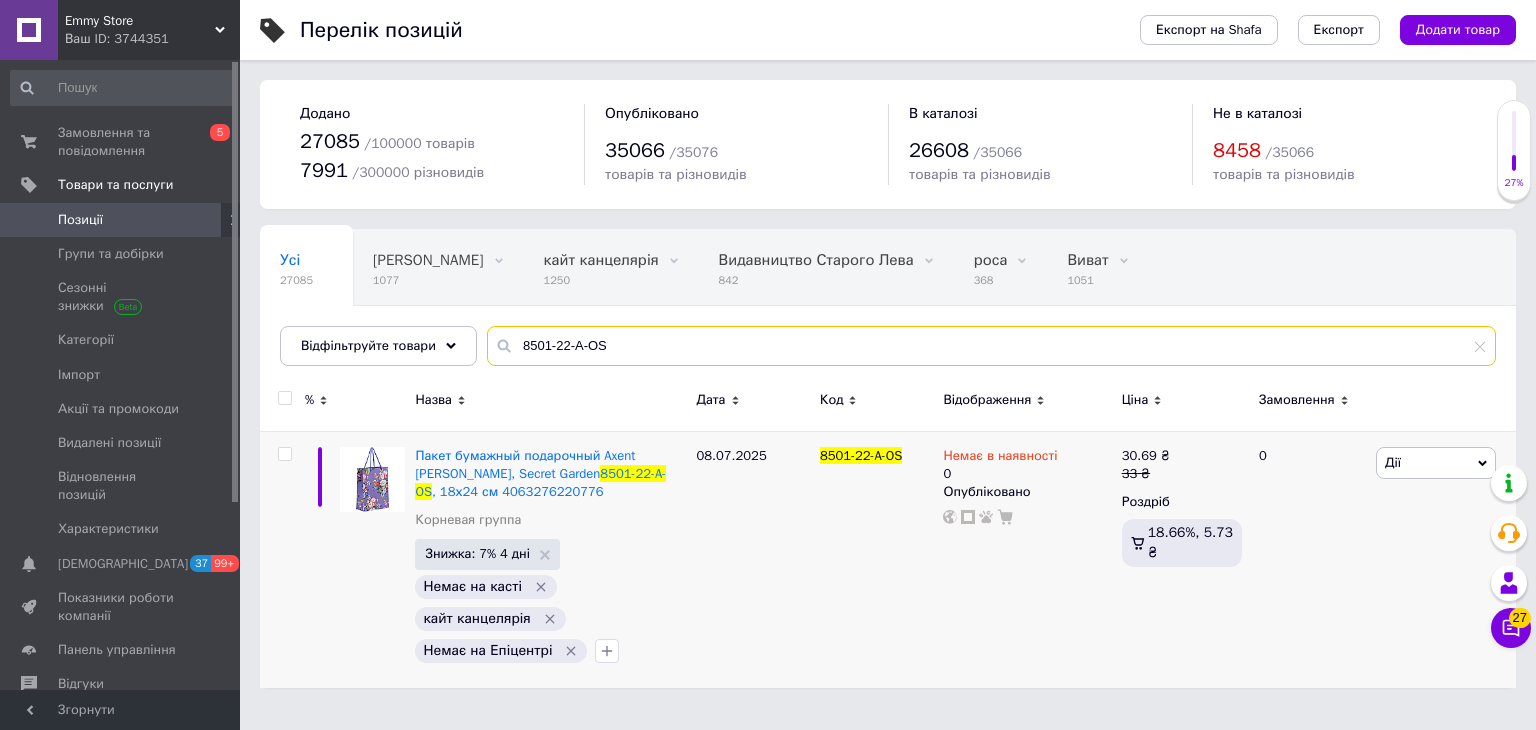 click on "8501-22-A-OS" at bounding box center [991, 346] 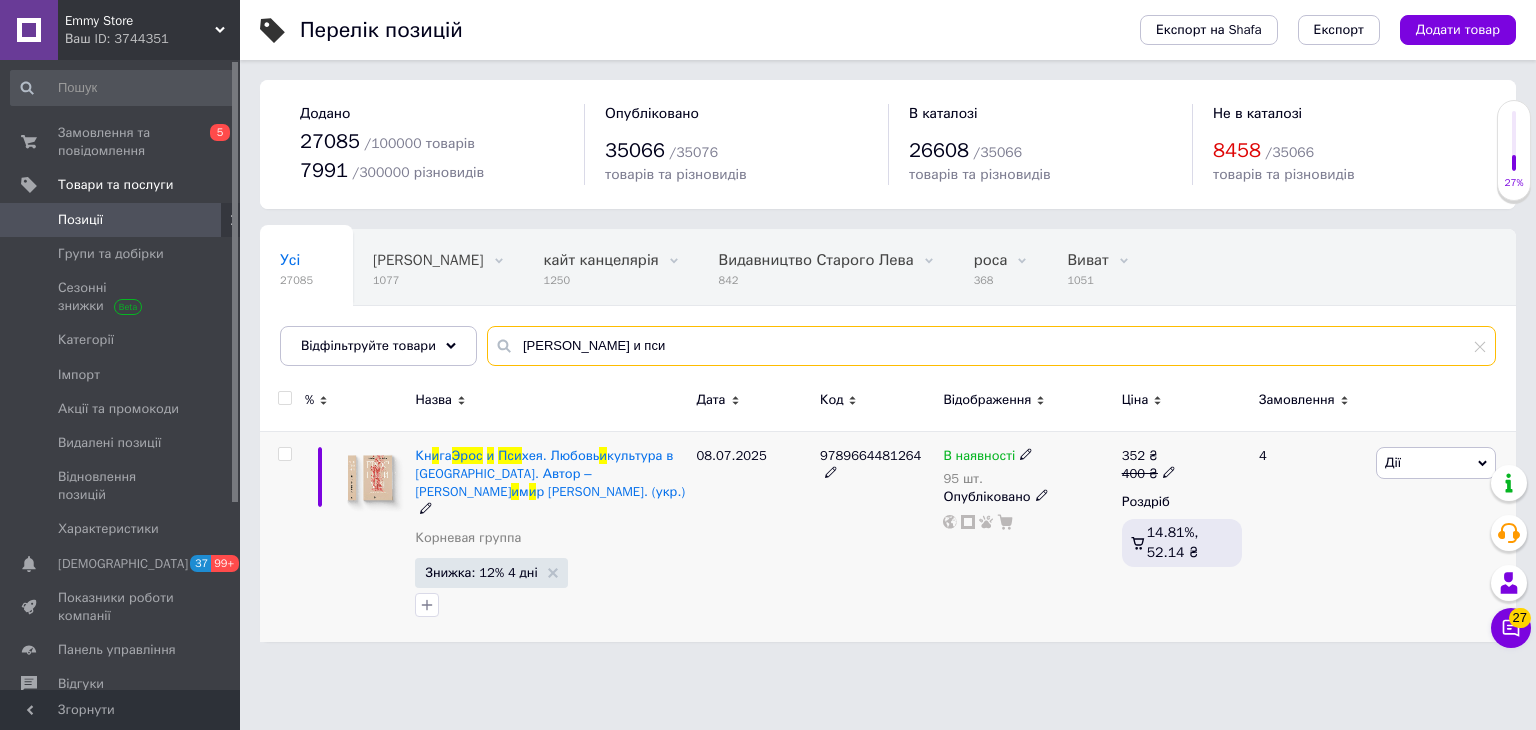 type on "[PERSON_NAME] и пси" 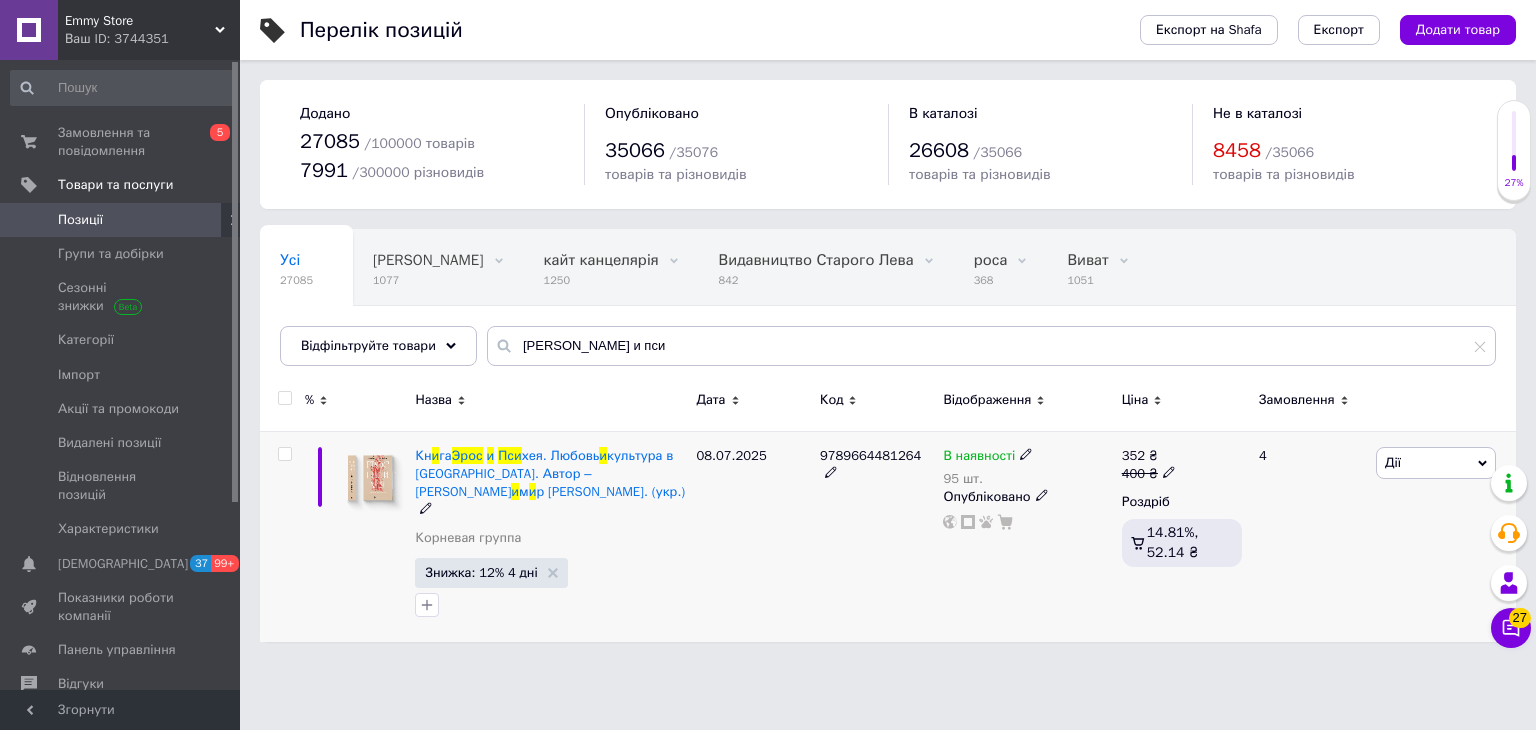 click on "В наявності" at bounding box center [988, 456] 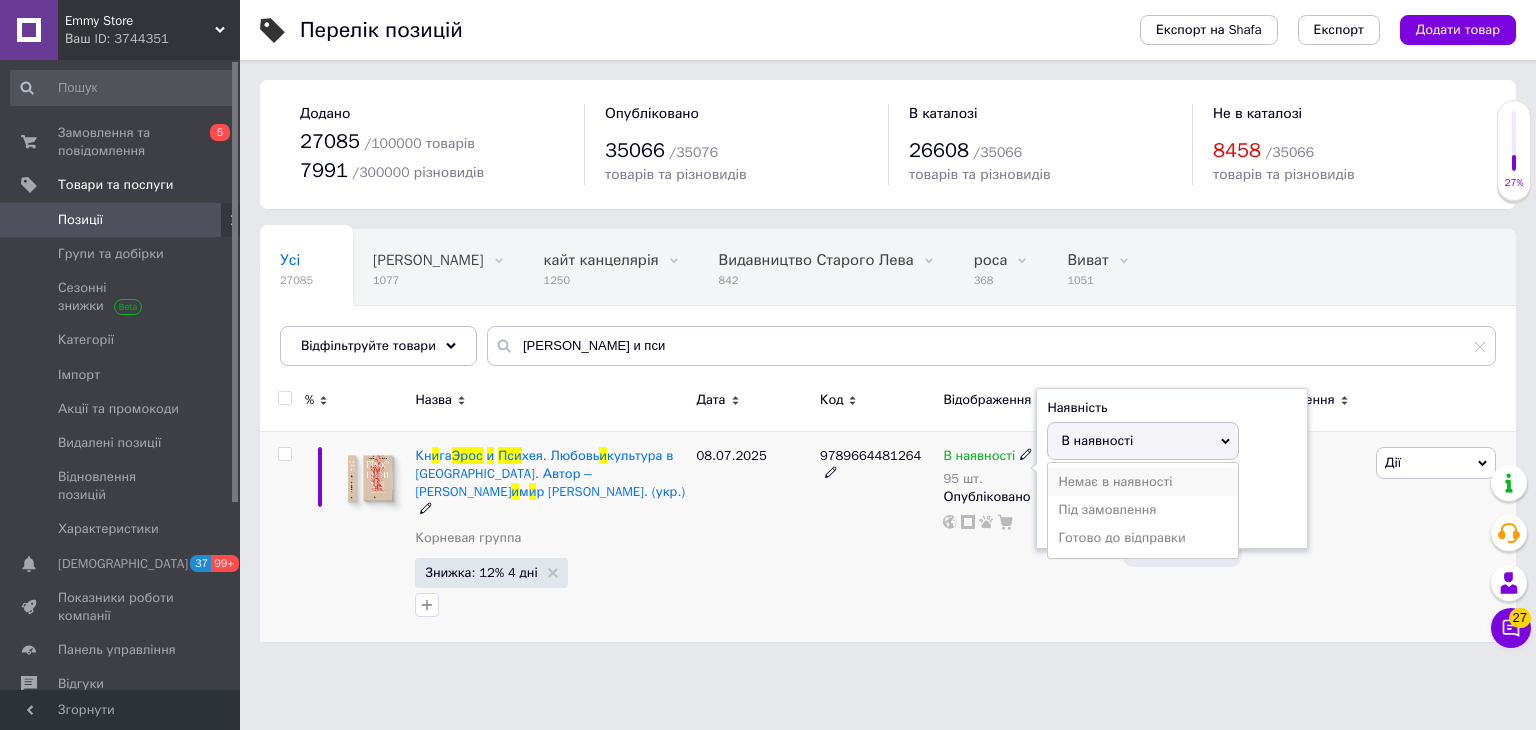 click on "Немає в наявності" at bounding box center (1143, 482) 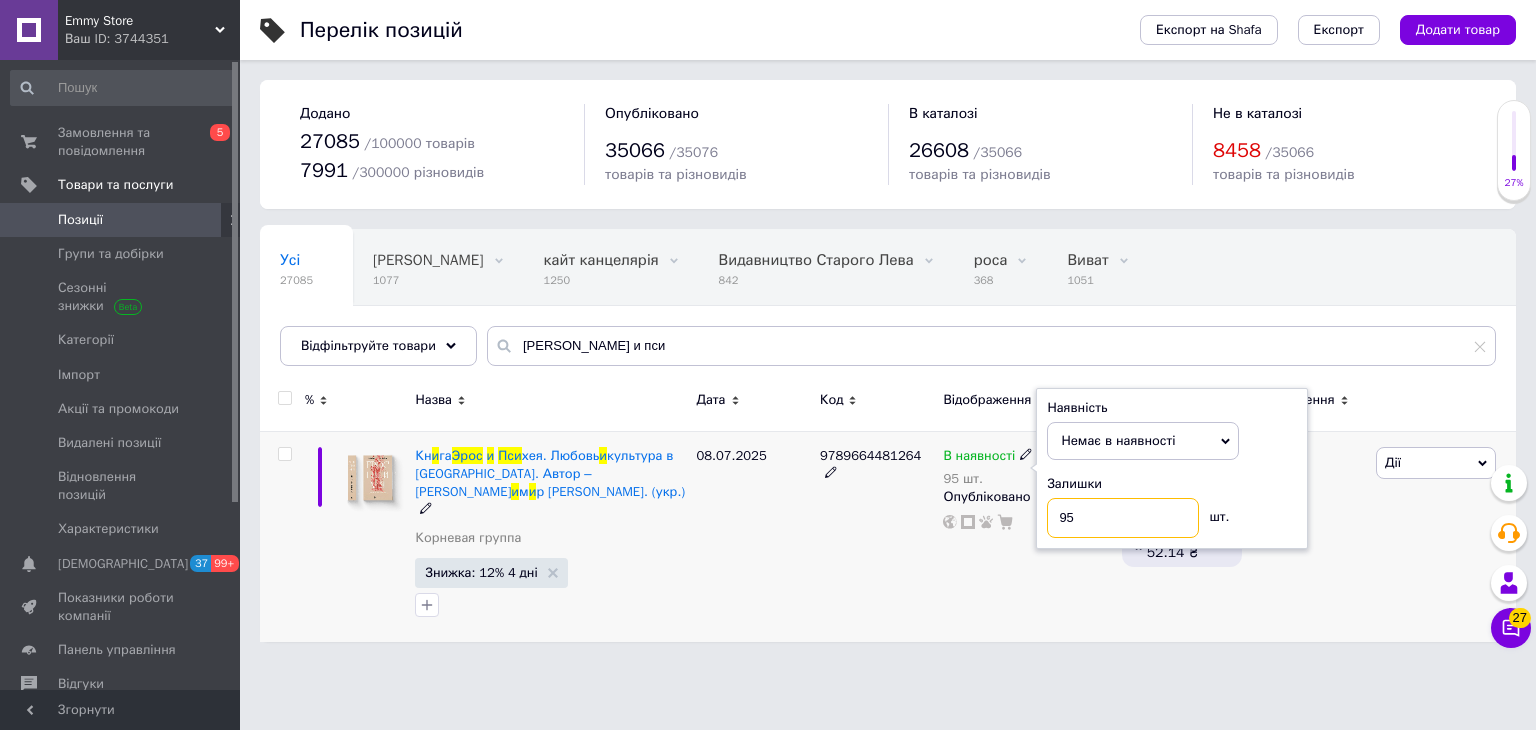 click on "95" at bounding box center (1123, 518) 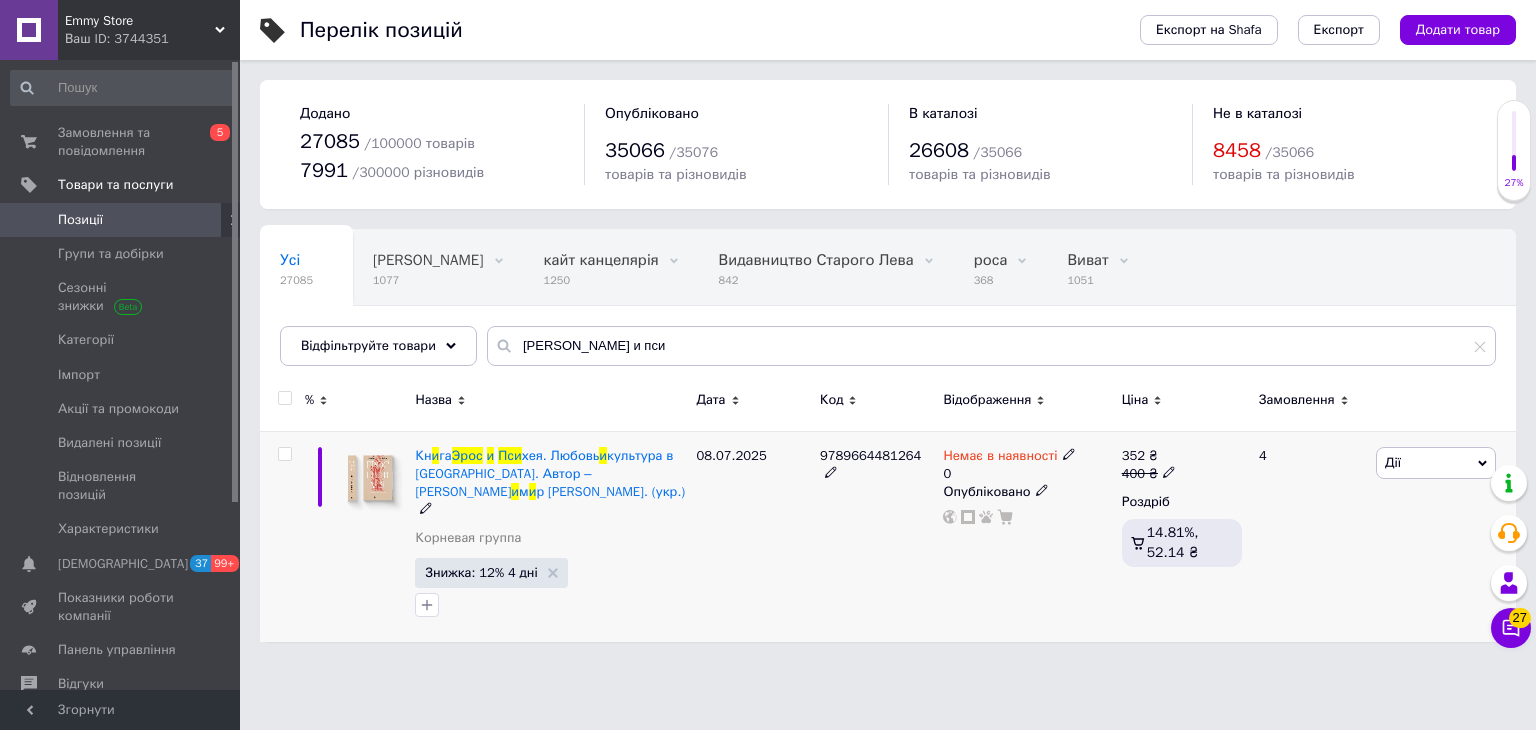 click on "9789664481264" at bounding box center [870, 455] 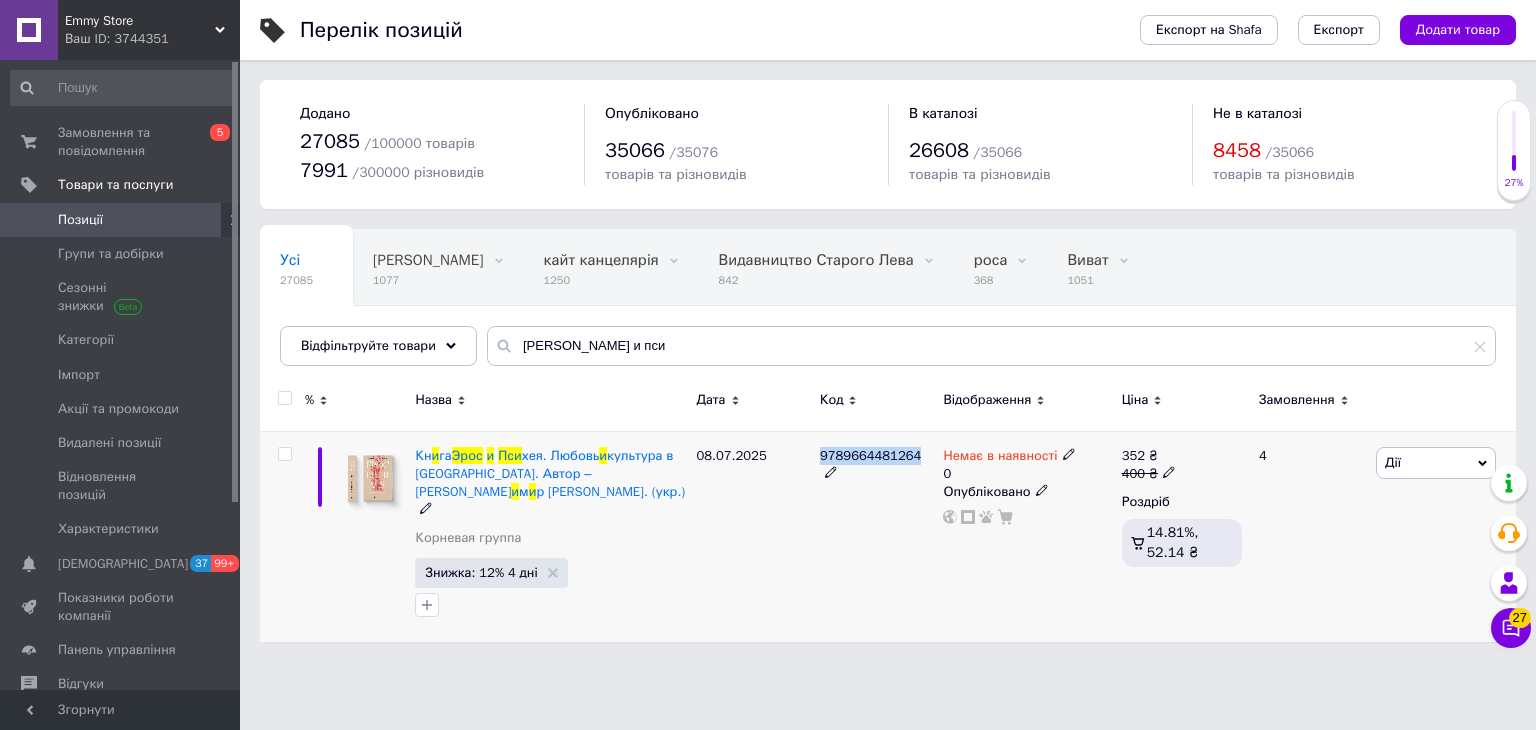 click on "9789664481264" at bounding box center (870, 455) 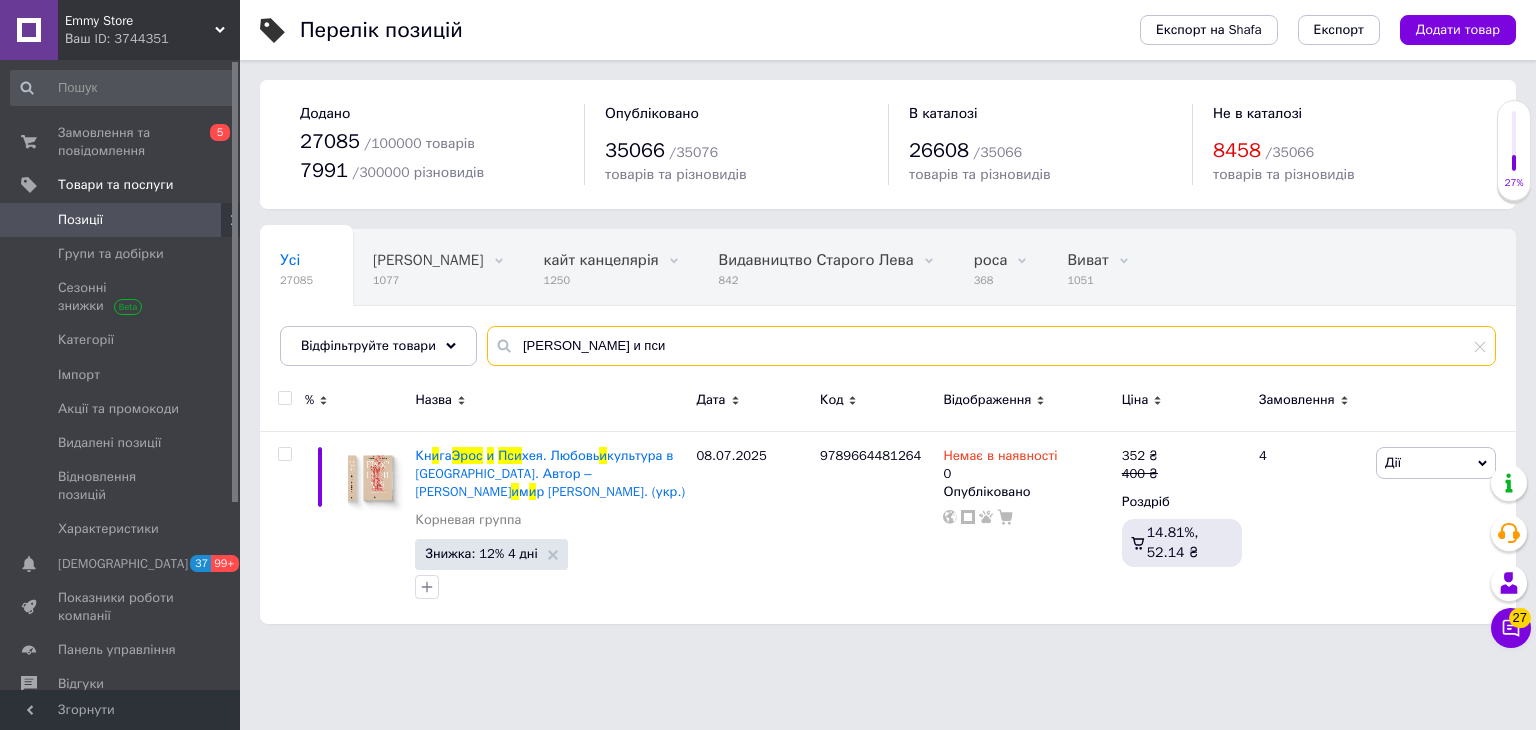 click on "[PERSON_NAME] и пси" at bounding box center [991, 346] 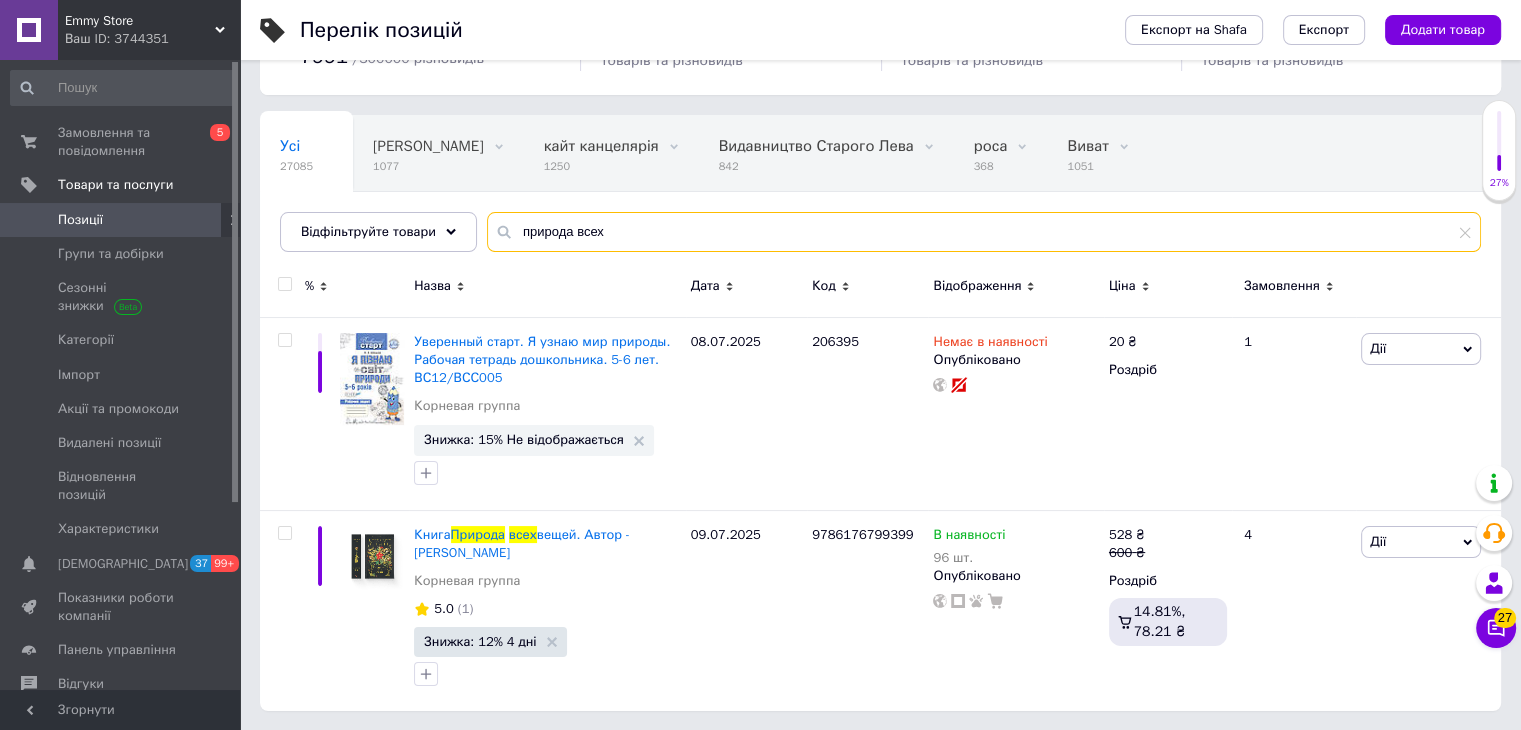 scroll, scrollTop: 113, scrollLeft: 0, axis: vertical 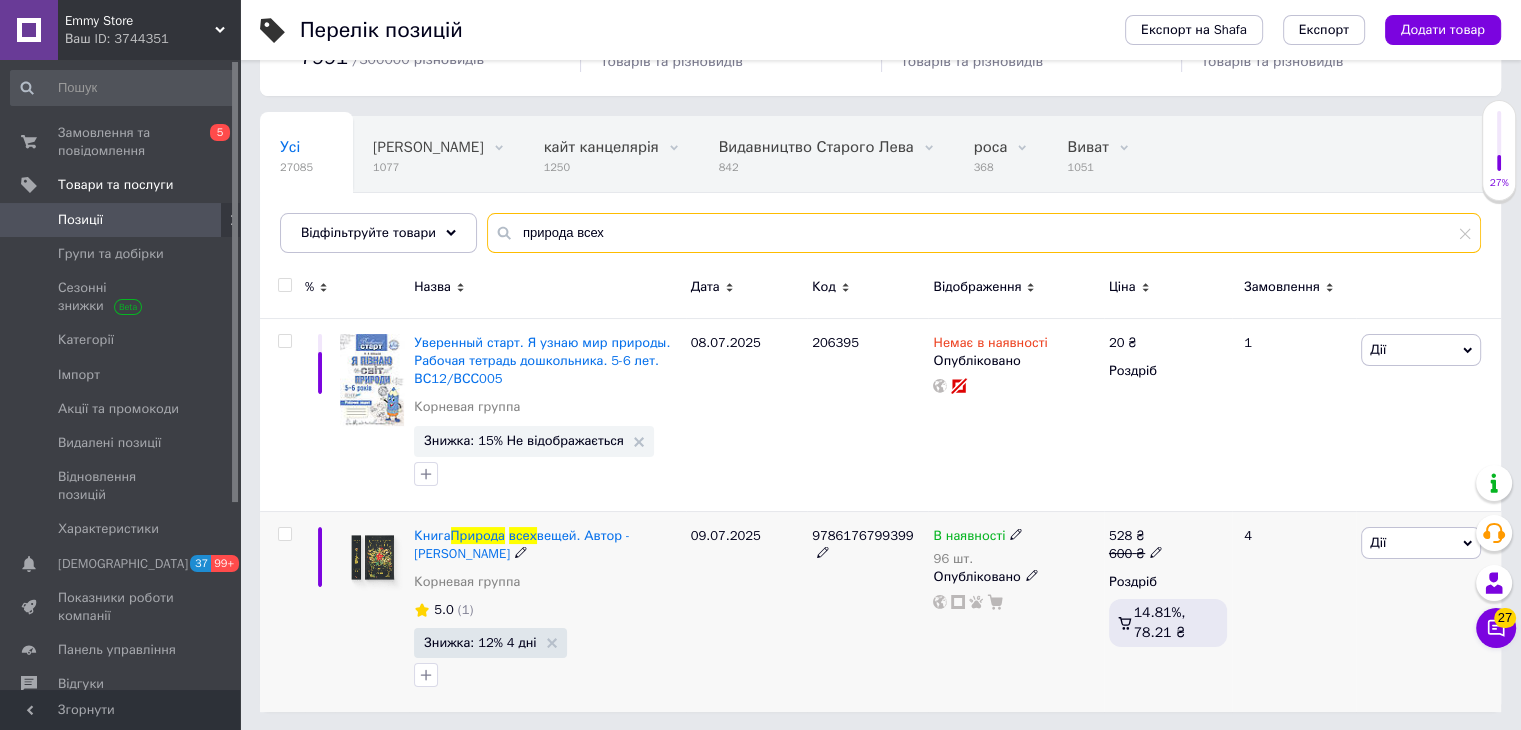 type on "природа всех" 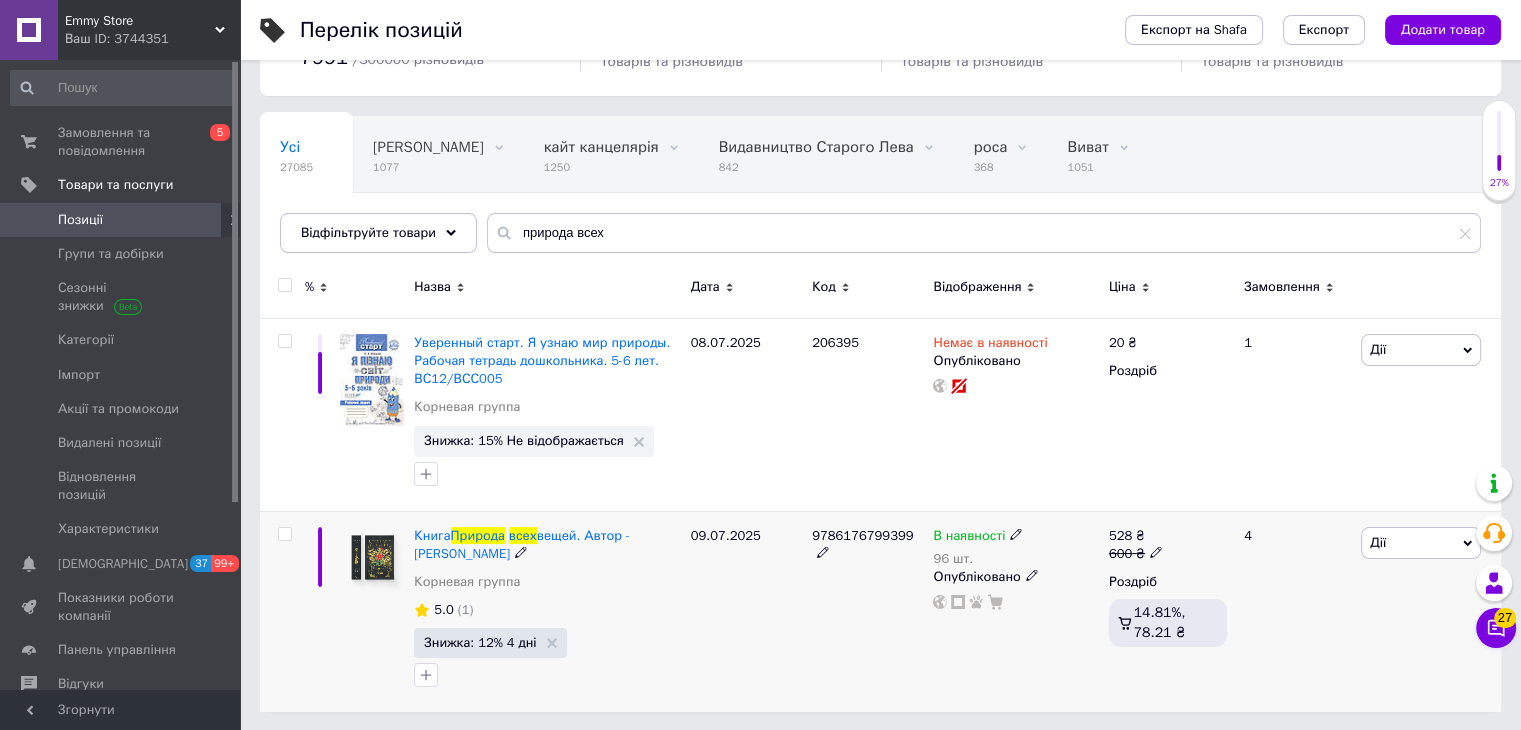 click on "9786176799399" at bounding box center [862, 535] 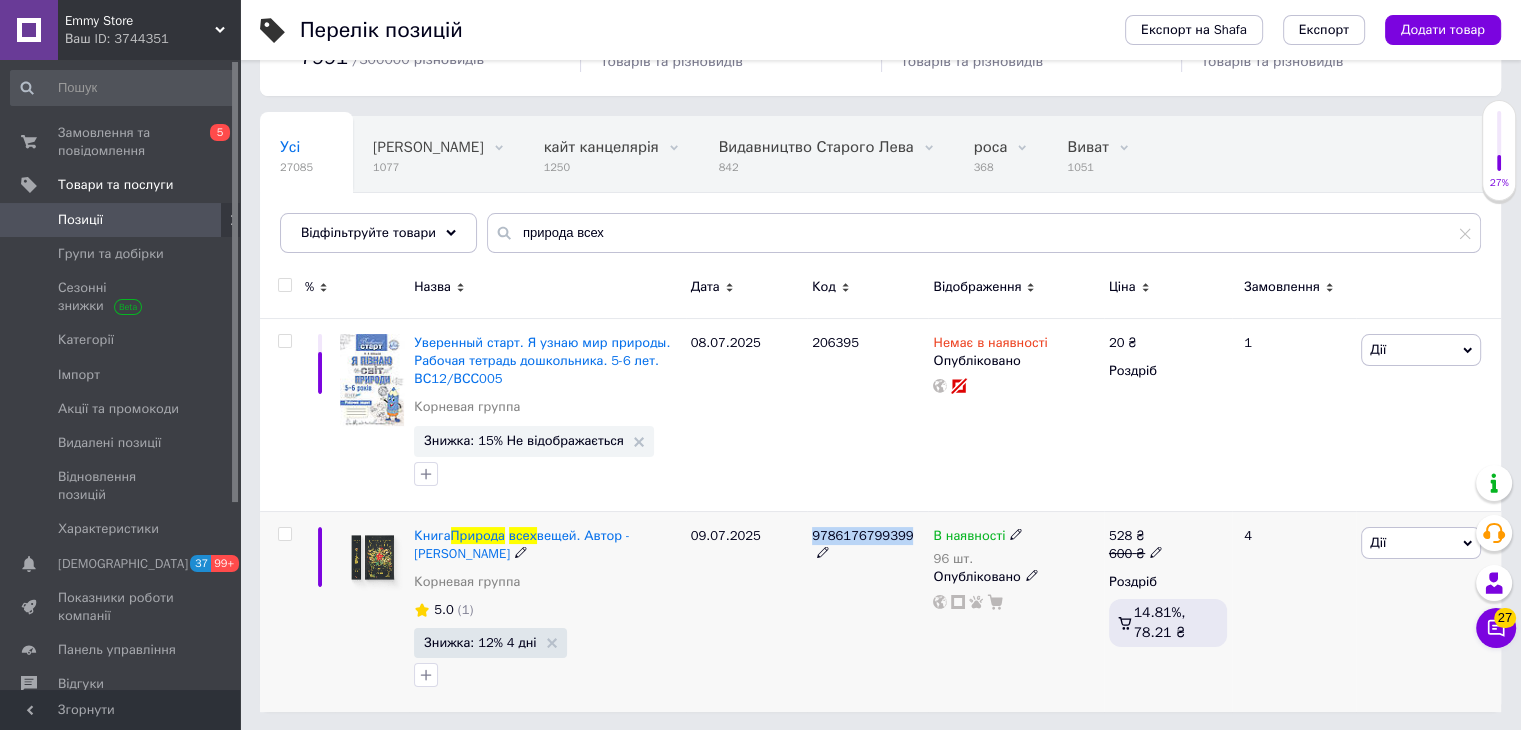 click on "9786176799399" at bounding box center [862, 535] 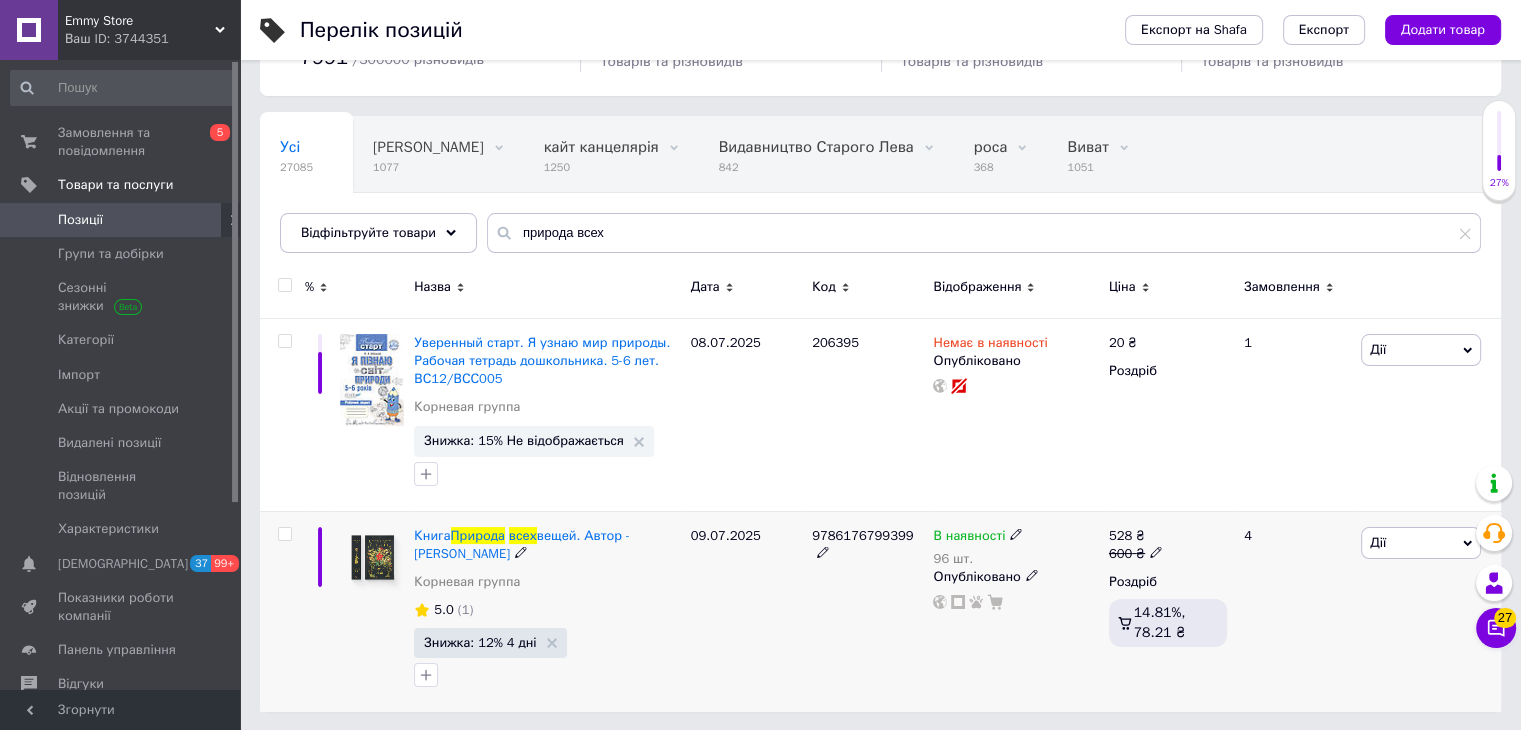 click 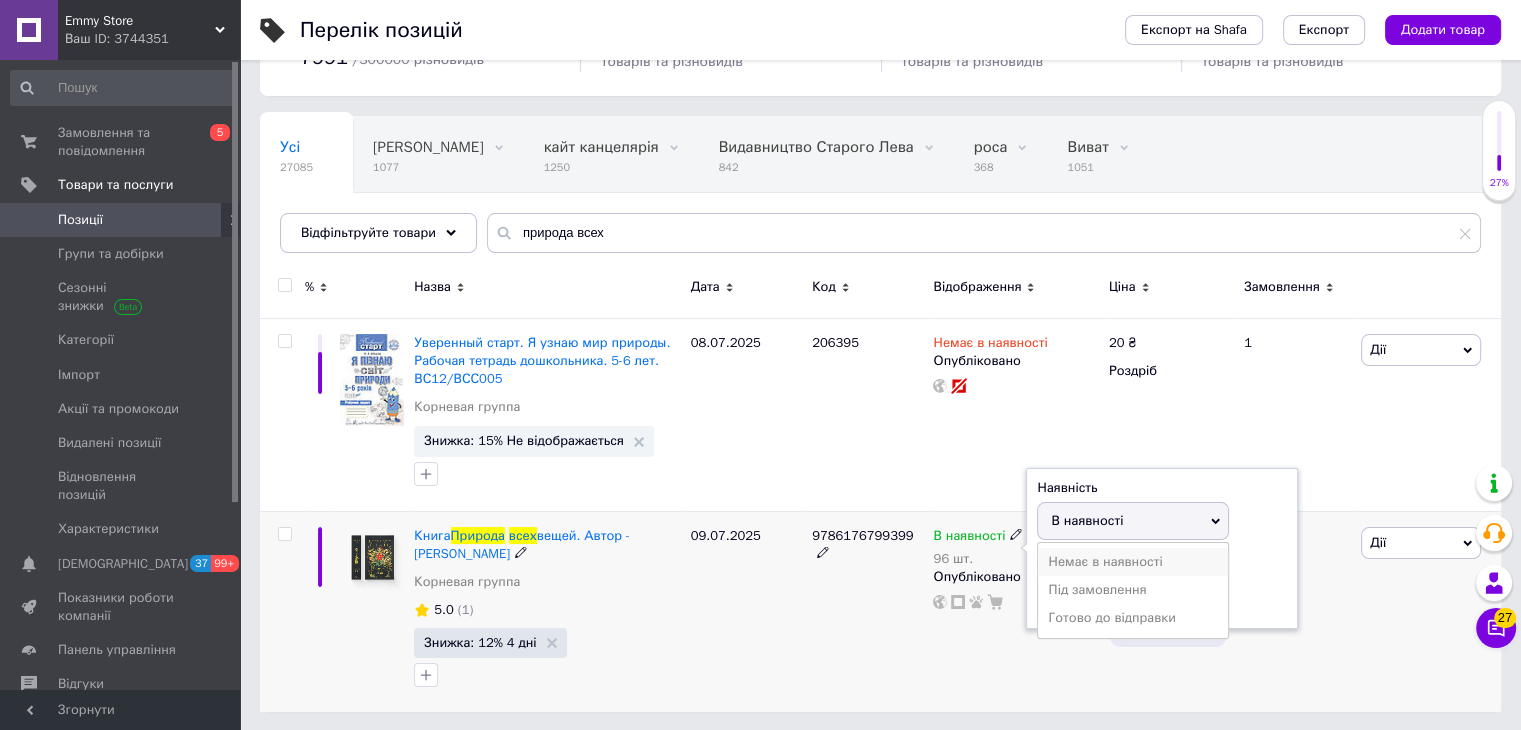 click on "Немає в наявності" at bounding box center [1133, 562] 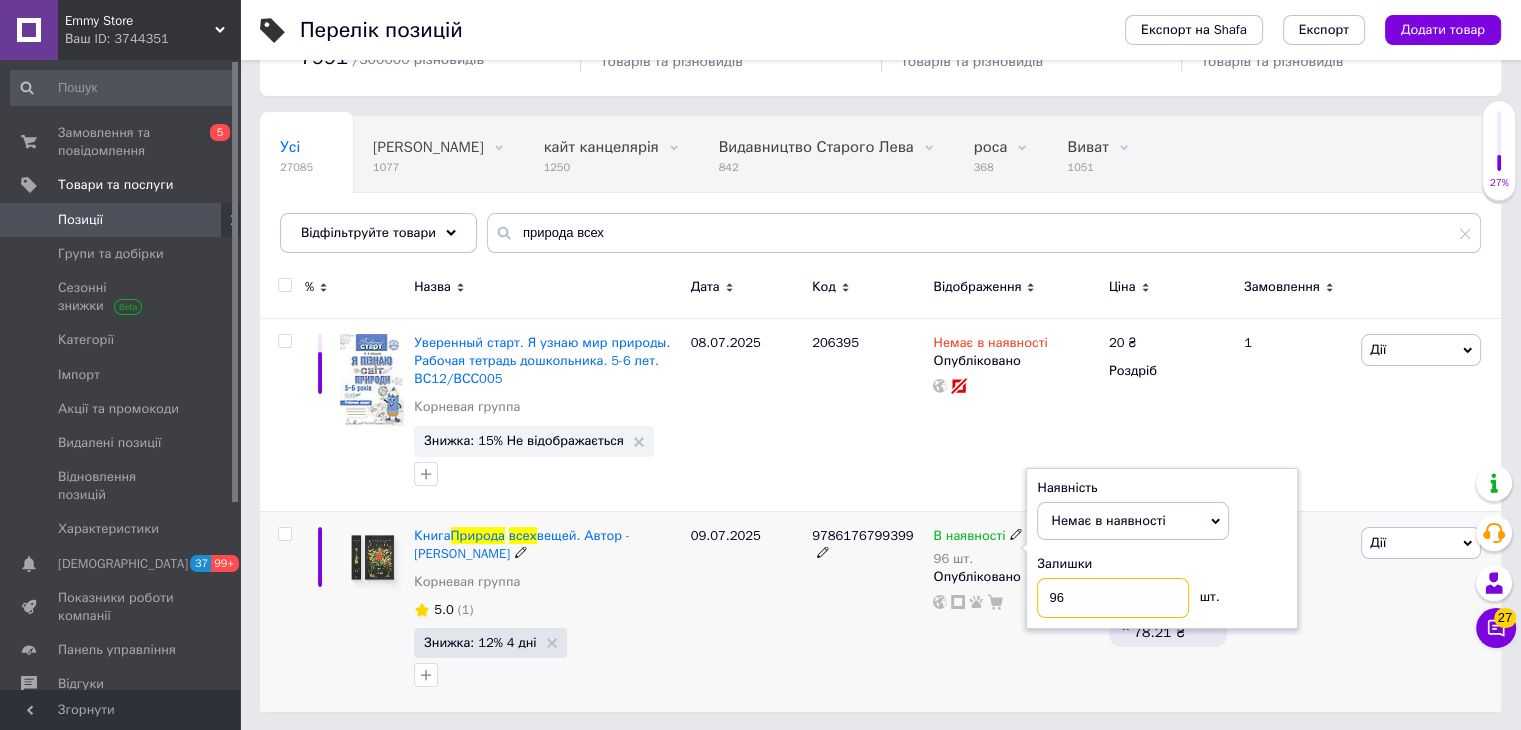 click on "96" at bounding box center [1113, 598] 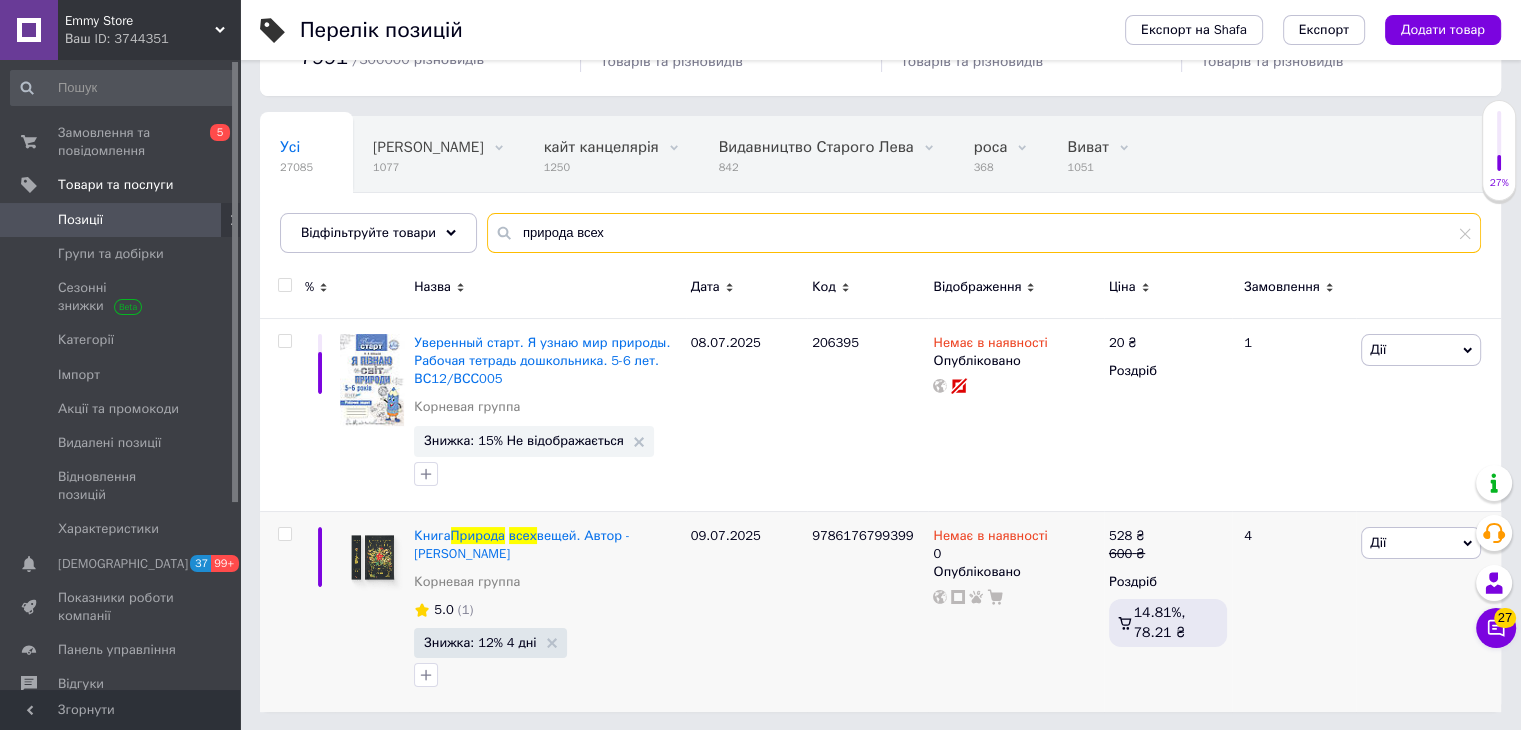 click on "природа всех" at bounding box center (984, 233) 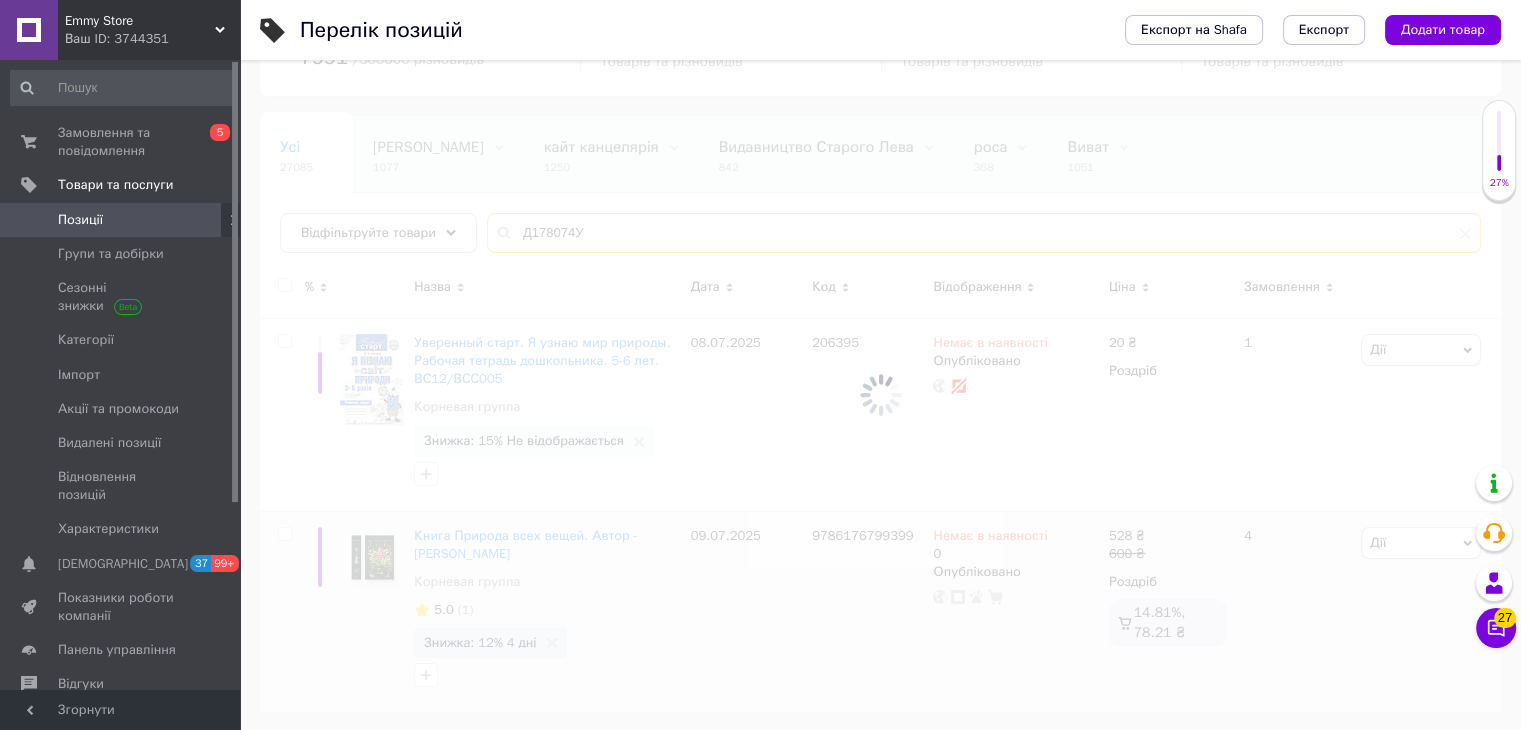 scroll, scrollTop: 0, scrollLeft: 0, axis: both 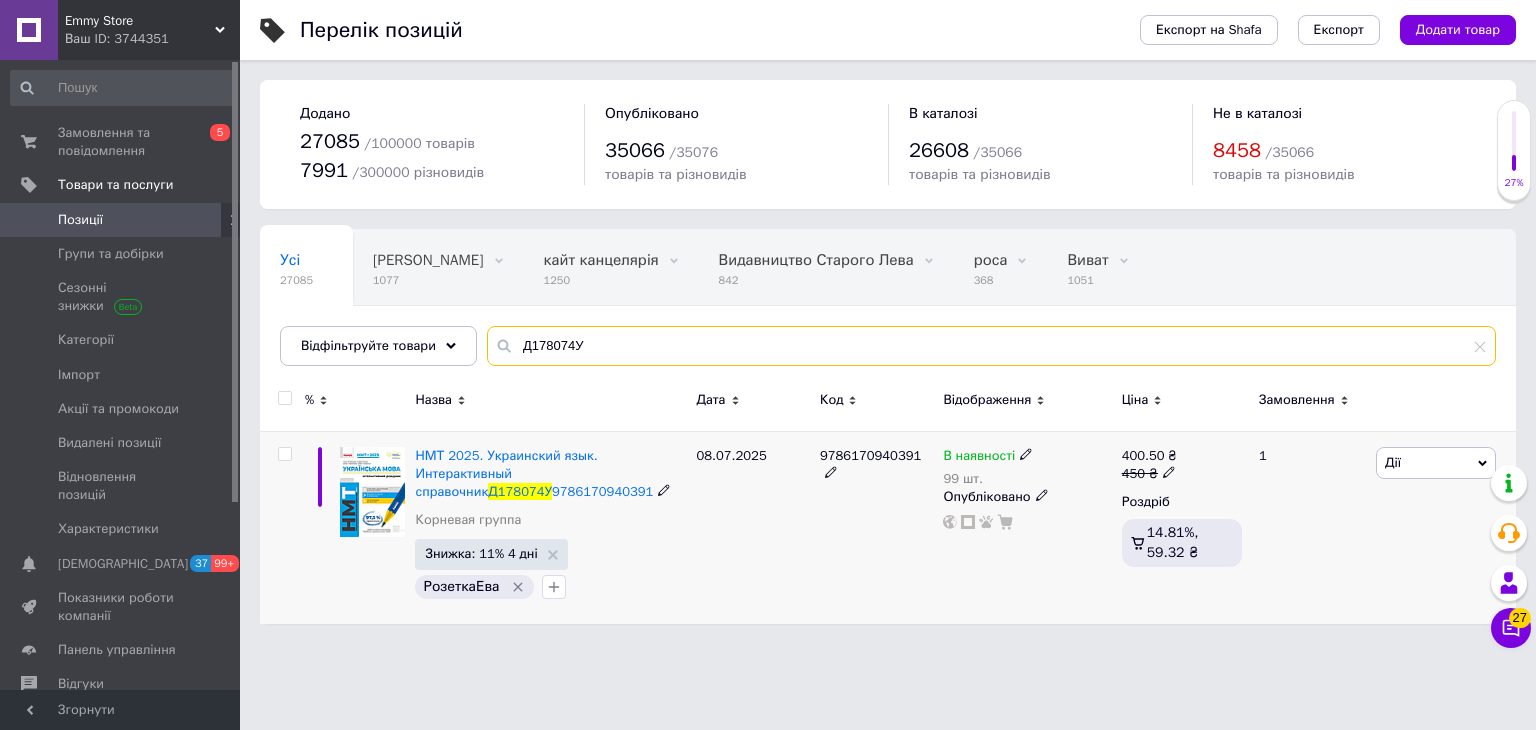 type on "Д178074У" 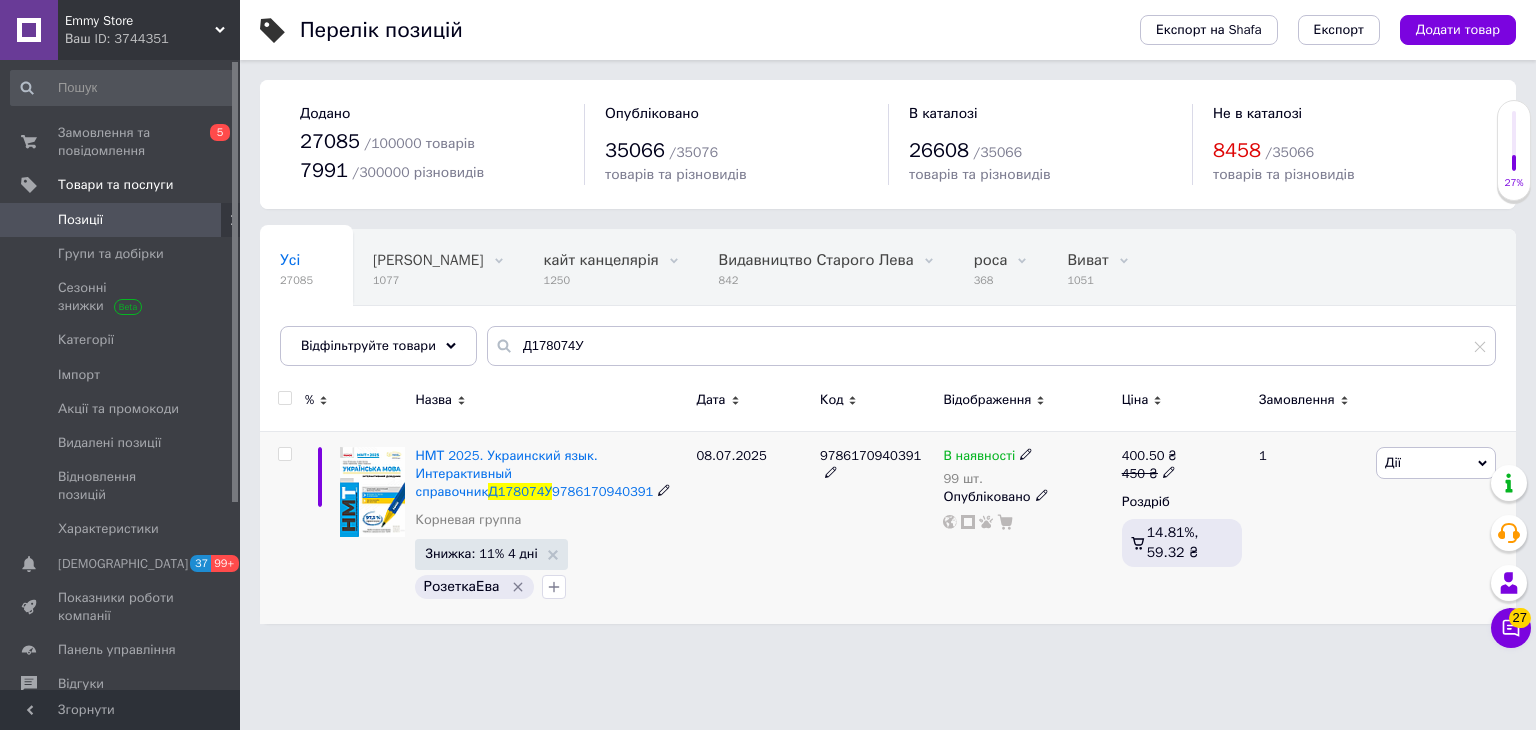 click 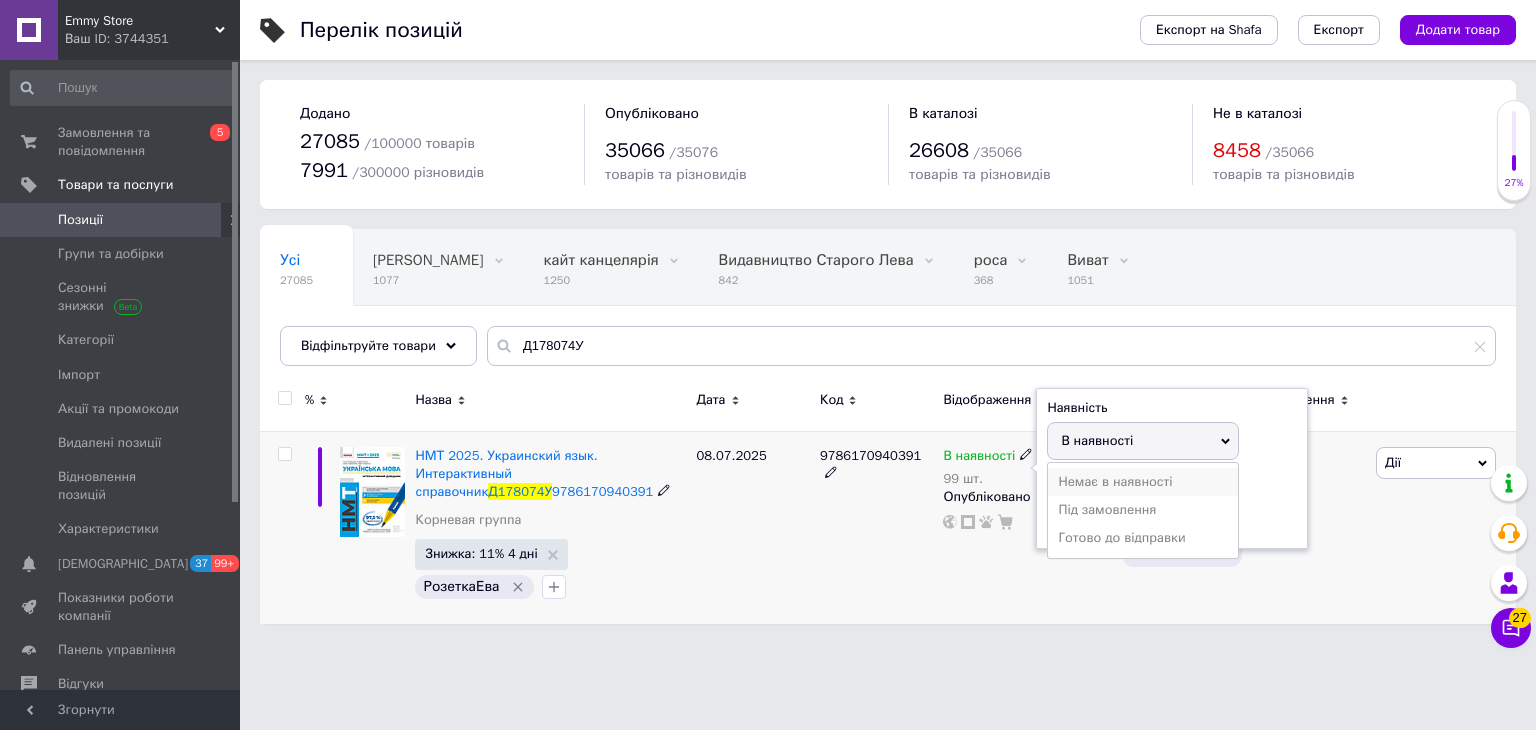 click on "Немає в наявності" at bounding box center (1143, 482) 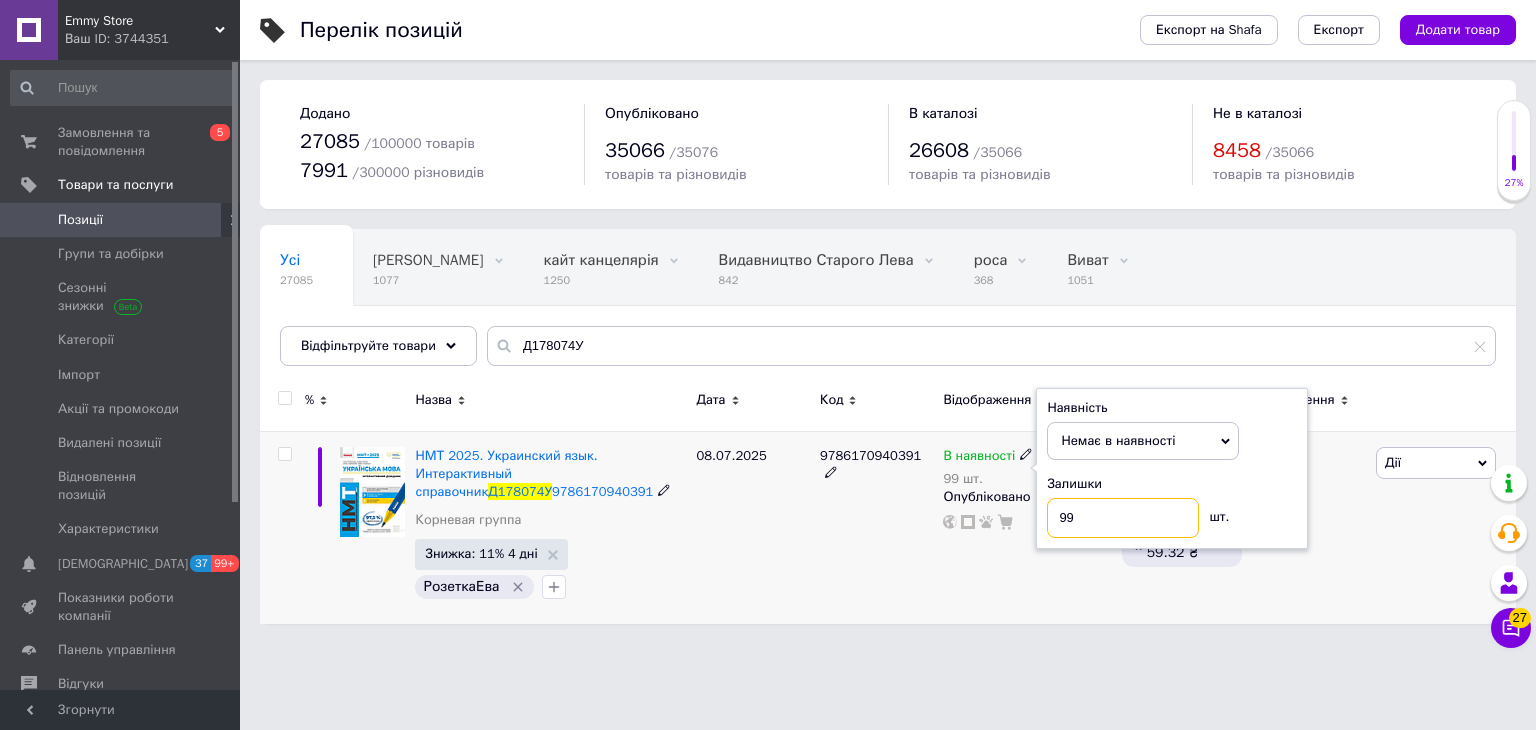 click on "99" at bounding box center (1123, 518) 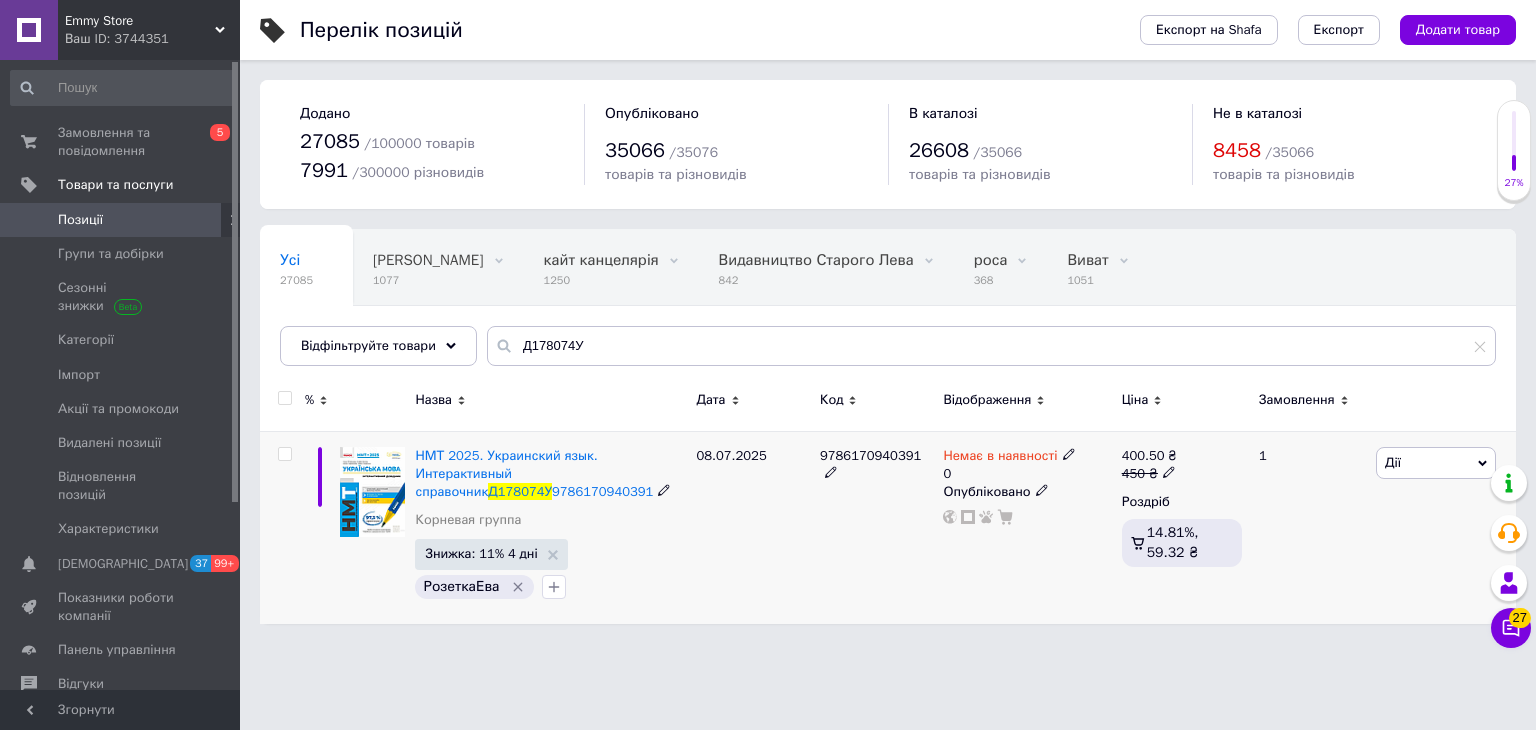 click on "9786170940391" at bounding box center [870, 455] 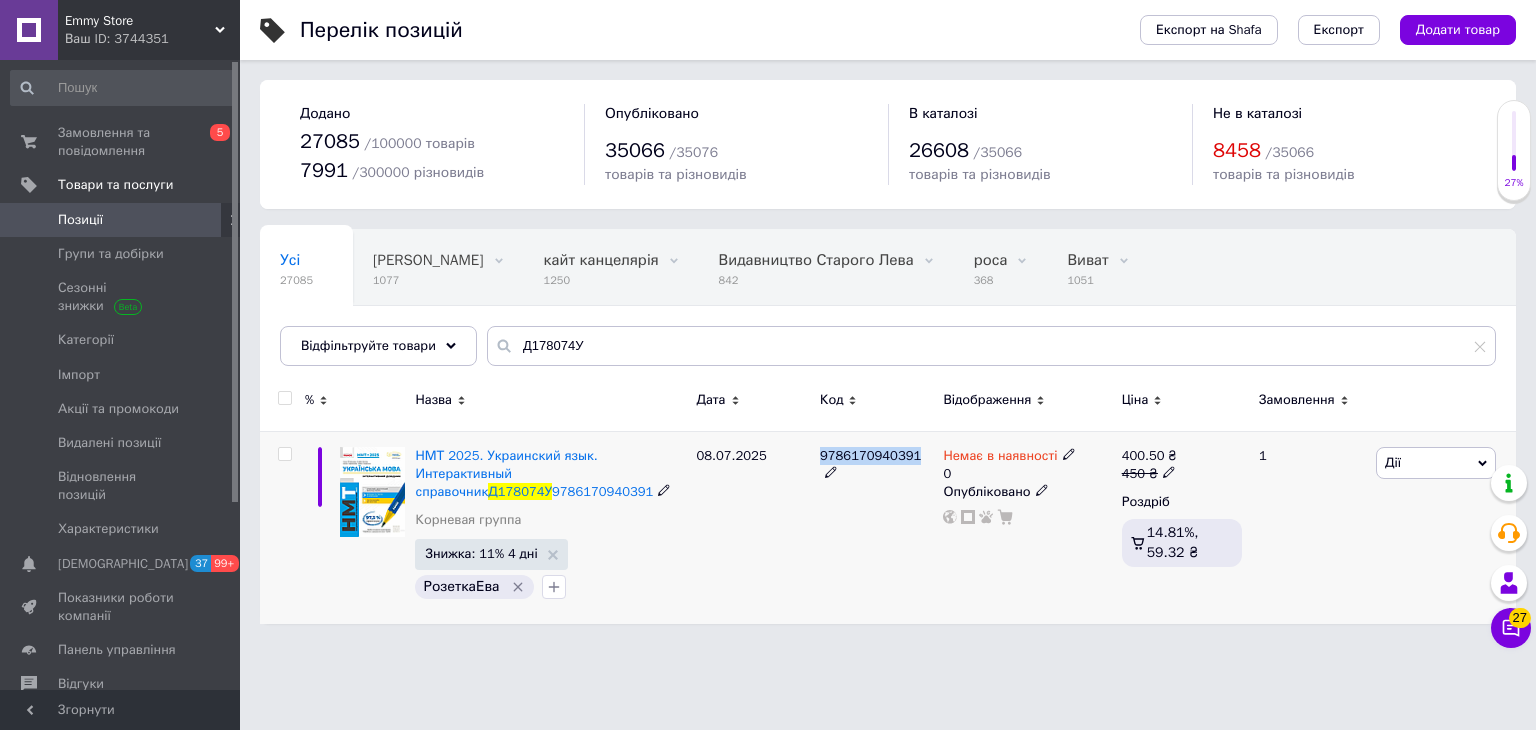 click on "9786170940391" at bounding box center [870, 455] 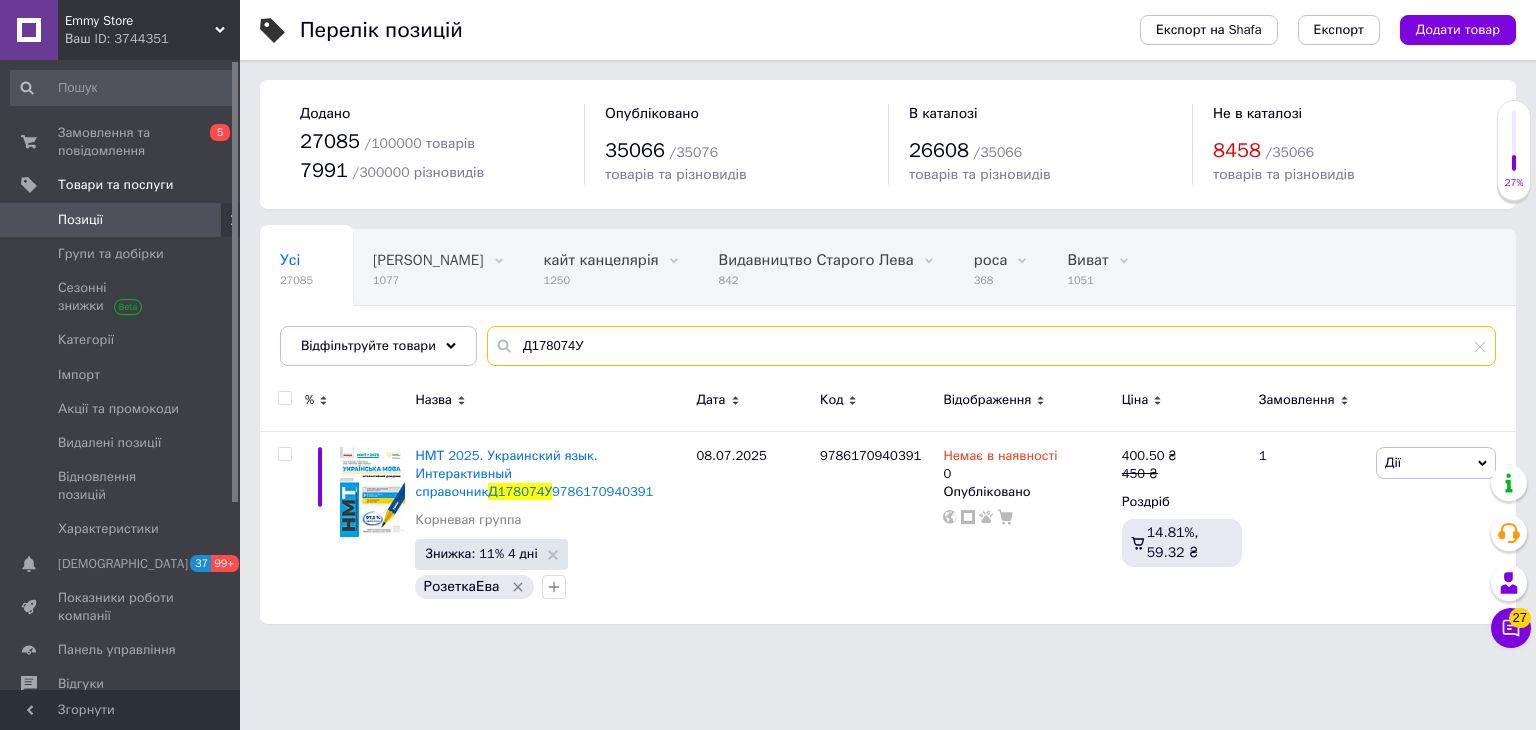 click on "Д178074У" at bounding box center (991, 346) 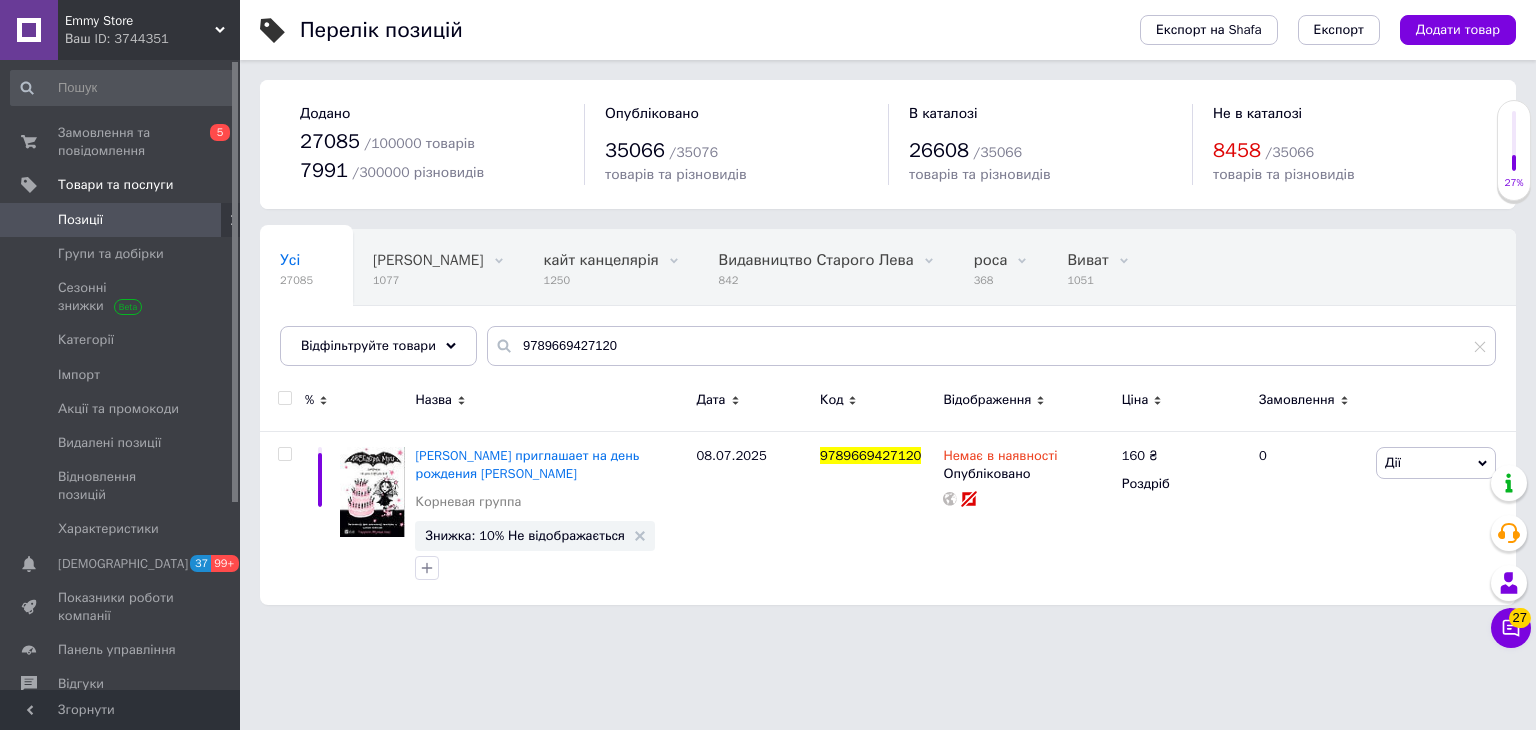 click on "Усі 27085 Новинки Ранок 1077 Видалити Редагувати кайт канцелярія 1250 Видалити Редагувати Видавництво Старого Лева 842 Видалити Редагувати роса 368 Видалити Редагувати Виват 1051 Видалити Редагувати [PERSON_NAME] 750 Видалити Редагувати Ok Відфільтровано...  Зберегти" at bounding box center (888, 307) 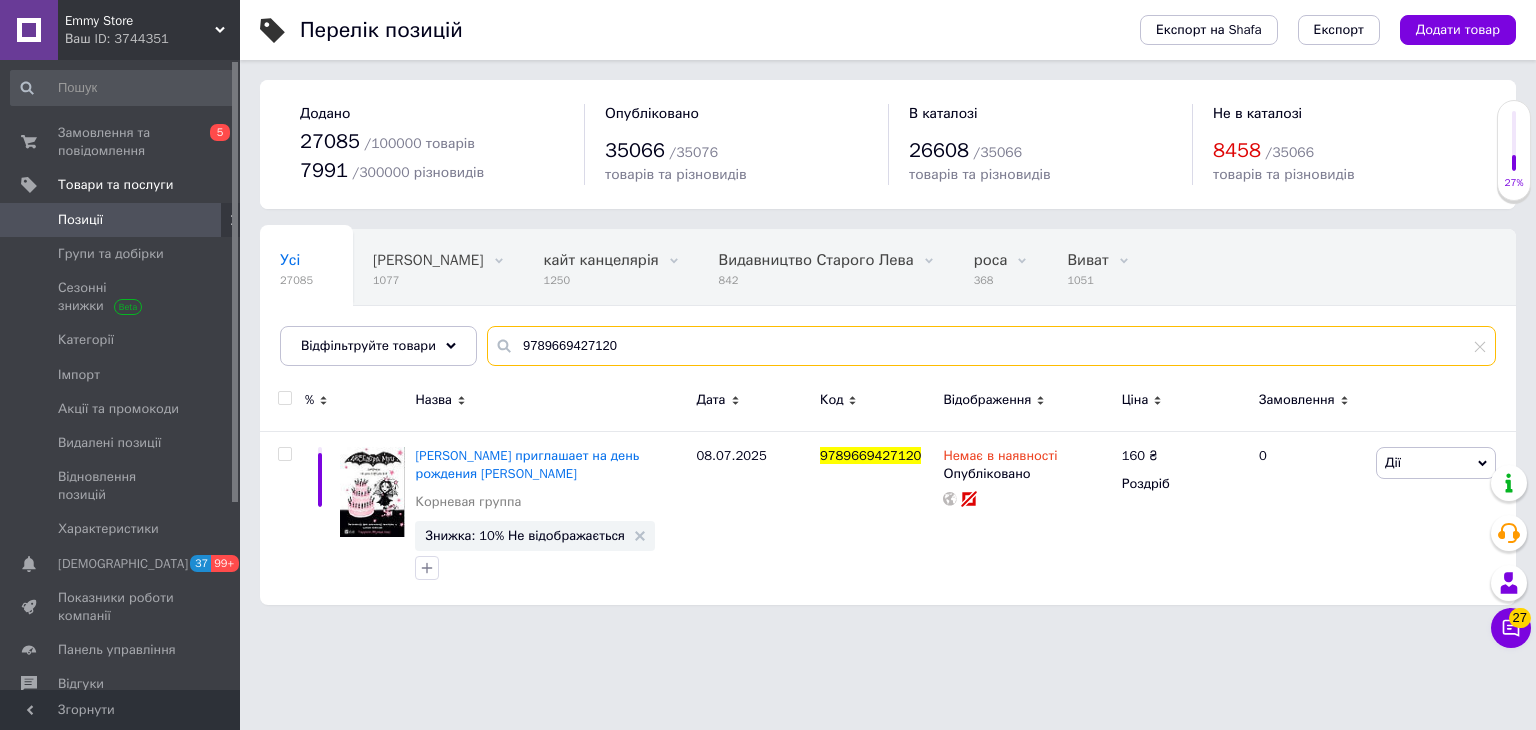 click on "9789669427120" at bounding box center [991, 346] 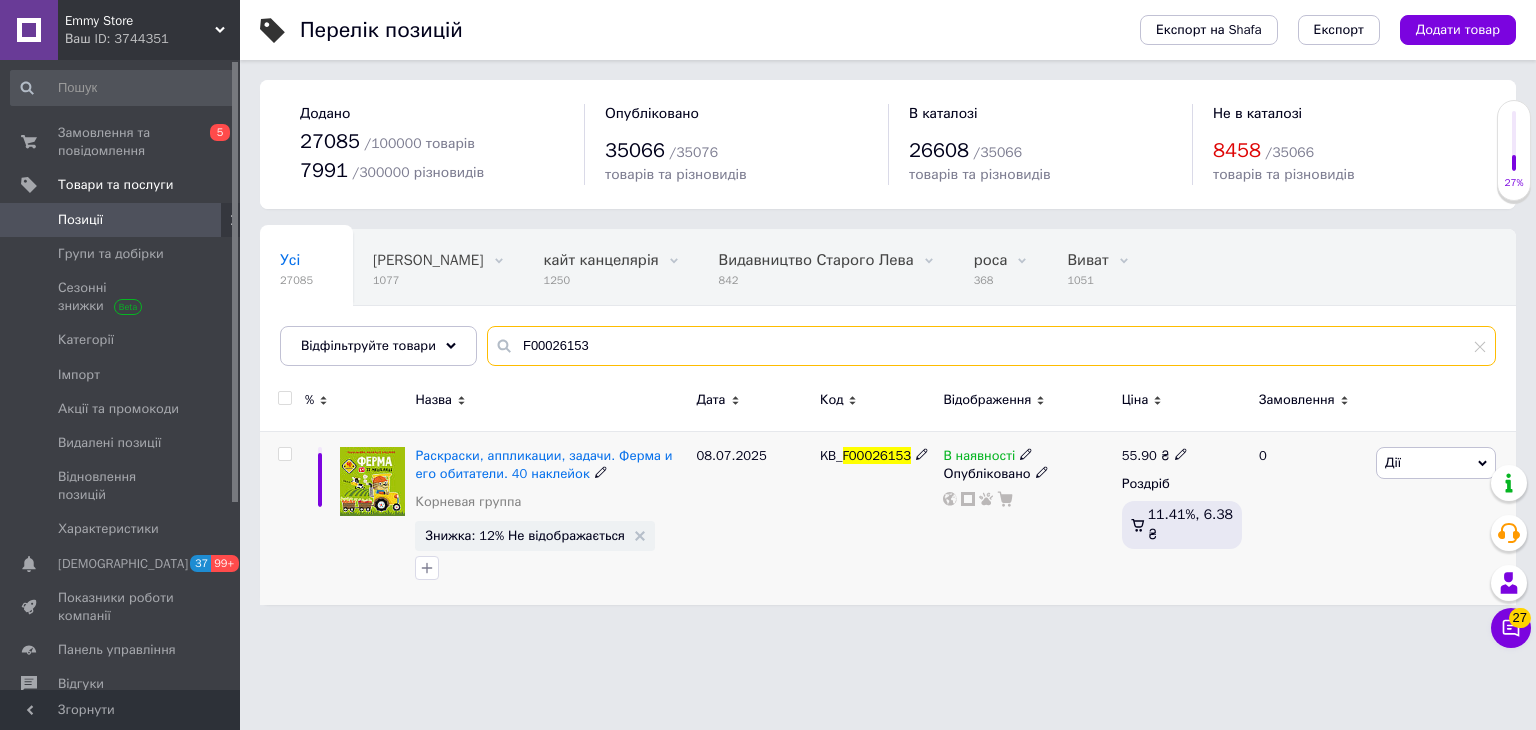 type on "F00026153" 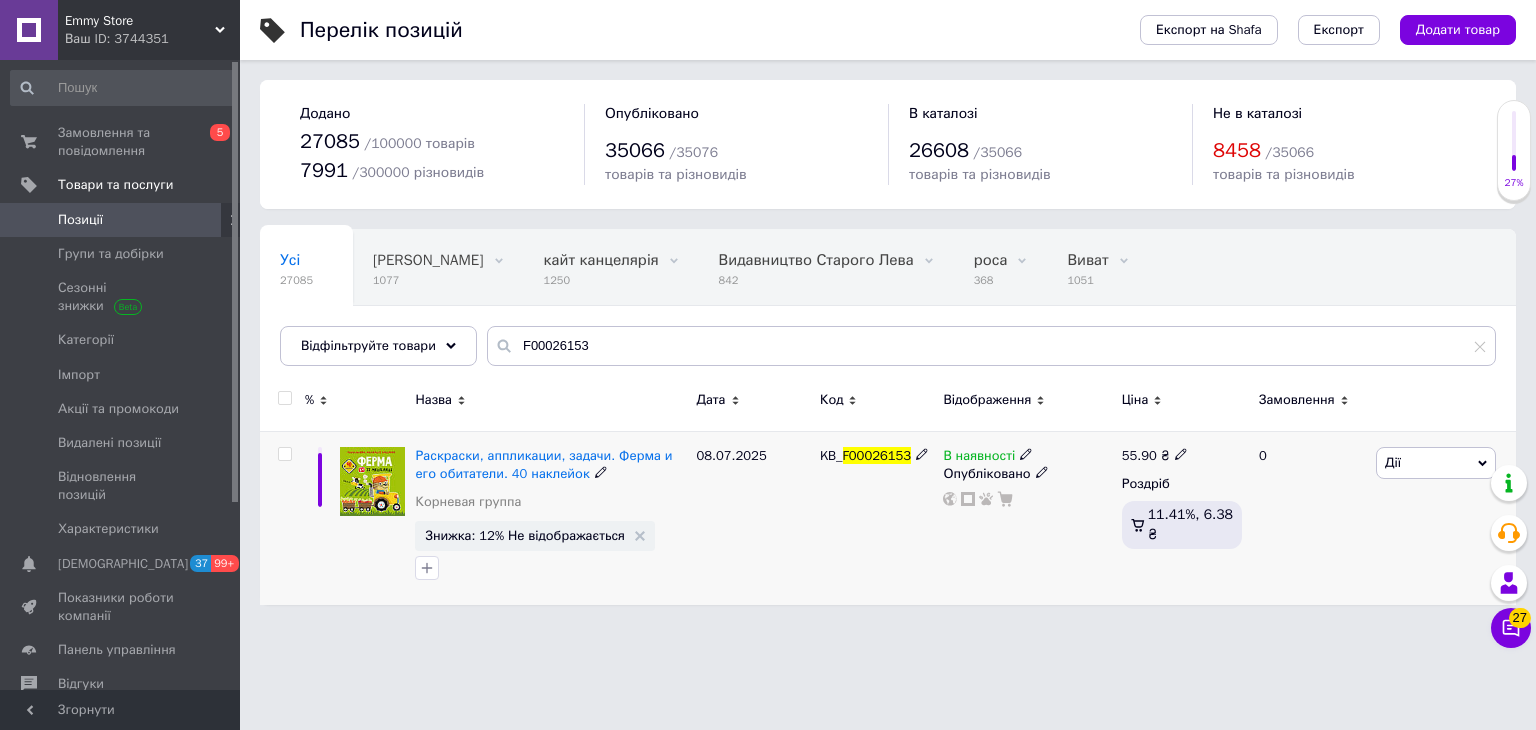 click 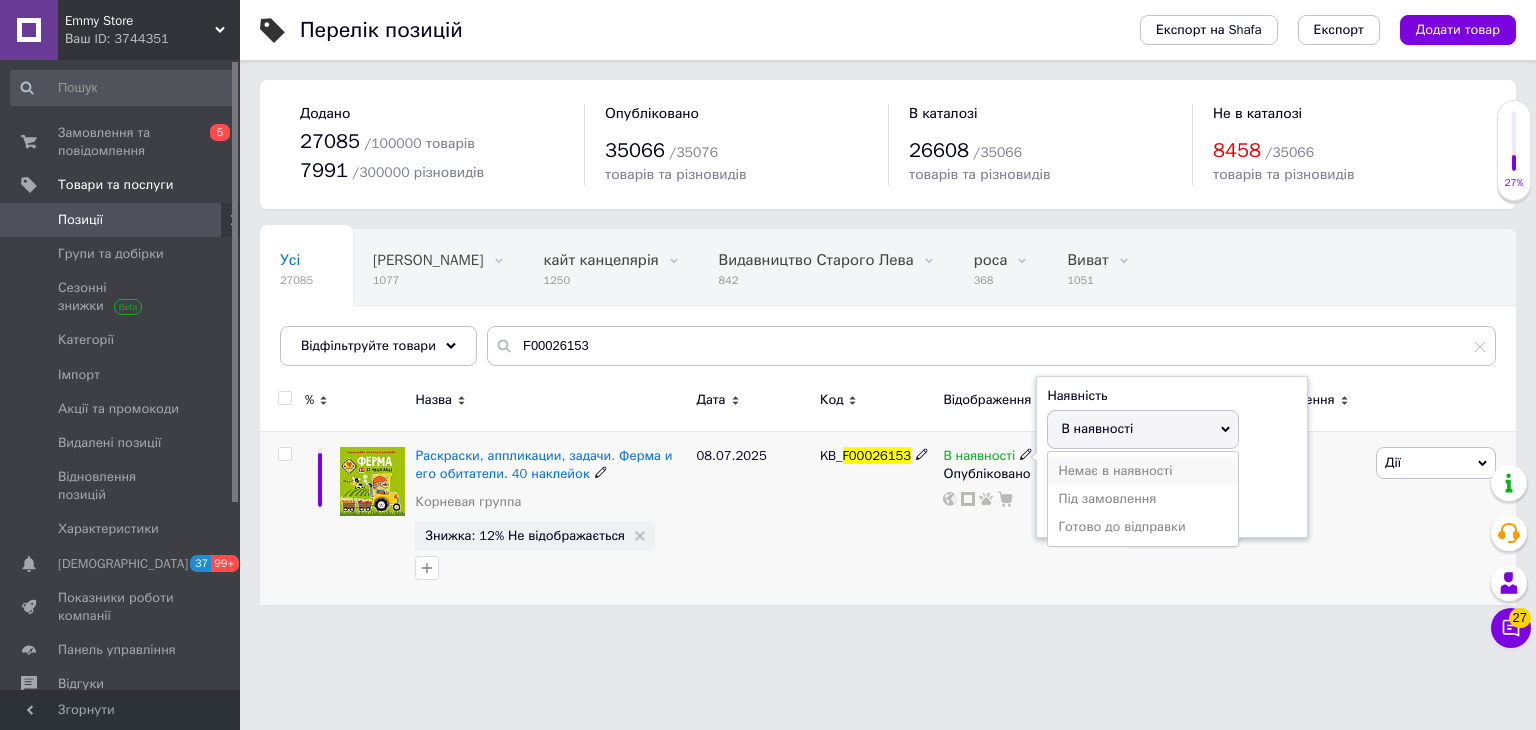 click on "Немає в наявності" at bounding box center (1143, 471) 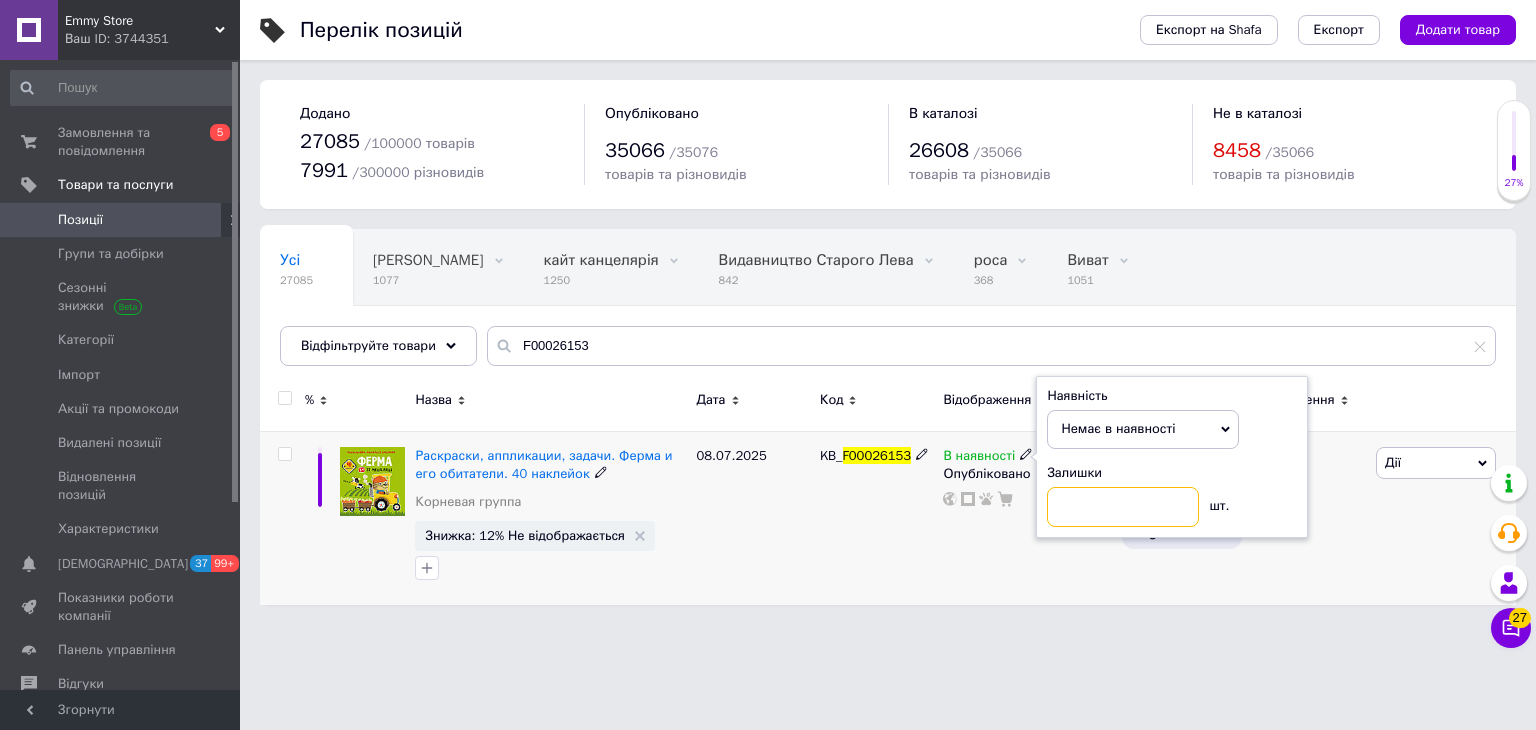 click at bounding box center (1123, 507) 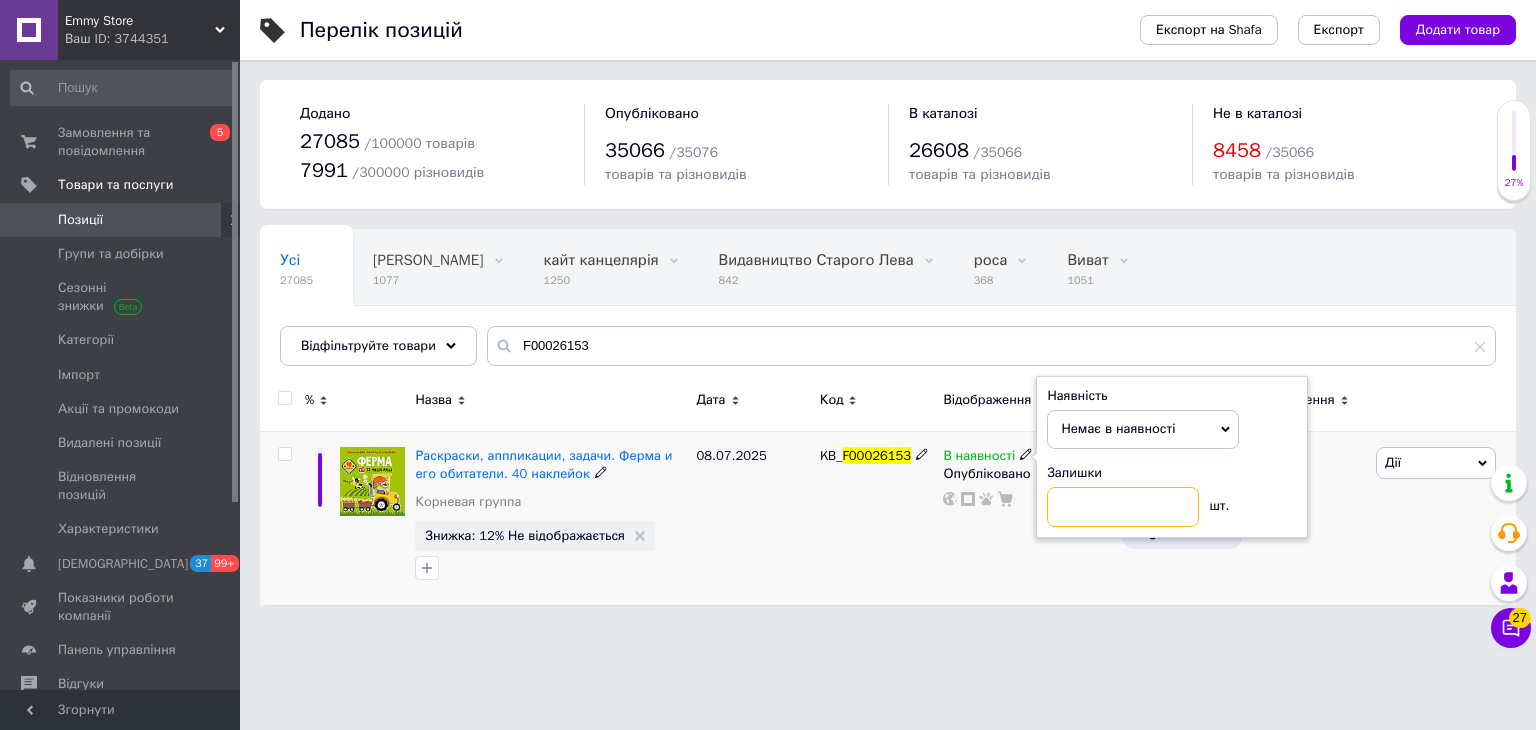 type on "0" 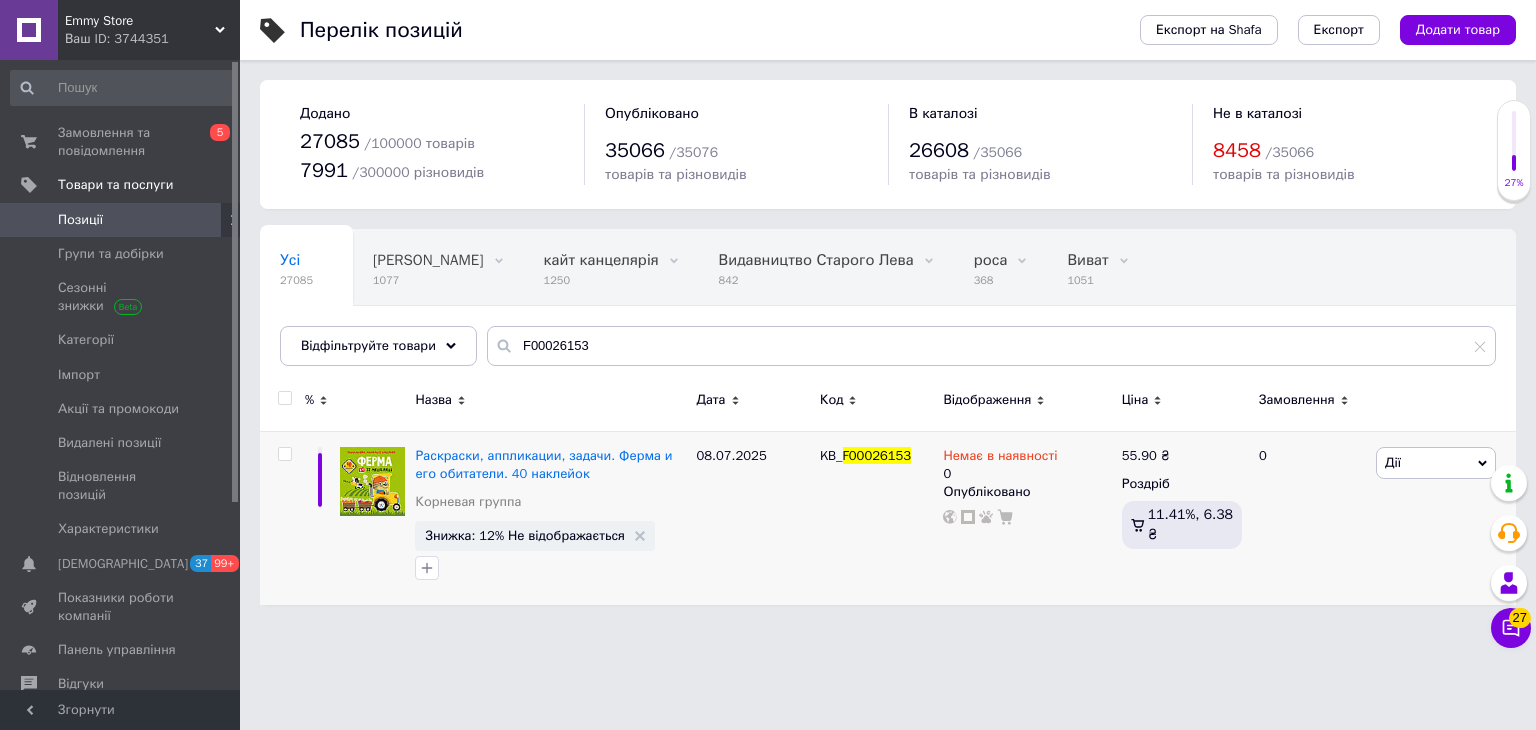 click on "Усі 27085 Новинки Ранок 1077 Видалити Редагувати кайт канцелярія 1250 Видалити Редагувати Видавництво Старого Лева 842 Видалити Редагувати роса 368 Видалити Редагувати Виват 1051 Видалити Редагувати [PERSON_NAME] 750 Видалити Редагувати Ok Відфільтровано...  Зберегти" at bounding box center (888, 307) 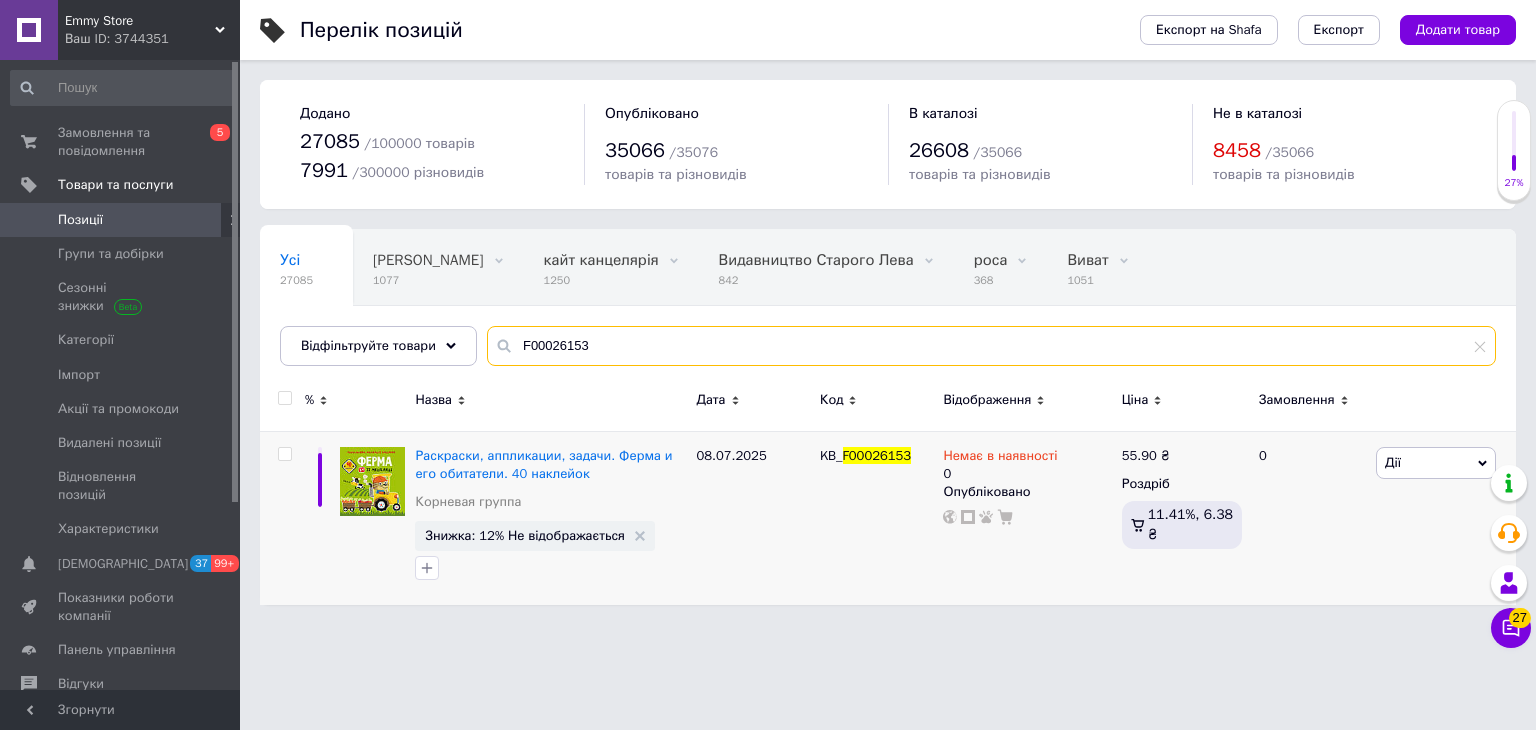 click on "F00026153" at bounding box center [991, 346] 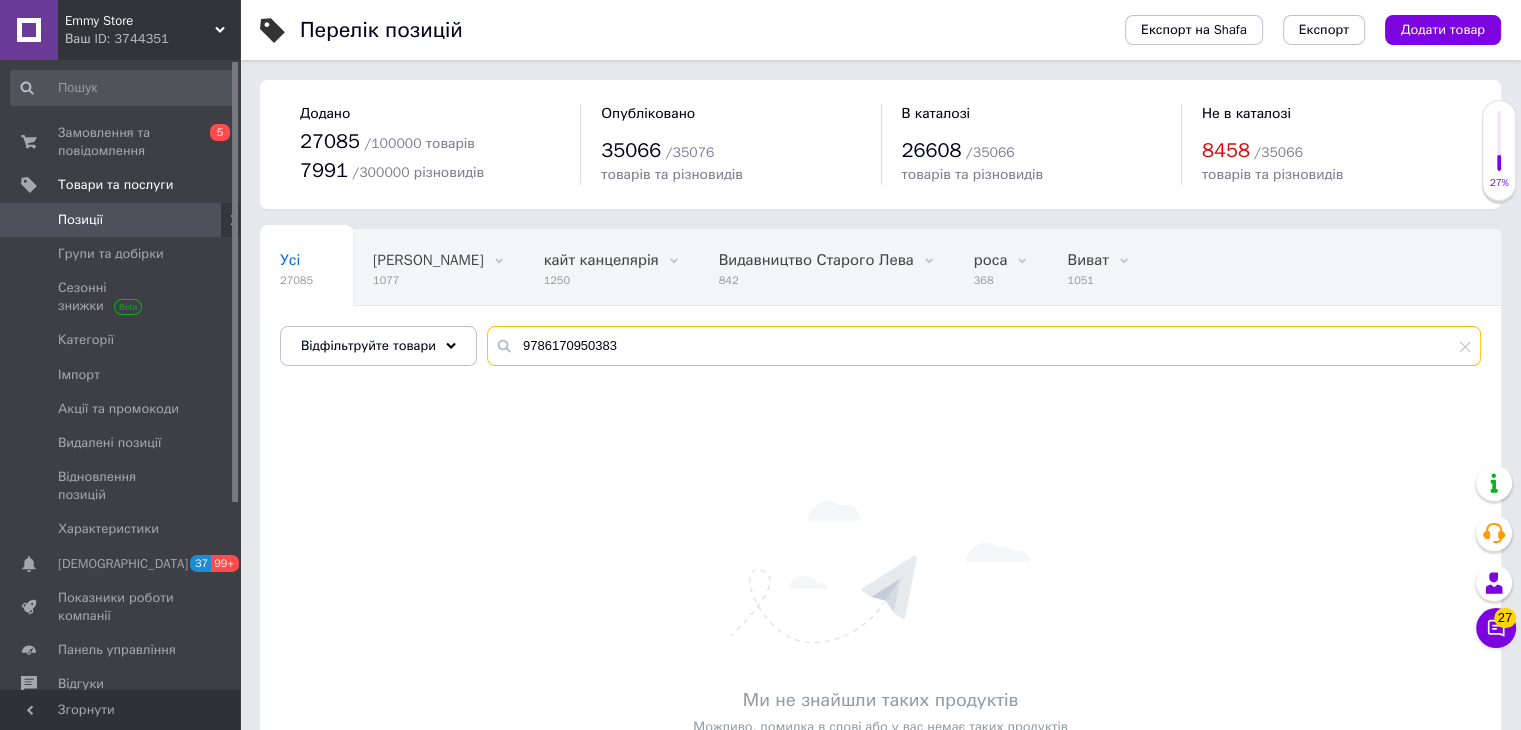 click on "9786170950383" at bounding box center [984, 346] 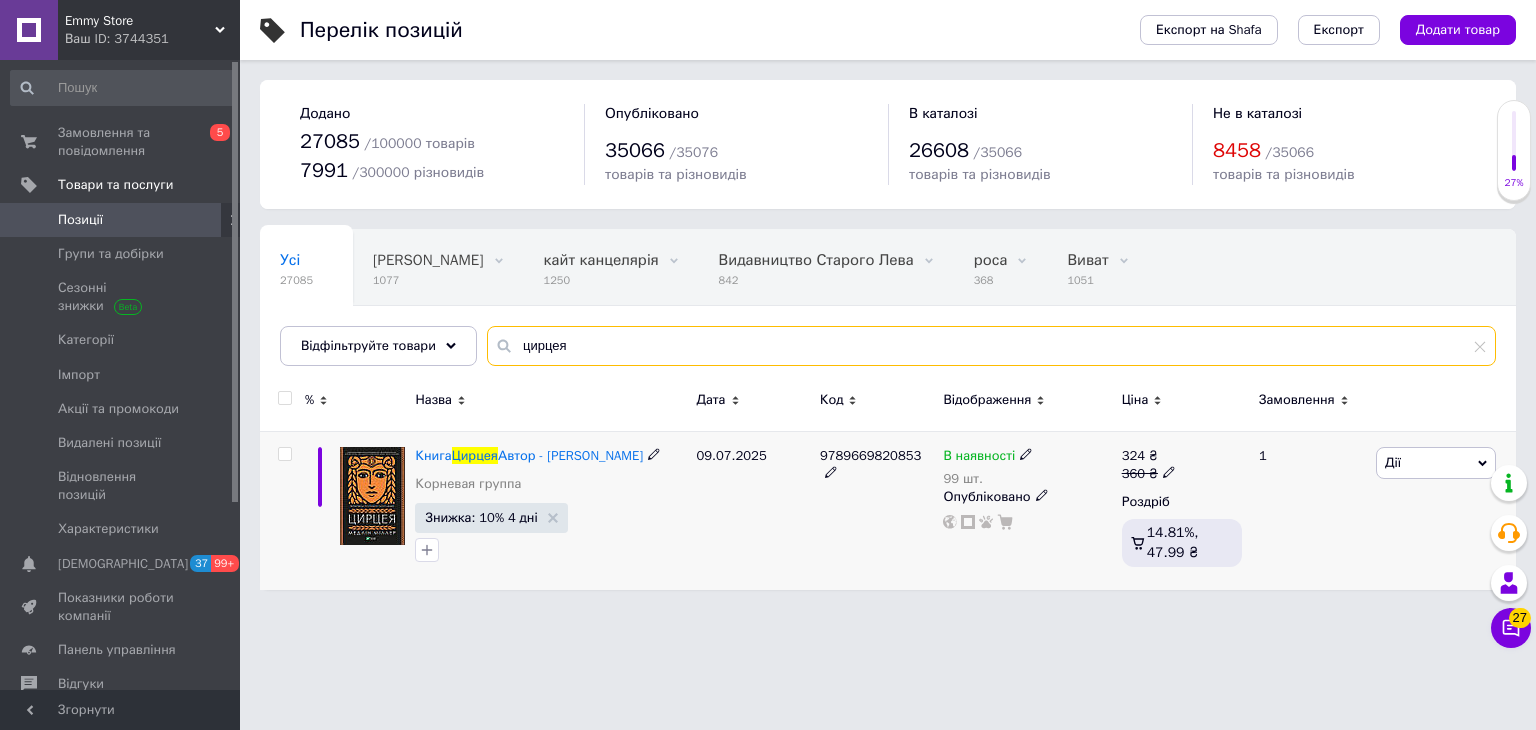 type on "цирцея" 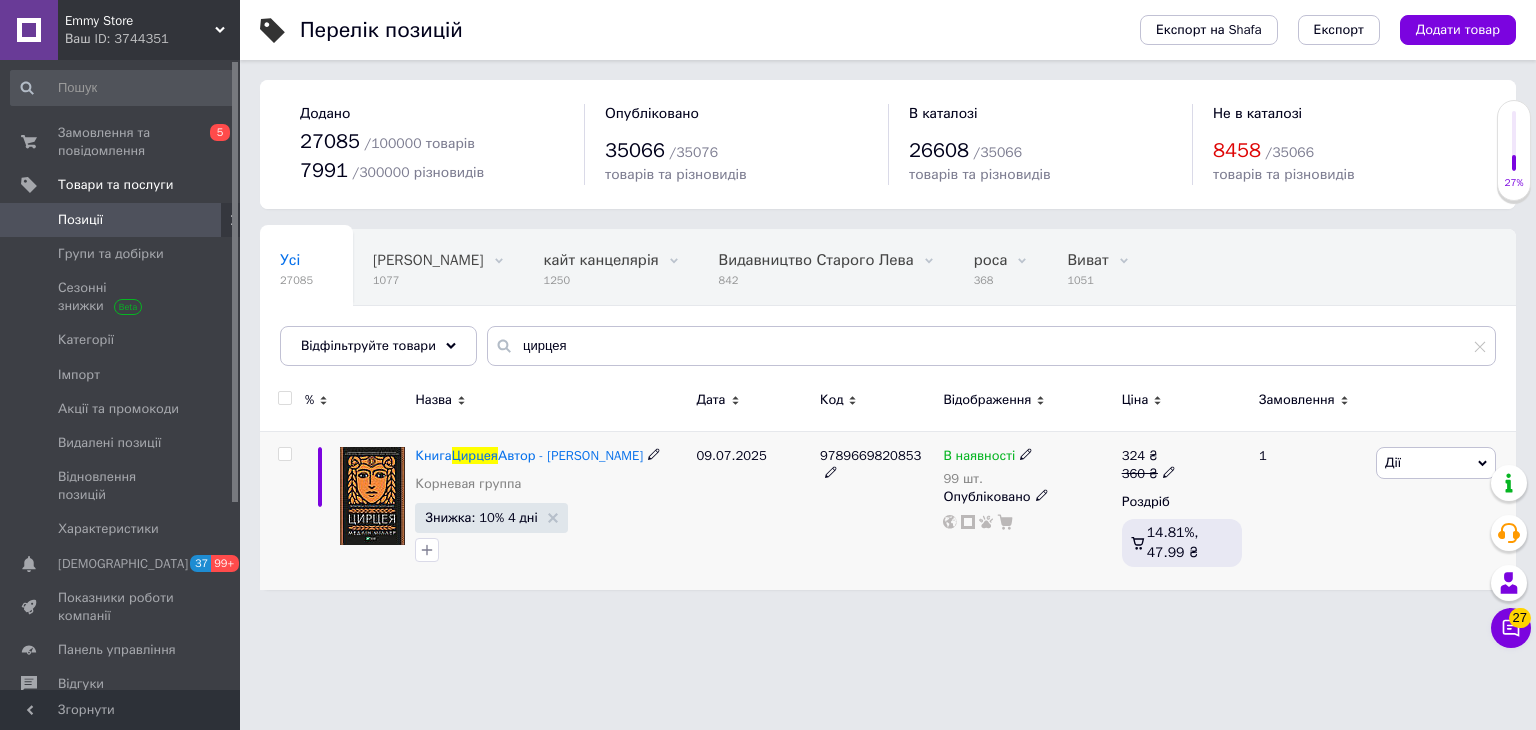 click on "9789669820853" at bounding box center [870, 455] 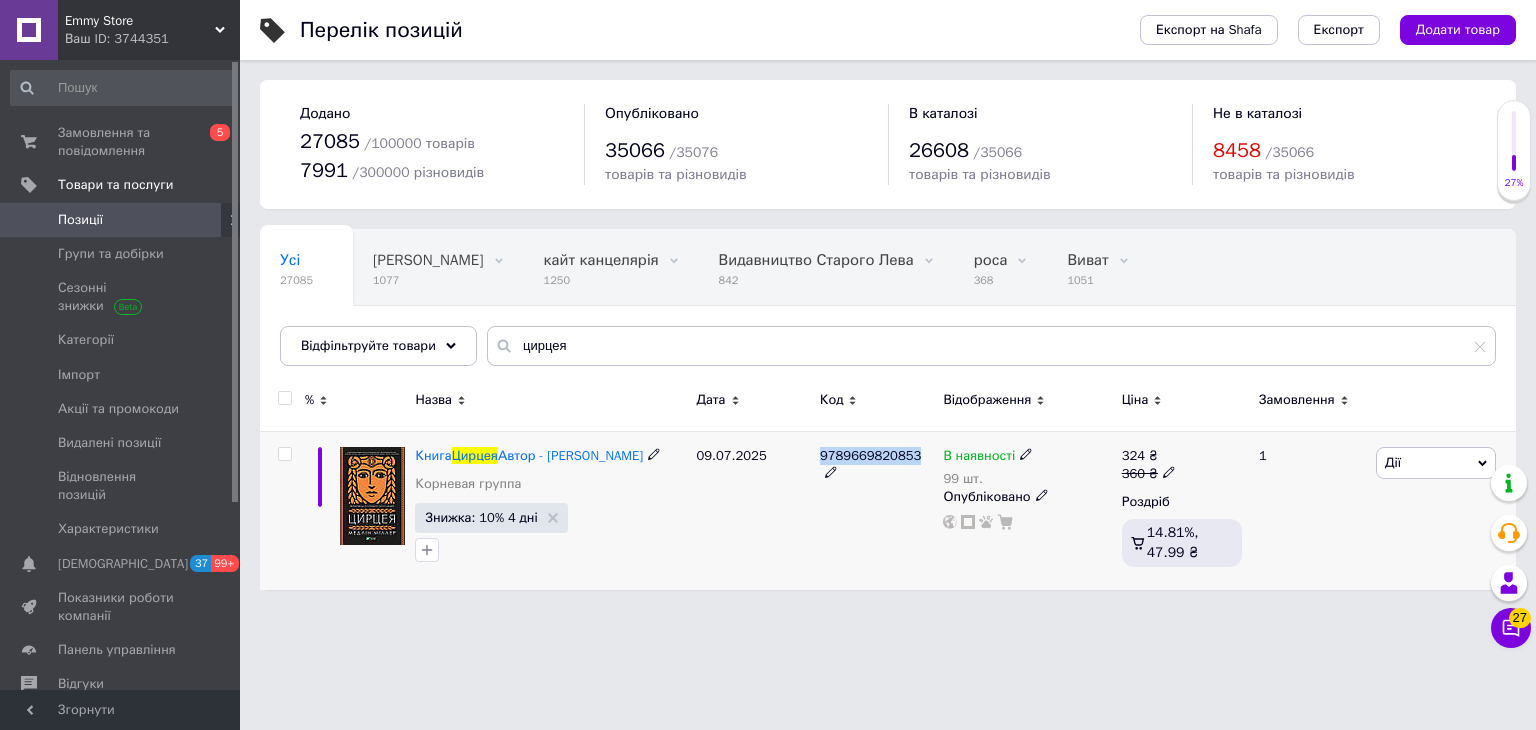 click on "9789669820853" at bounding box center [870, 455] 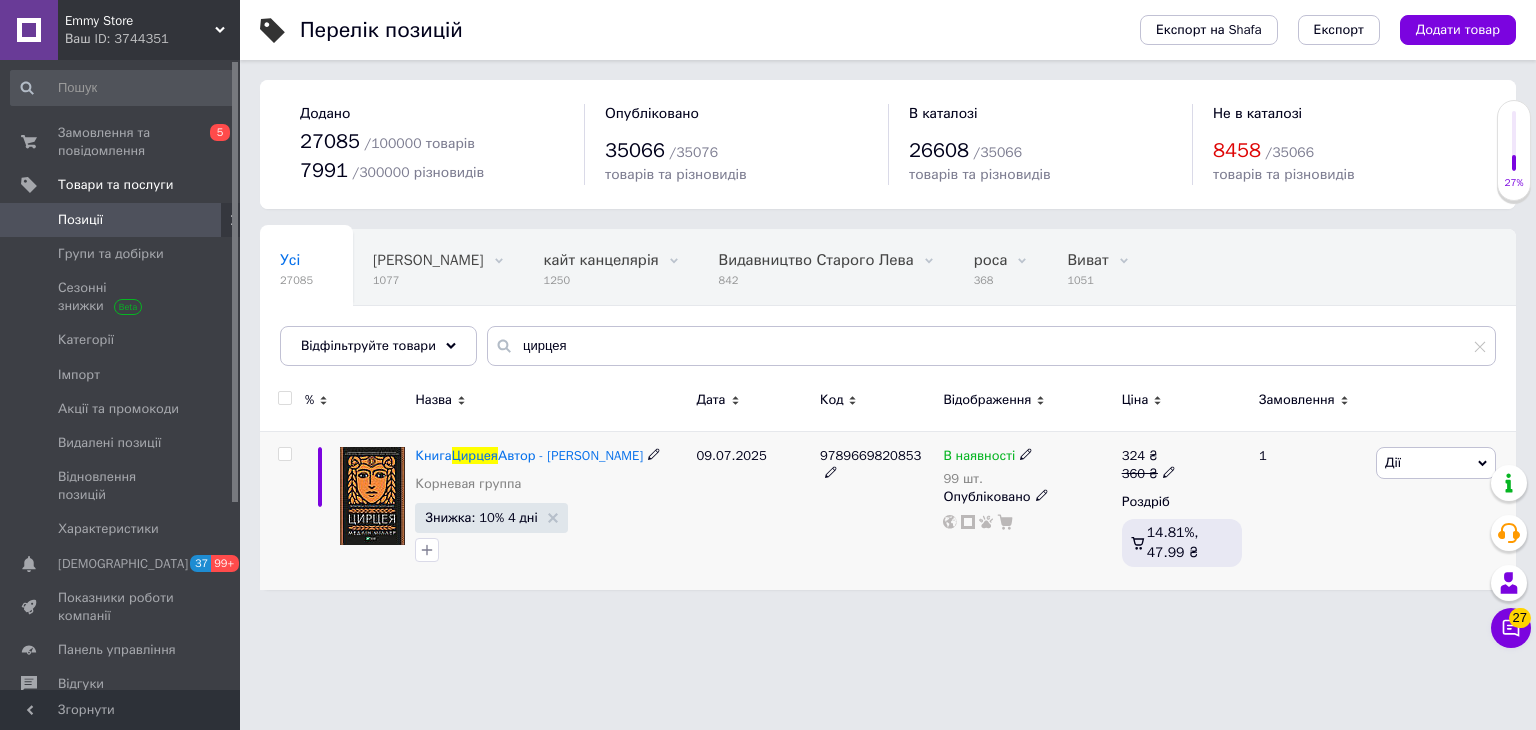 click 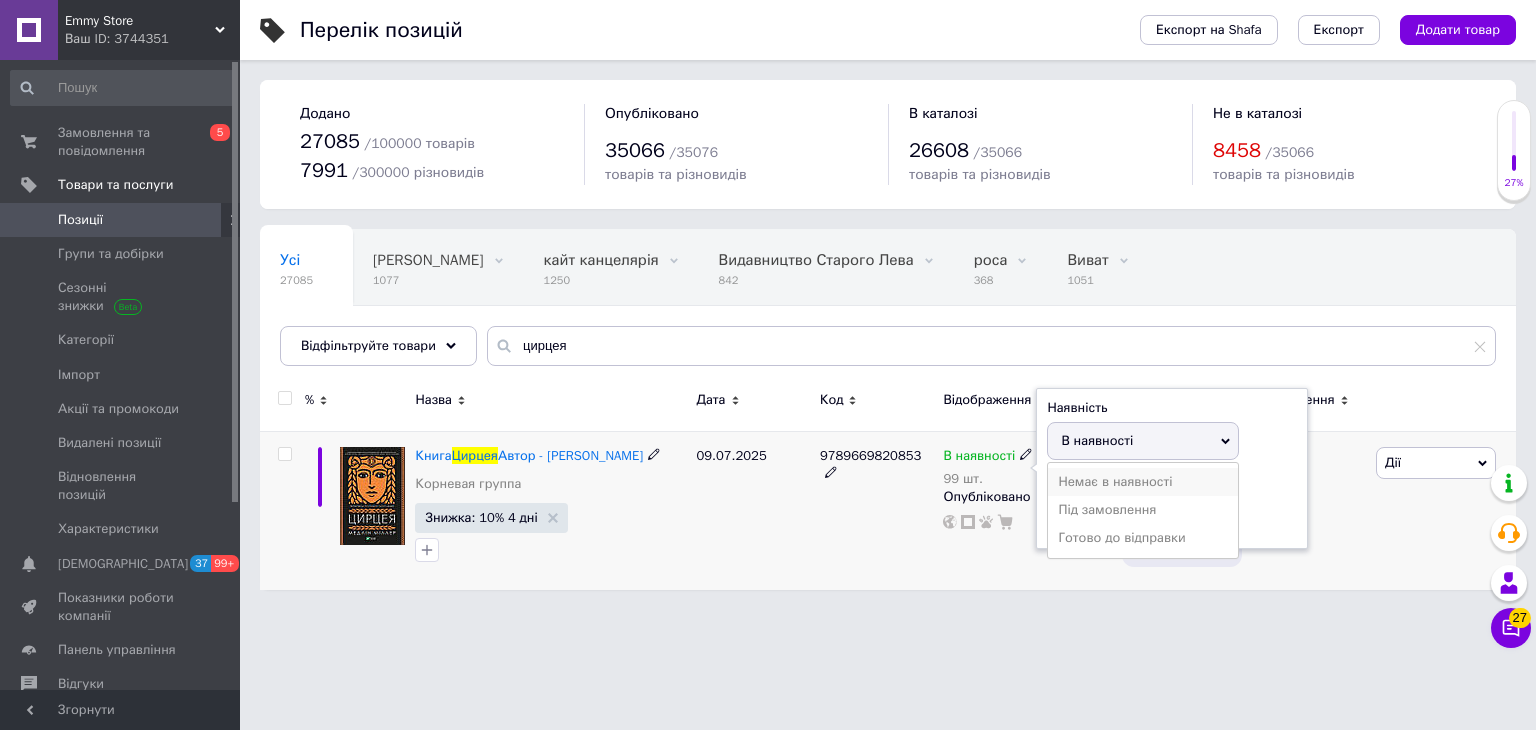 click on "Немає в наявності" at bounding box center [1143, 482] 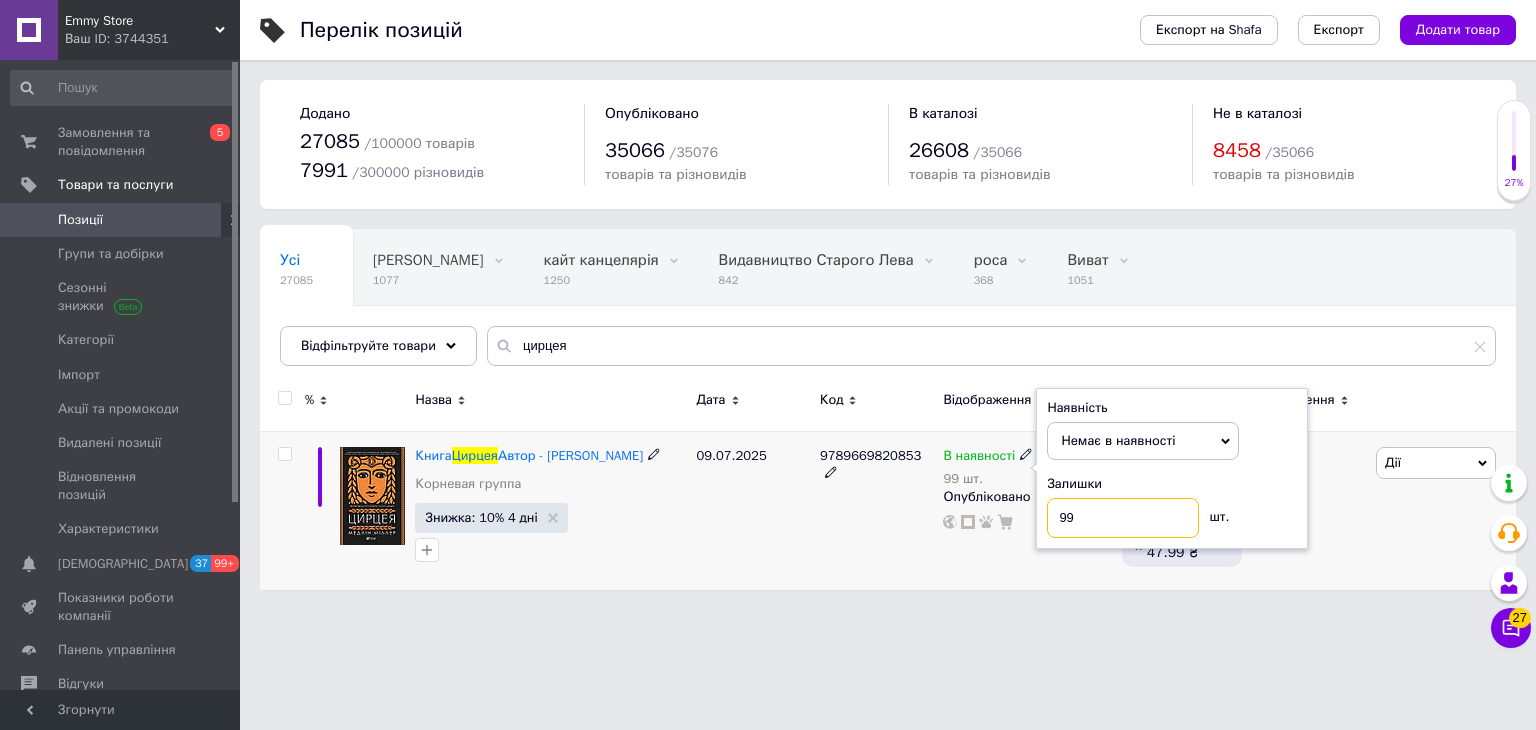 click on "99" at bounding box center [1123, 518] 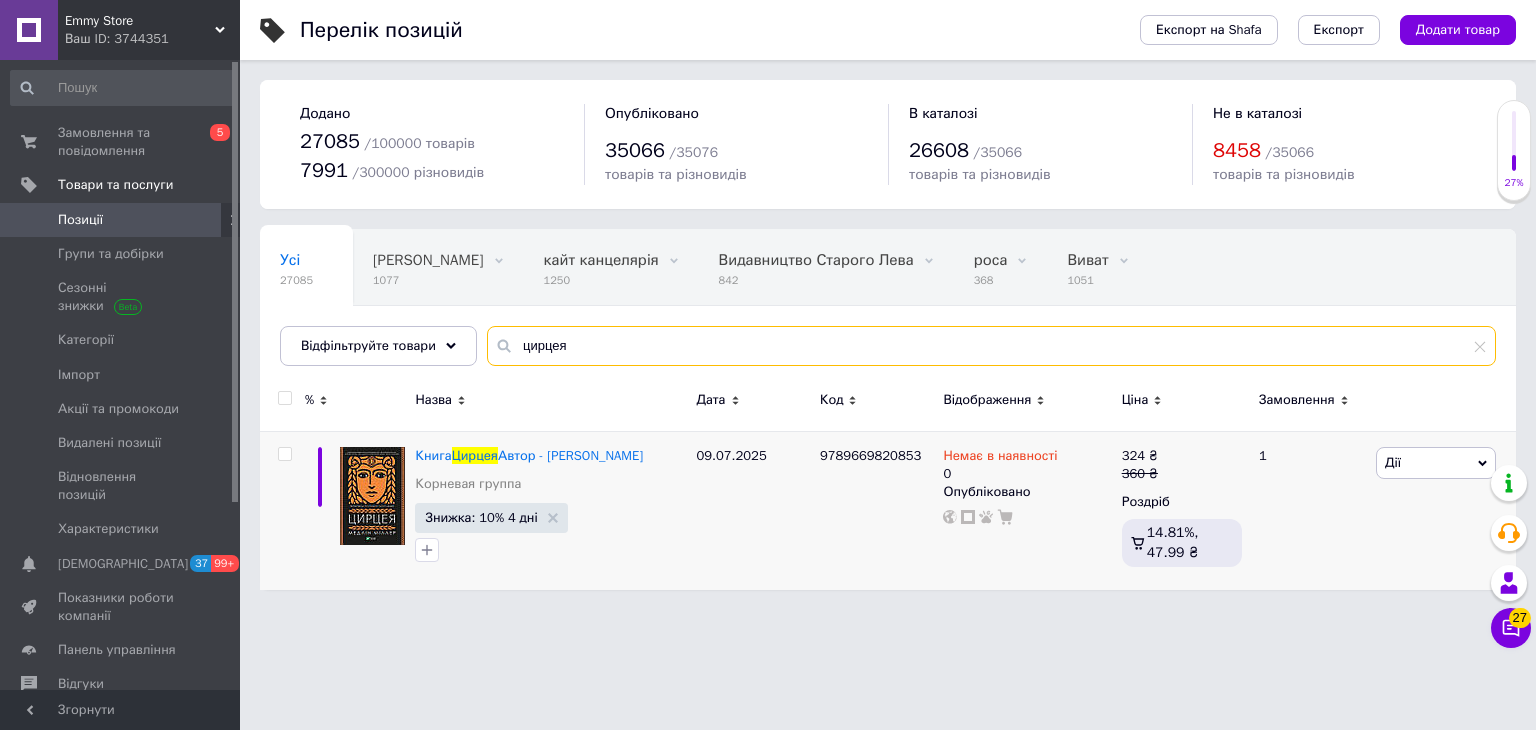 click on "цирцея" at bounding box center (991, 346) 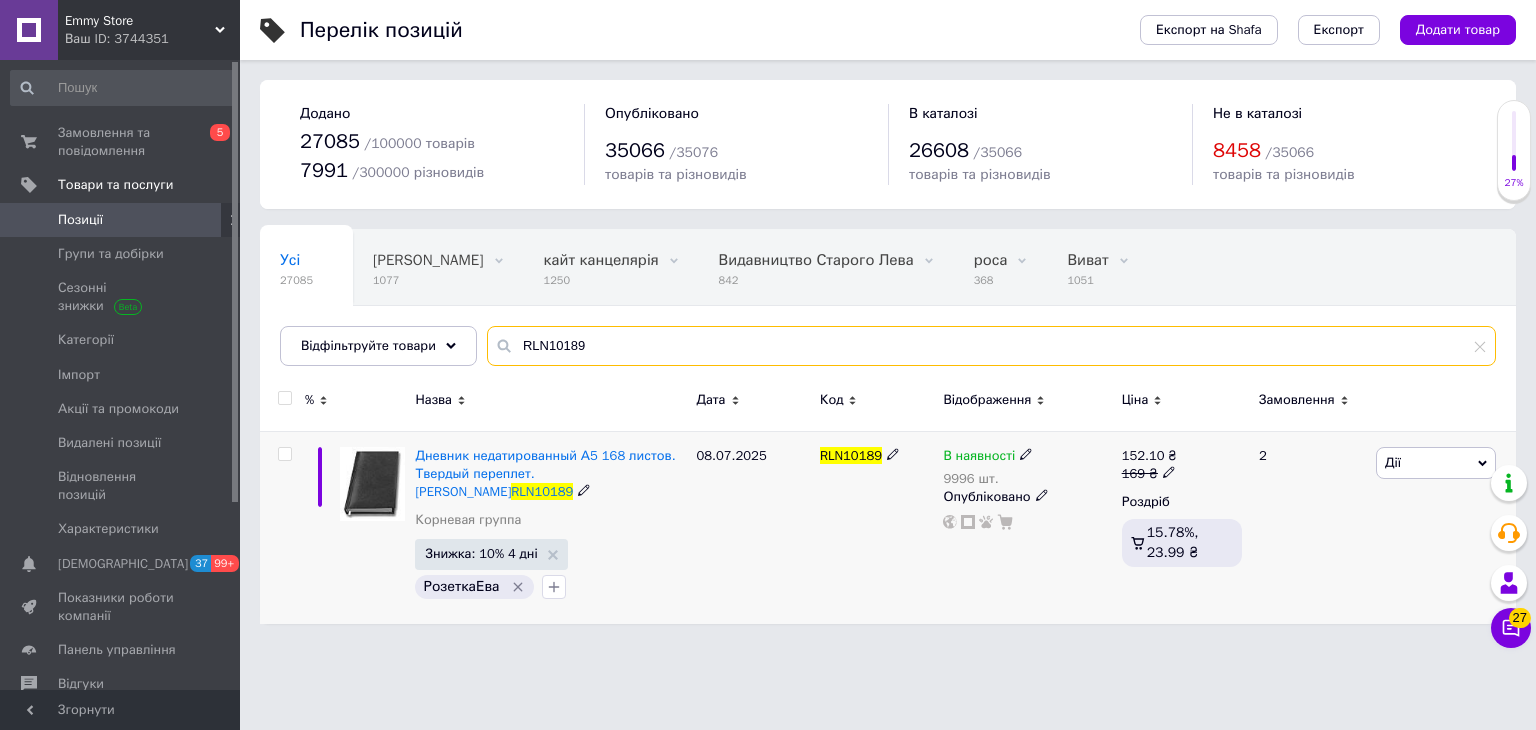 type on "RLN10189" 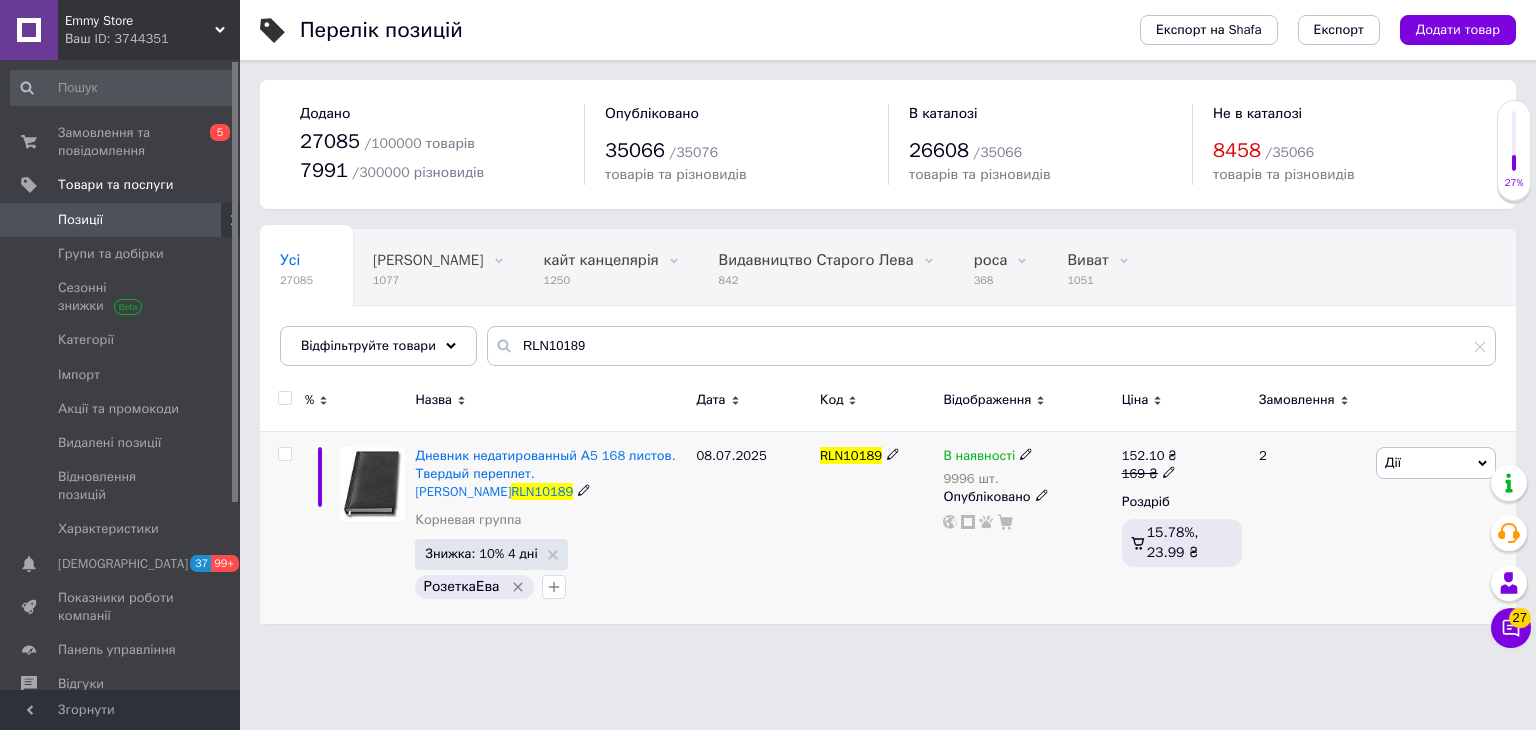 click 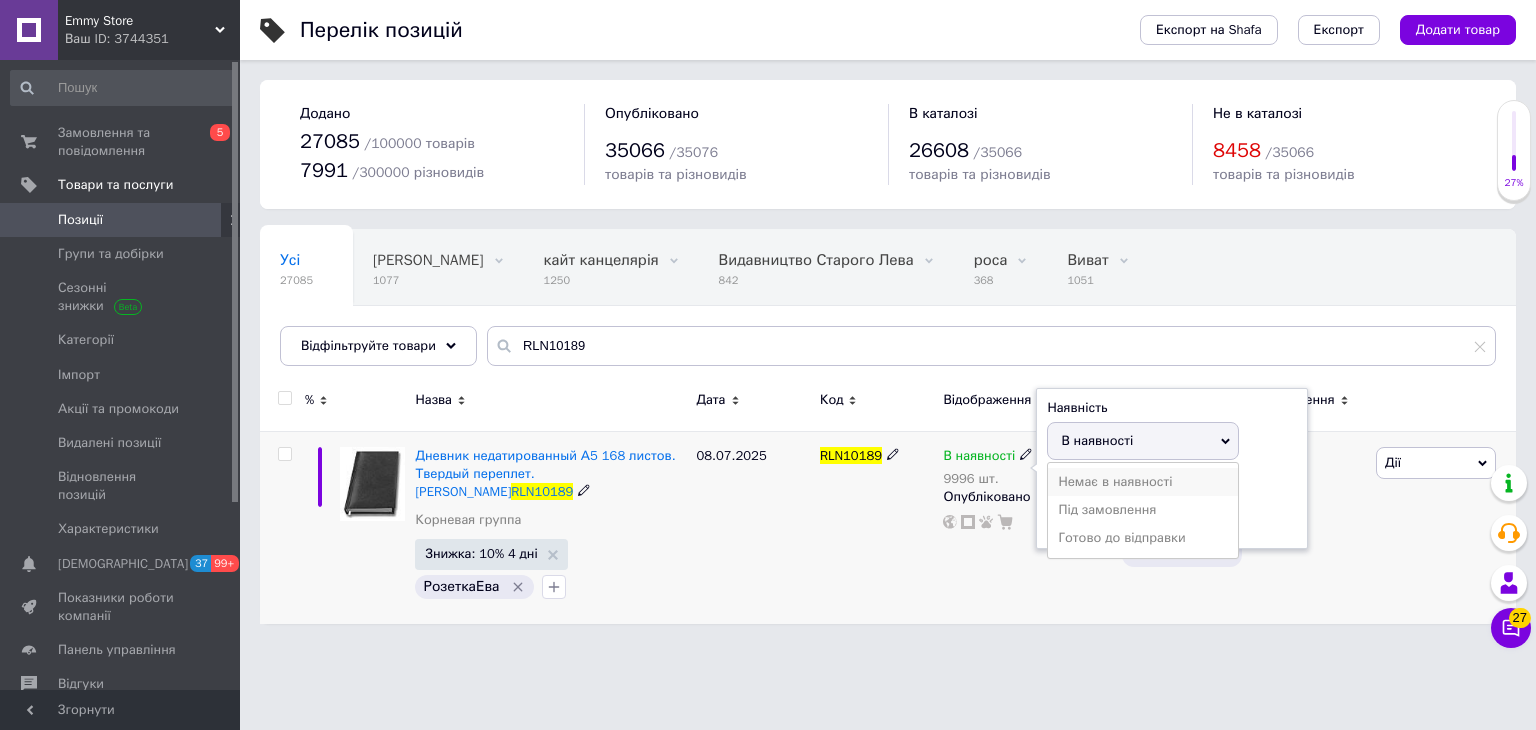 click on "Немає в наявності" at bounding box center (1143, 482) 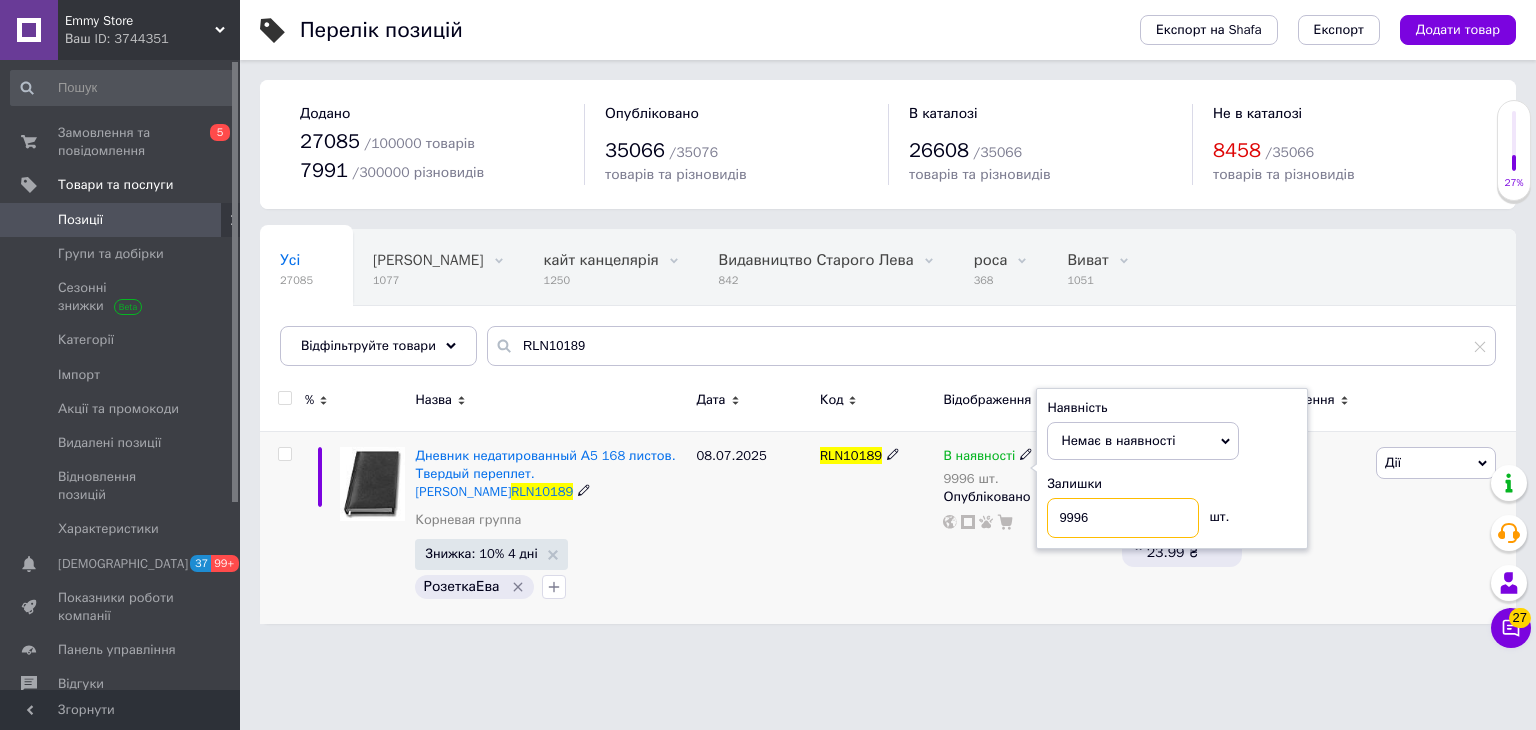 click on "9996" at bounding box center (1123, 518) 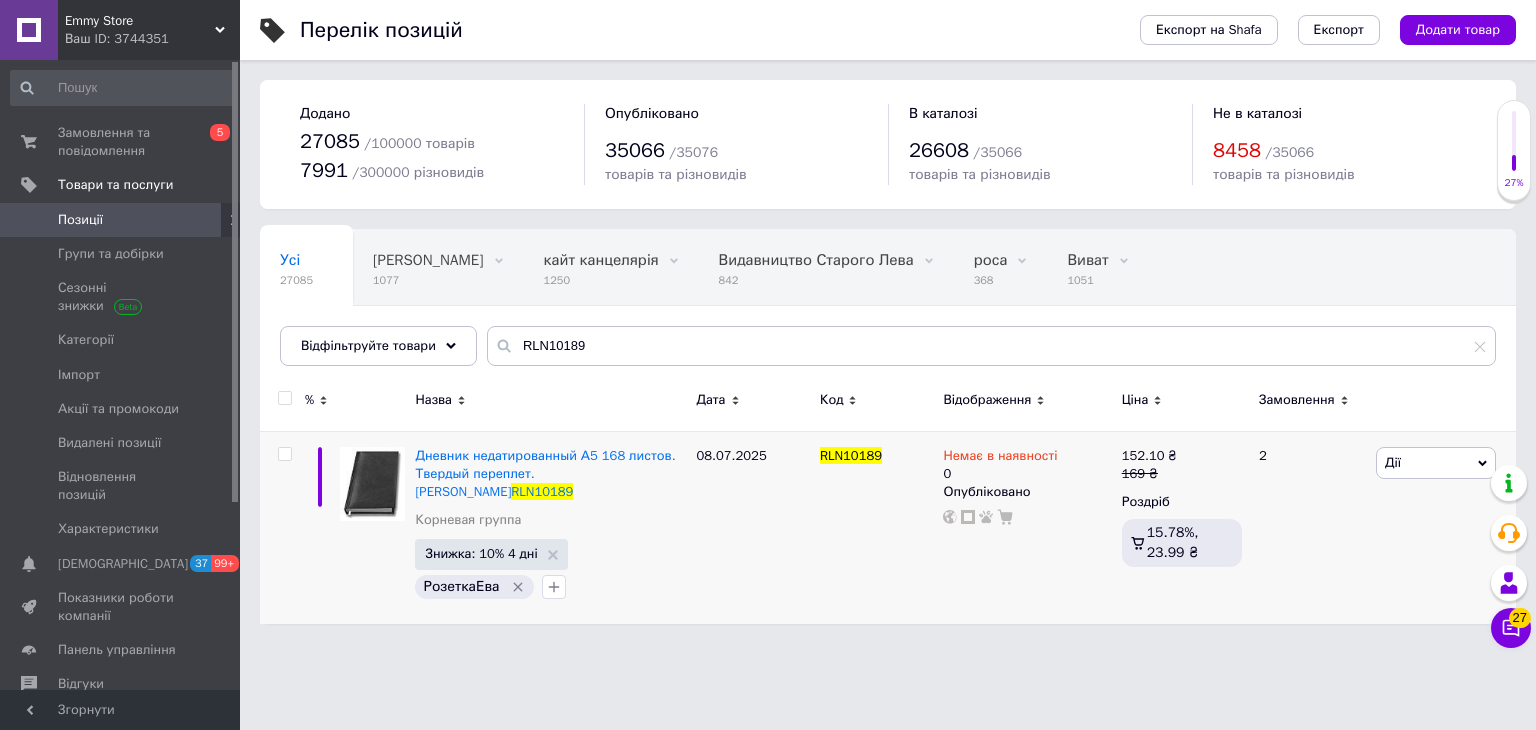 click on "Усі 27085 Новинки Ранок 1077 Видалити Редагувати кайт канцелярія 1250 Видалити Редагувати Видавництво Старого Лева 842 Видалити Редагувати роса 368 Видалити Редагувати Виват 1051 Видалити Редагувати [PERSON_NAME] 750 Видалити Редагувати Ok Відфільтровано...  Зберегти" at bounding box center [888, 307] 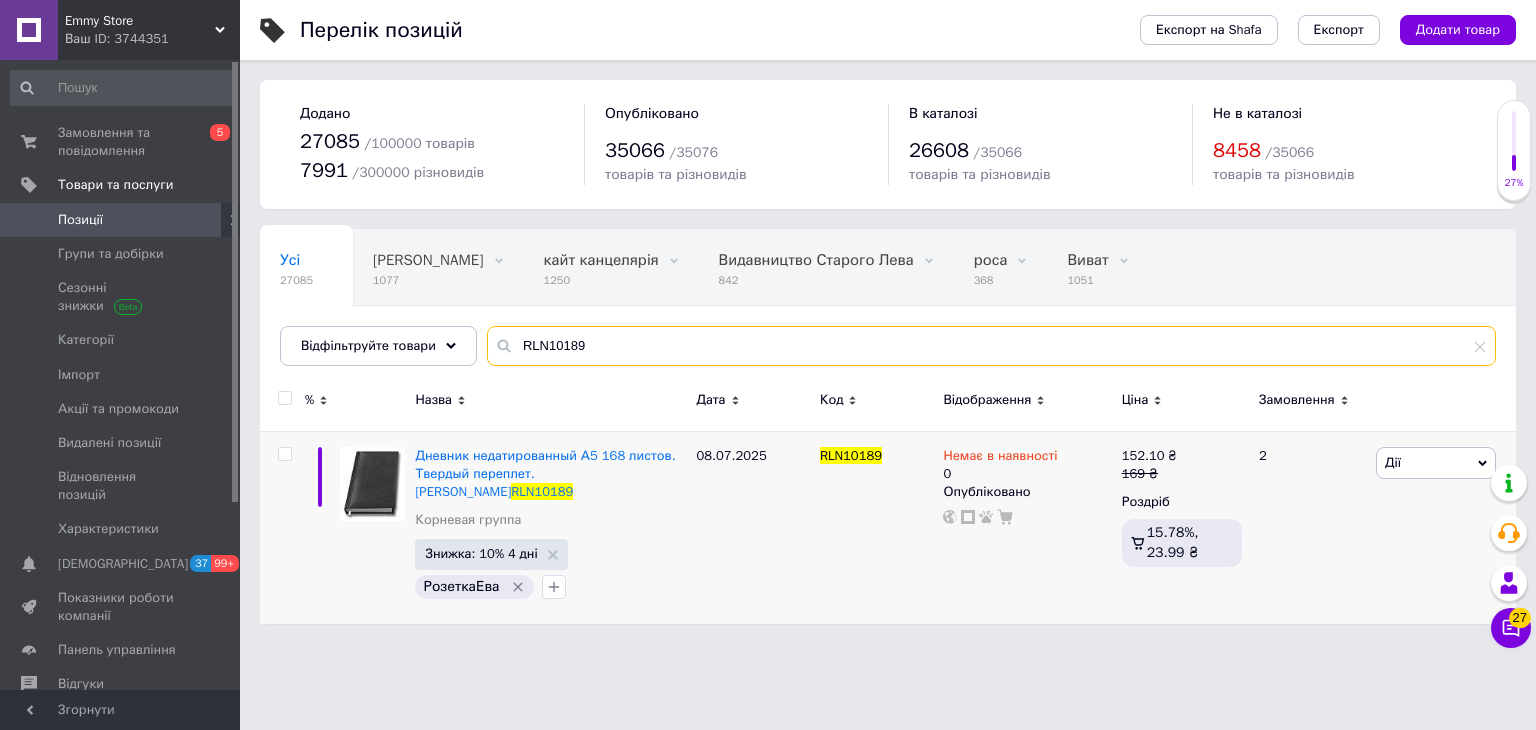 click on "RLN10189" at bounding box center (991, 346) 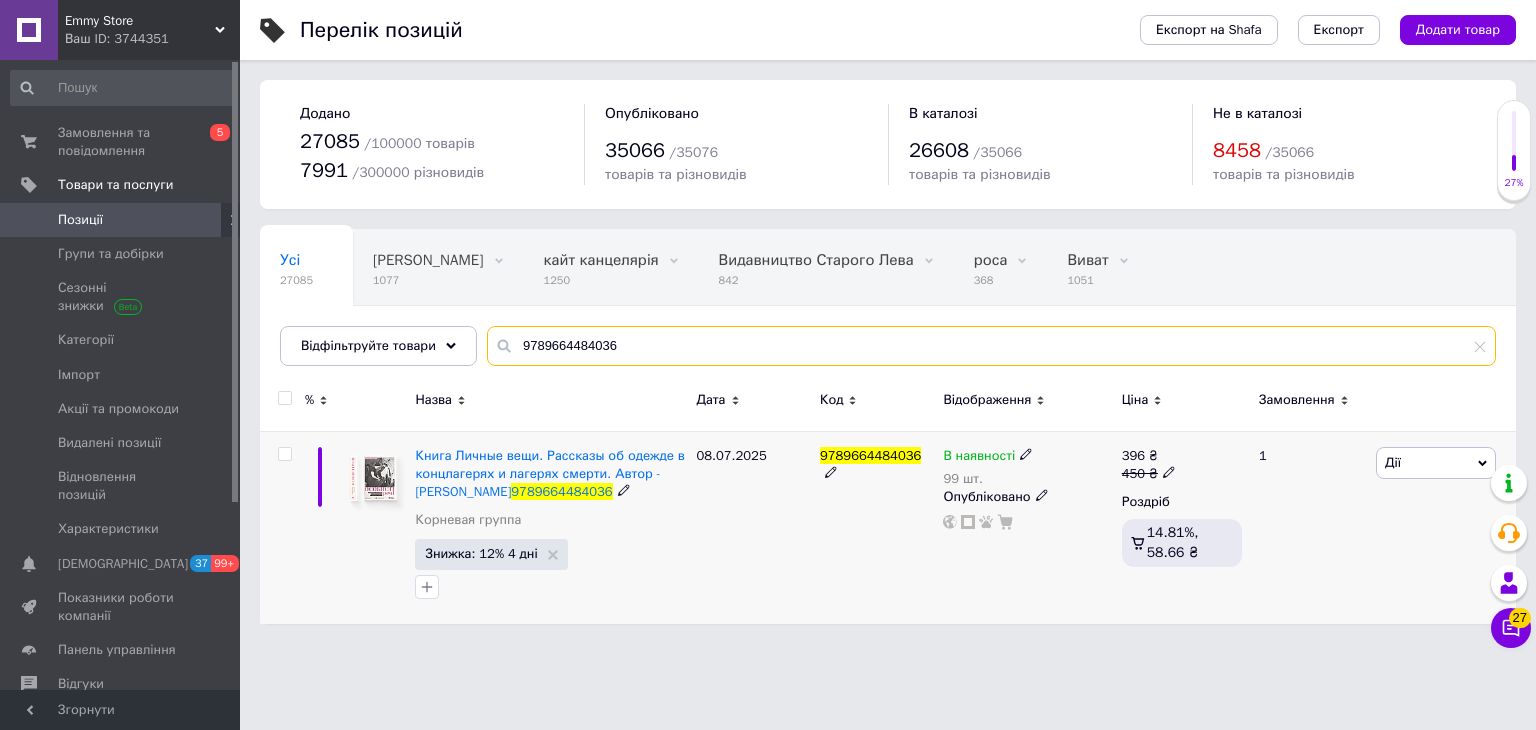 type on "9789664484036" 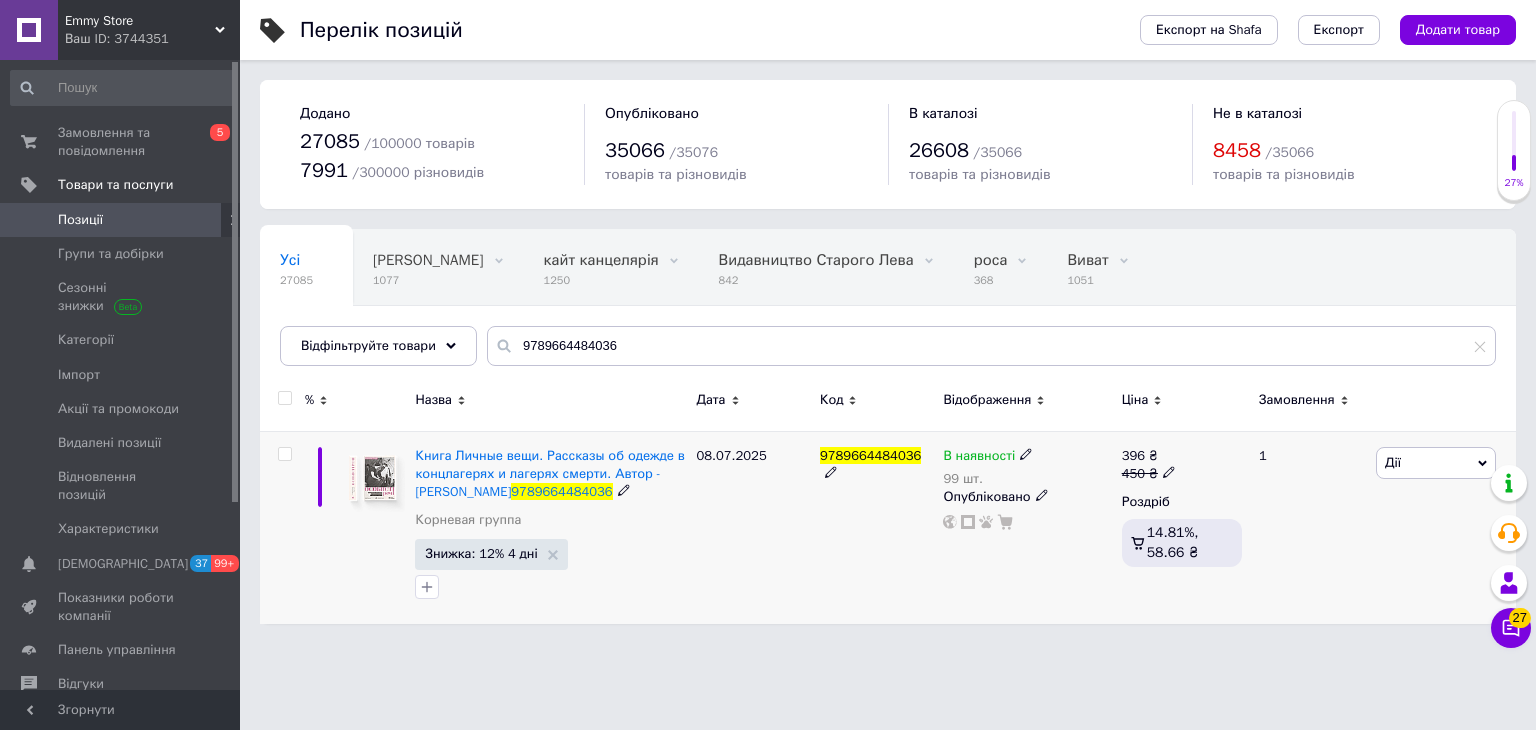 click 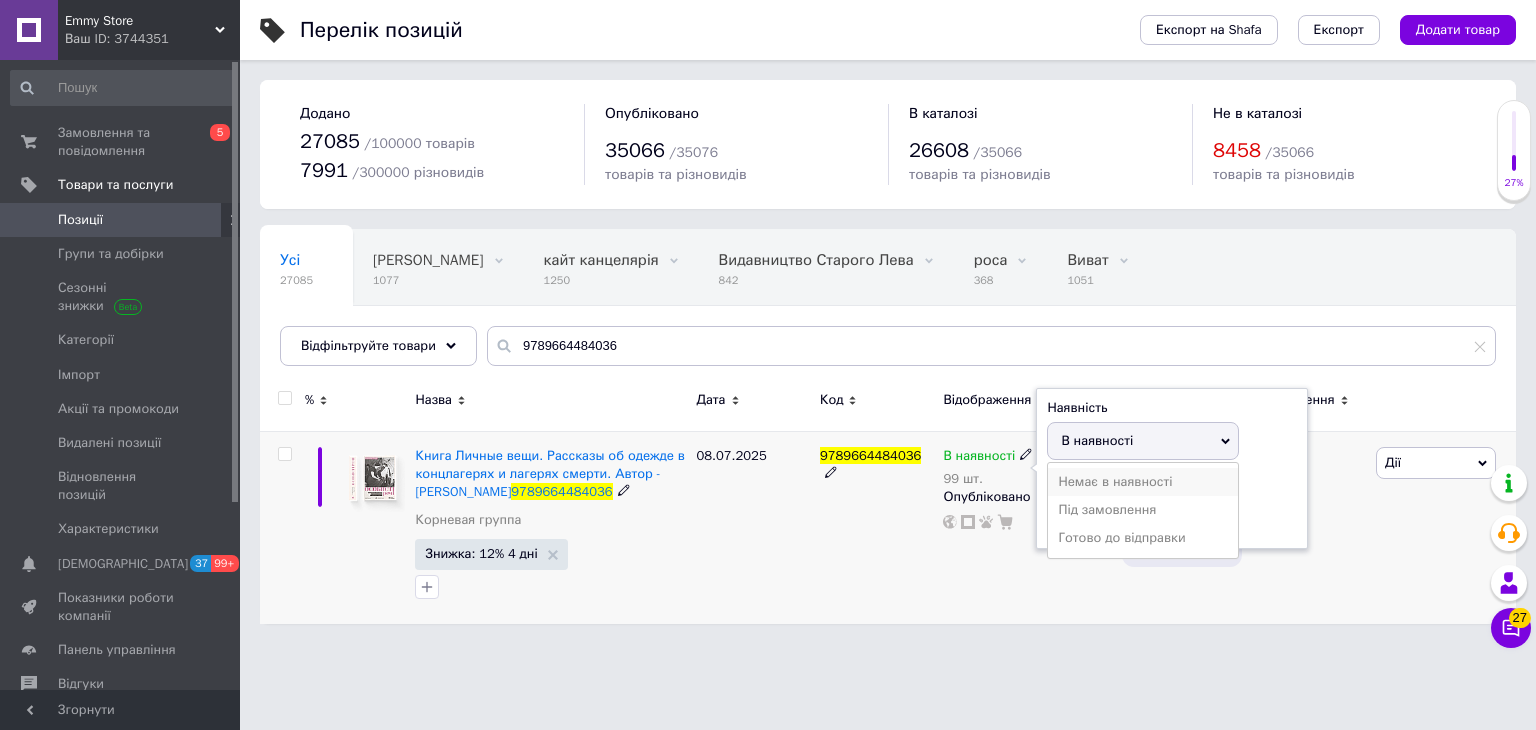 click on "Немає в наявності" at bounding box center (1143, 482) 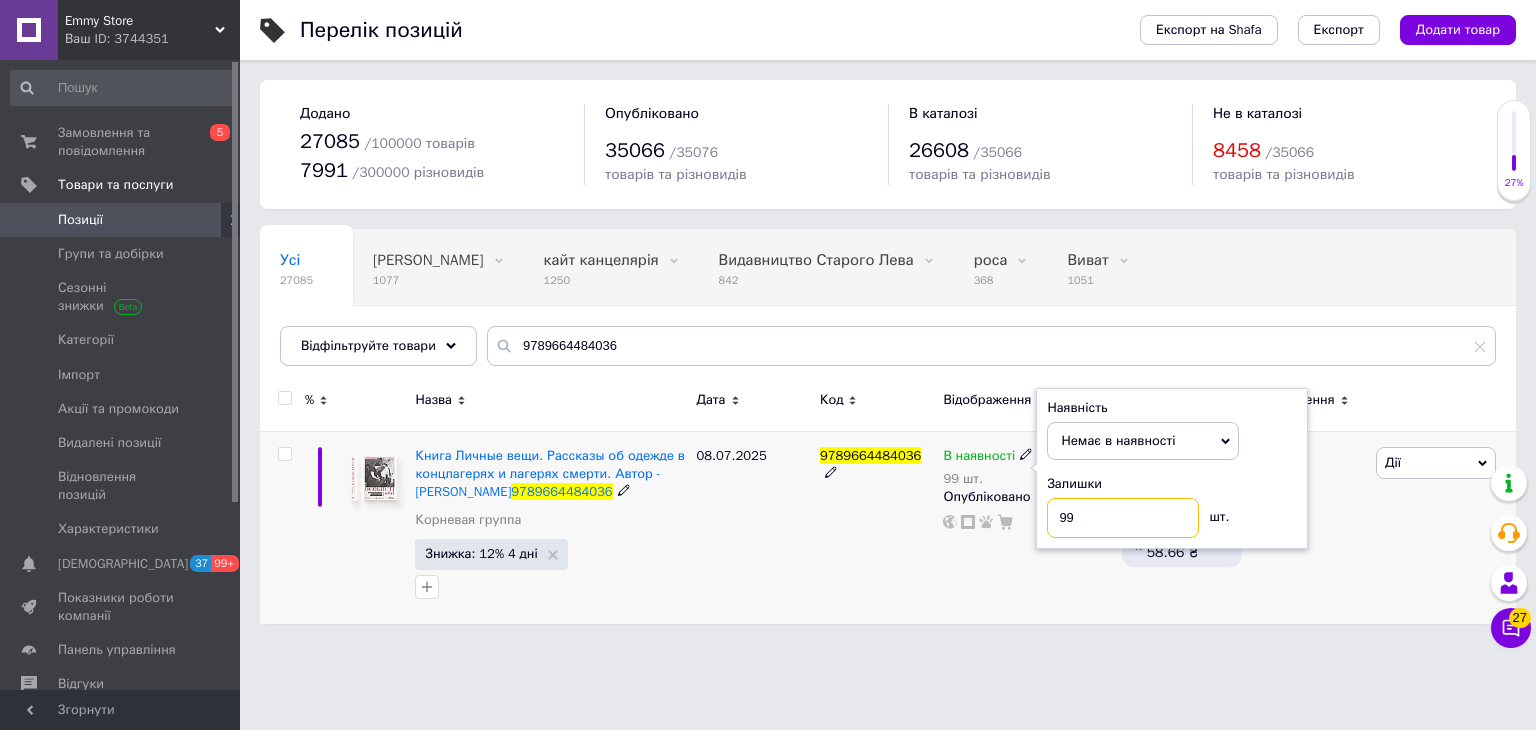 click on "99" at bounding box center [1123, 518] 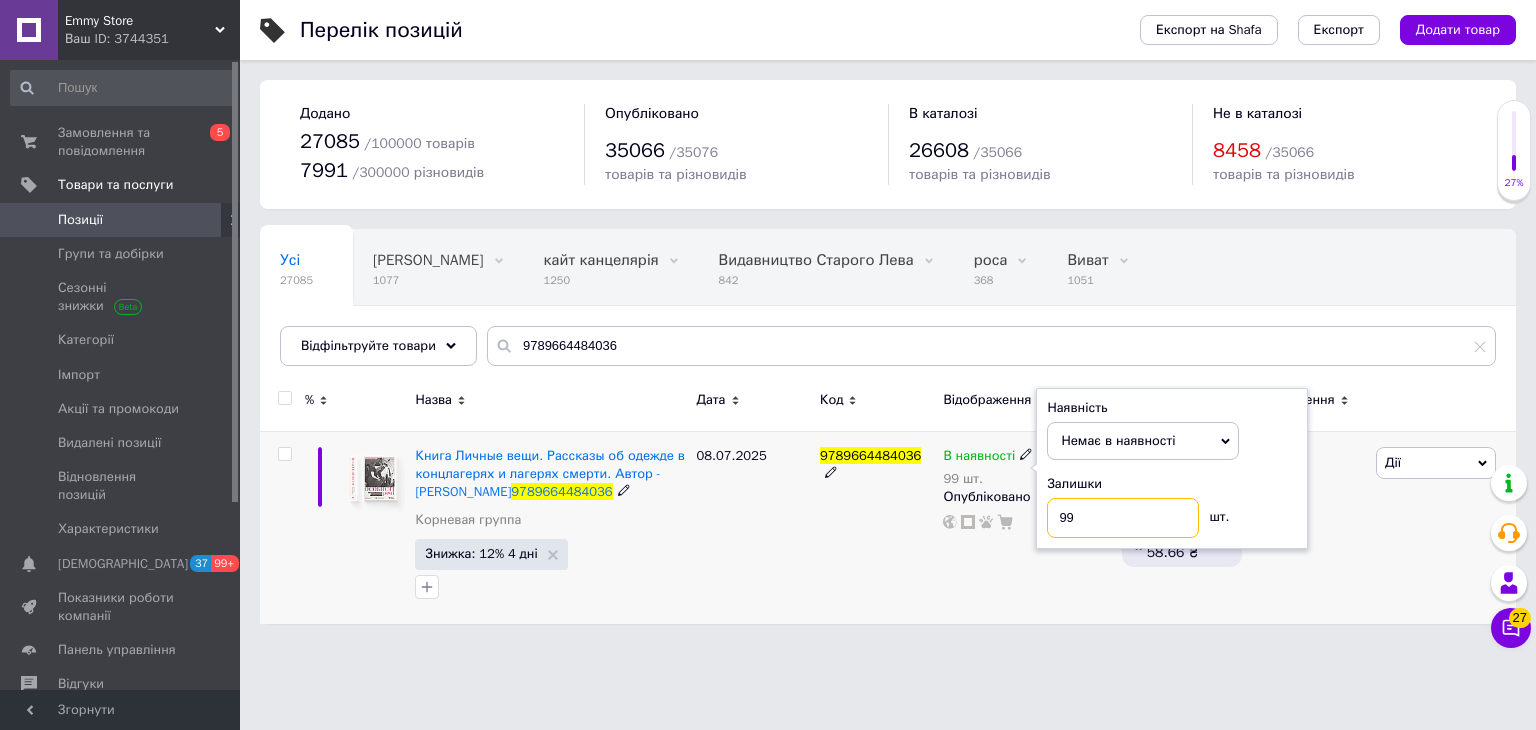 click on "99" at bounding box center (1123, 518) 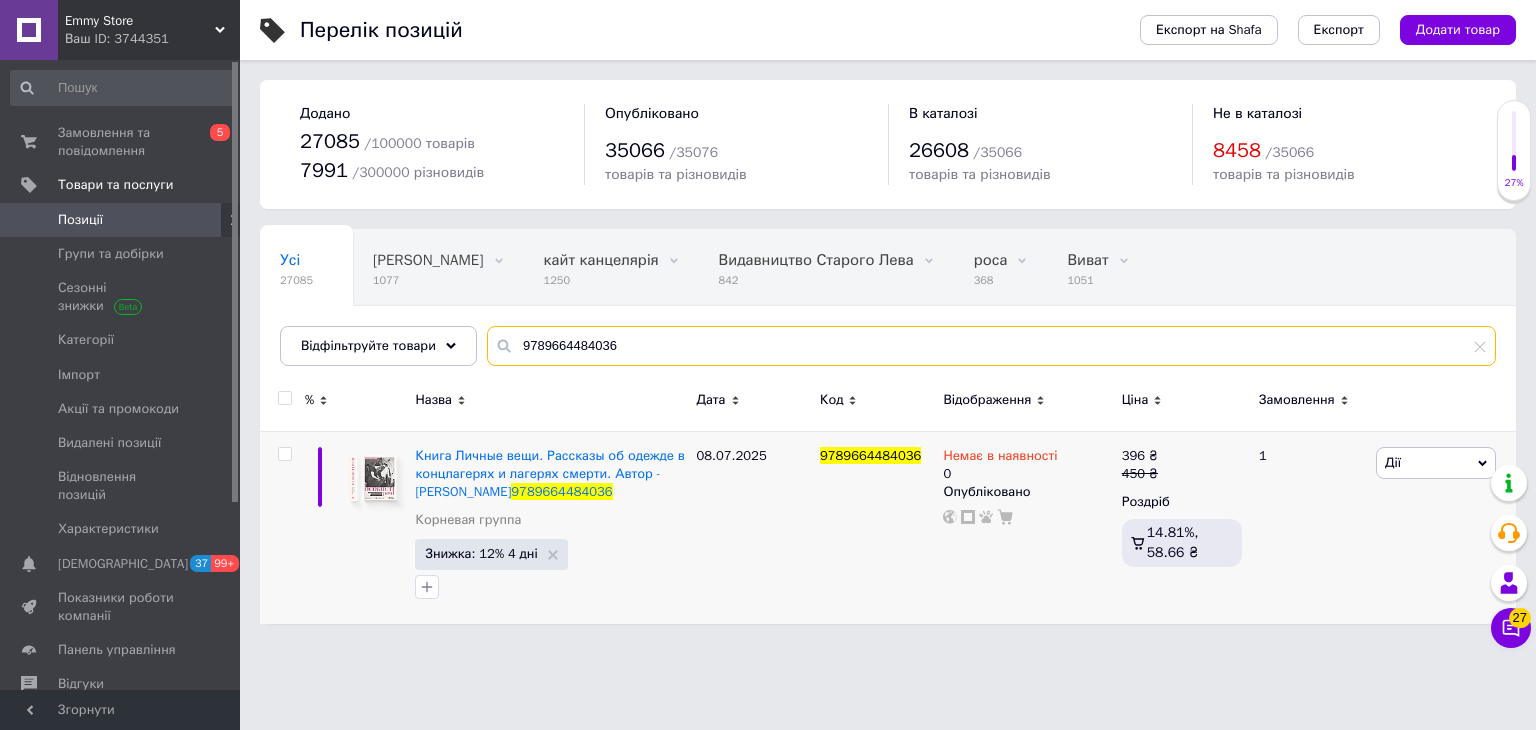 click on "9789664484036" at bounding box center [991, 346] 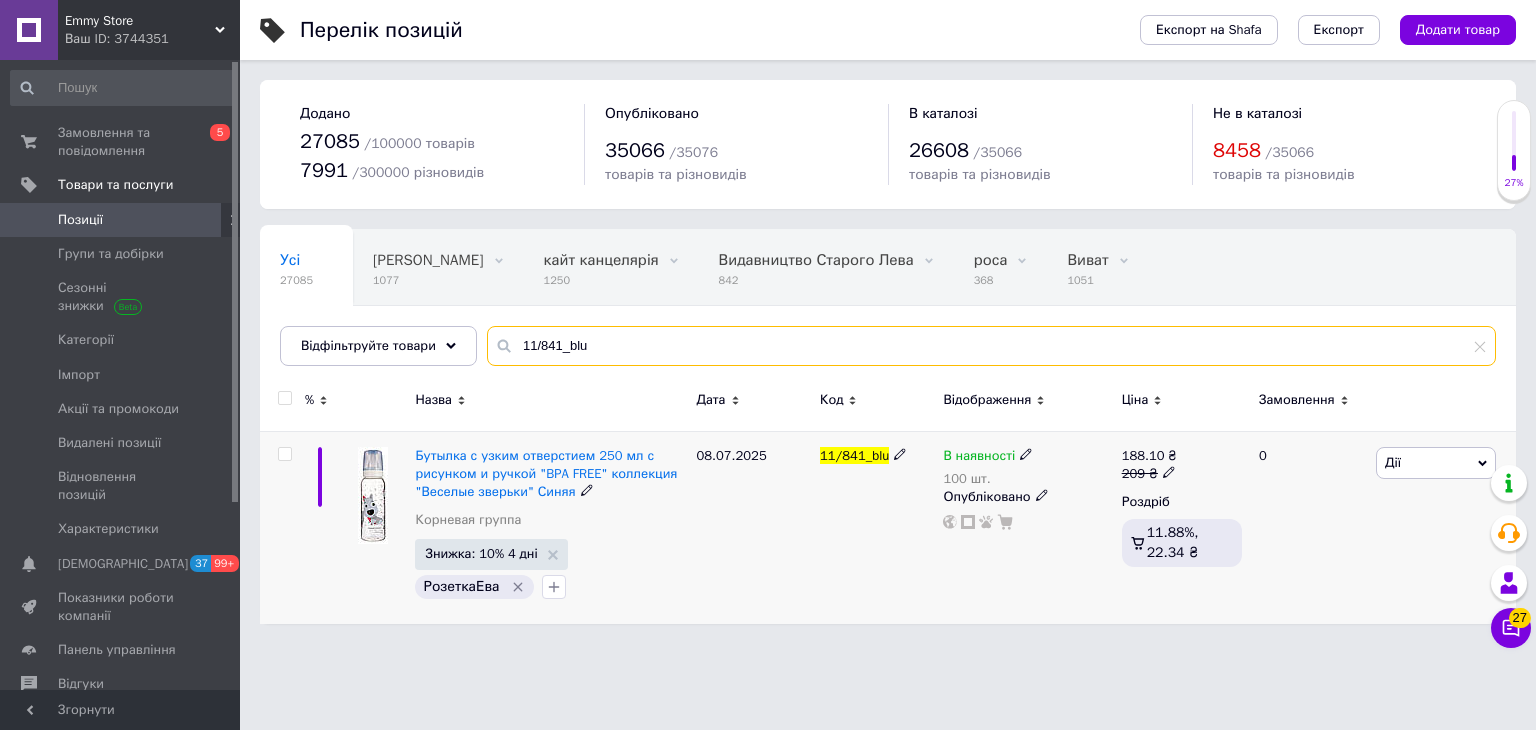 type on "11/841_blu" 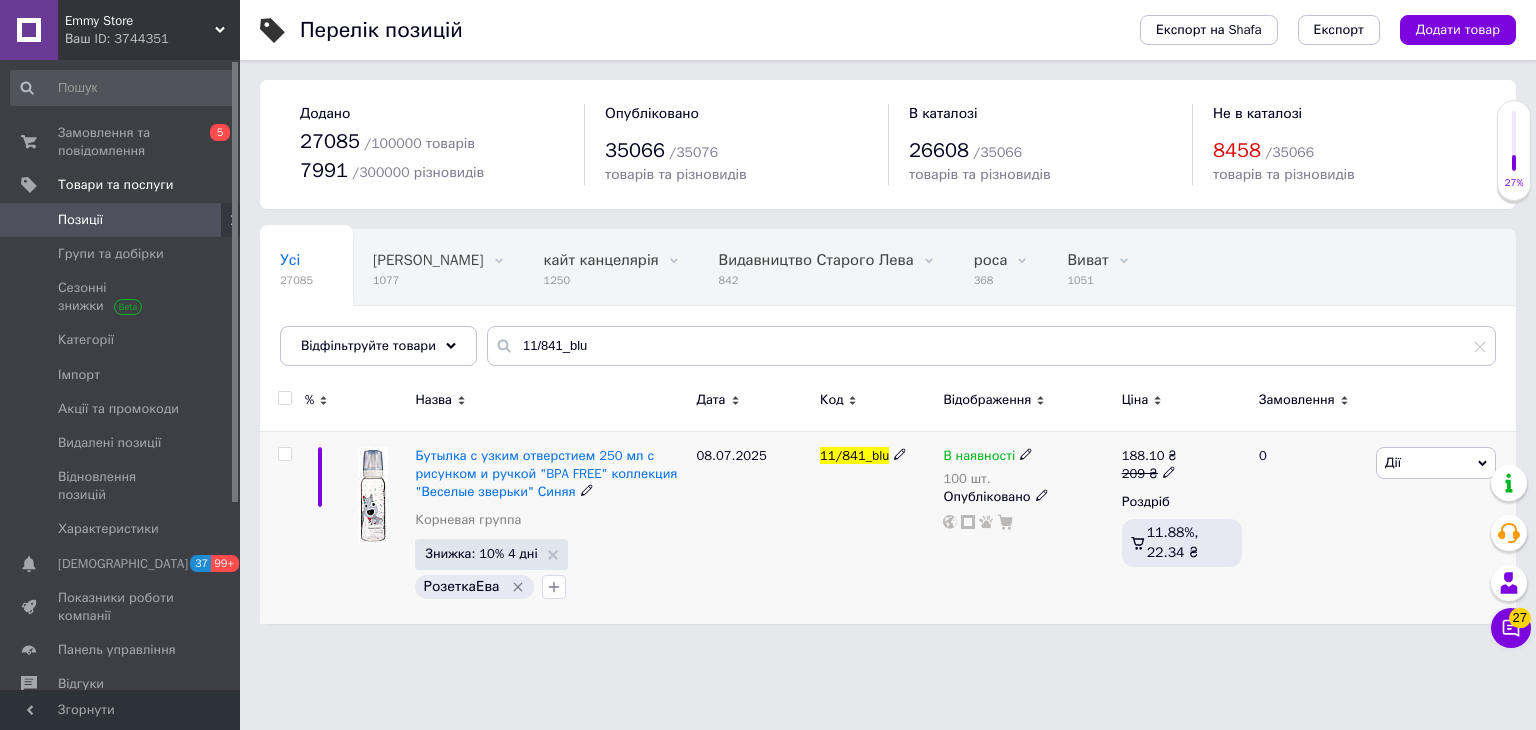 click on "В наявності 100 шт." at bounding box center [1027, 467] 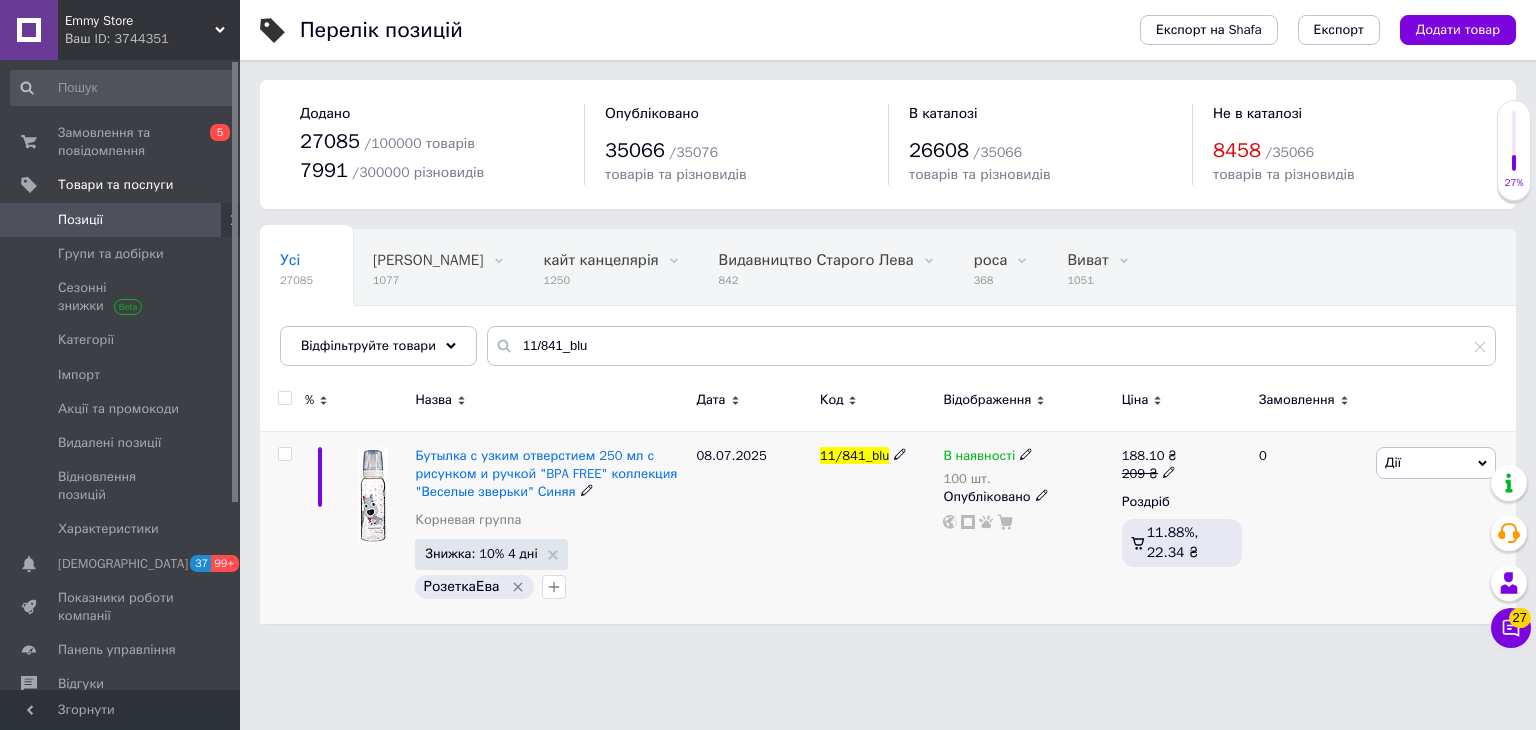 click 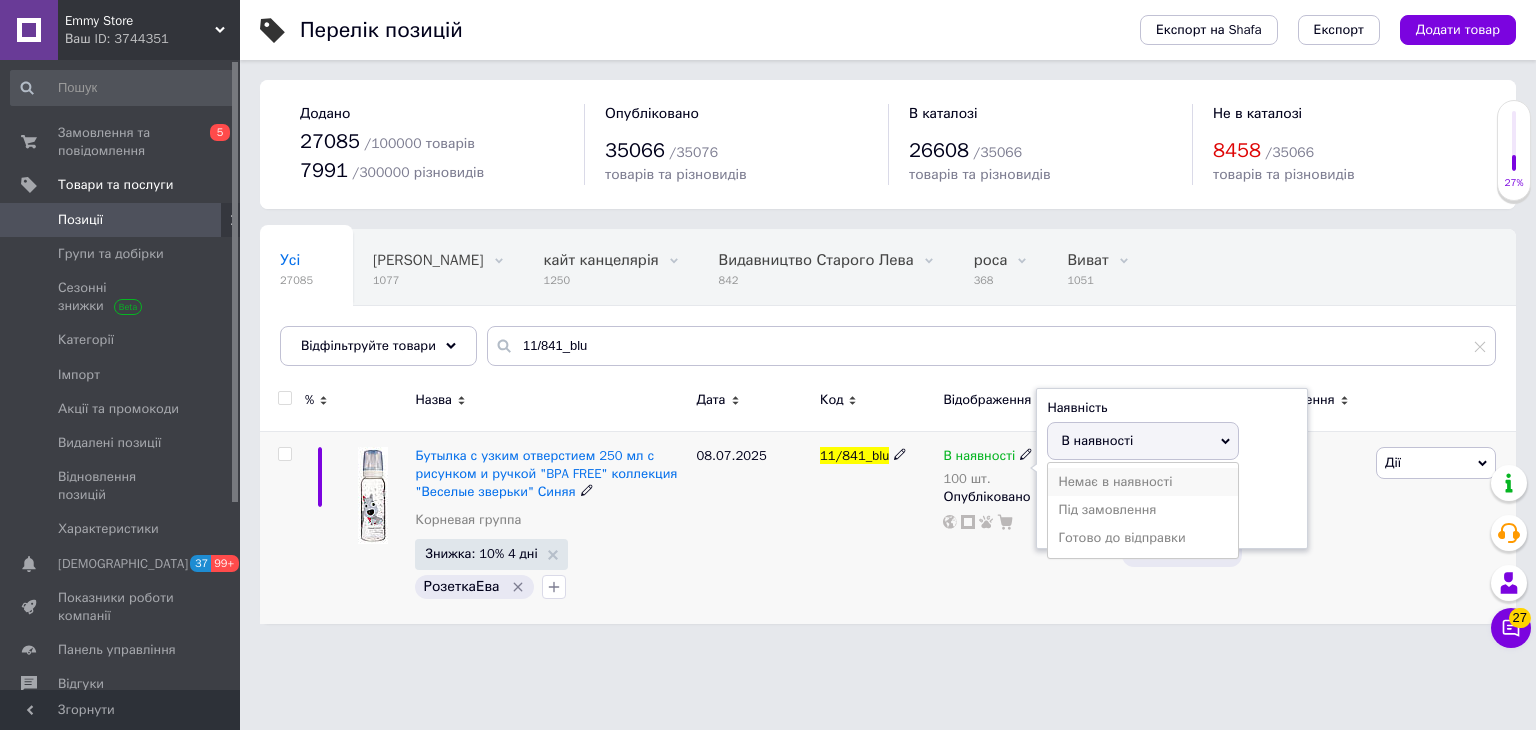 click on "Немає в наявності" at bounding box center (1143, 482) 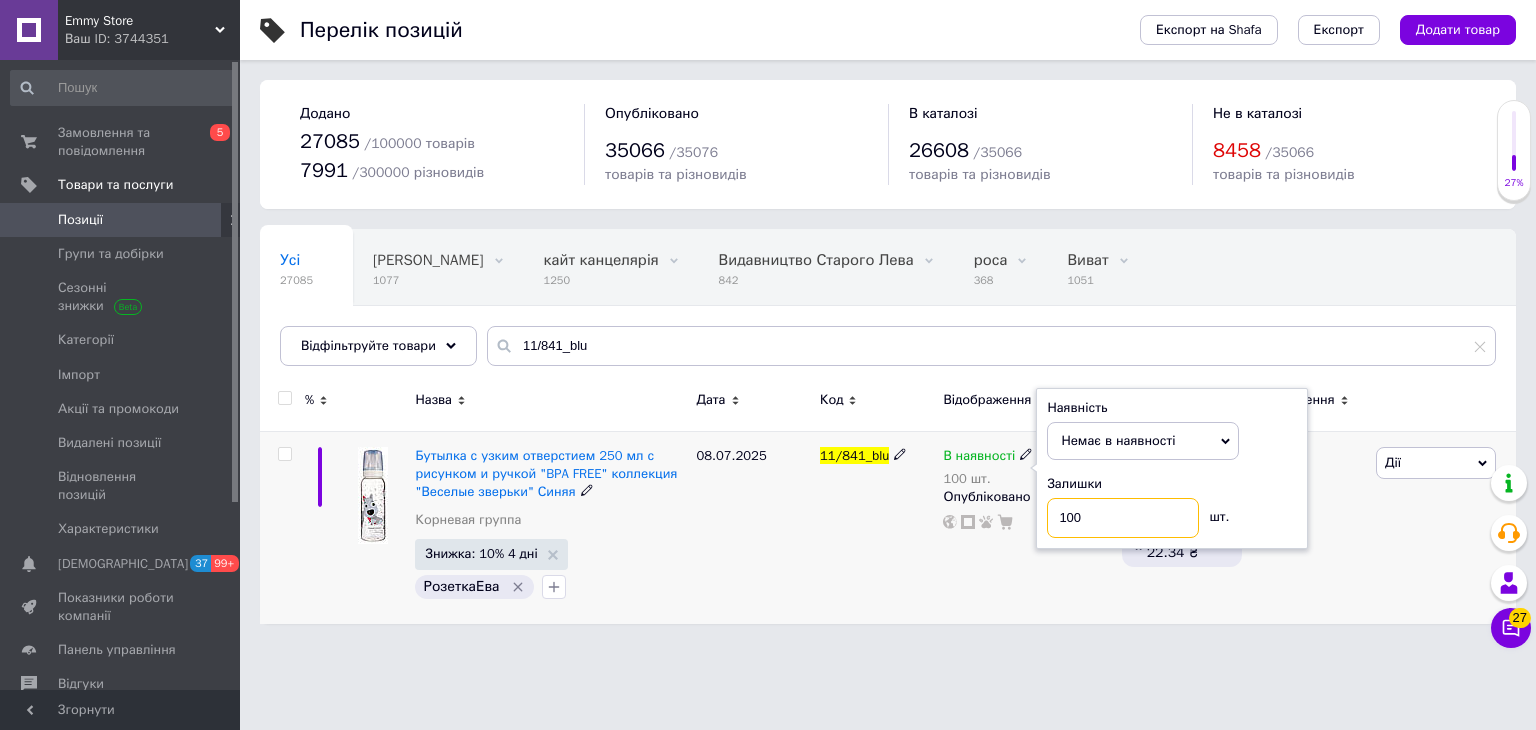 click on "100" at bounding box center (1123, 518) 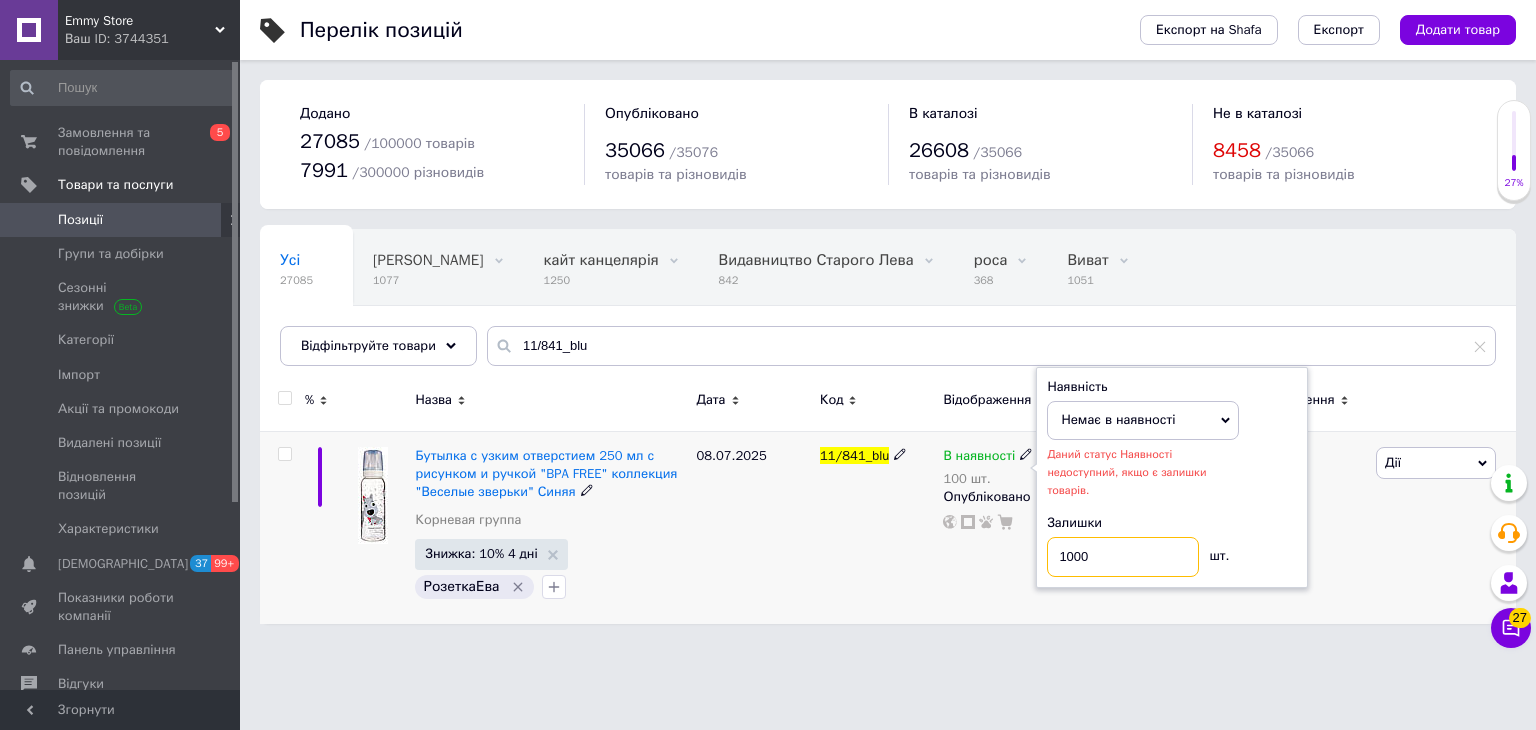 click on "1000" at bounding box center [1123, 557] 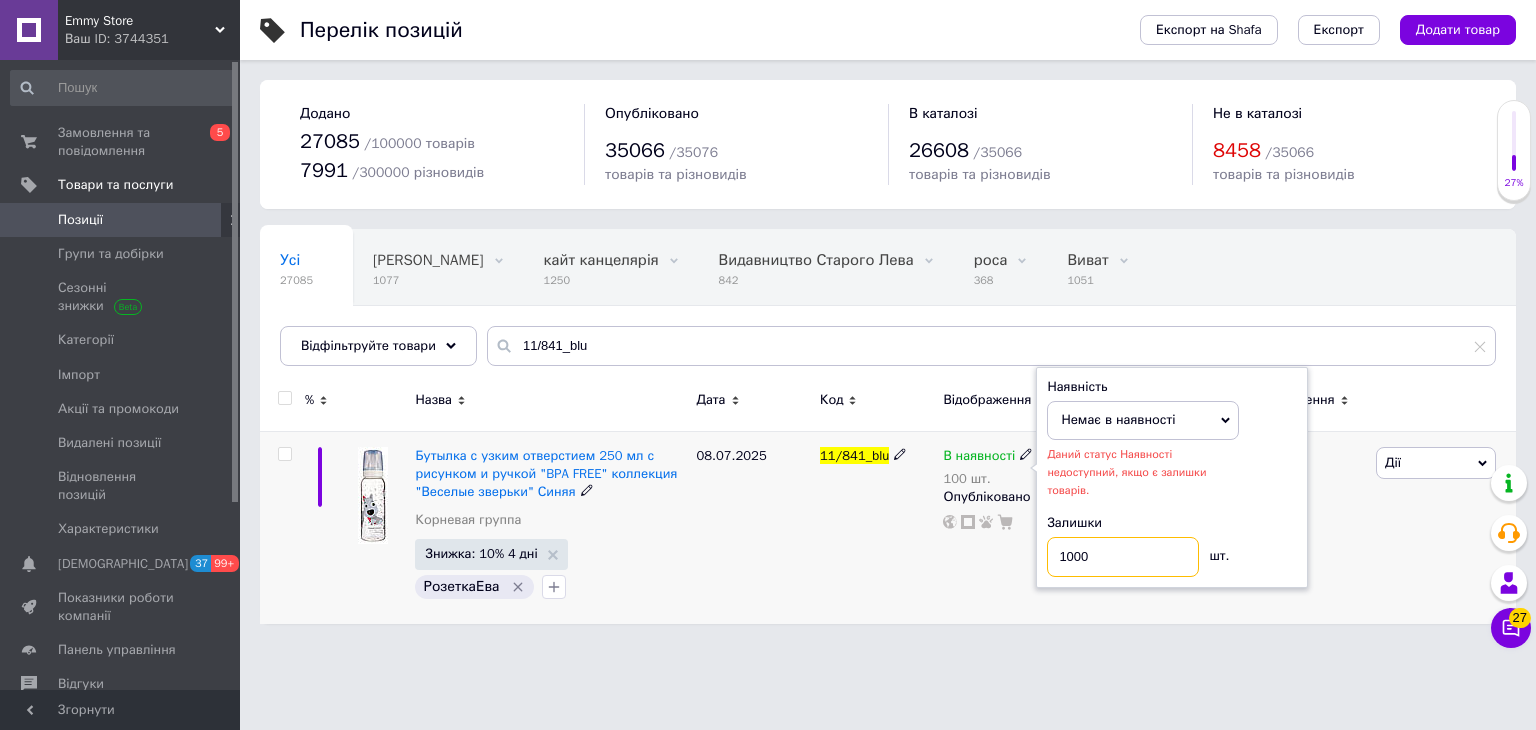 click on "1000" at bounding box center [1123, 557] 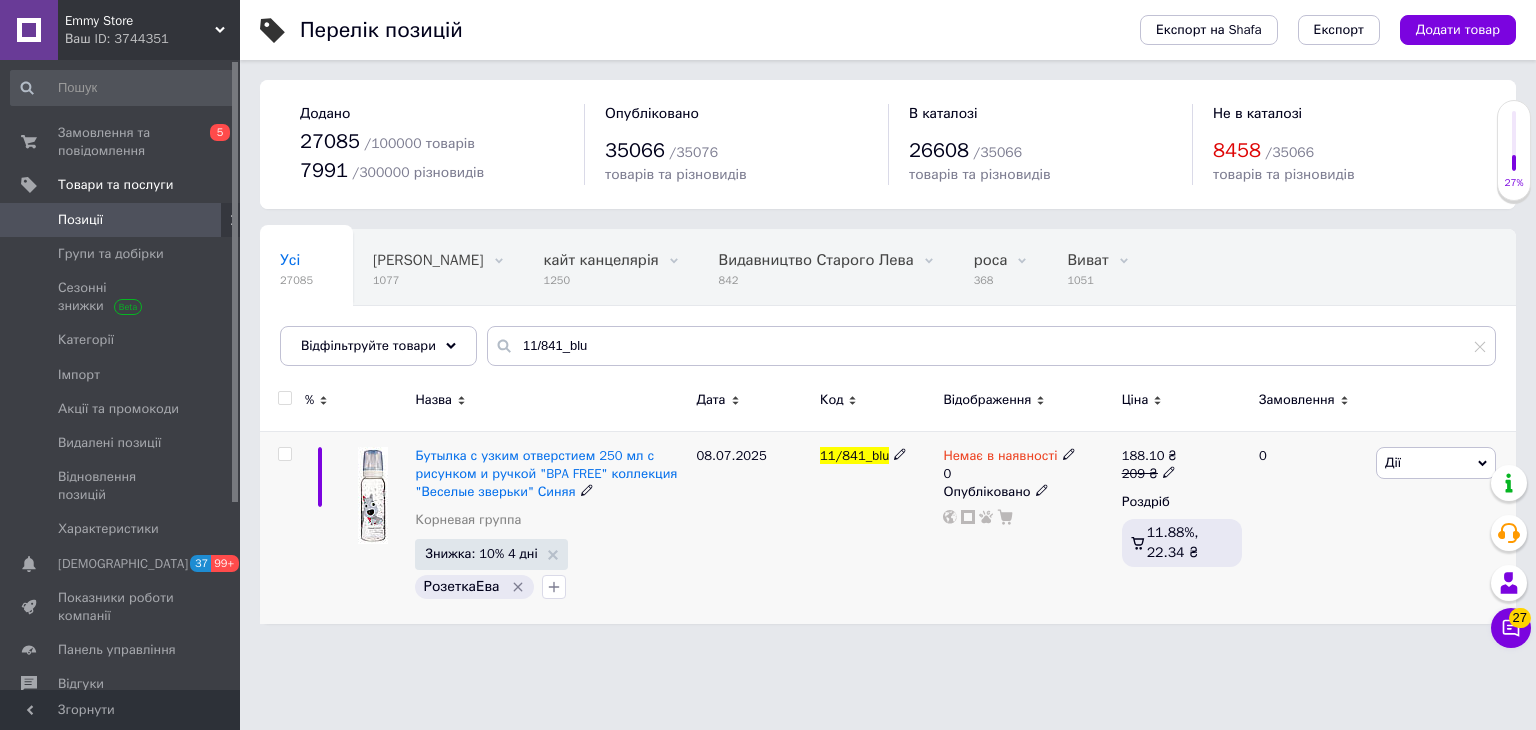 click on "Немає в наявності" at bounding box center (1009, 456) 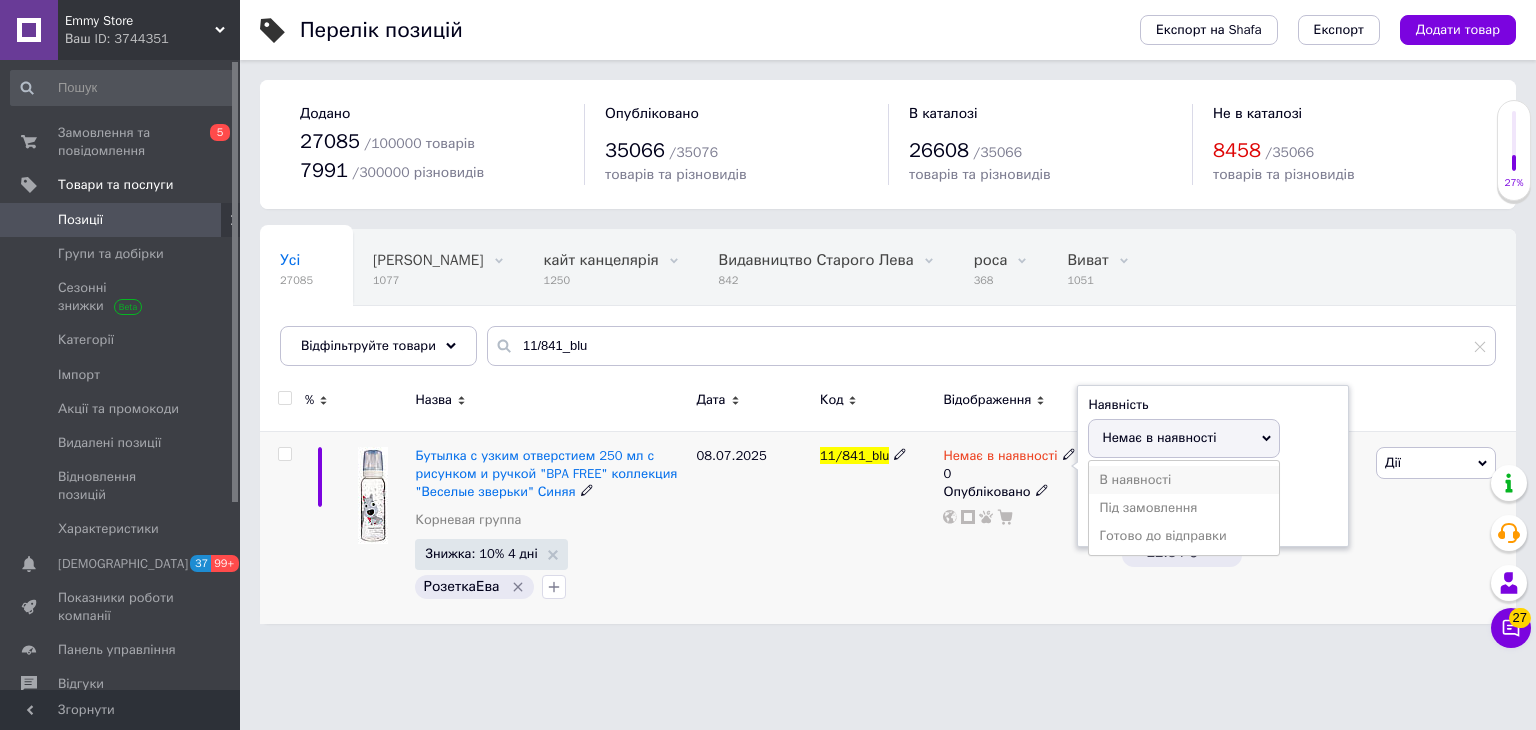 click on "В наявності" at bounding box center (1184, 480) 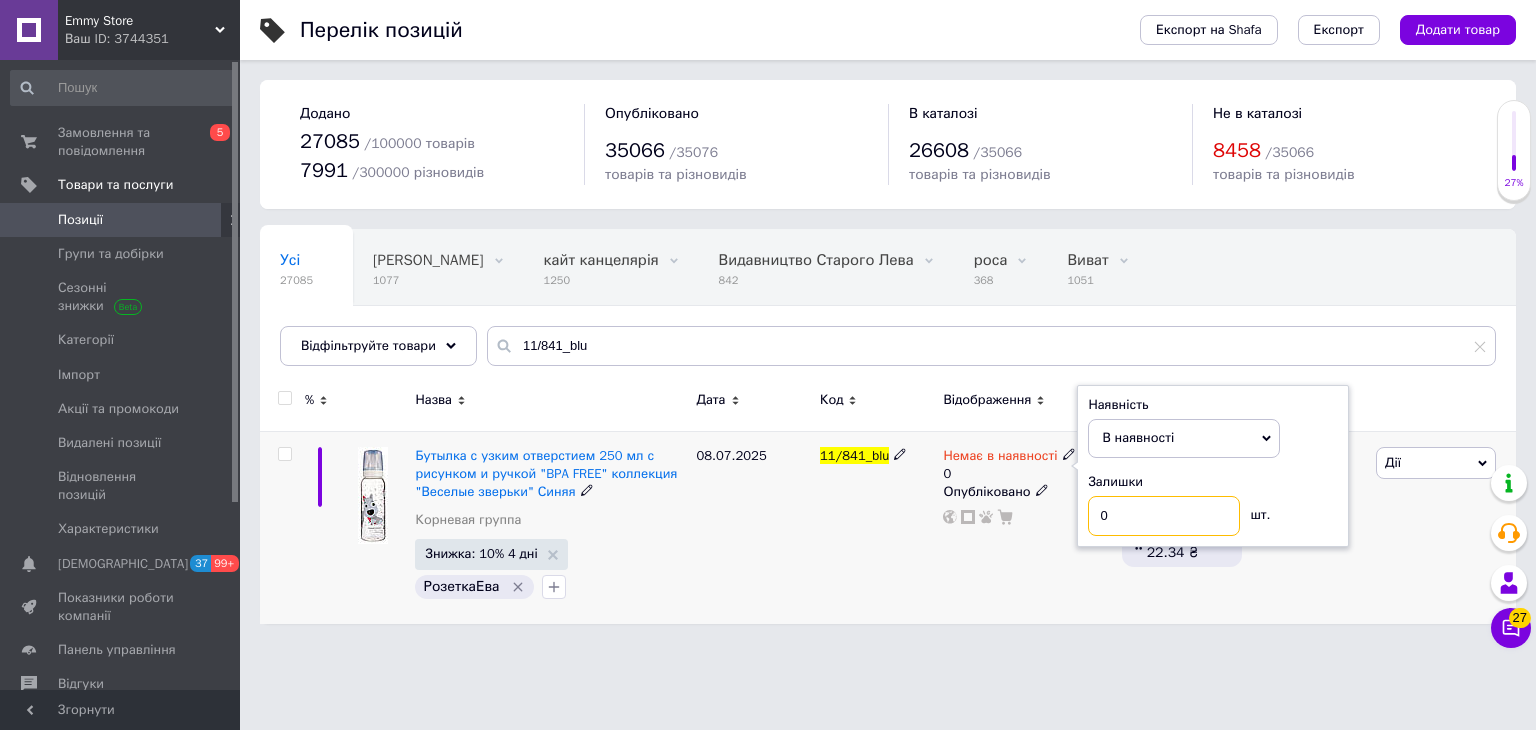 click on "0" at bounding box center (1164, 516) 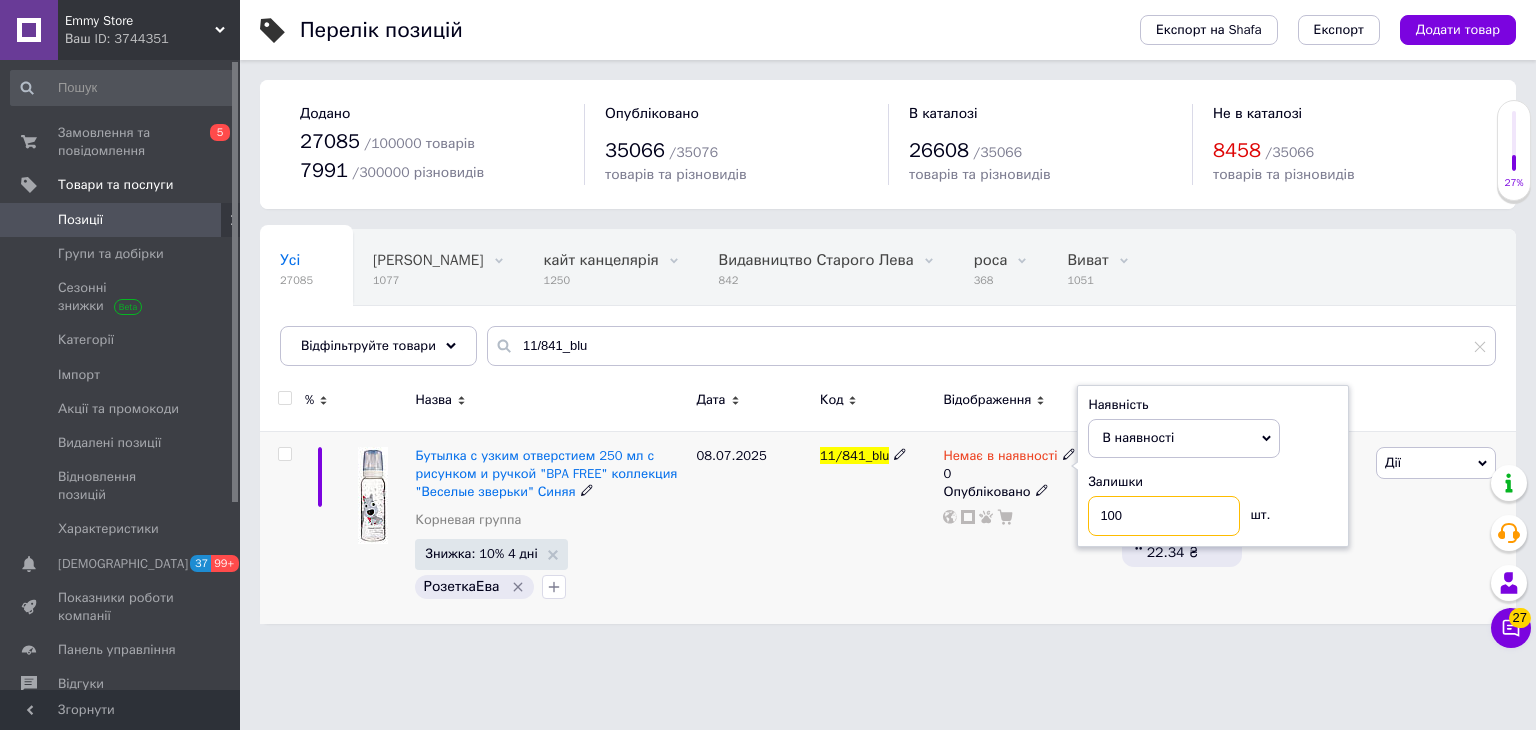 type on "1001" 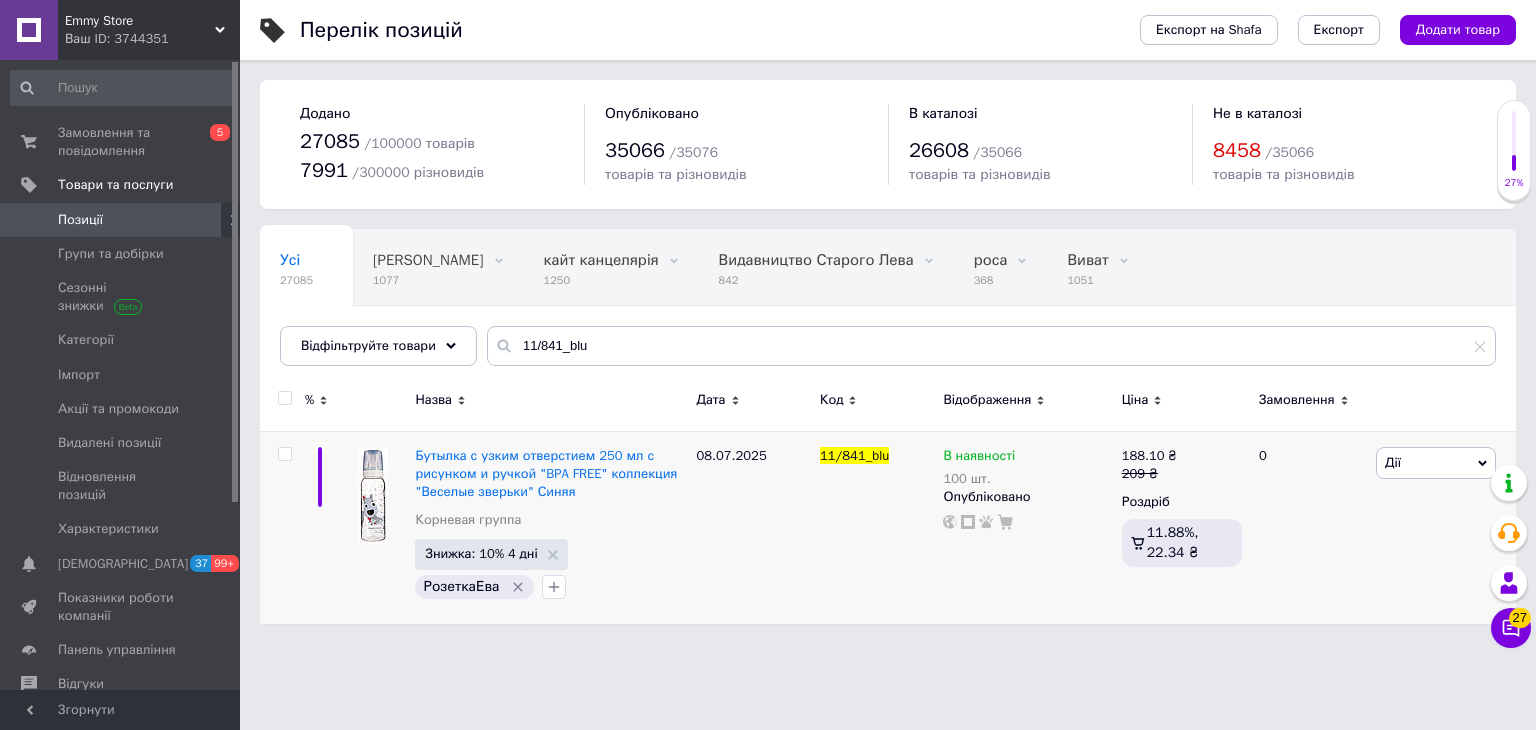 click on "Усі 27085 Новинки Ранок 1077 Видалити Редагувати кайт канцелярія 1250 Видалити Редагувати Видавництво Старого Лева 842 Видалити Редагувати роса 368 Видалити Редагувати Виват 1051 Видалити Редагувати [PERSON_NAME] 750 Видалити Редагувати Ok Відфільтровано...  Зберегти" at bounding box center [888, 307] 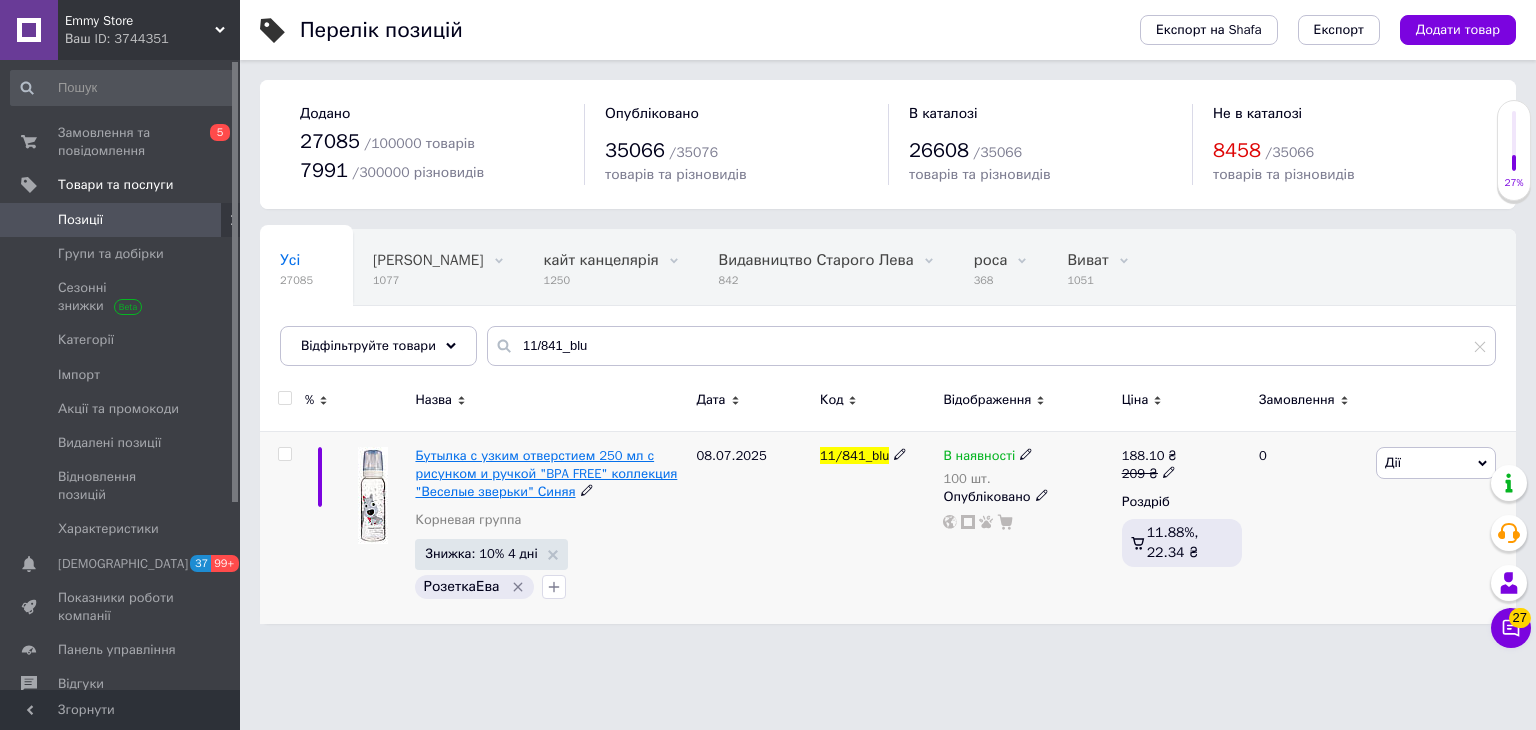 click on "Бутылка с узким отверстием 250 мл с рисунком и ручкой "BPA FREE" коллекция "Веселые зверьки" Синяя" at bounding box center (546, 473) 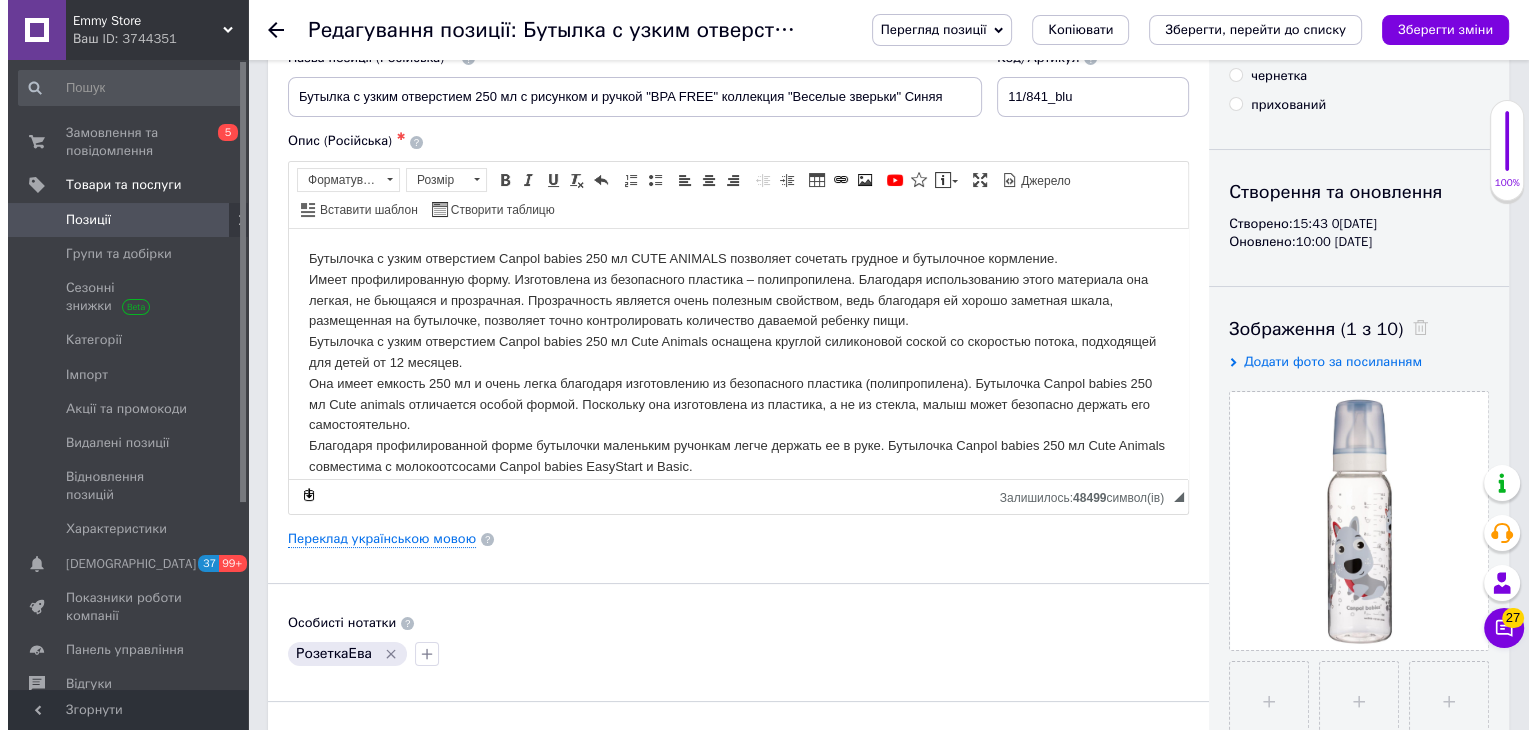 scroll, scrollTop: 107, scrollLeft: 0, axis: vertical 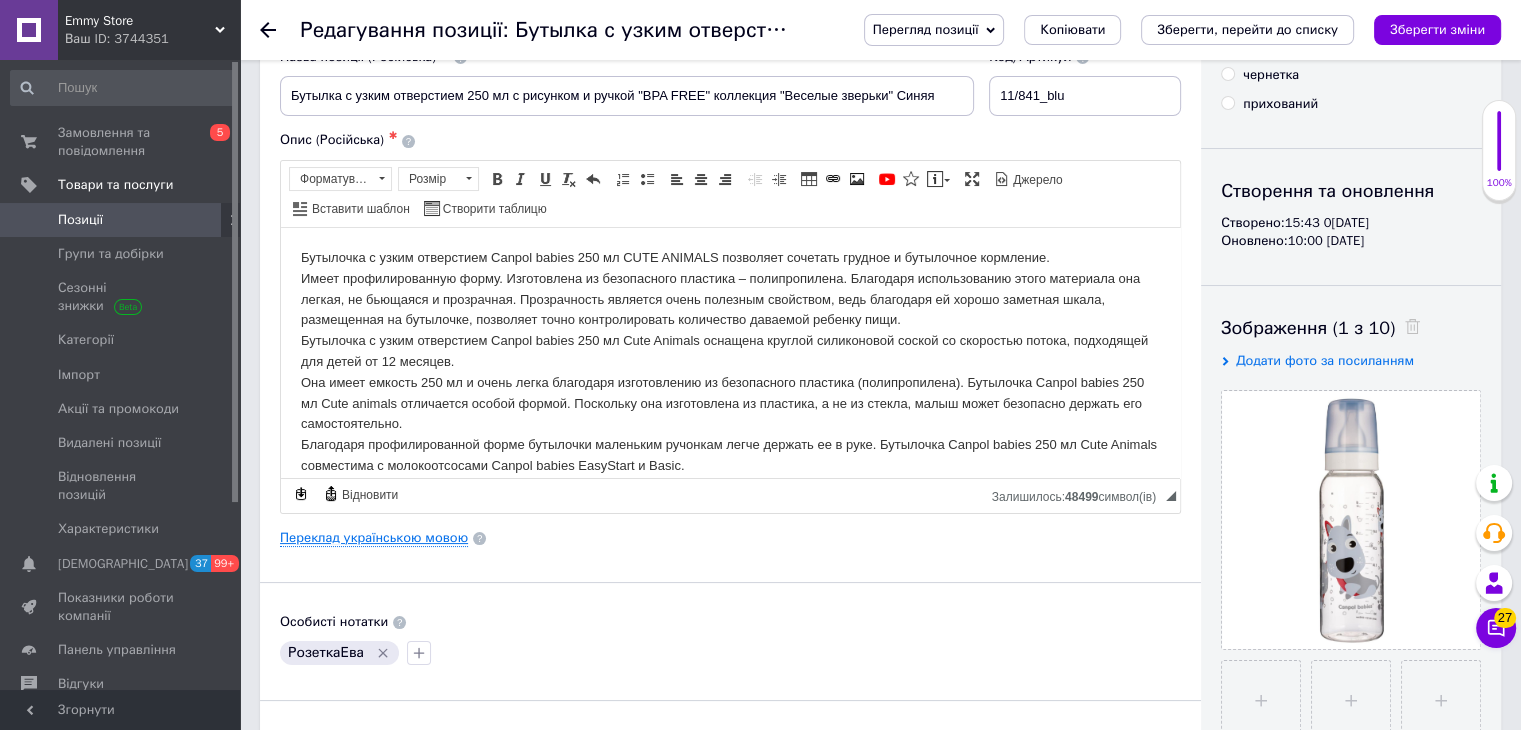 click on "Переклад українською мовою" at bounding box center [374, 538] 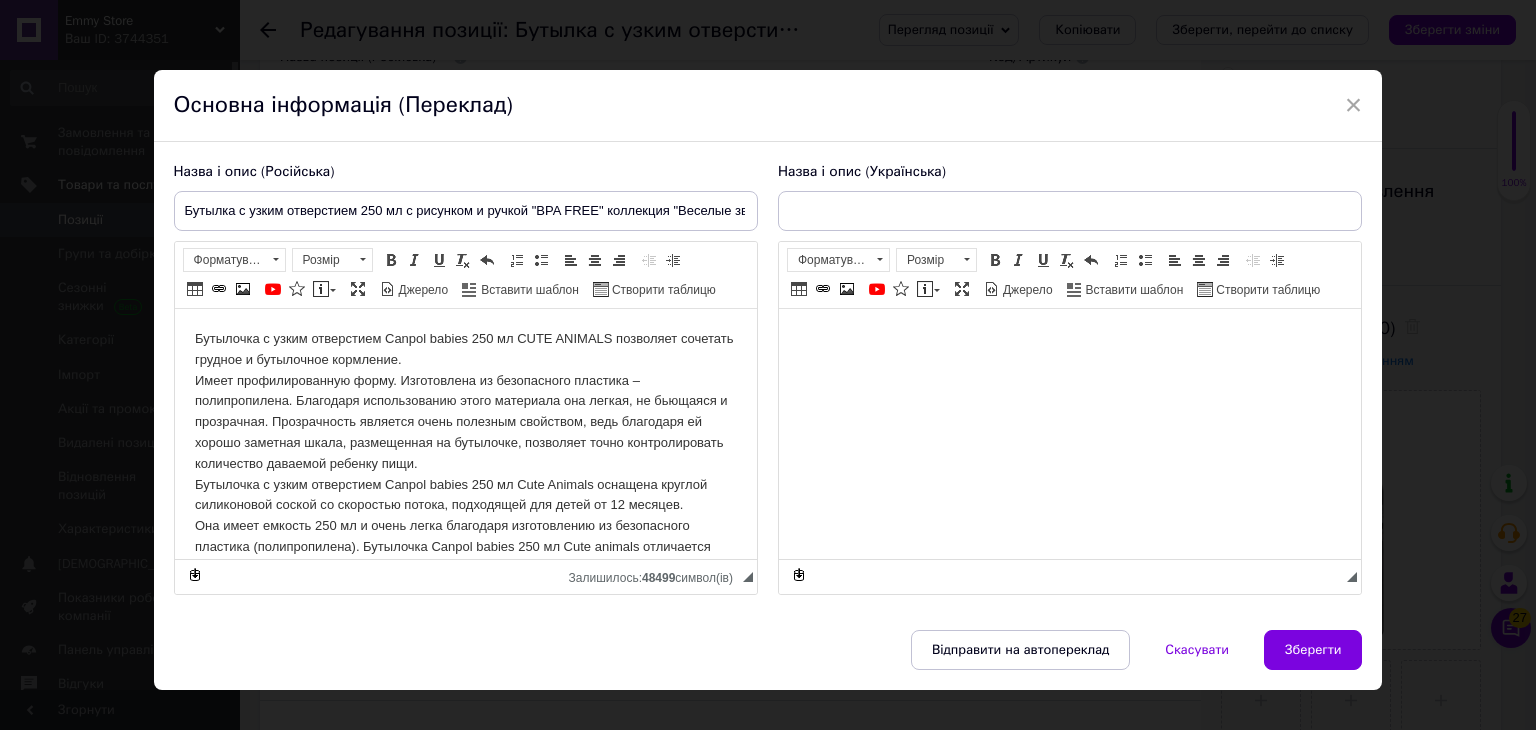 scroll, scrollTop: 0, scrollLeft: 0, axis: both 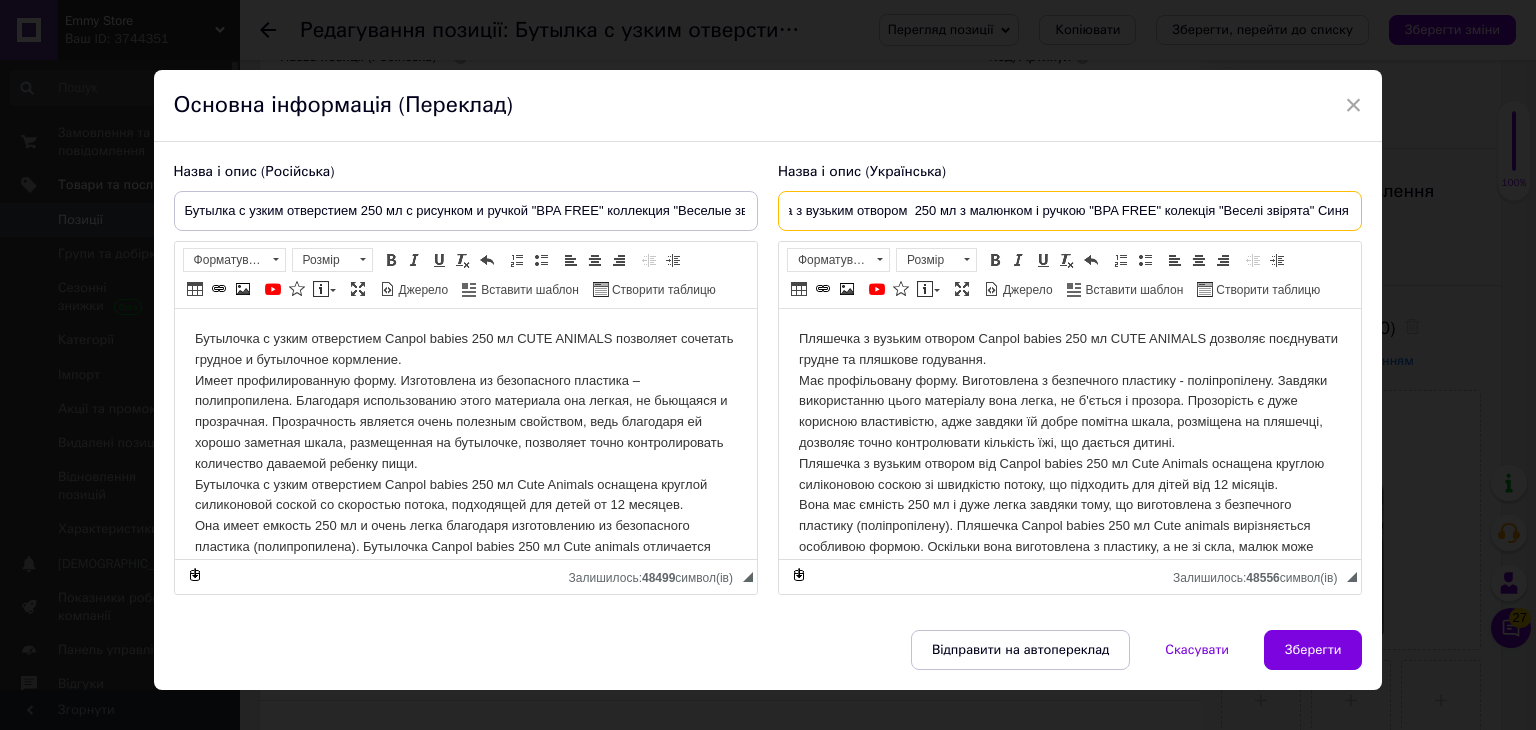 drag, startPoint x: 1280, startPoint y: 211, endPoint x: 1433, endPoint y: 197, distance: 153.63919 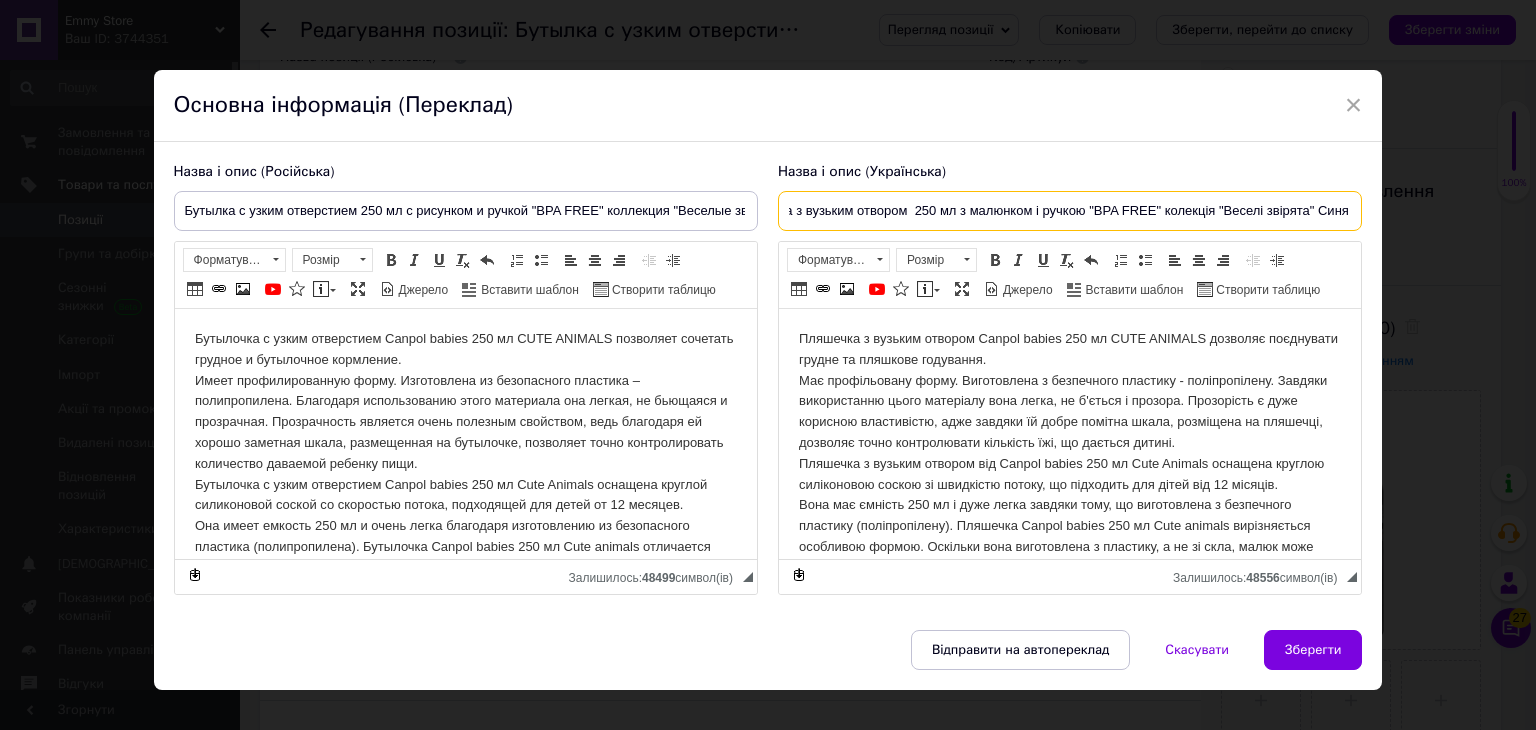 scroll, scrollTop: 0, scrollLeft: 0, axis: both 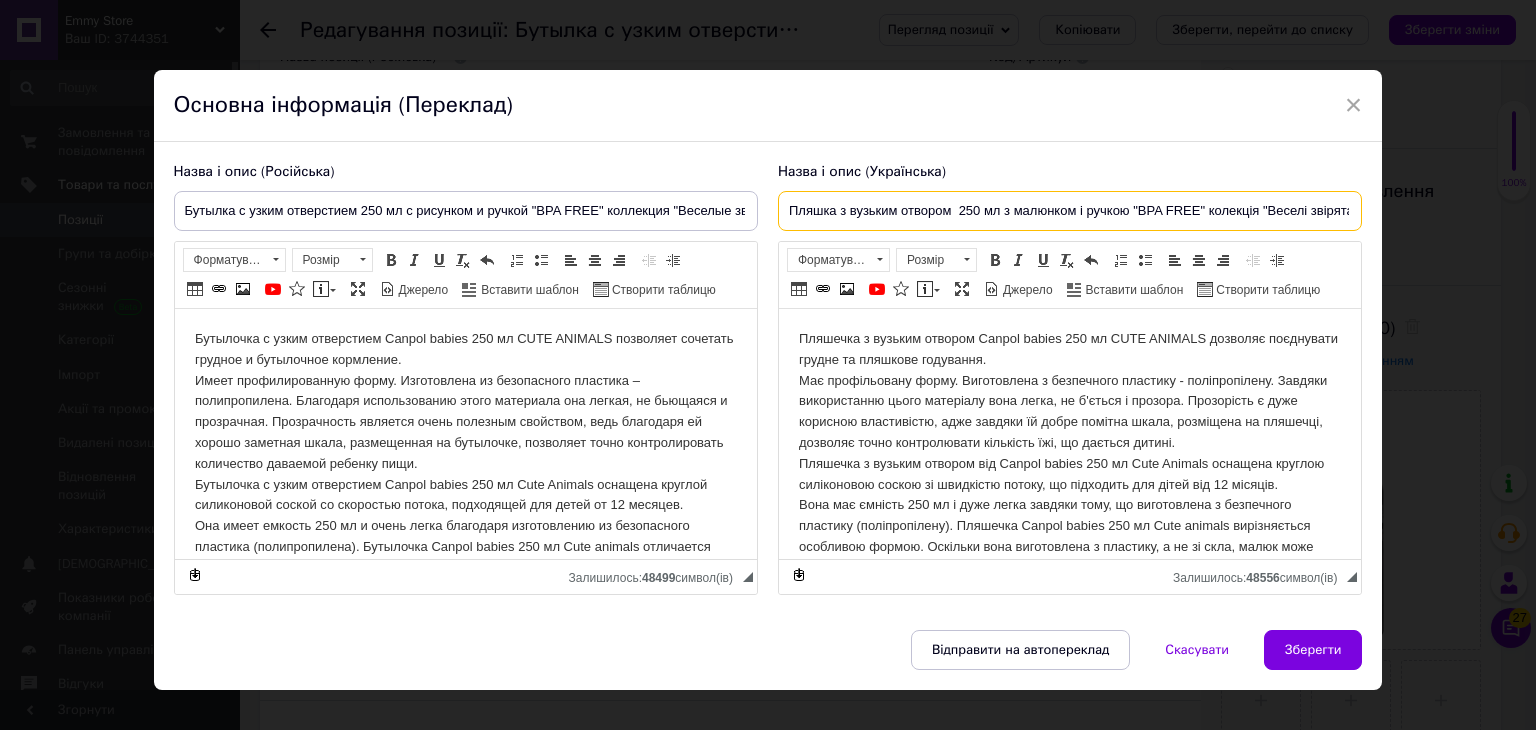 drag, startPoint x: 1310, startPoint y: 213, endPoint x: 755, endPoint y: 201, distance: 555.1297 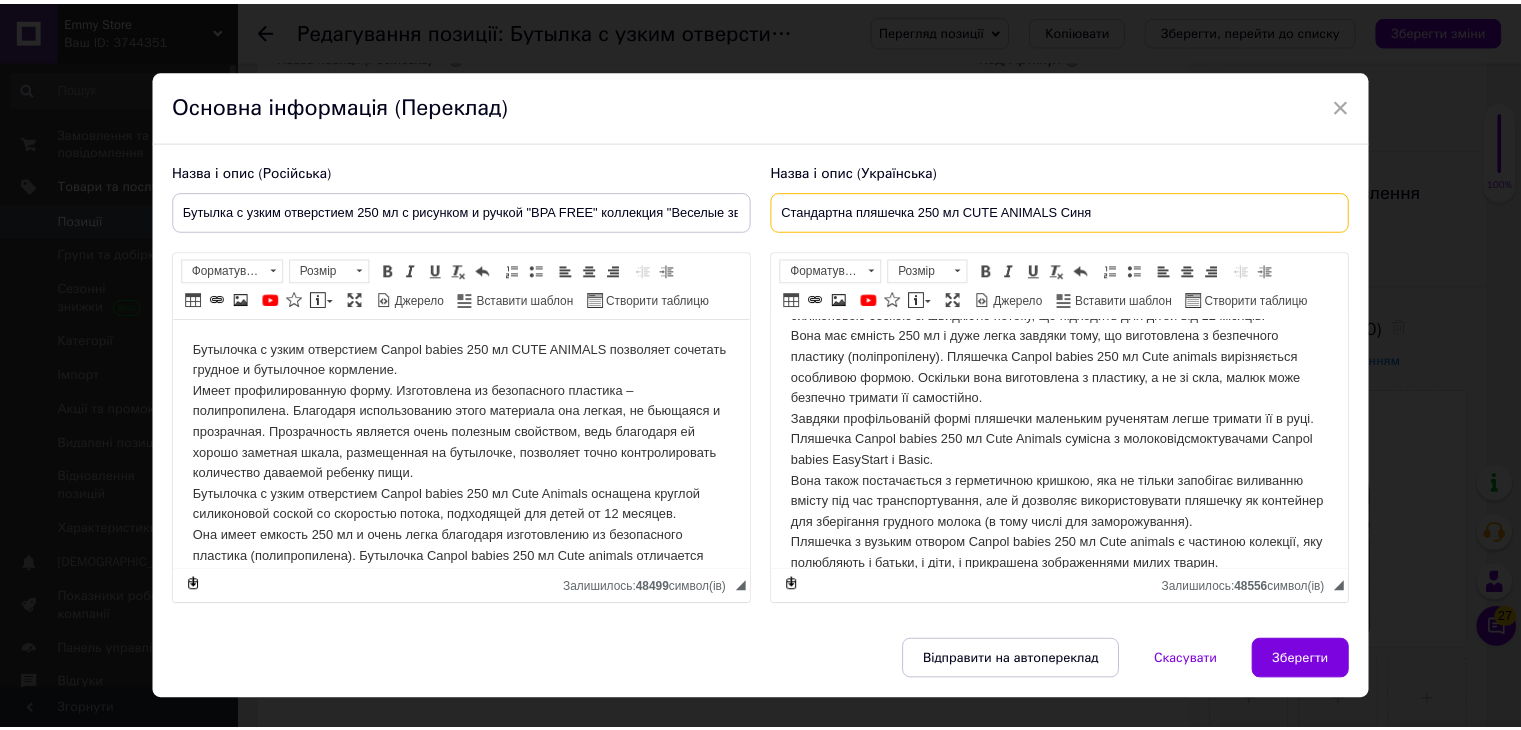 scroll, scrollTop: 226, scrollLeft: 0, axis: vertical 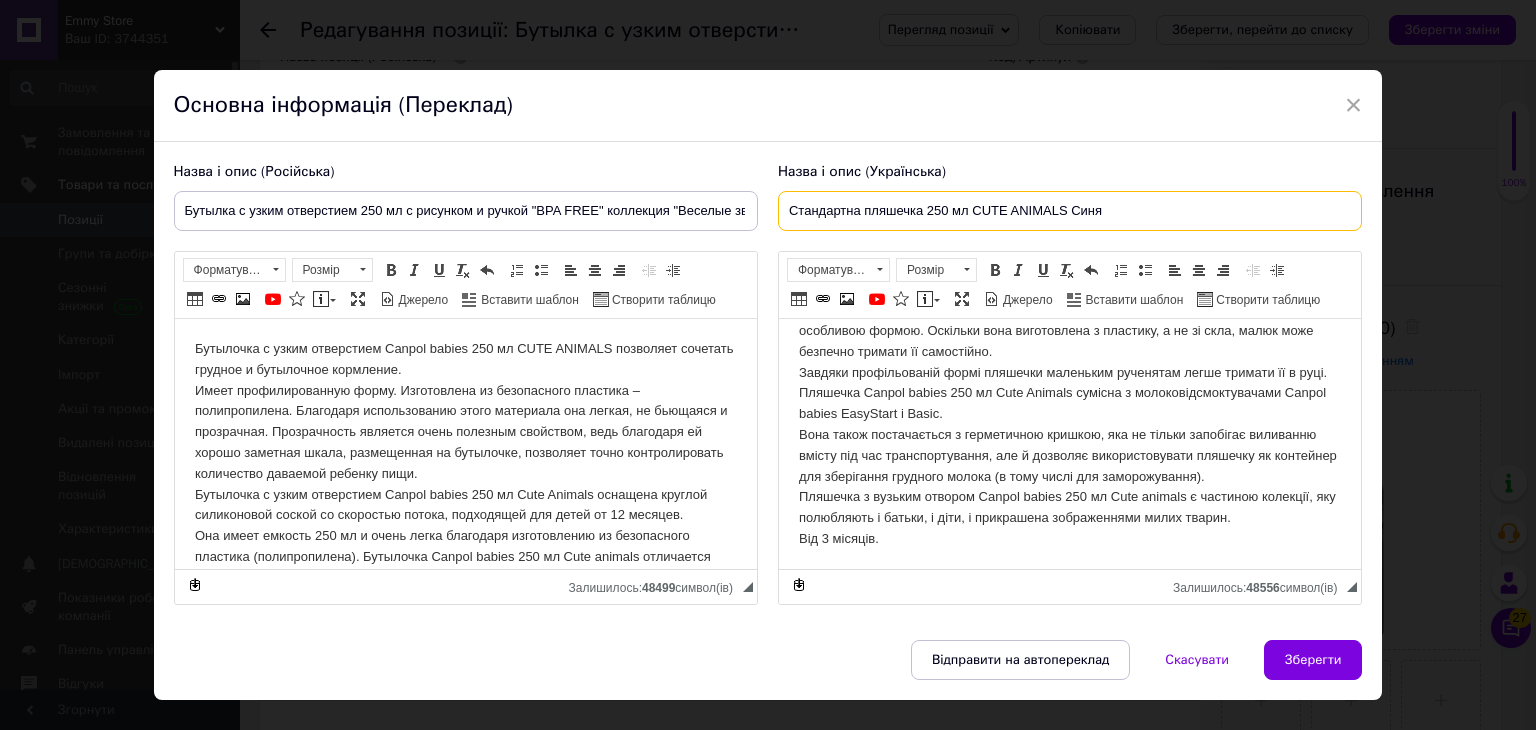 type on "Стандартна пляшечка 250 мл CUTE ANIMALS Синя" 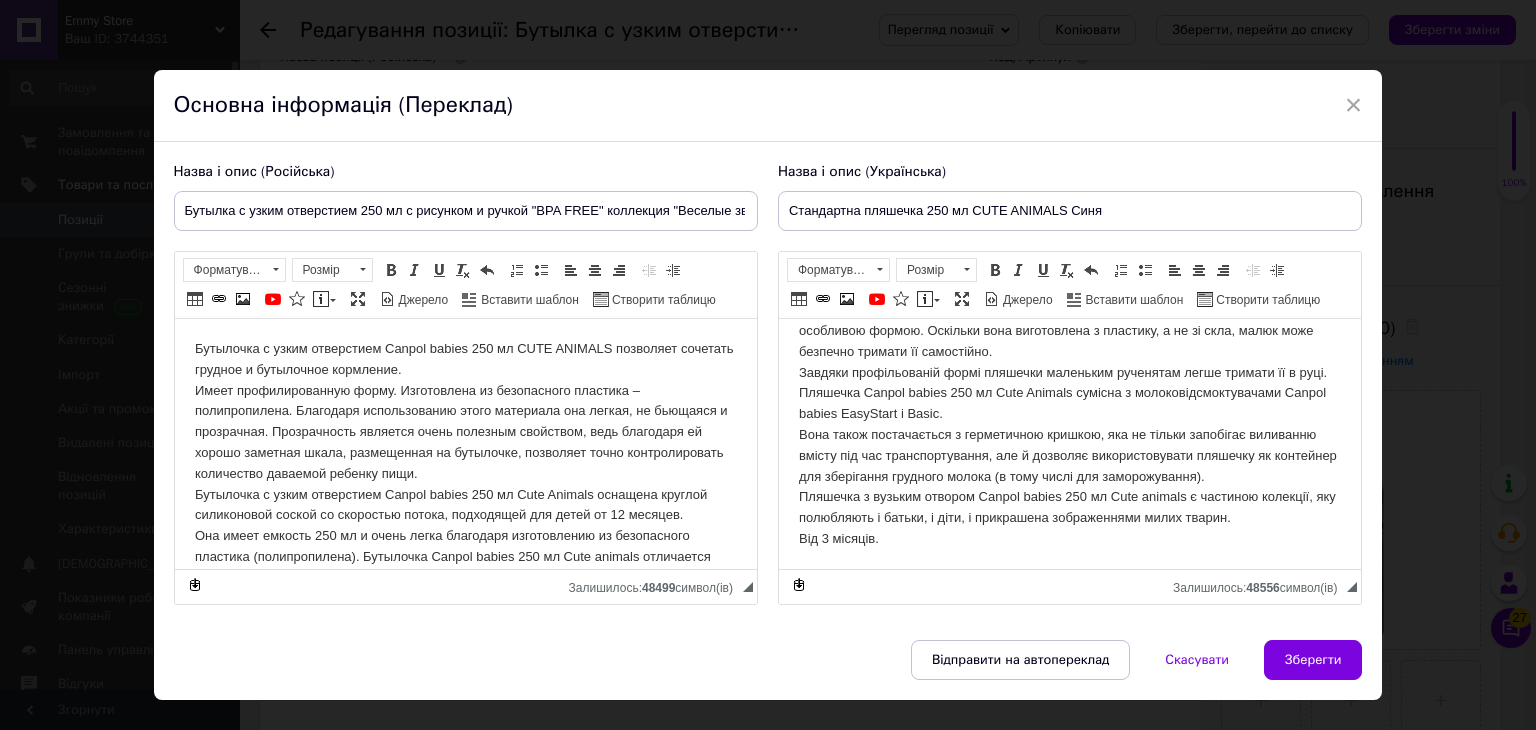 click on "Назва і опис (Українська) Стандартна пляшечка 250 мл CUTE ANIMALS Синя Пляшечка з вузьким отвором Canpol babies 250 мл CUTE ANIMALS дозволяє поєднувати грудне та пляшкове годування.
Має профільовану форму. Виготовлена з безпечного пластику - поліпропілену. Завдяки використанню цього матеріалу вона легка, не б'ється і прозора. Прозорість є дуже корисною властивістю, адже завдяки їй добре помітна шкала, розміщена на пляшечці, дозволяє точно контролювати кількість їжі, що дається дитині.
Від 3 місяців. Розширений текстовий редактор, 7FBBE6D7-DFD4-47CD-8B5A-715F10EA5300 Форматування Розмір" at bounding box center [1070, 384] 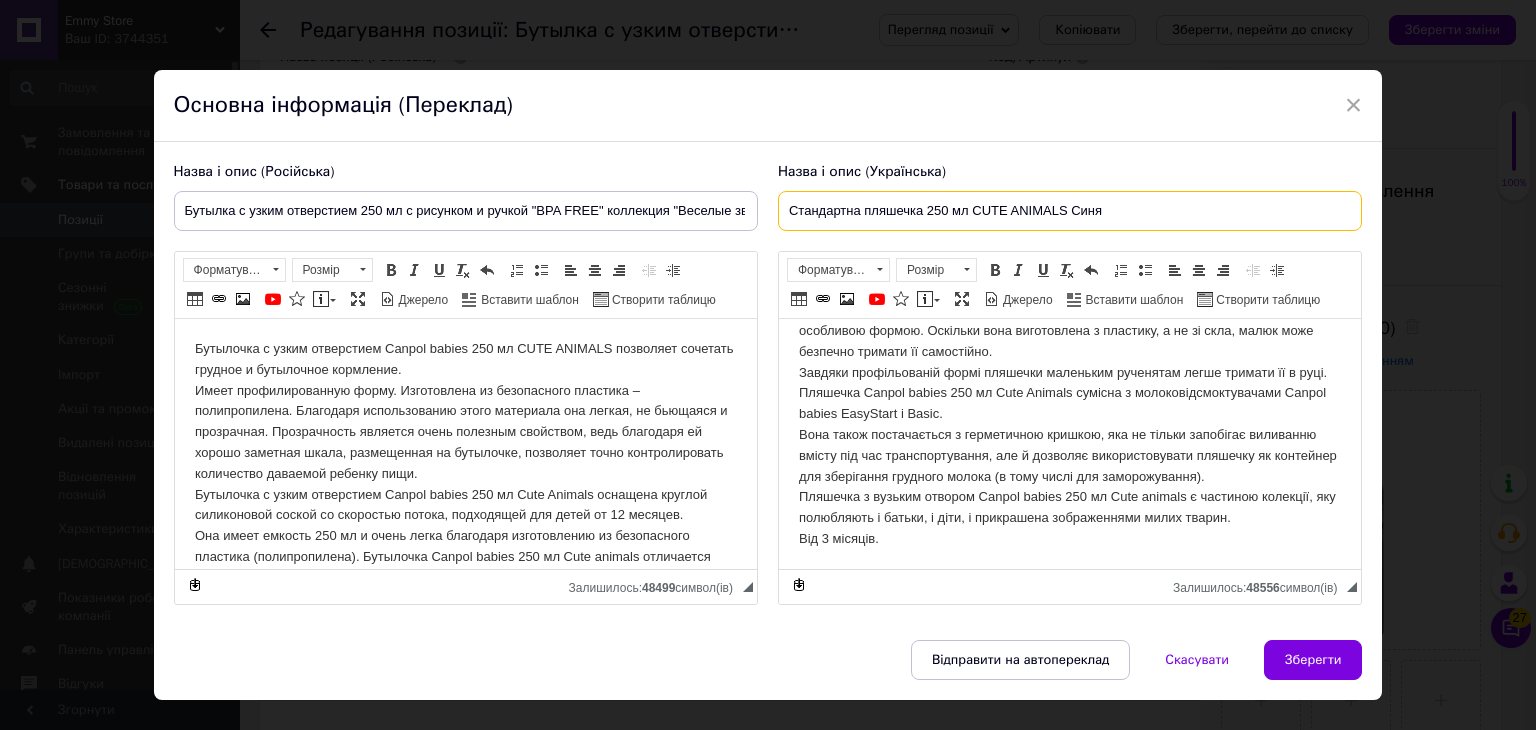 click on "Стандартна пляшечка 250 мл CUTE ANIMALS Синя" at bounding box center [1070, 211] 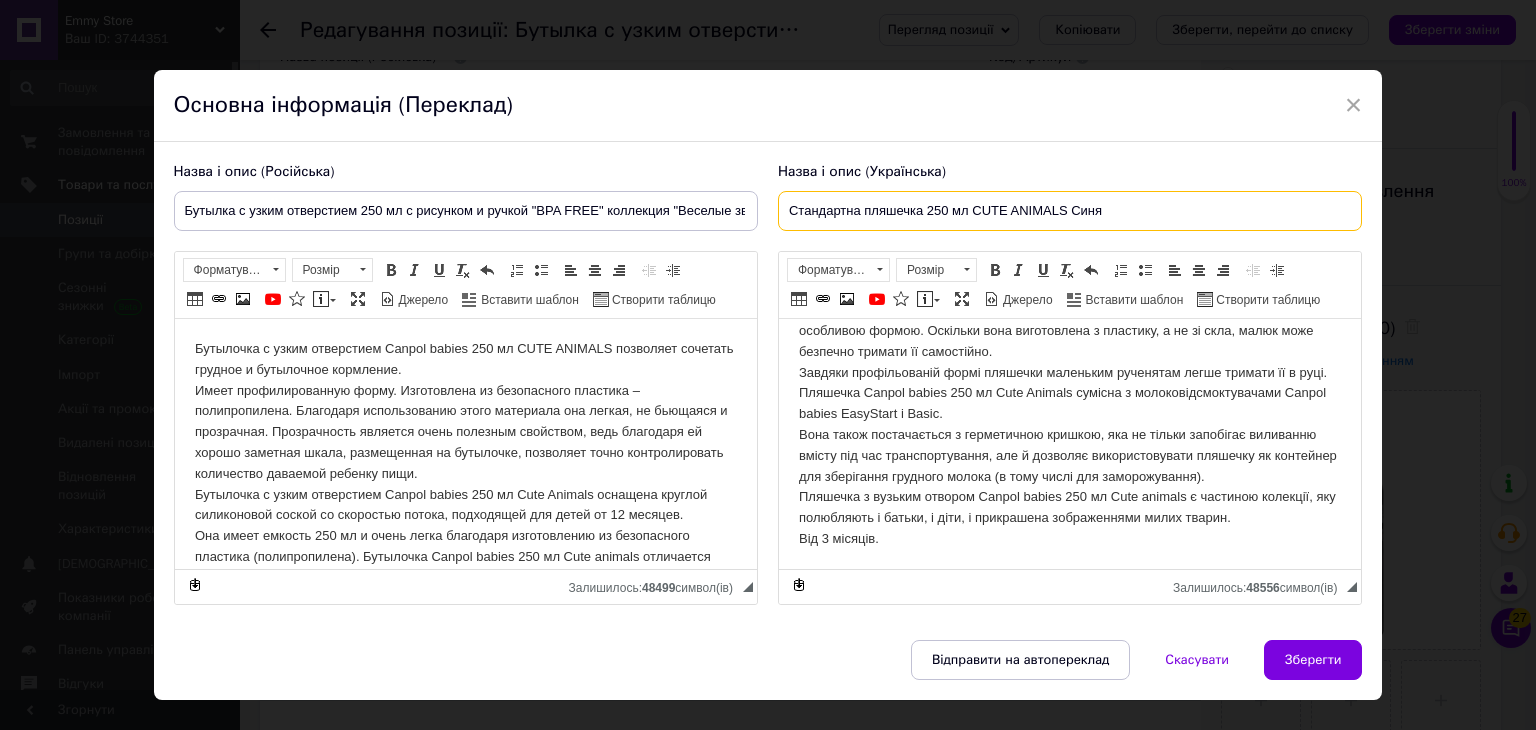 click on "Стандартна пляшечка 250 мл CUTE ANIMALS Синя" at bounding box center (1070, 211) 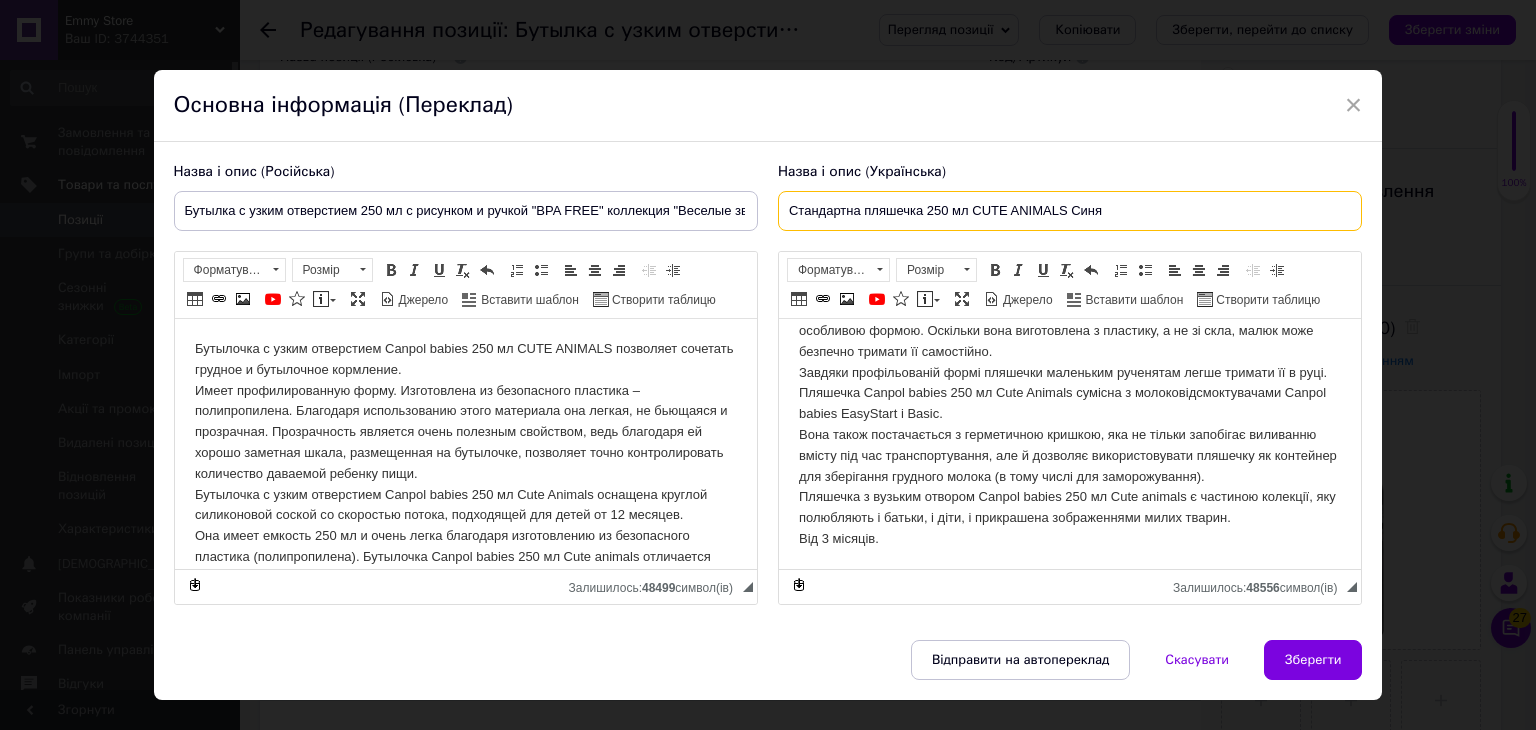 click on "Стандартна пляшечка 250 мл CUTE ANIMALS Синя" at bounding box center (1070, 211) 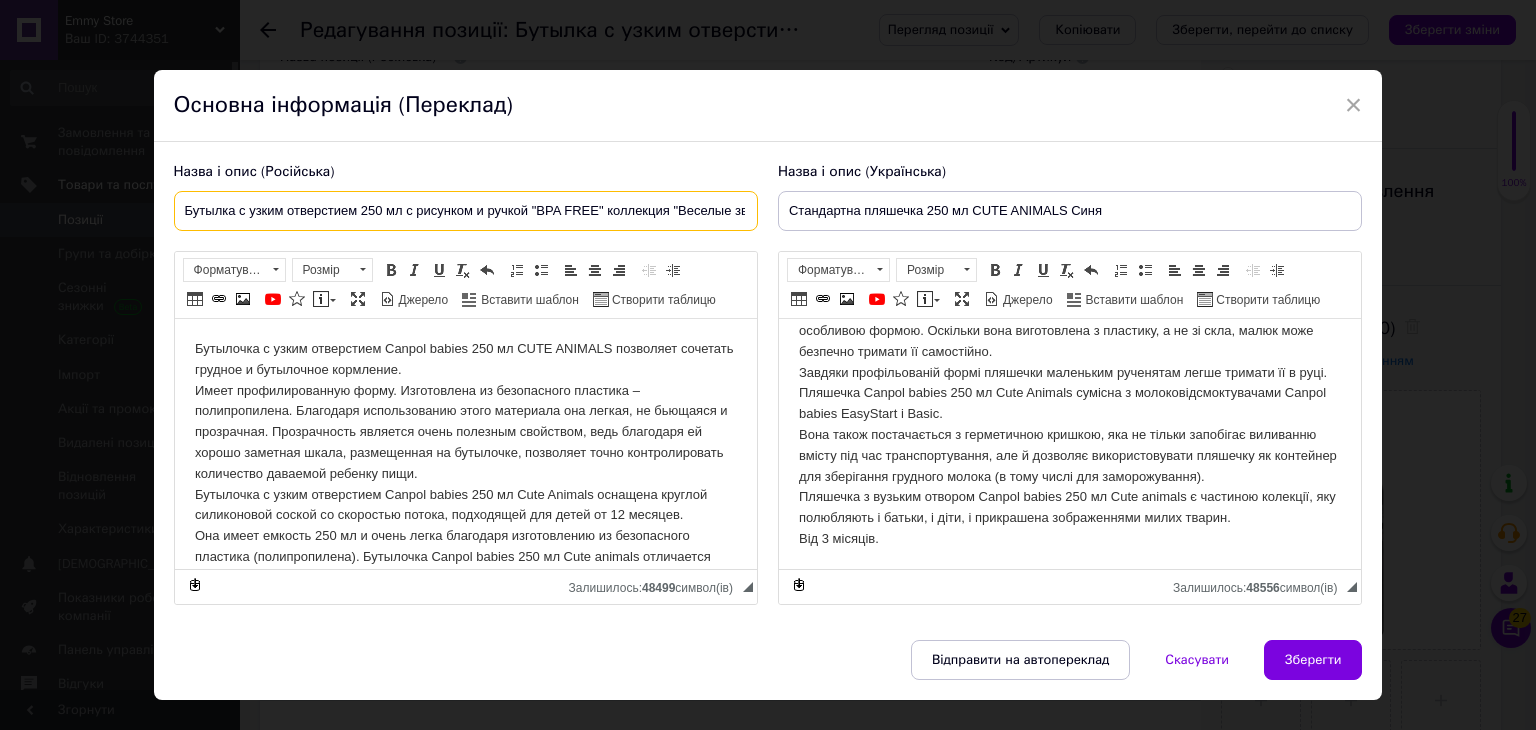 click on "Бутылка с узким отверстием 250 мл с рисунком и ручкой "BPA FREE" коллекция "Веселые зверьки" Синяя" at bounding box center (466, 211) 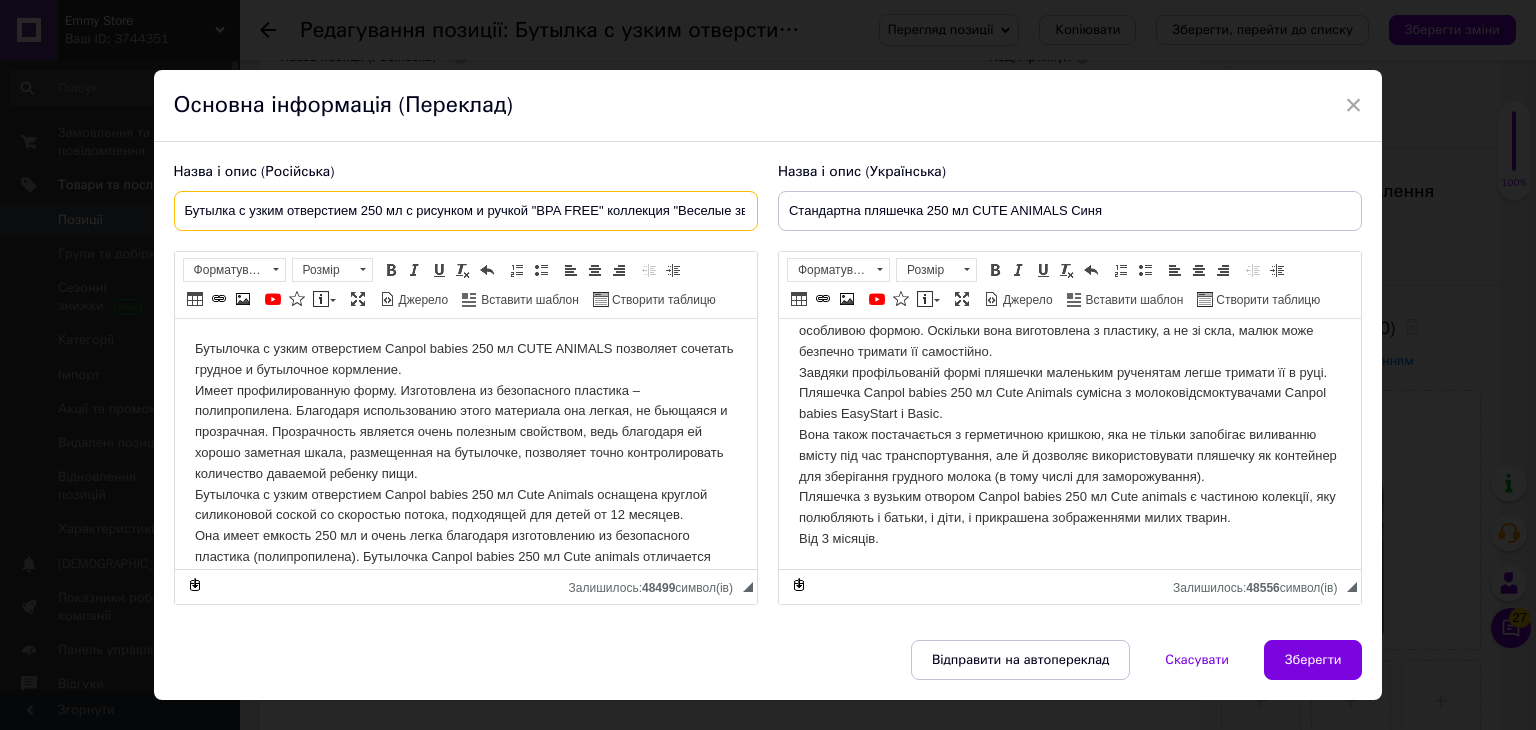 click on "Бутылка с узким отверстием 250 мл с рисунком и ручкой "BPA FREE" коллекция "Веселые зверьки" Синяя" at bounding box center [466, 211] 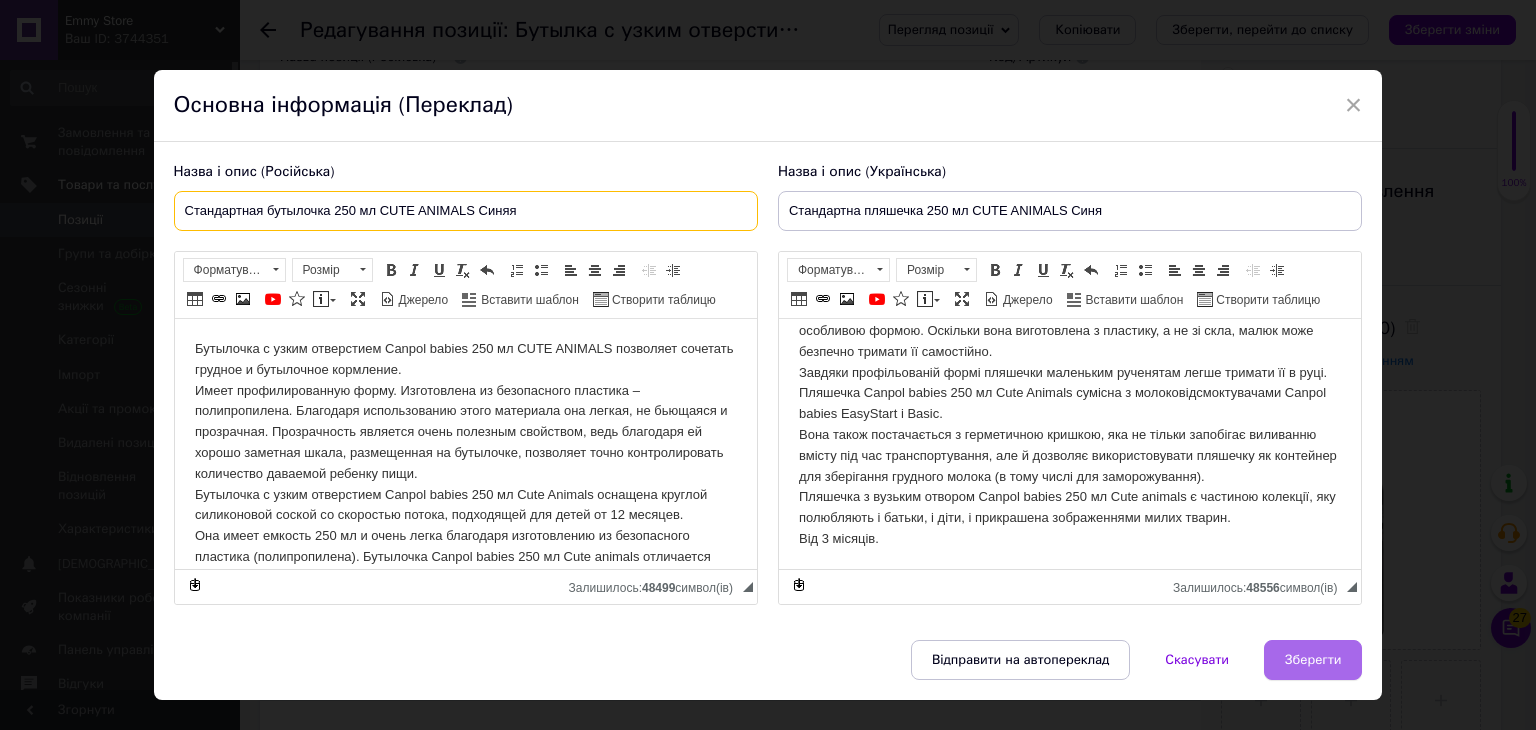 type on "Стандартная бутылочка 250 мл CUTE ANIMALS Синяя" 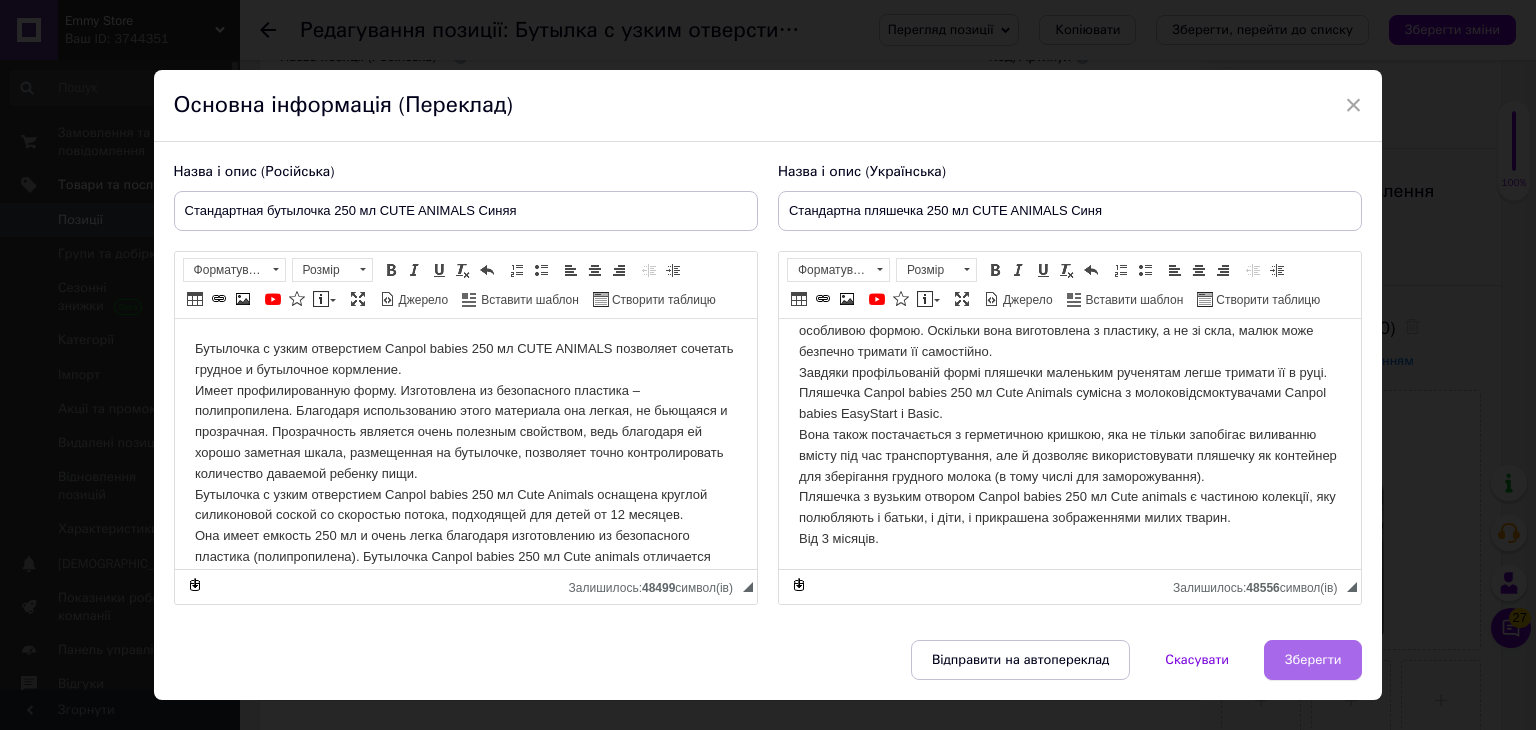 click on "Зберегти" at bounding box center [1313, 660] 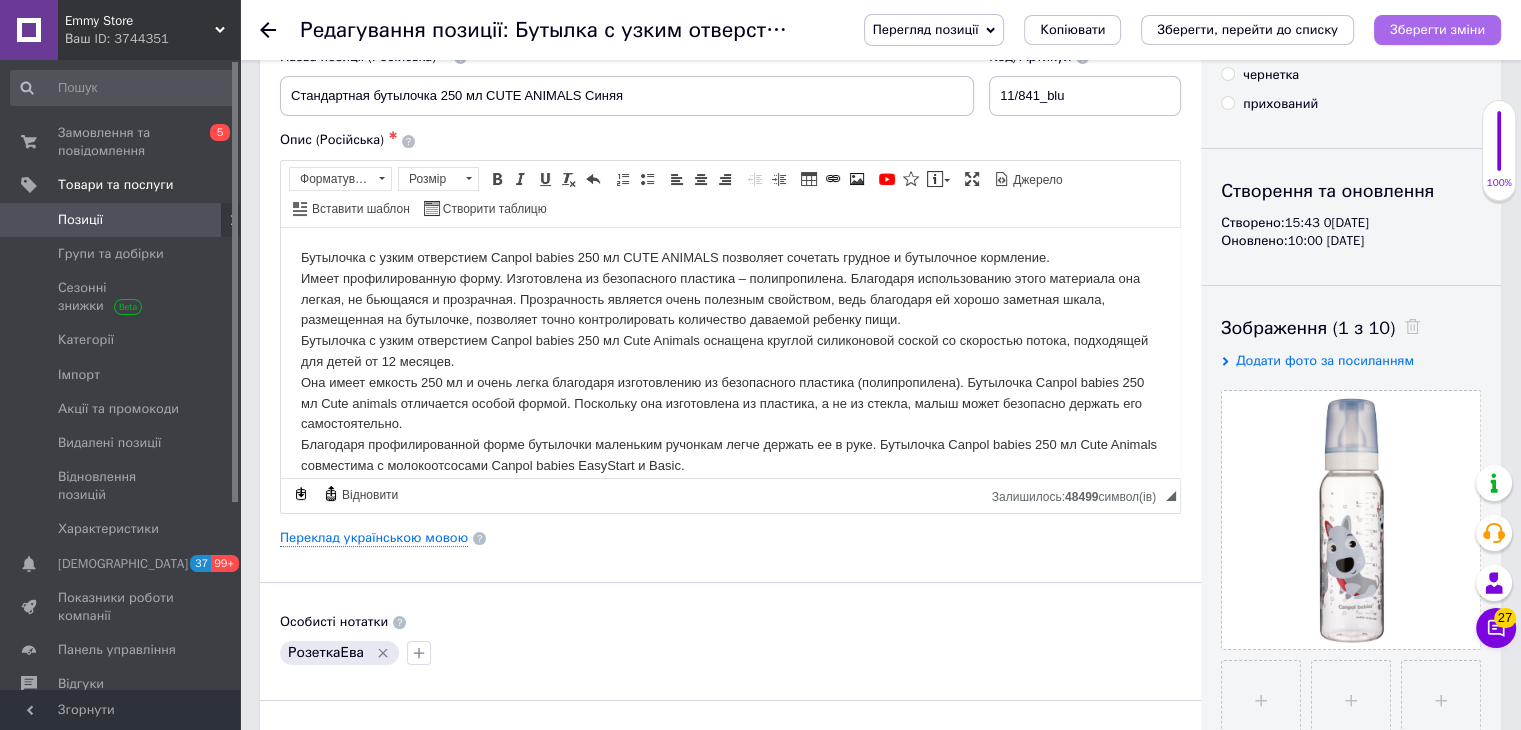 click on "Зберегти зміни" at bounding box center (1437, 30) 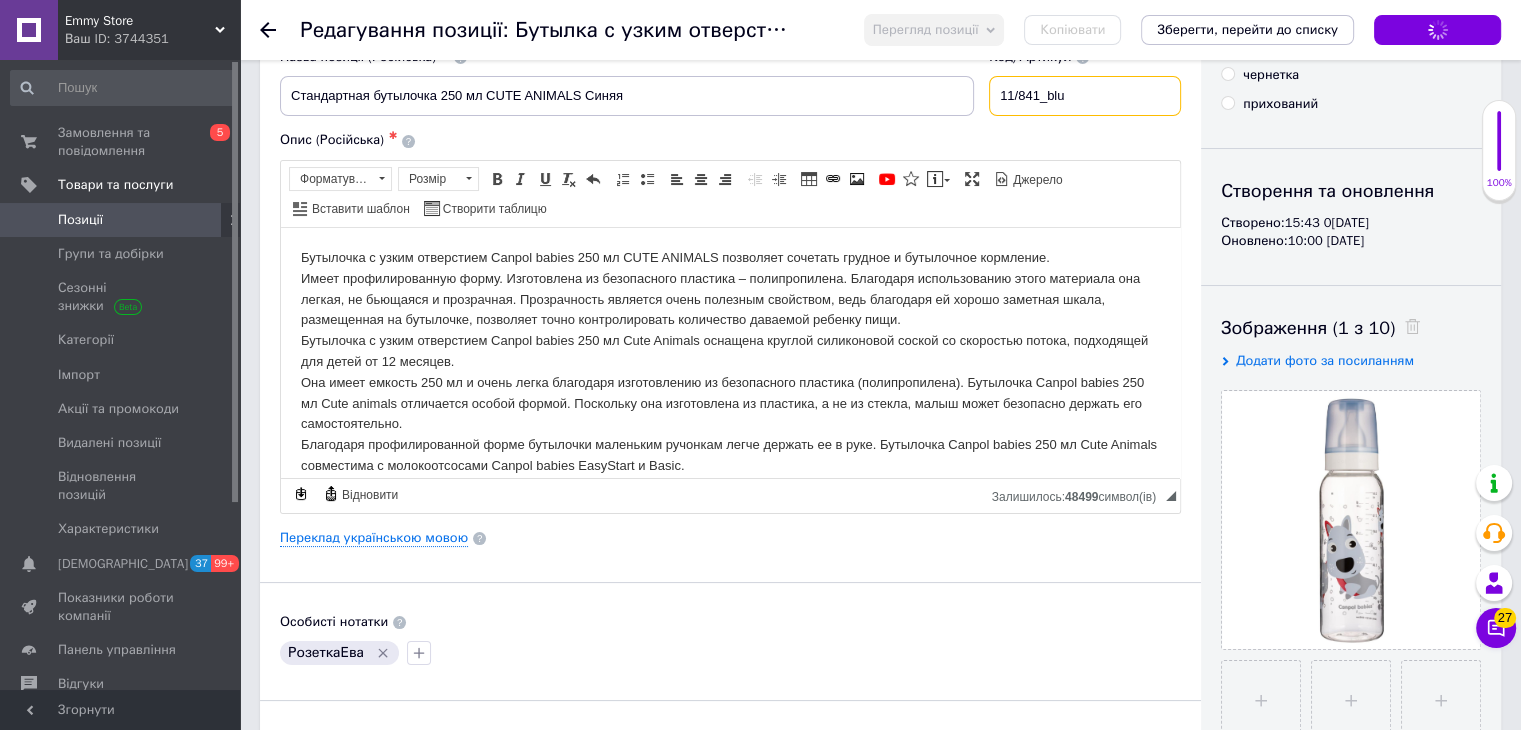 click on "11/841_blu" at bounding box center [1085, 96] 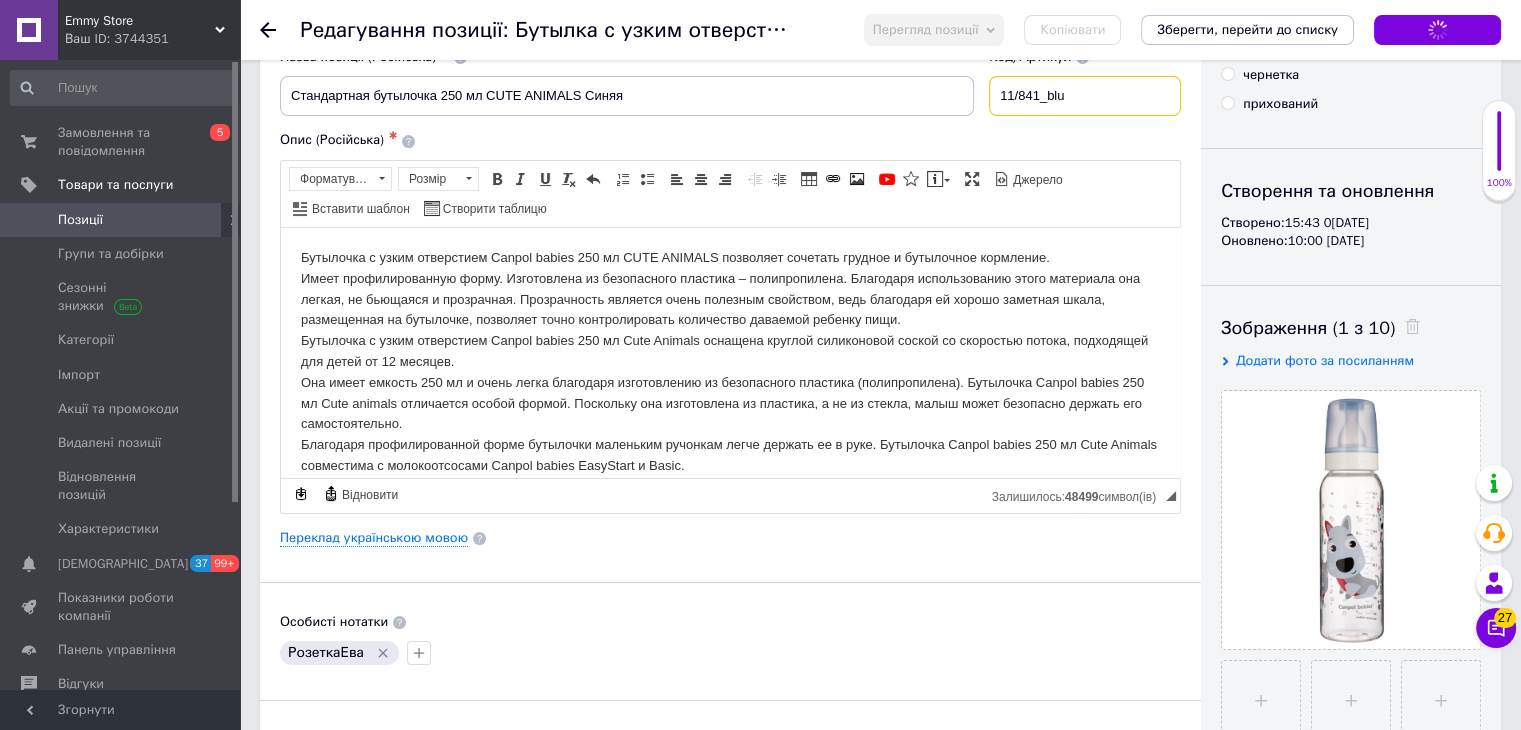 click on "11/841_blu" at bounding box center (1085, 96) 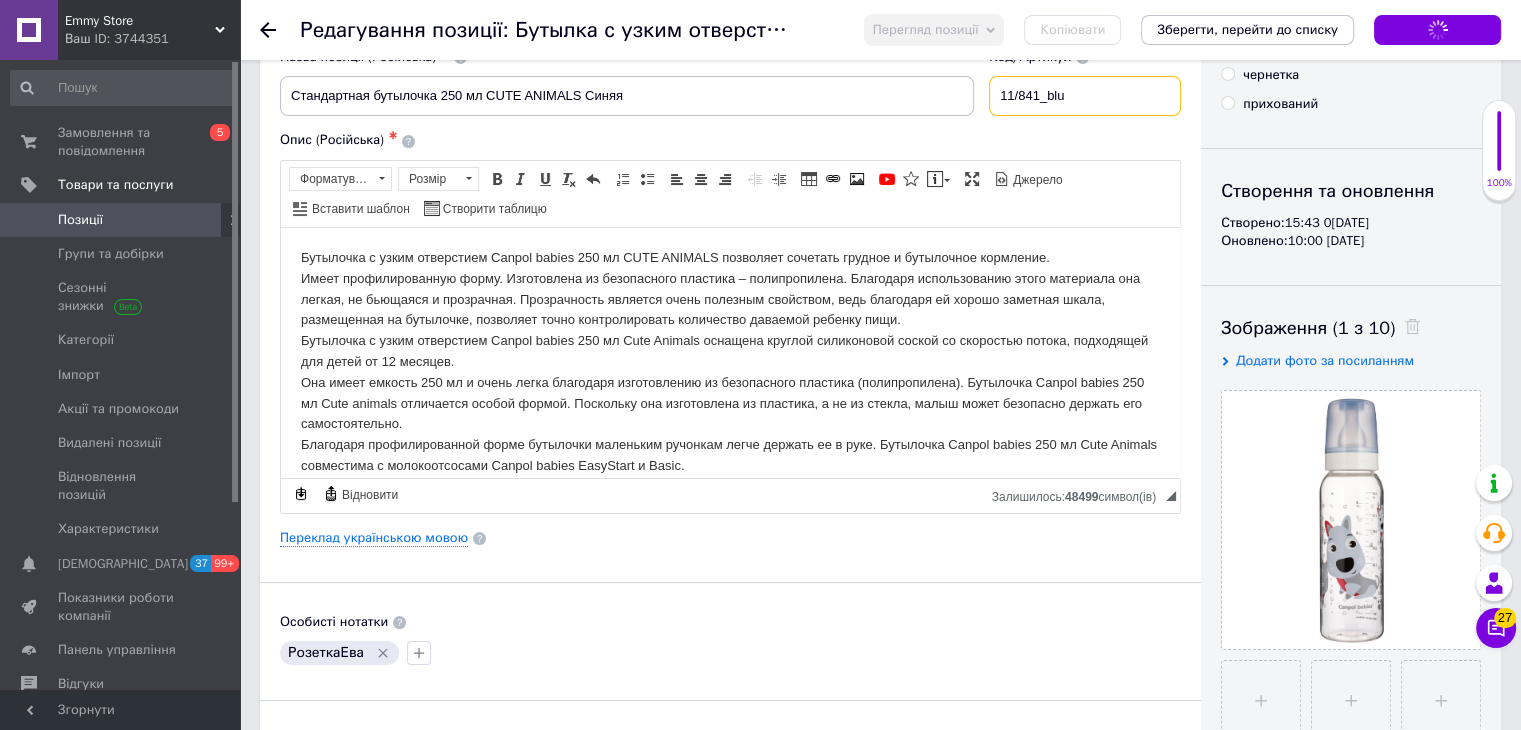 click on "11/841_blu" at bounding box center [1085, 96] 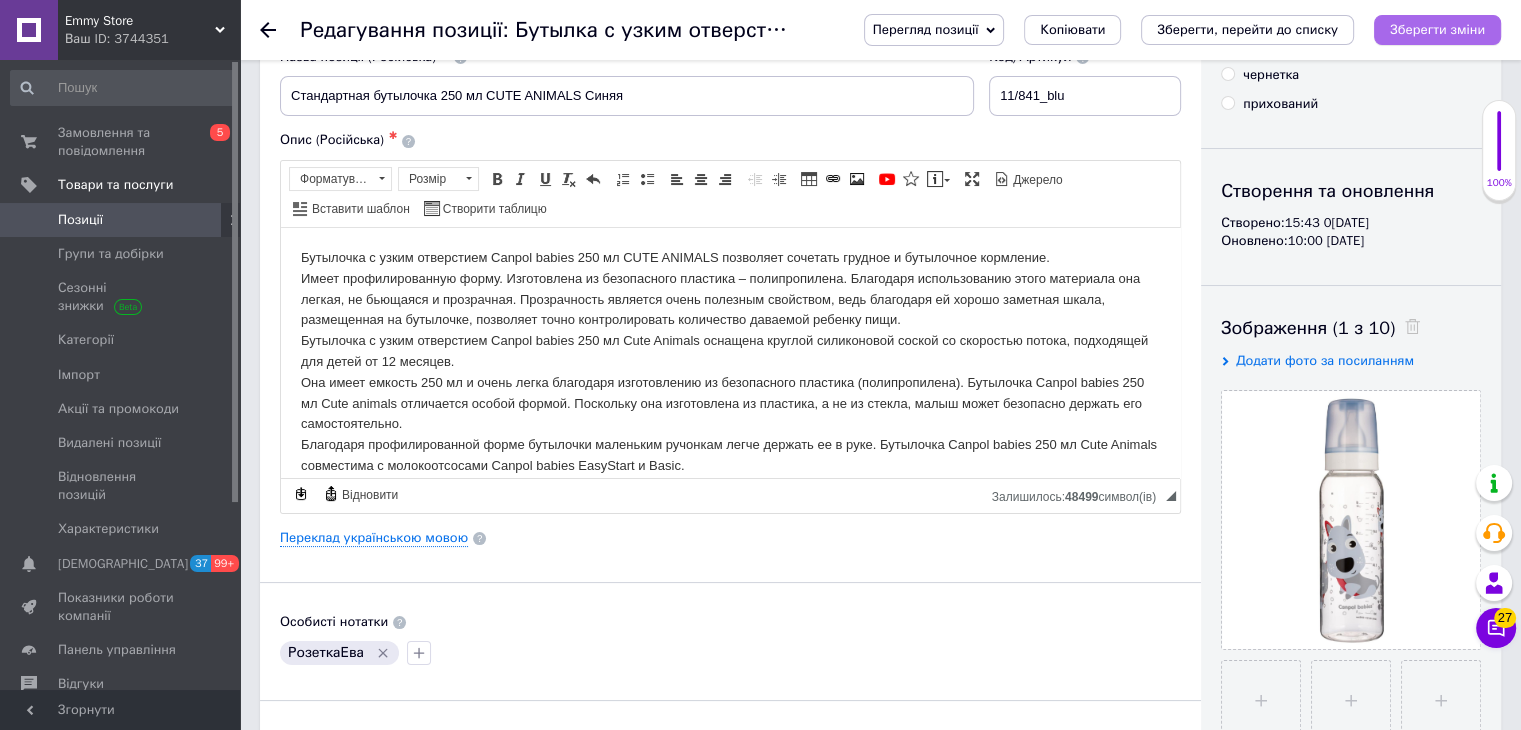 click on "Зберегти зміни" at bounding box center [1437, 29] 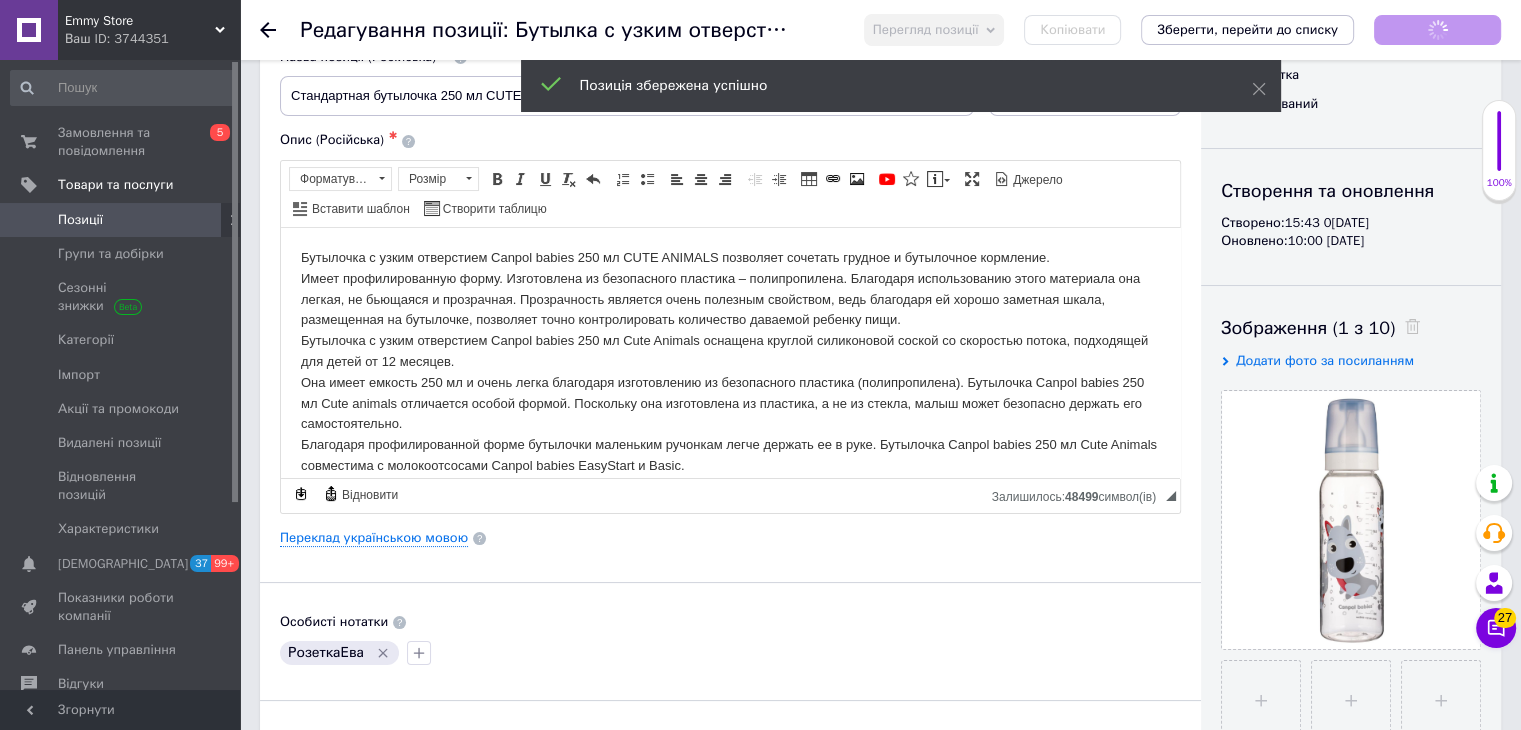 click on "Позиції" at bounding box center [121, 220] 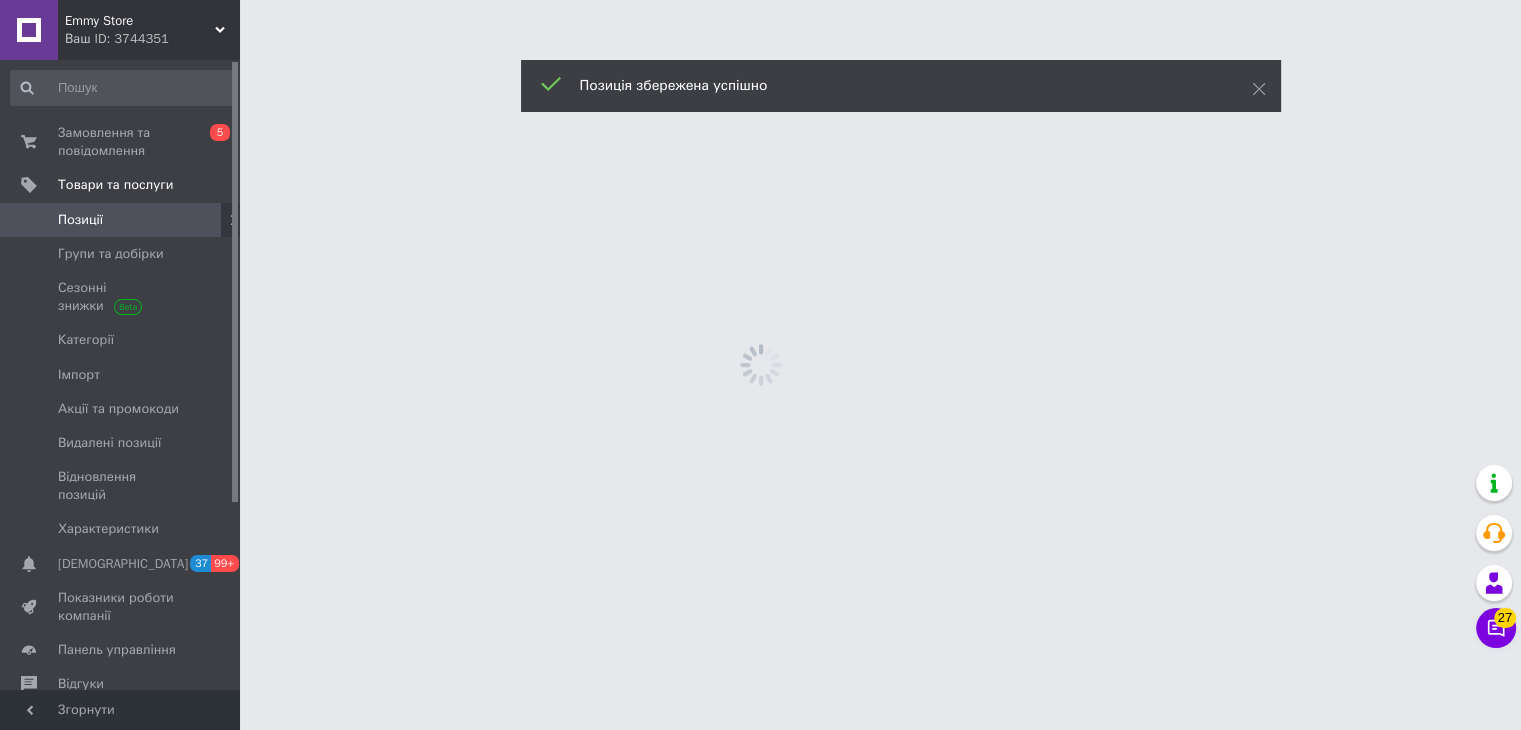 scroll, scrollTop: 0, scrollLeft: 0, axis: both 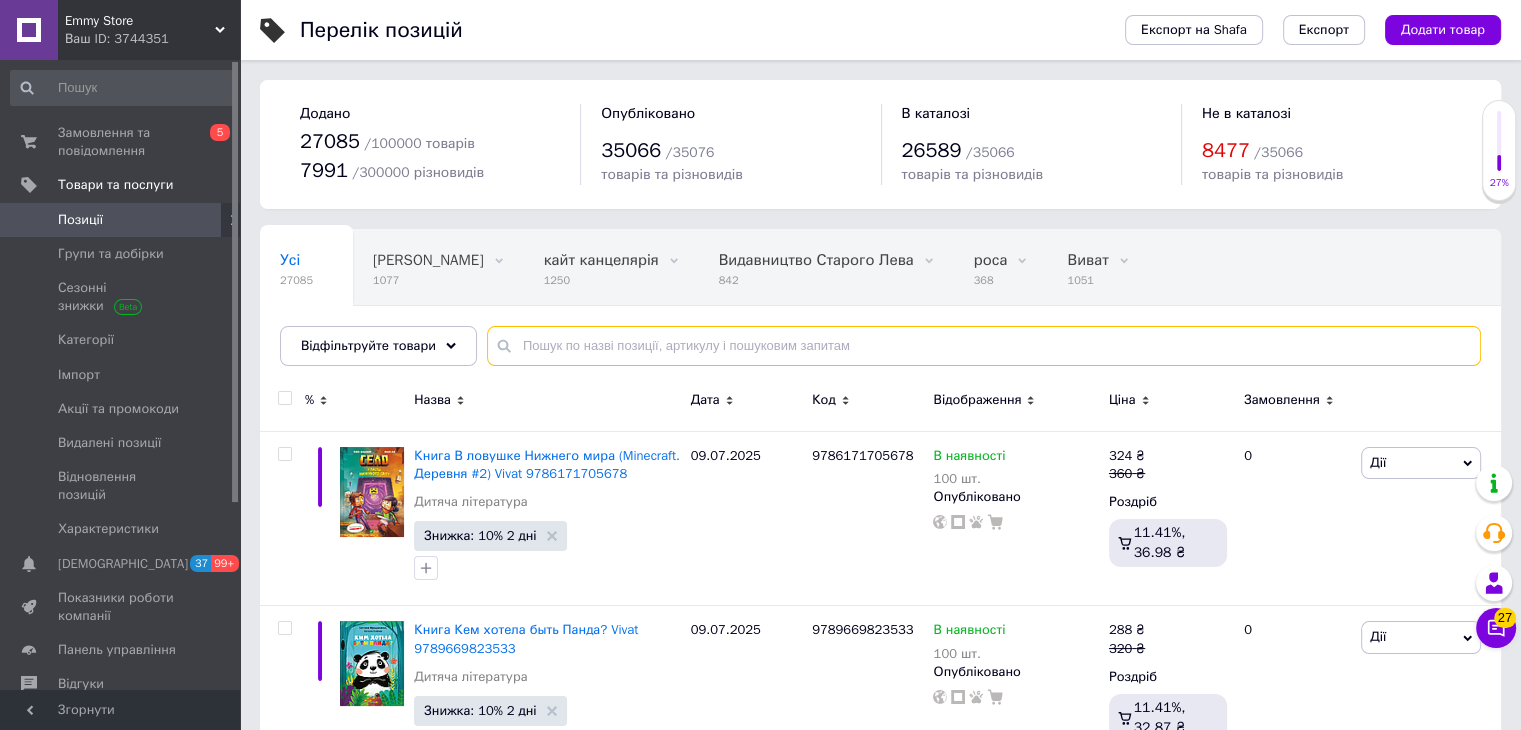 click at bounding box center [984, 346] 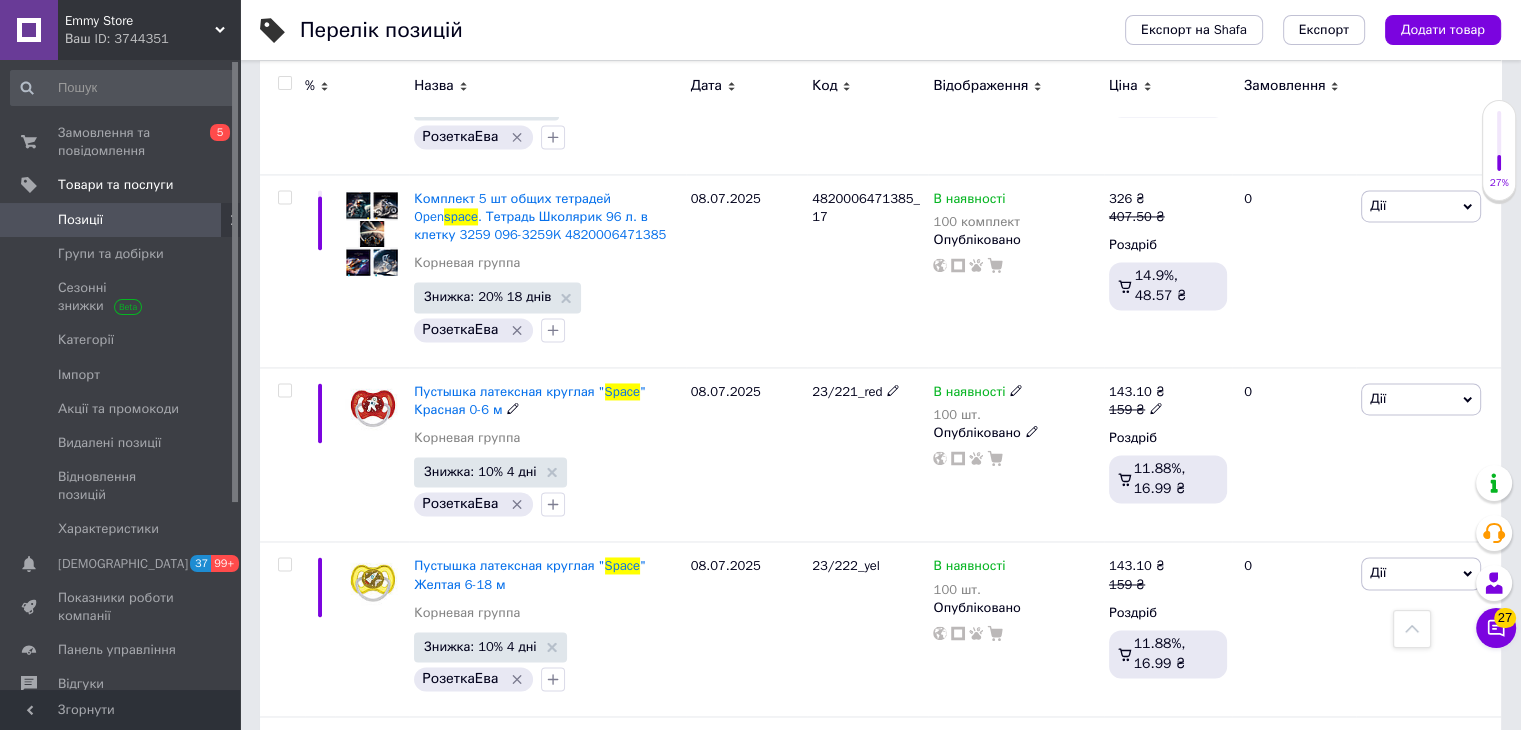 scroll, scrollTop: 3064, scrollLeft: 0, axis: vertical 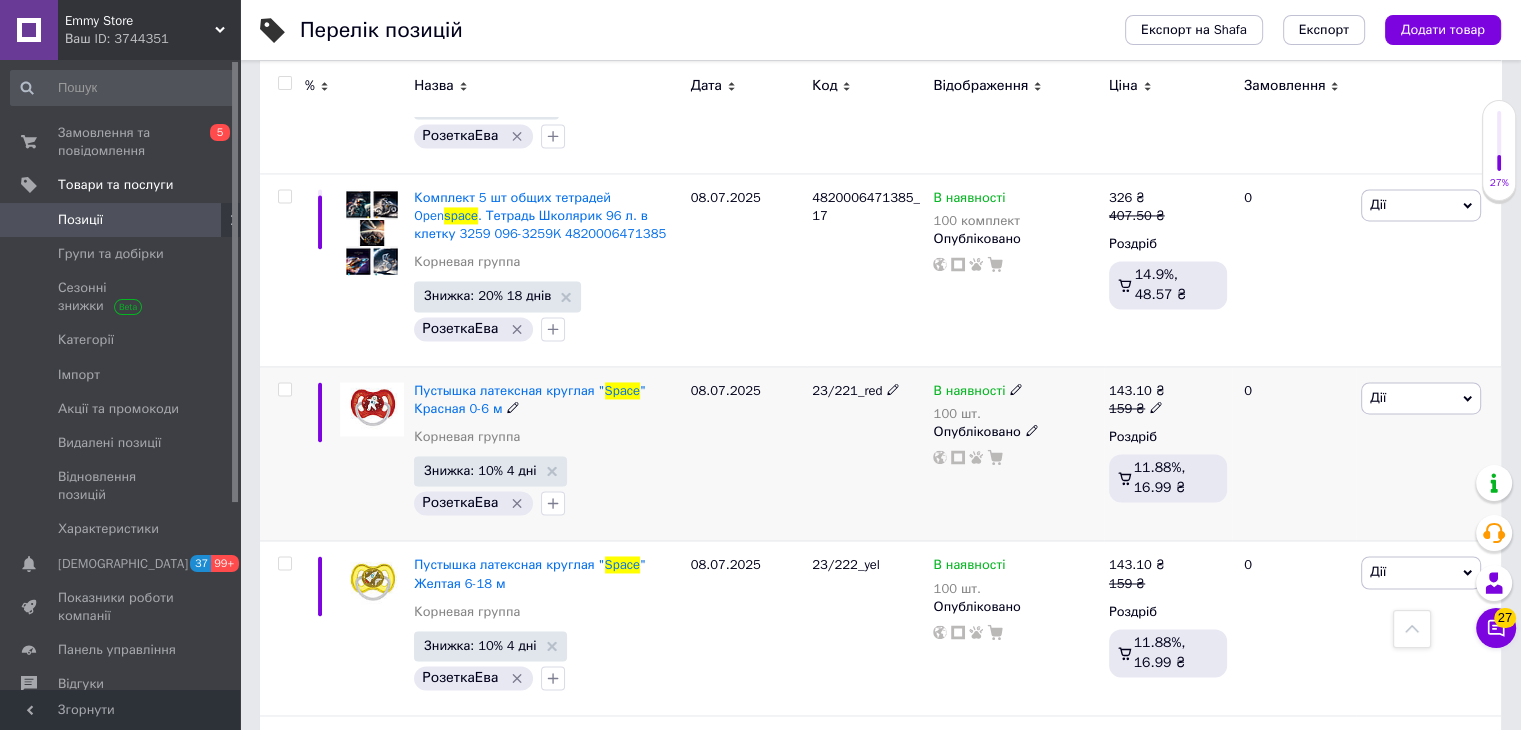 type on "Space" 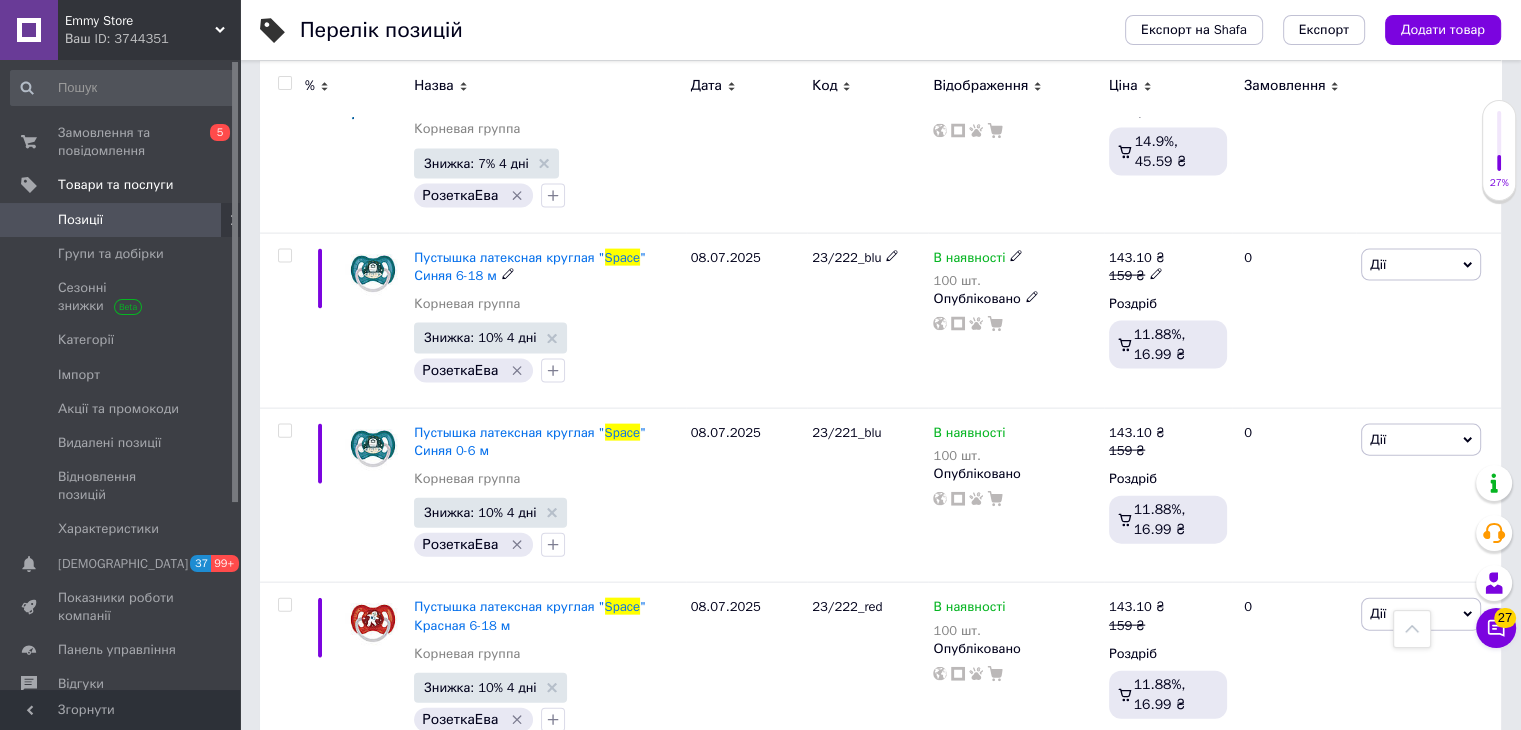 scroll, scrollTop: 4327, scrollLeft: 0, axis: vertical 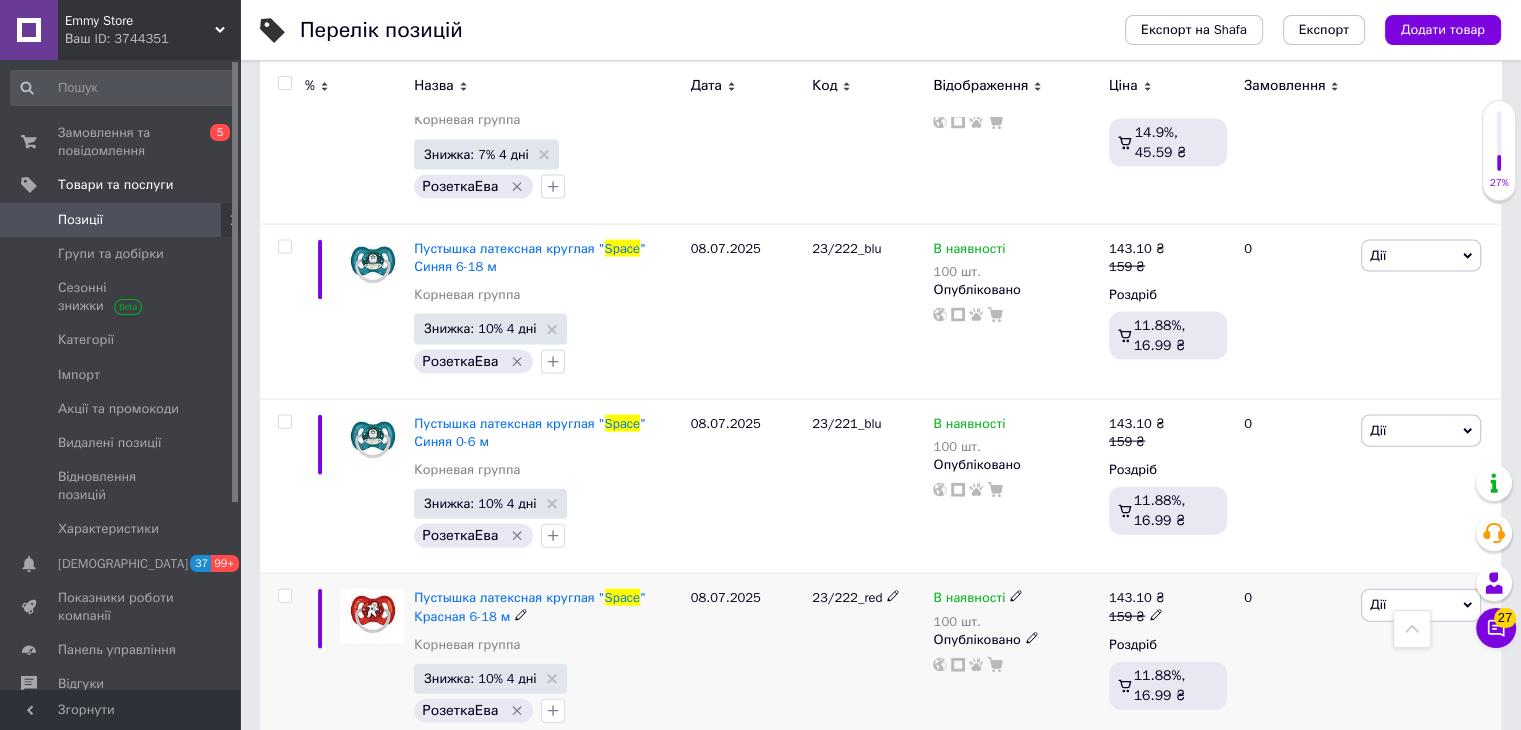 click on "23/222_red" at bounding box center (847, 597) 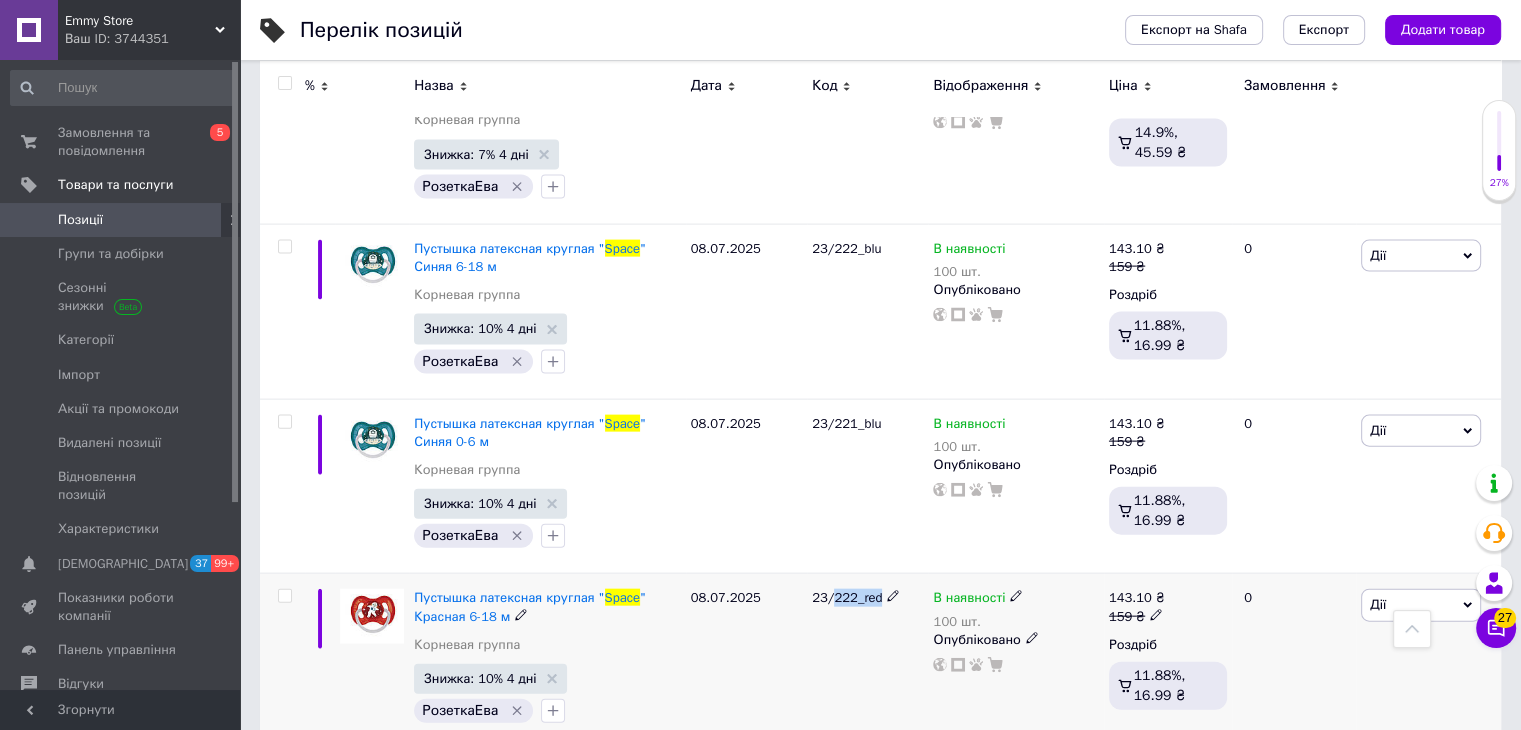 click on "23/222_red" at bounding box center [847, 597] 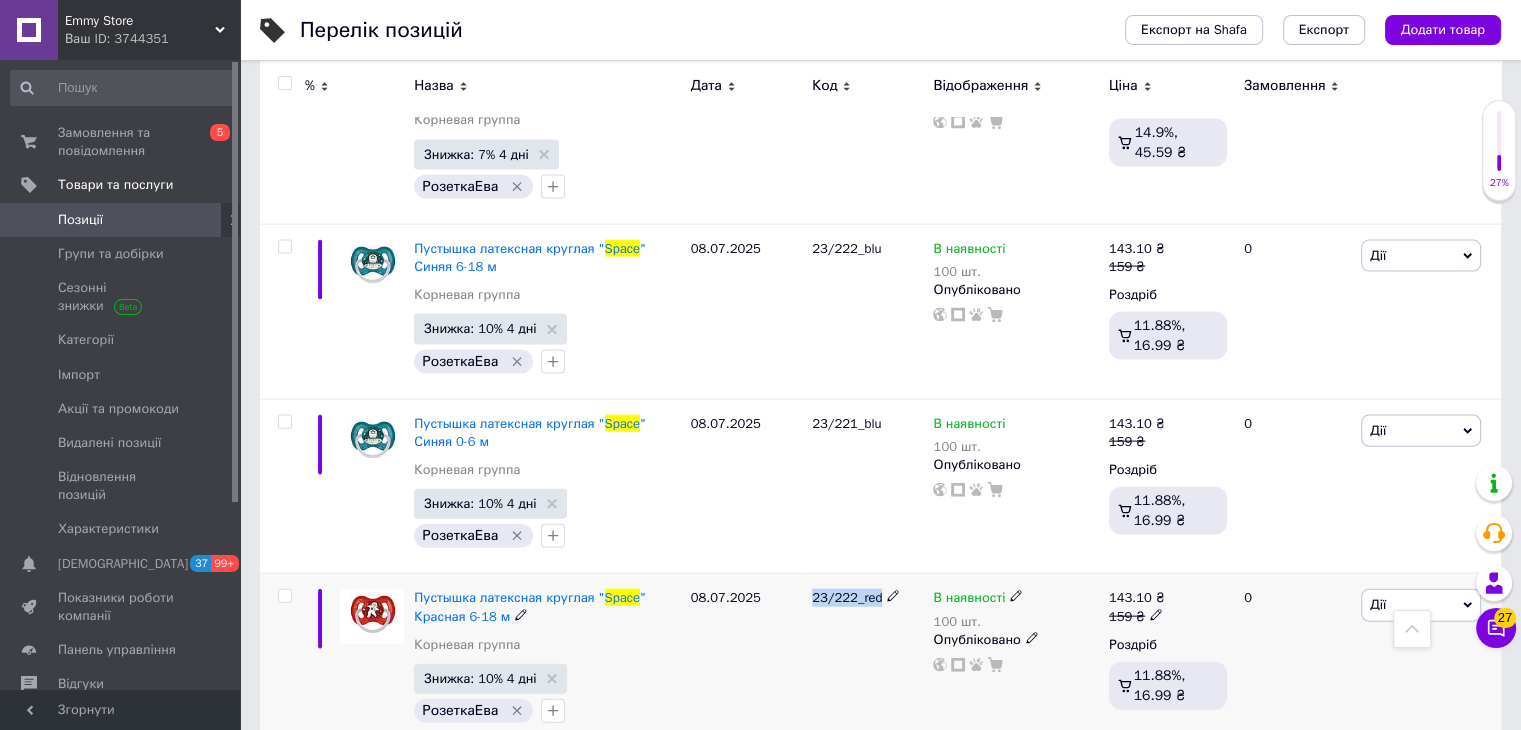 click on "23/222_red" at bounding box center (847, 597) 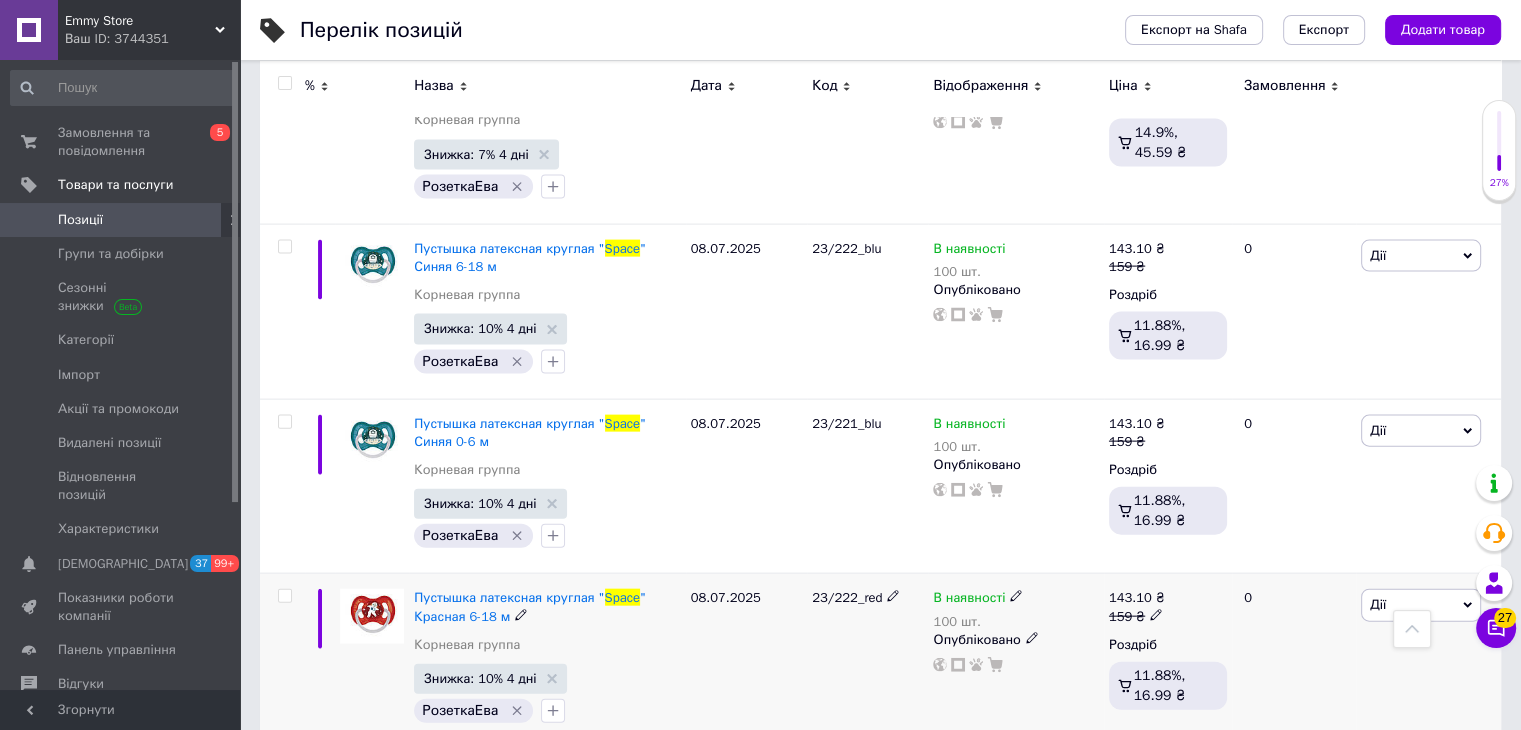 click 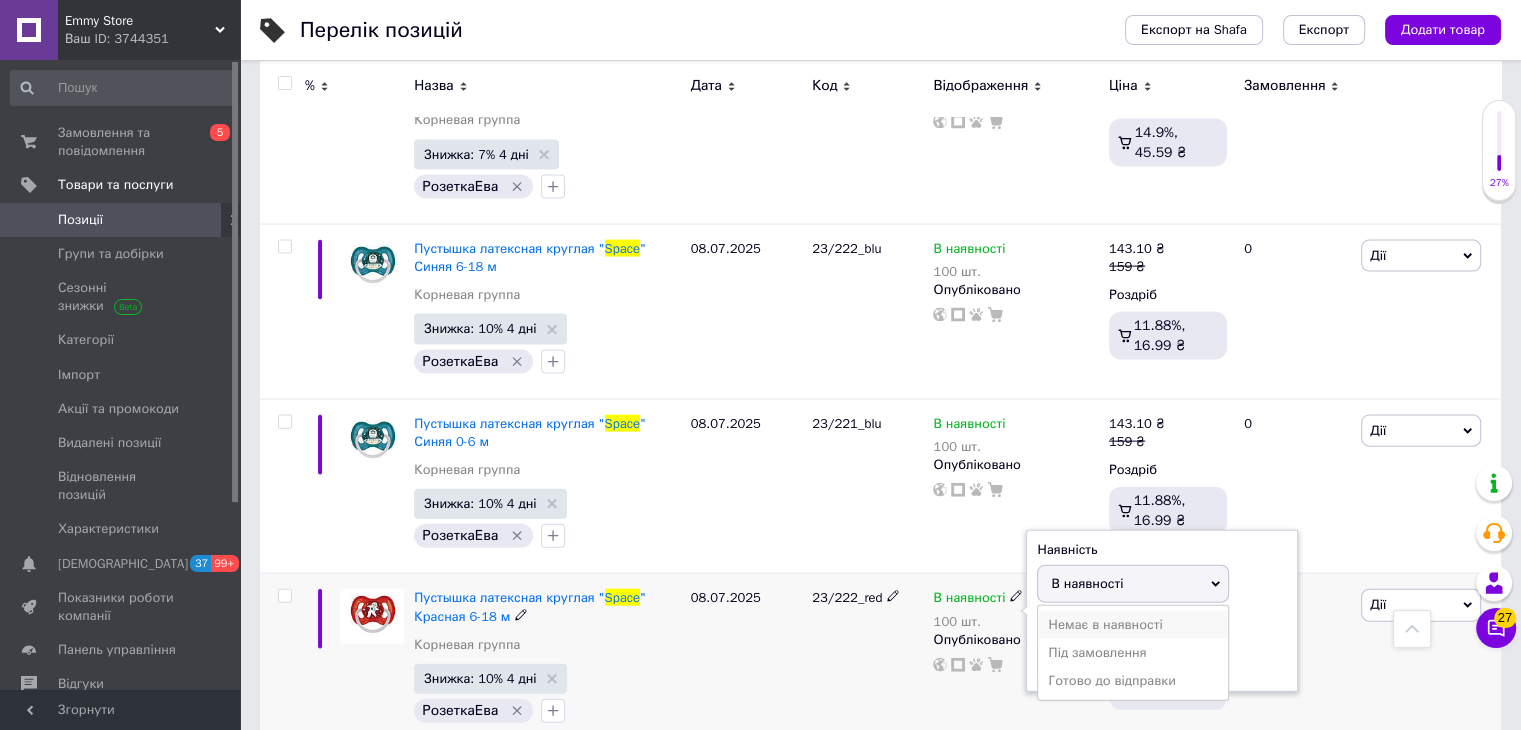 click on "Немає в наявності" at bounding box center (1133, 625) 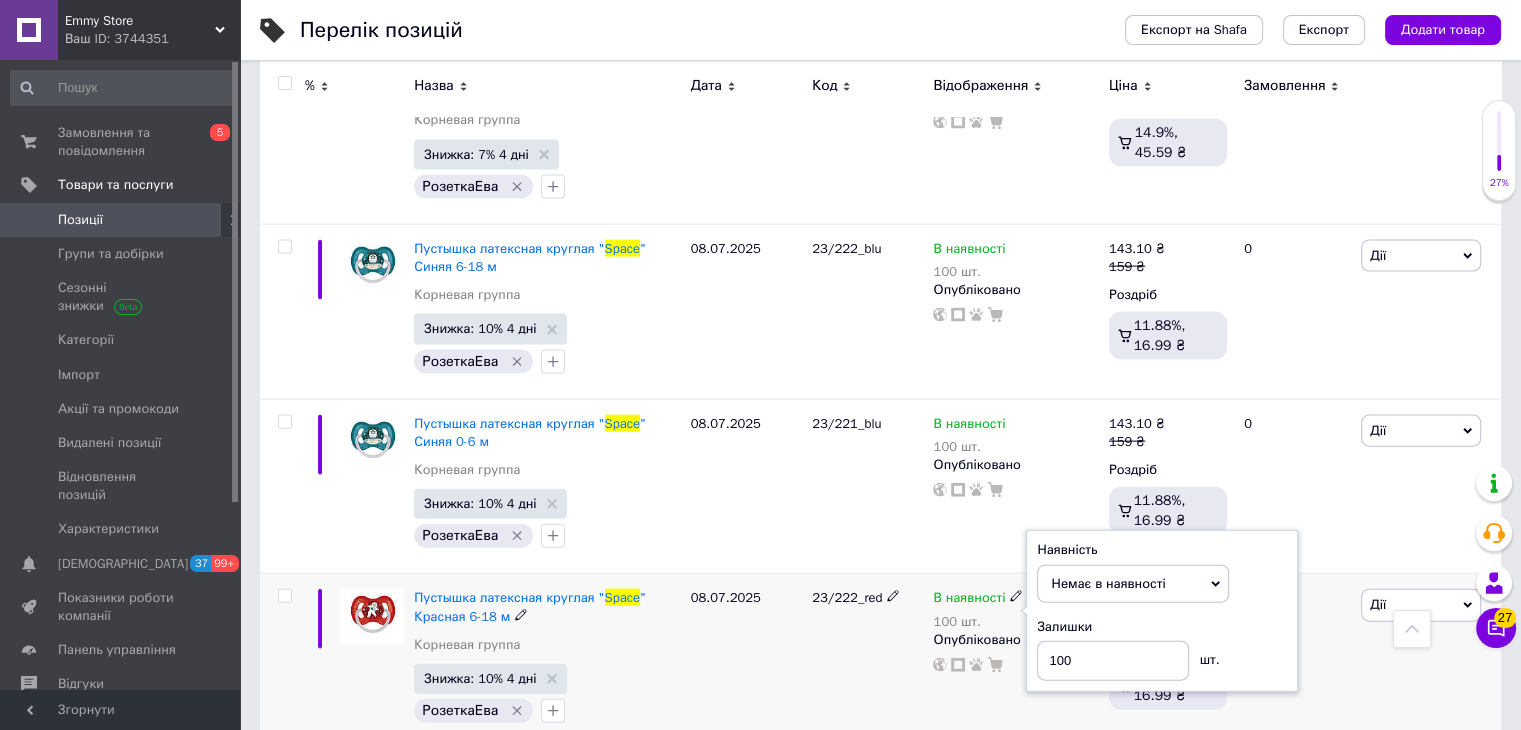 click on "Залишки 100 шт." at bounding box center (1162, 649) 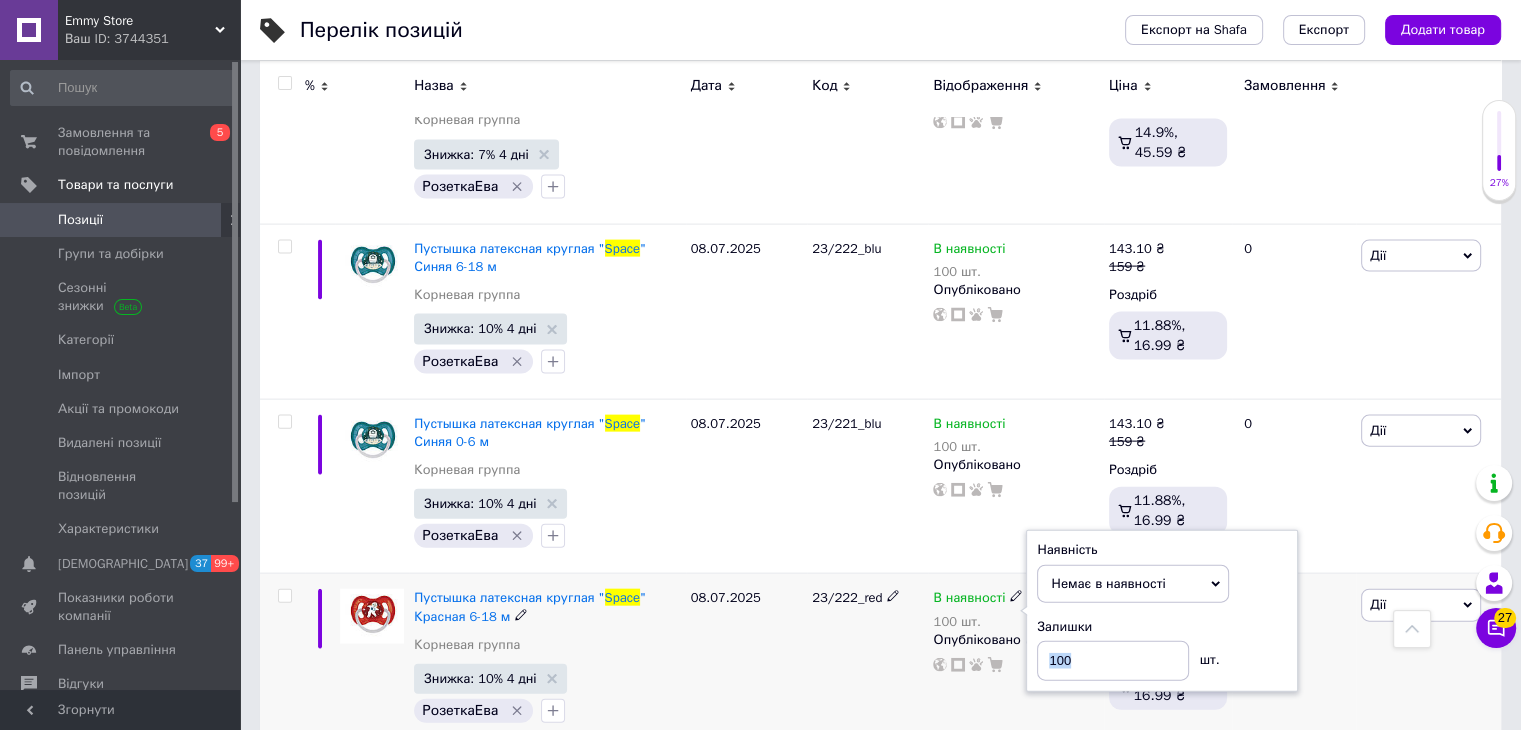 click on "Залишки 100 шт." at bounding box center (1162, 649) 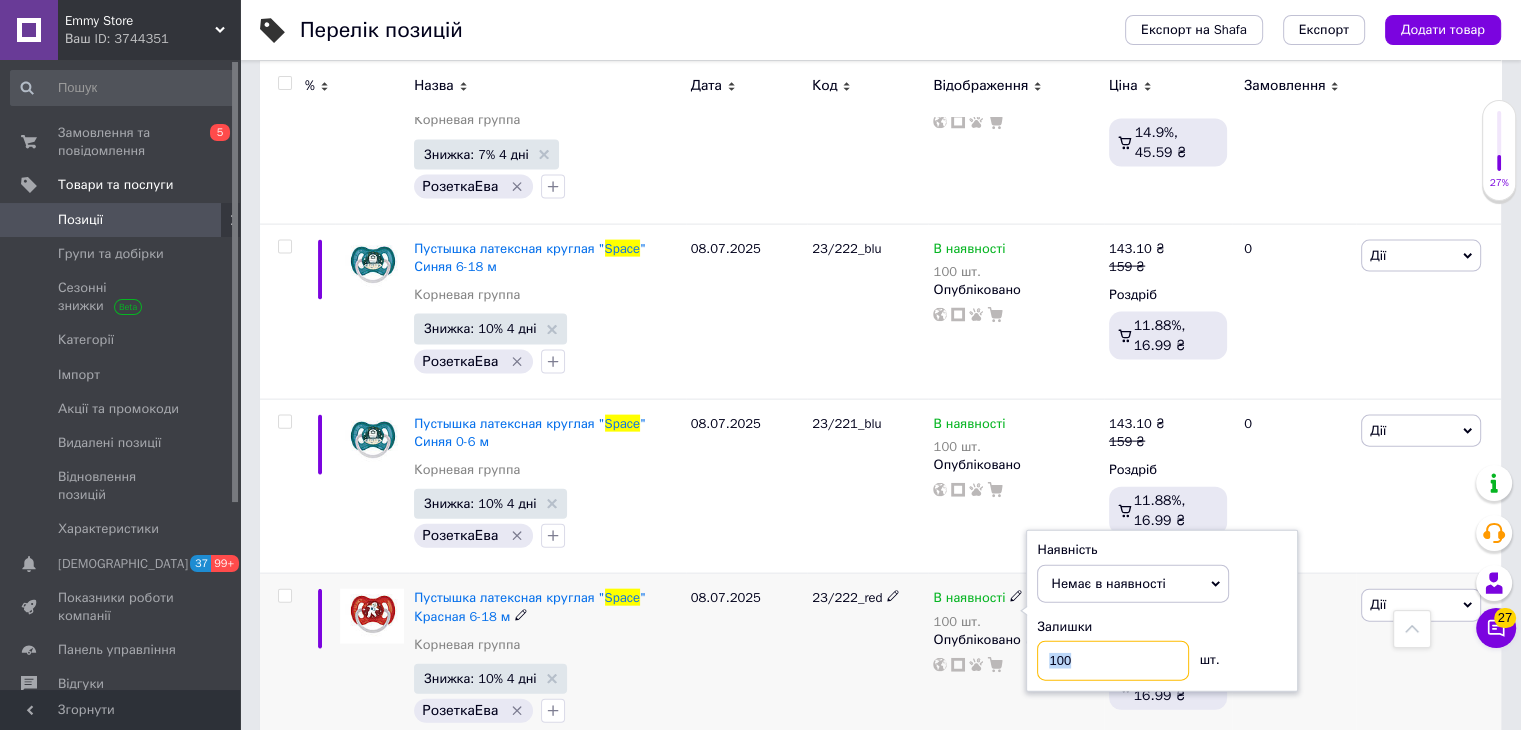 click on "100" at bounding box center [1113, 661] 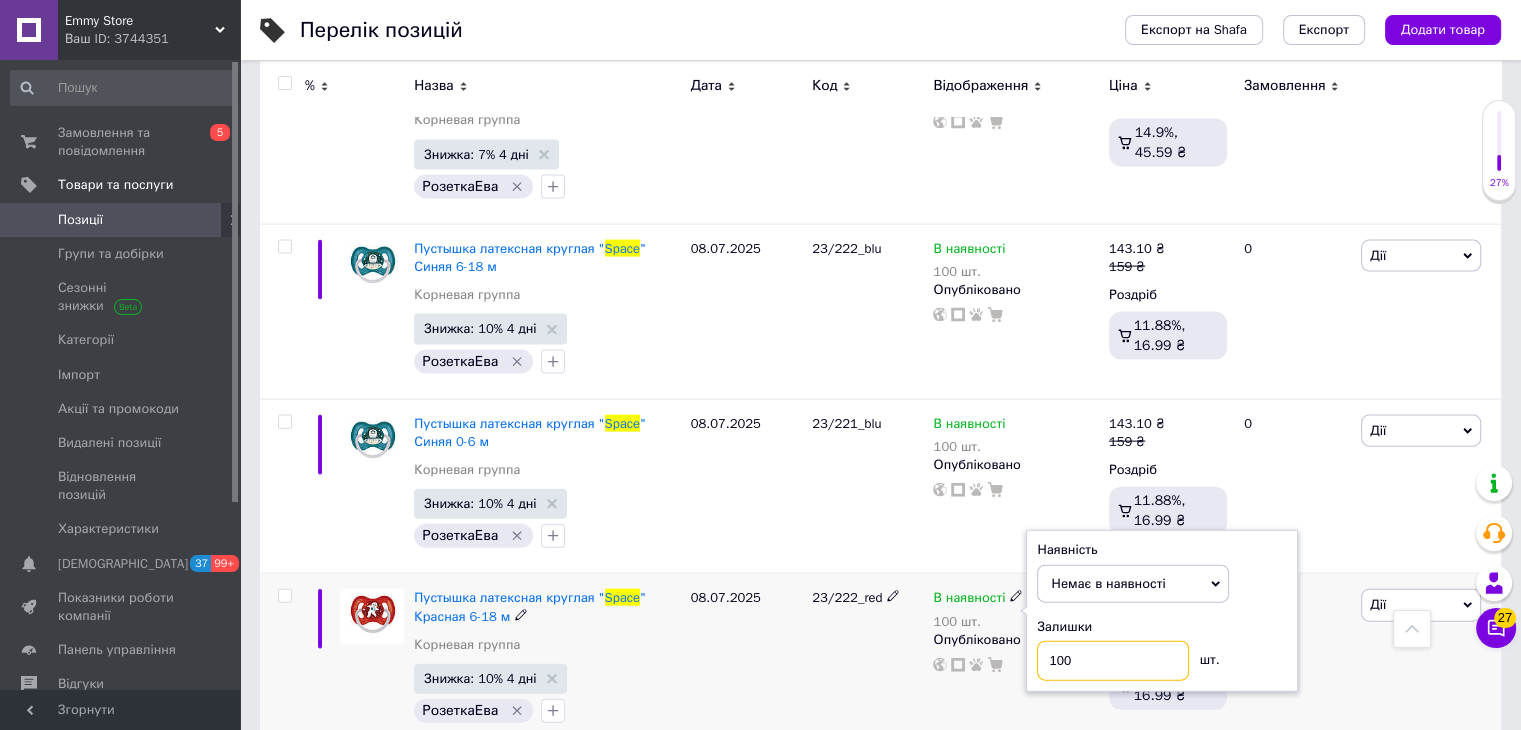 click on "100" at bounding box center (1113, 661) 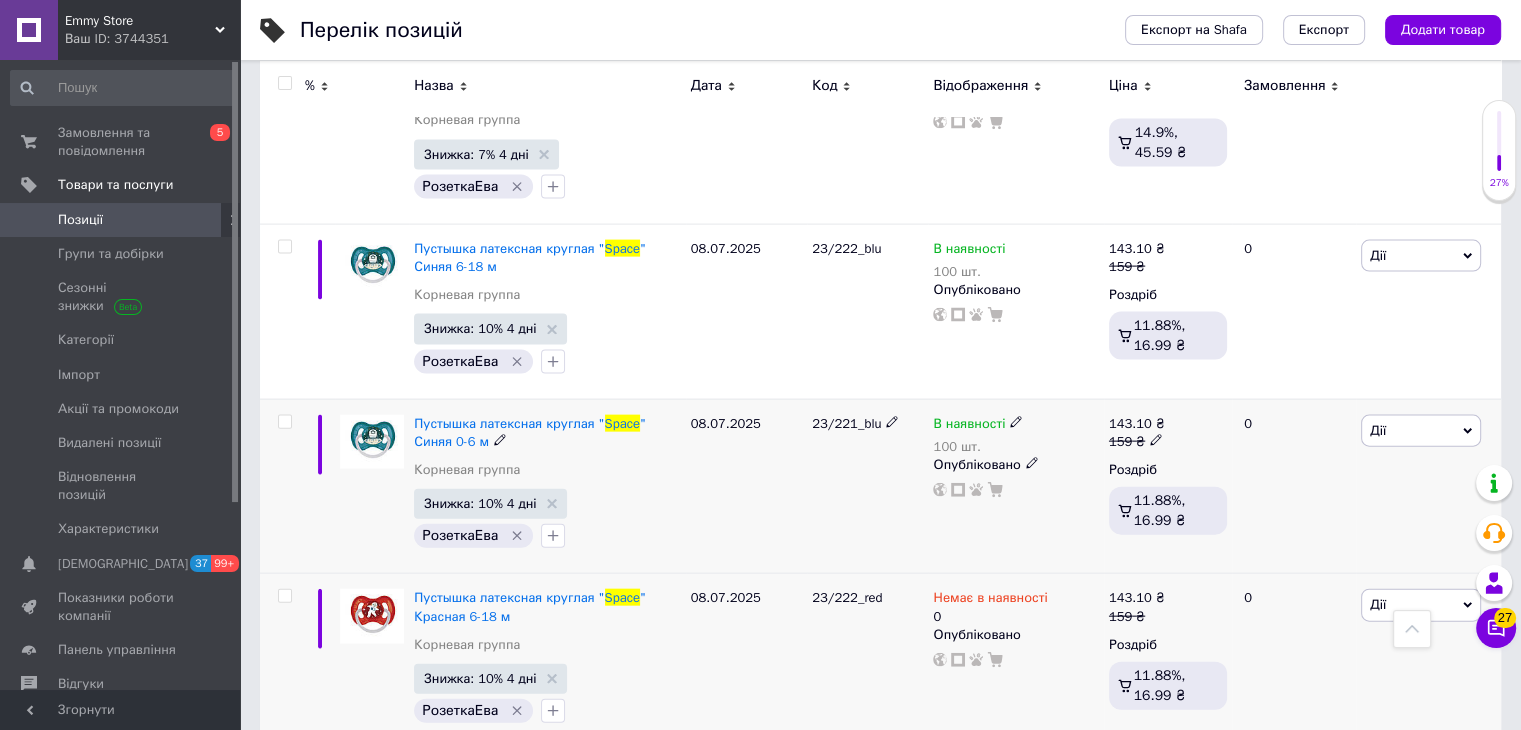 click on "23/221_blu" at bounding box center (846, 423) 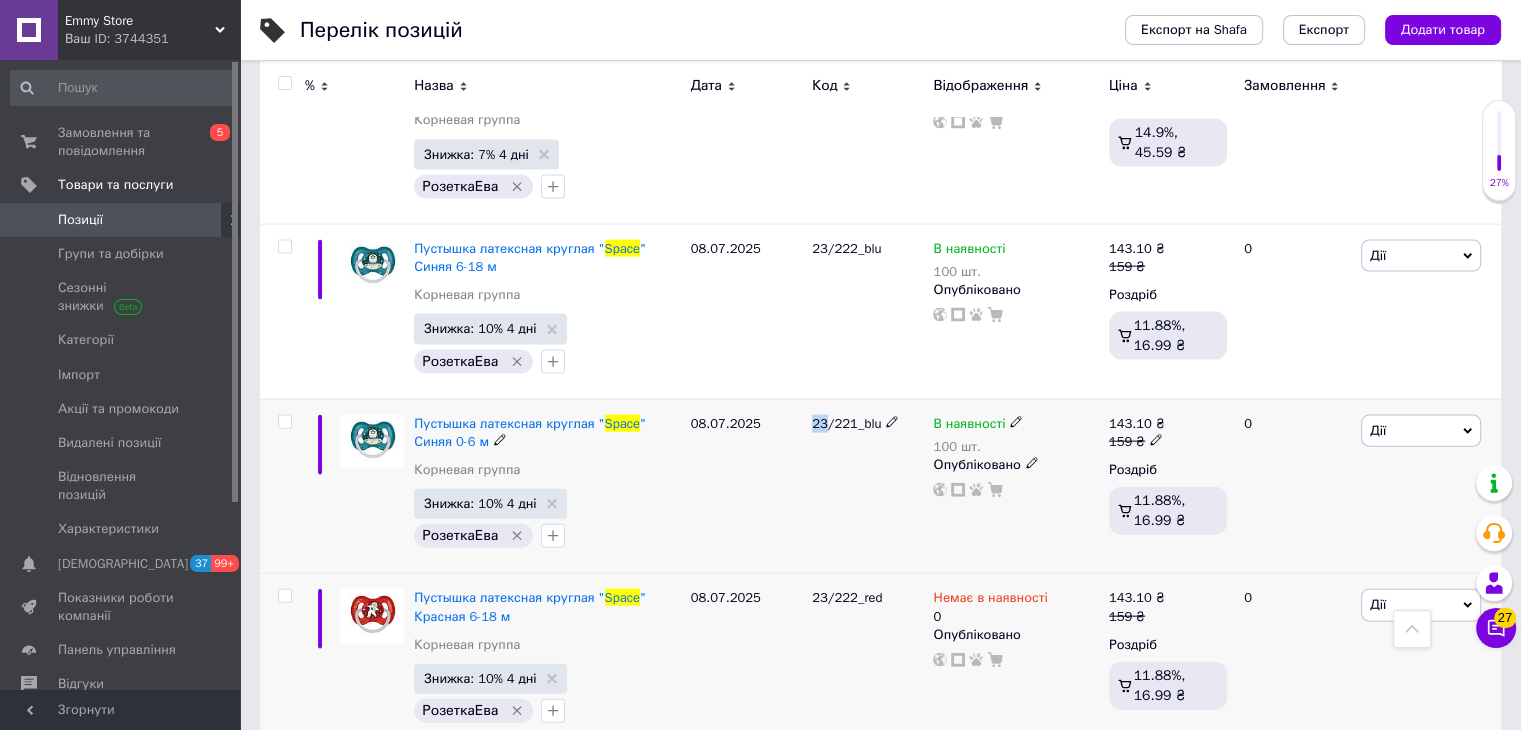 click on "23/221_blu" at bounding box center [846, 423] 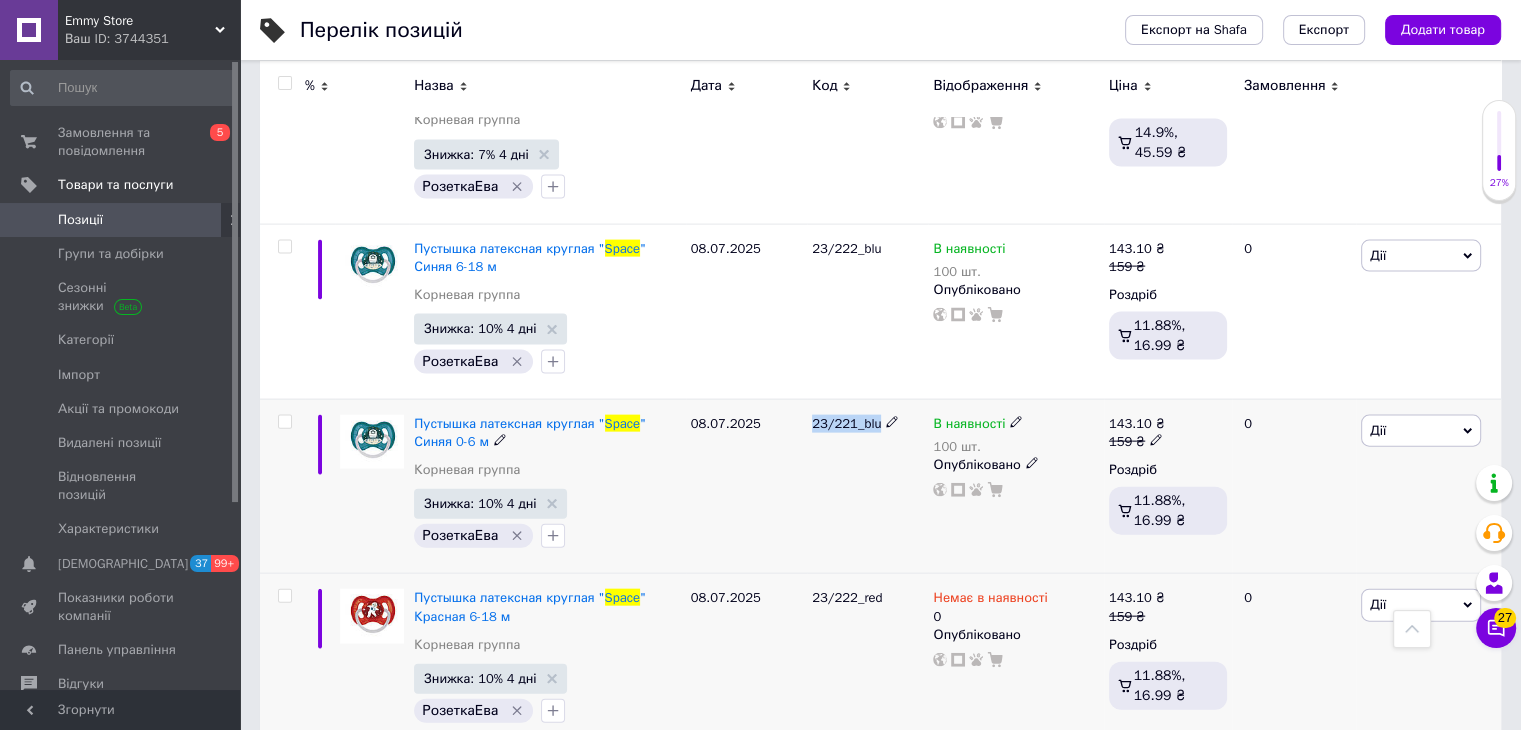 click on "23/221_blu" at bounding box center (846, 423) 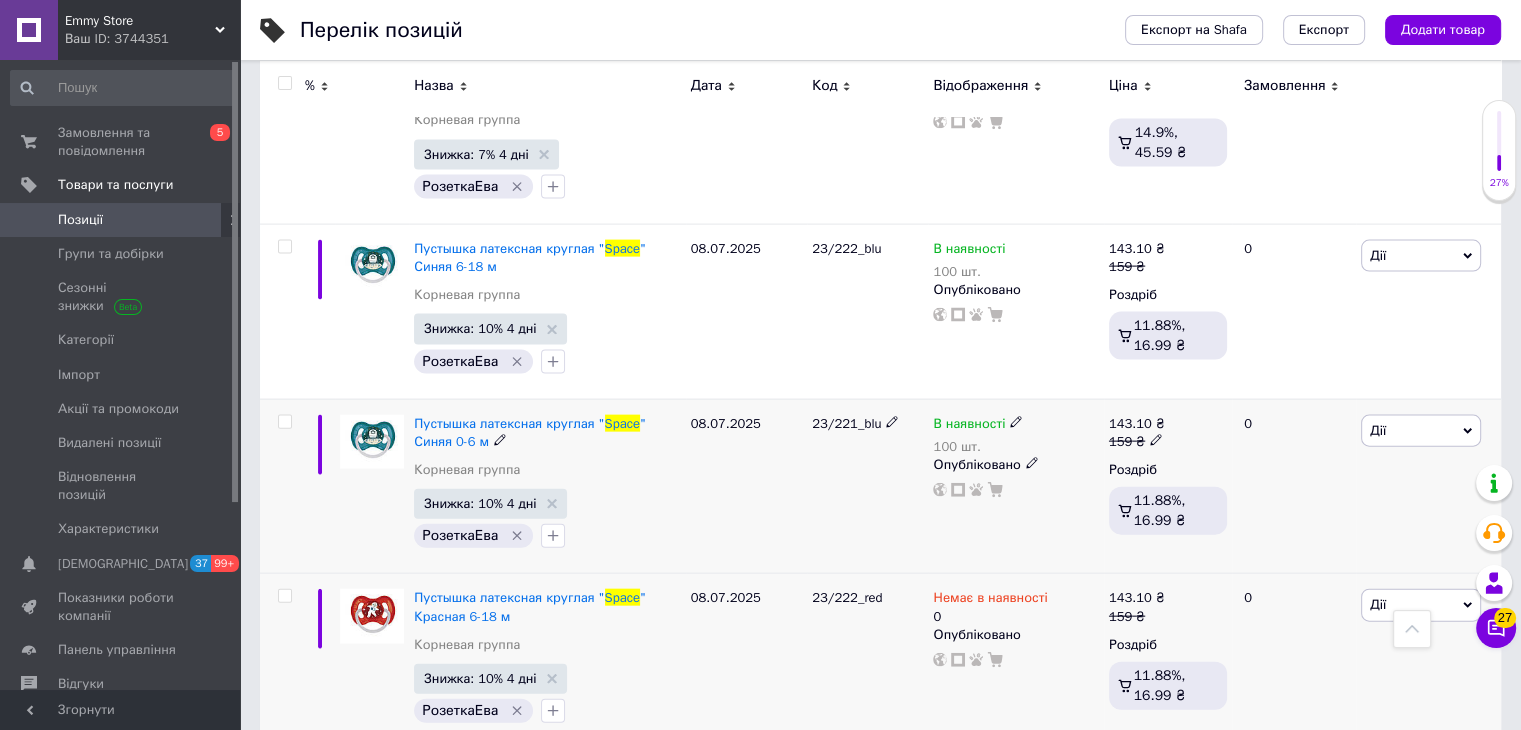 click 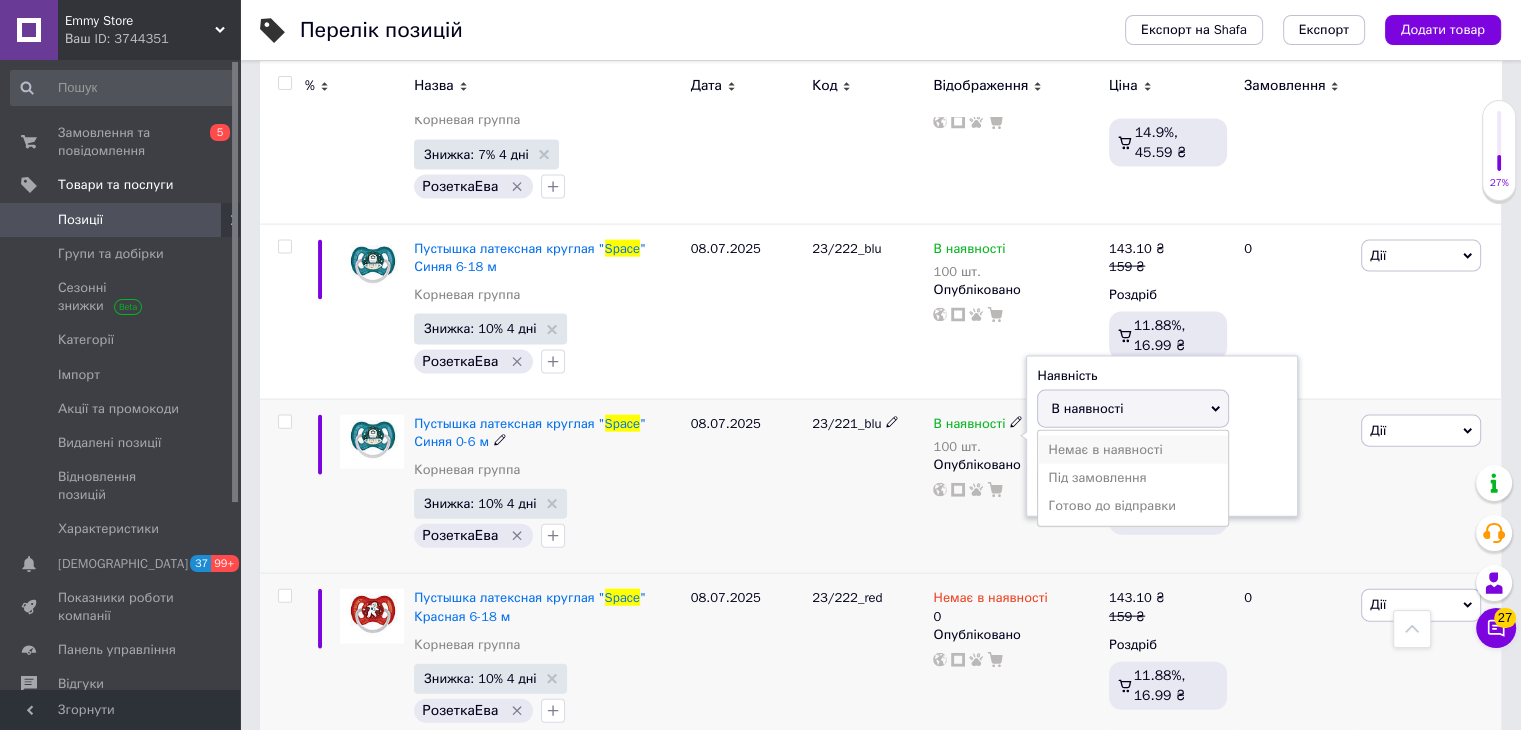 click on "Немає в наявності" at bounding box center (1133, 450) 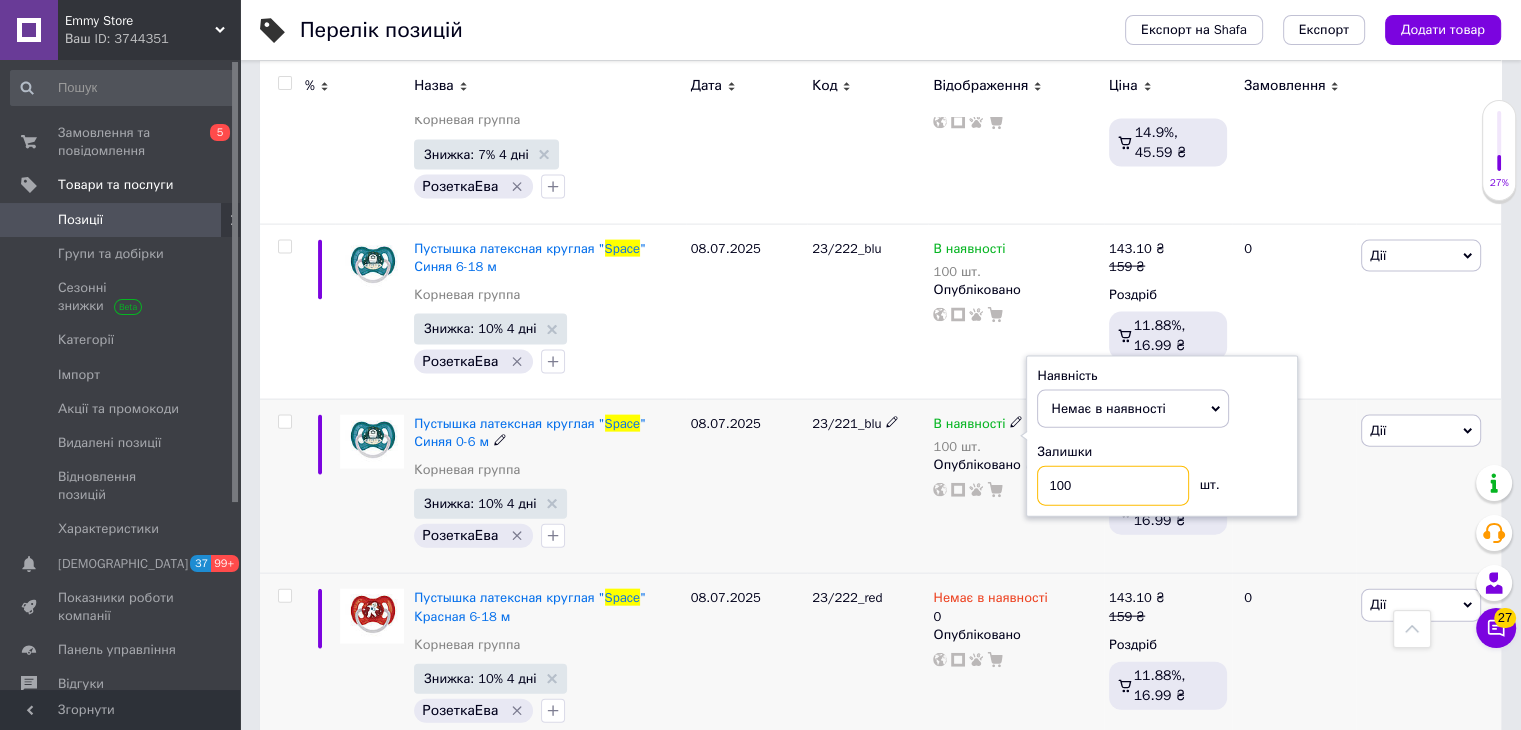 click on "100" at bounding box center (1113, 486) 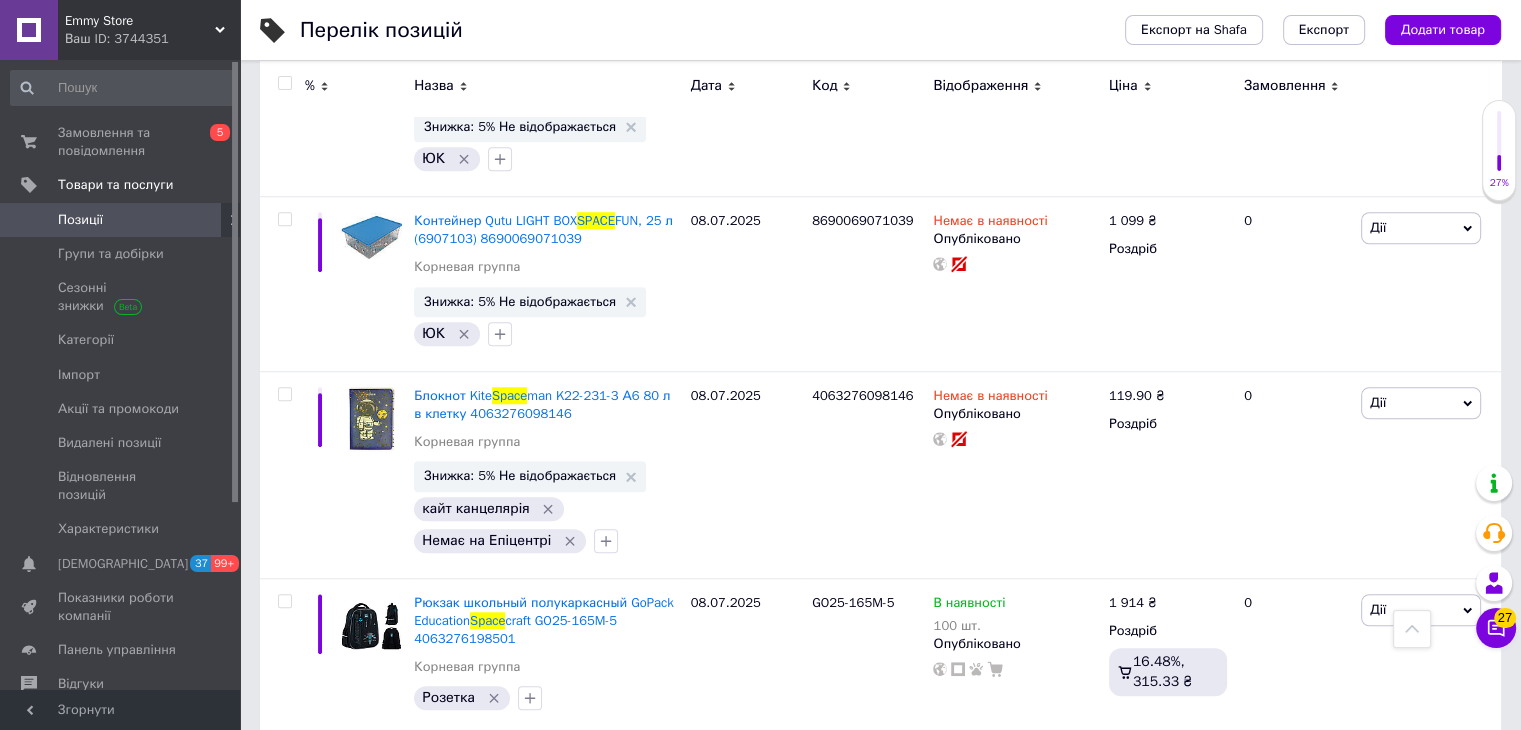scroll, scrollTop: 0, scrollLeft: 0, axis: both 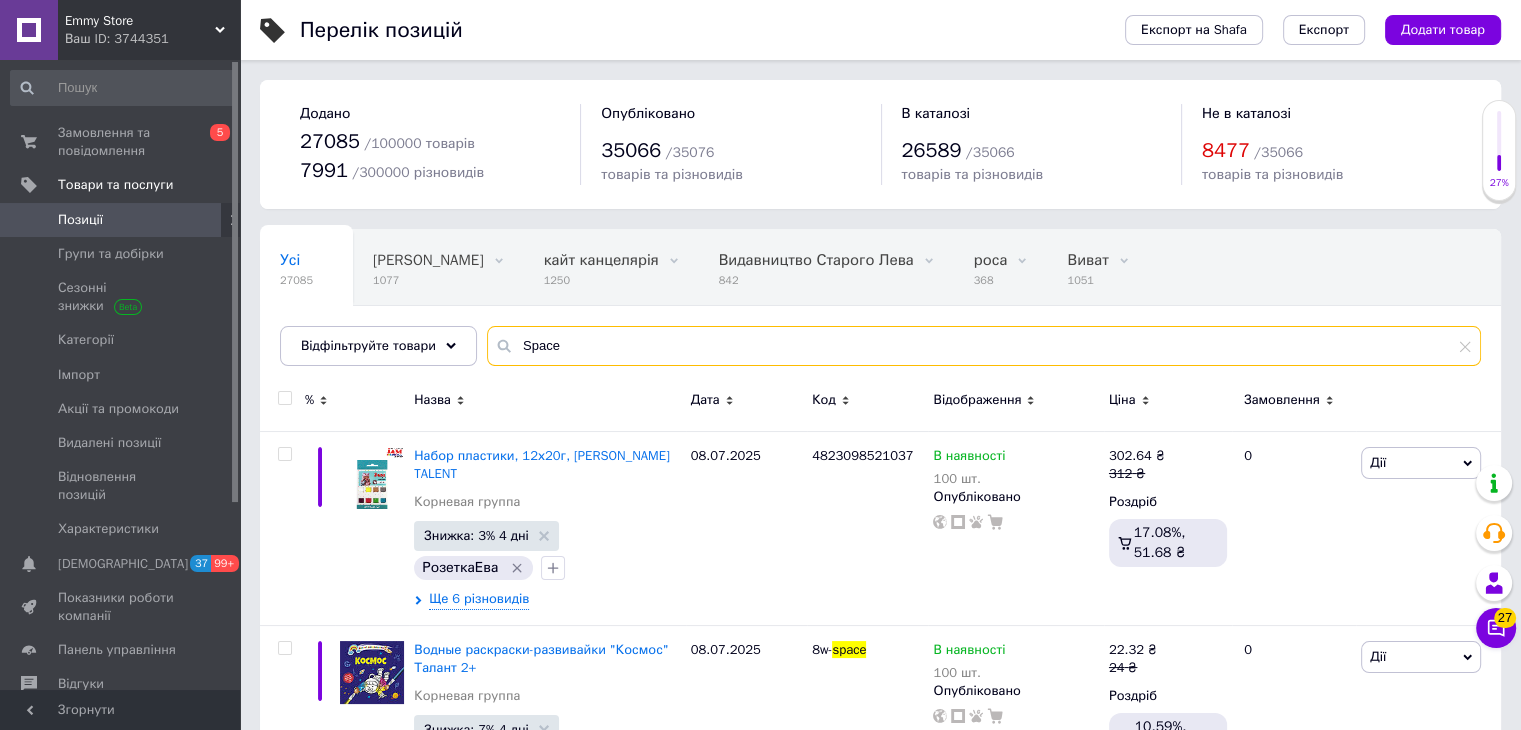 click on "Space" at bounding box center (984, 346) 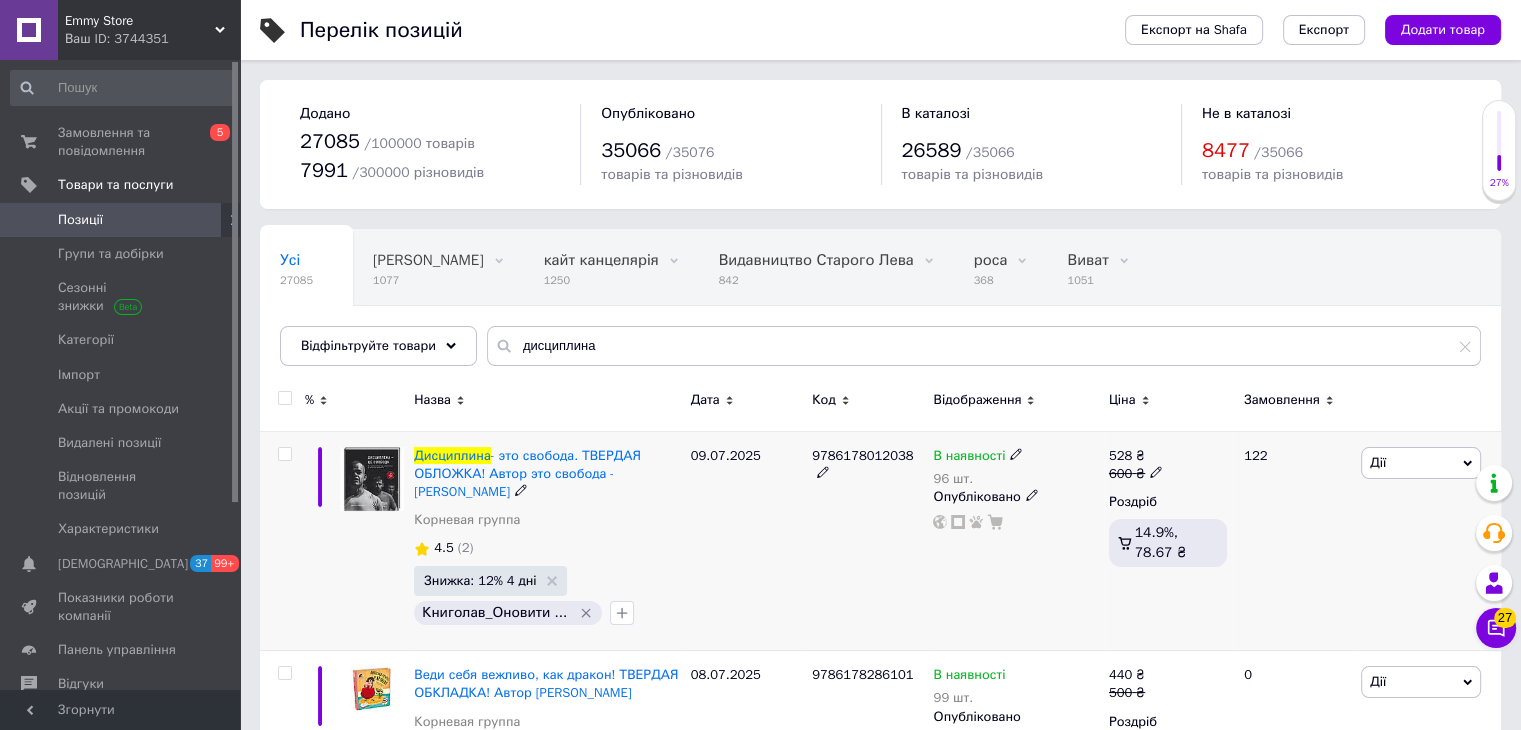 click on "9786178012038" at bounding box center [862, 455] 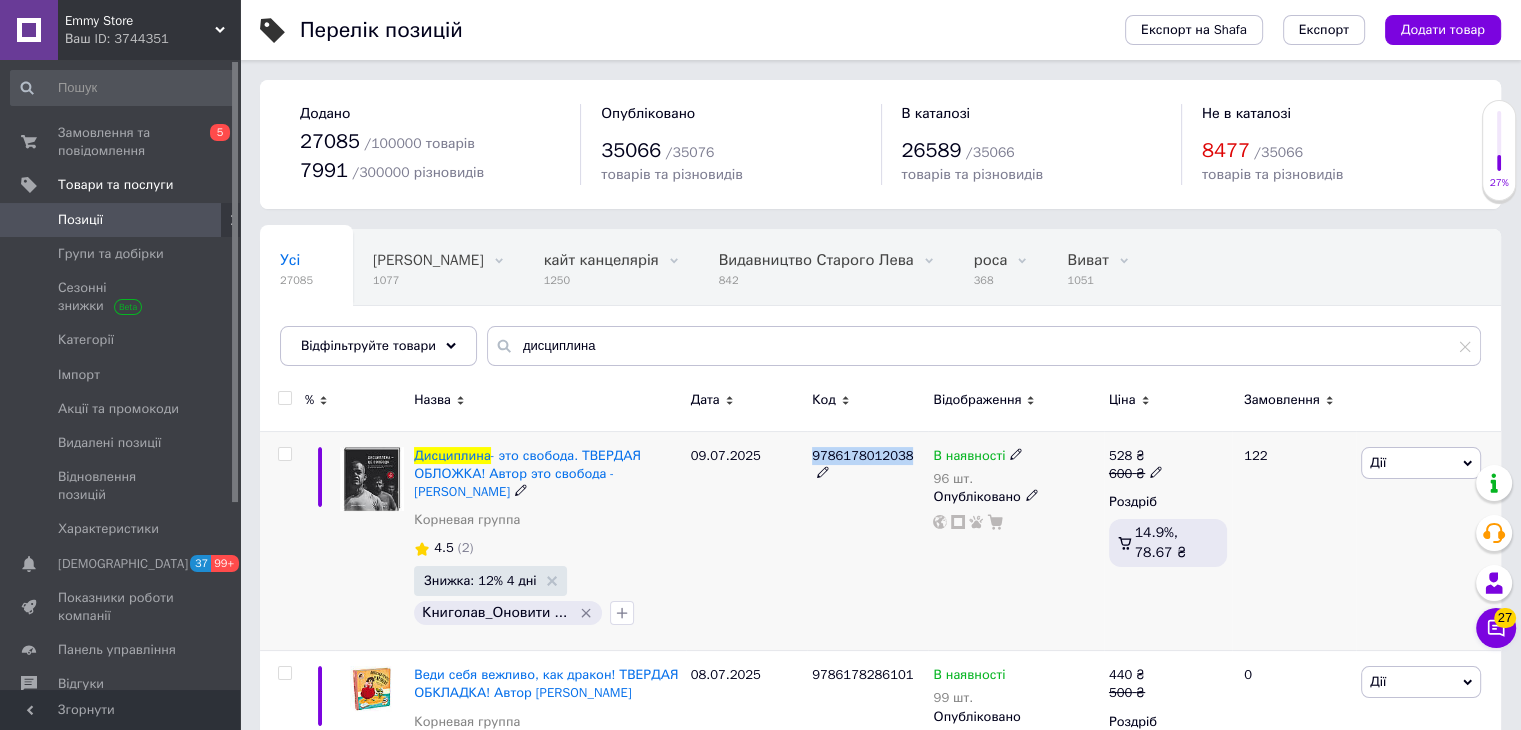 click on "9786178012038" at bounding box center (862, 455) 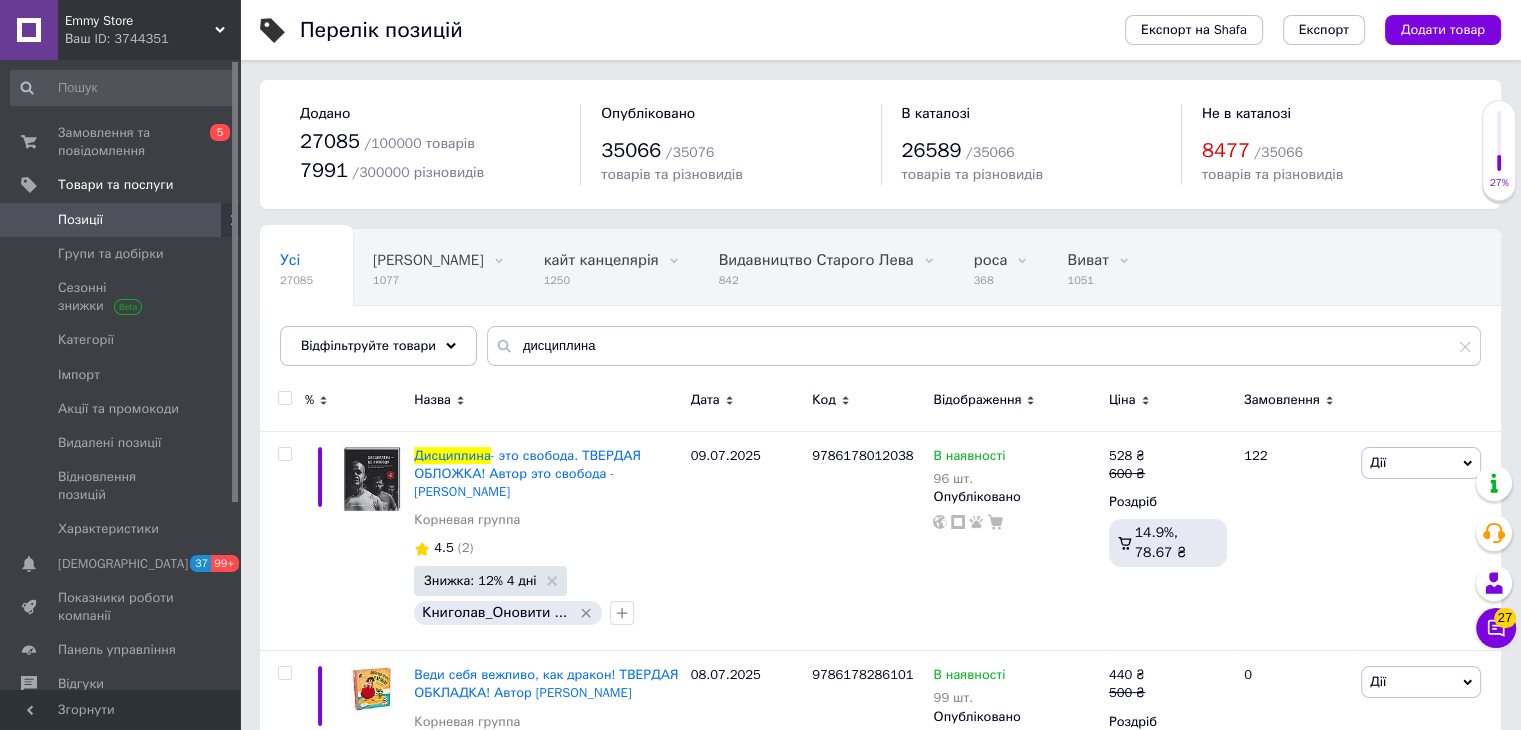 click on "Усі 27085 Новинки Ранок 1077 Видалити Редагувати кайт канцелярія 1250 Видалити Редагувати Видавництво Старого Лева 842 Видалити Редагувати роса 368 Видалити Редагувати Виват 1051 Видалити Редагувати [PERSON_NAME] 750 Видалити Редагувати Ok Відфільтровано...  Зберегти" at bounding box center (880, 307) 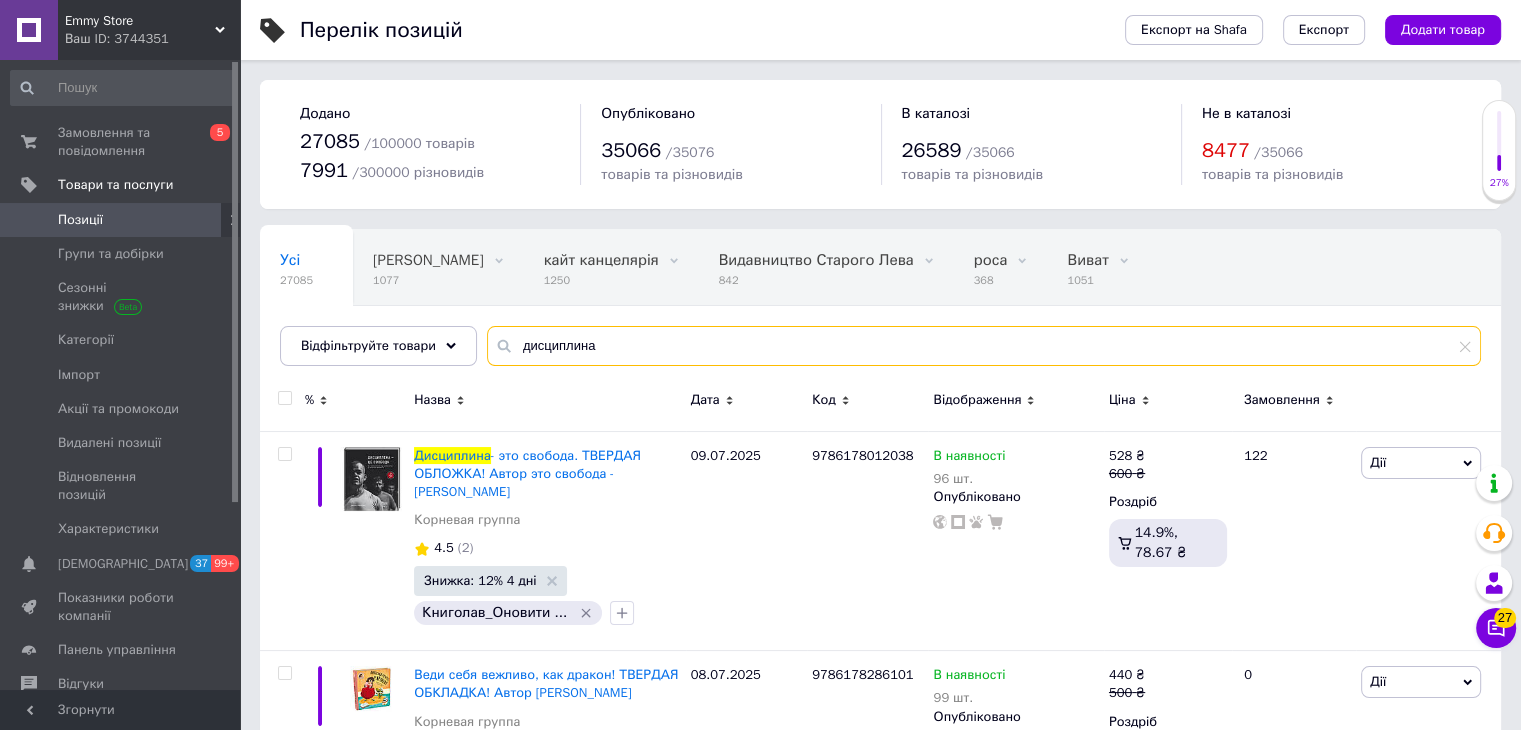 click on "дисциплина" at bounding box center (984, 346) 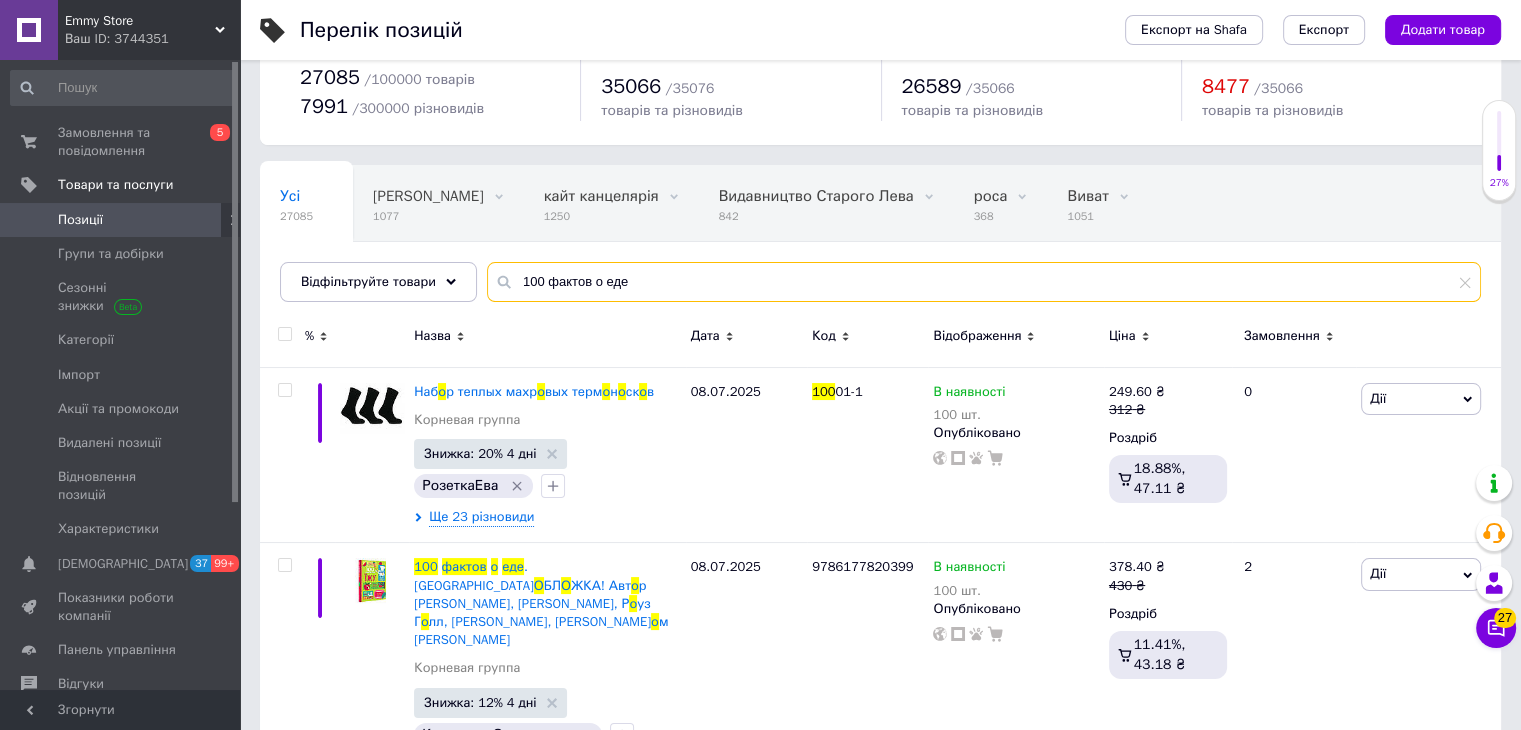 scroll, scrollTop: 88, scrollLeft: 0, axis: vertical 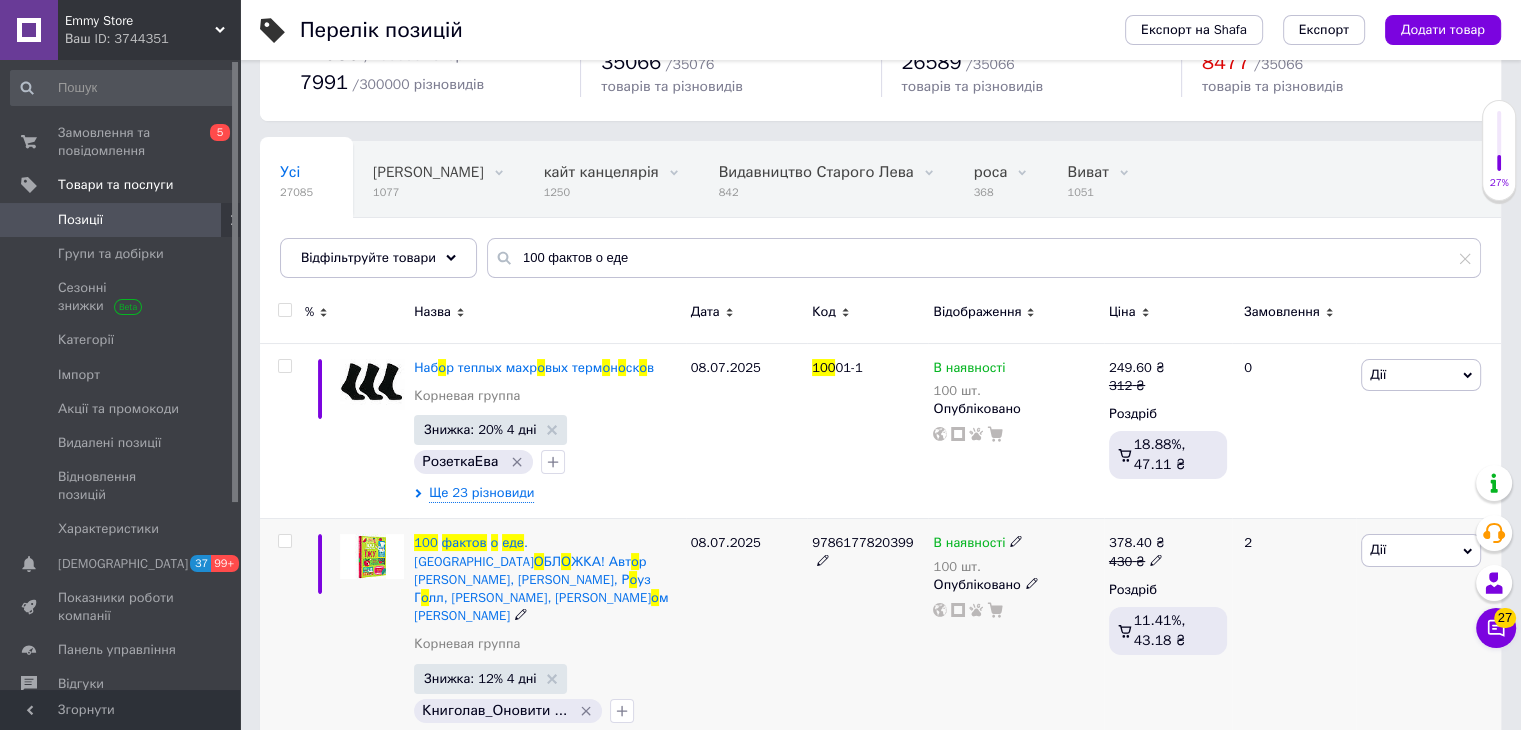 click on "9786177820399" at bounding box center [862, 542] 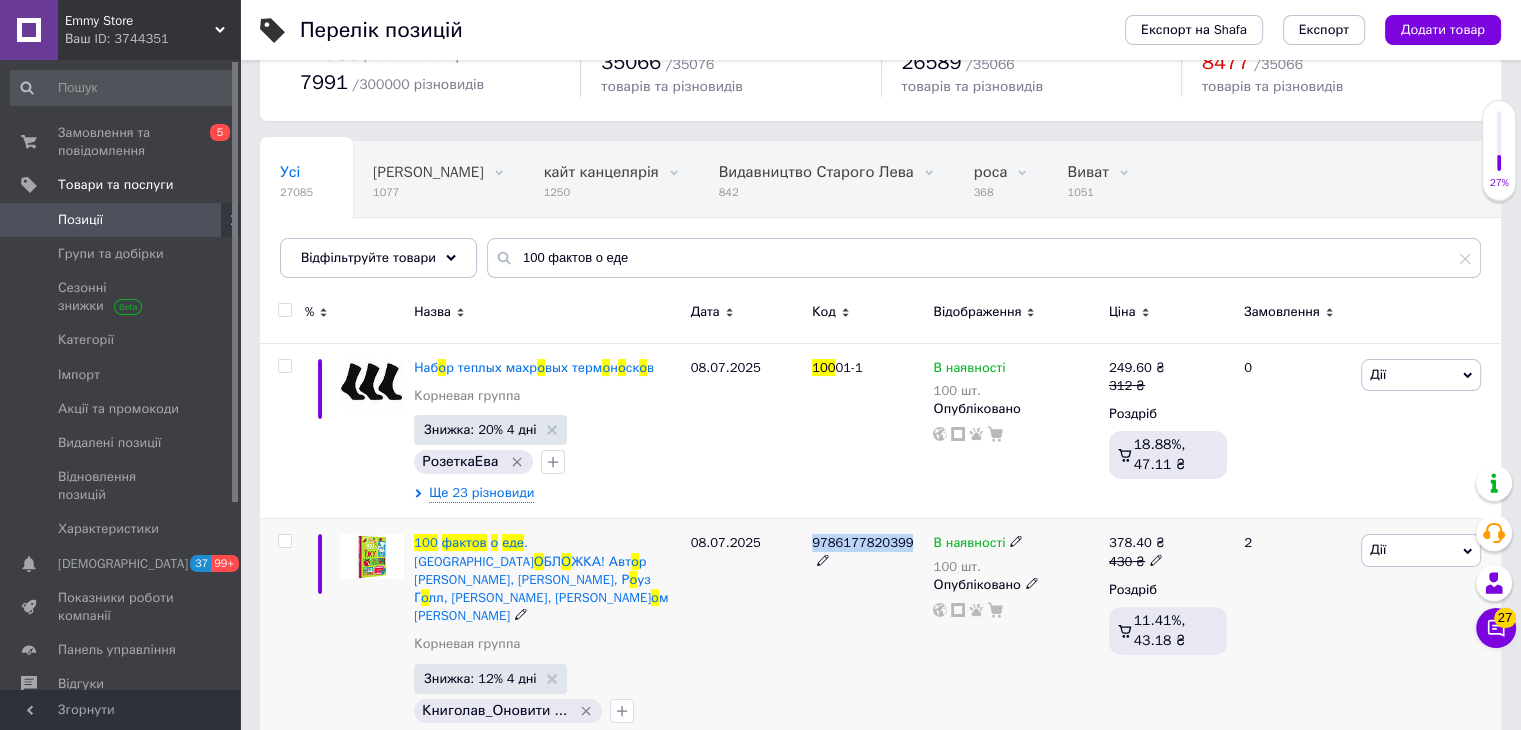 click on "9786177820399" at bounding box center [862, 542] 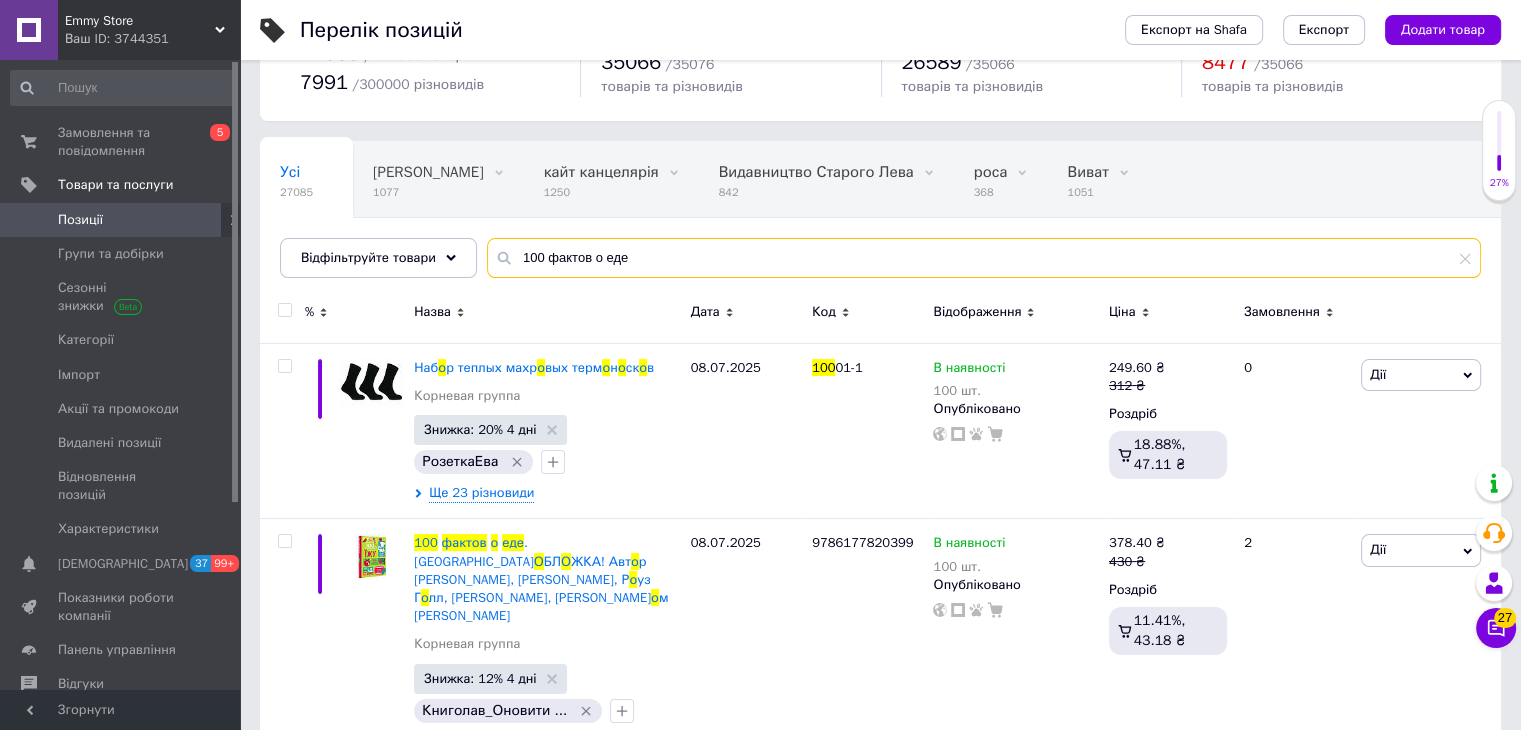click on "100 фактов о еде" at bounding box center [984, 258] 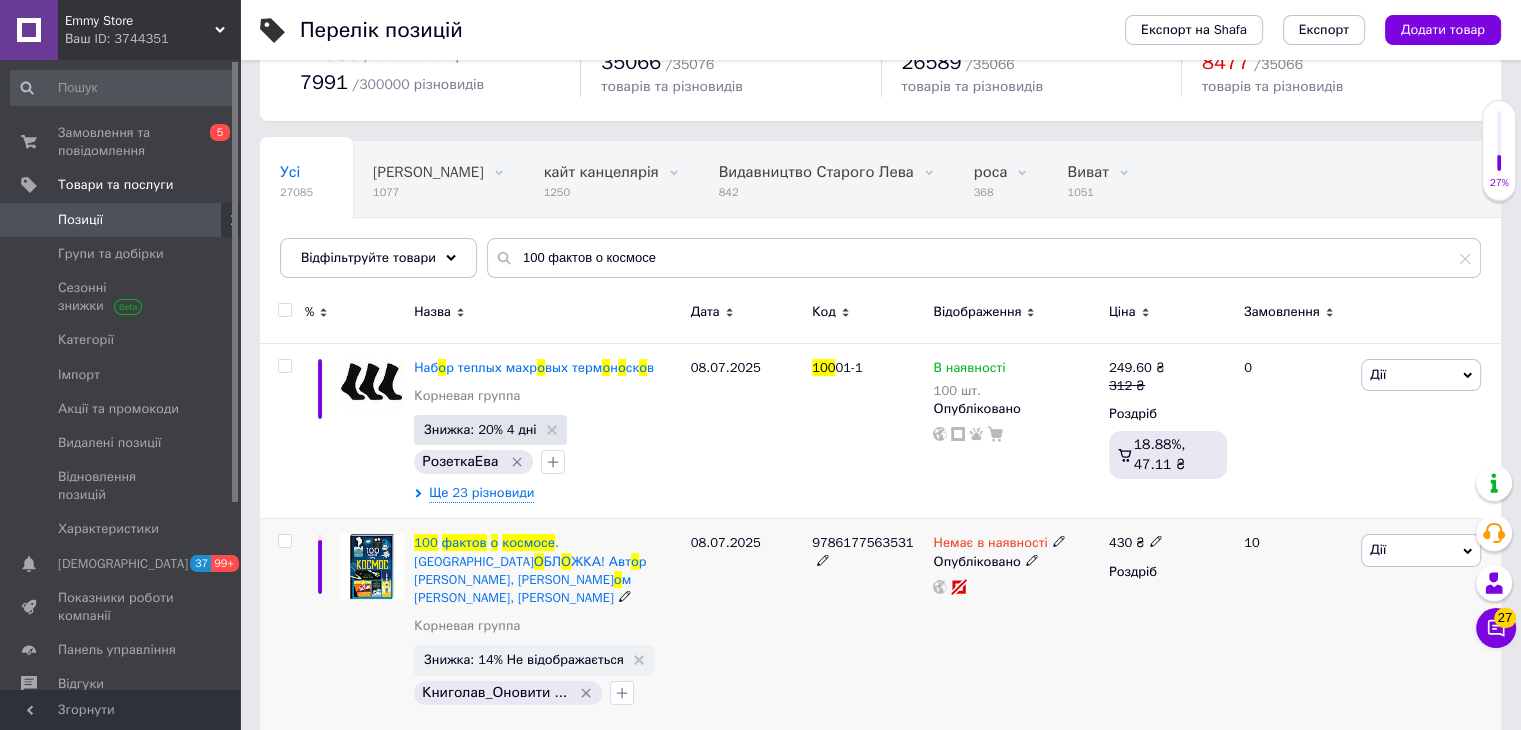 click on "9786177563531" at bounding box center (862, 542) 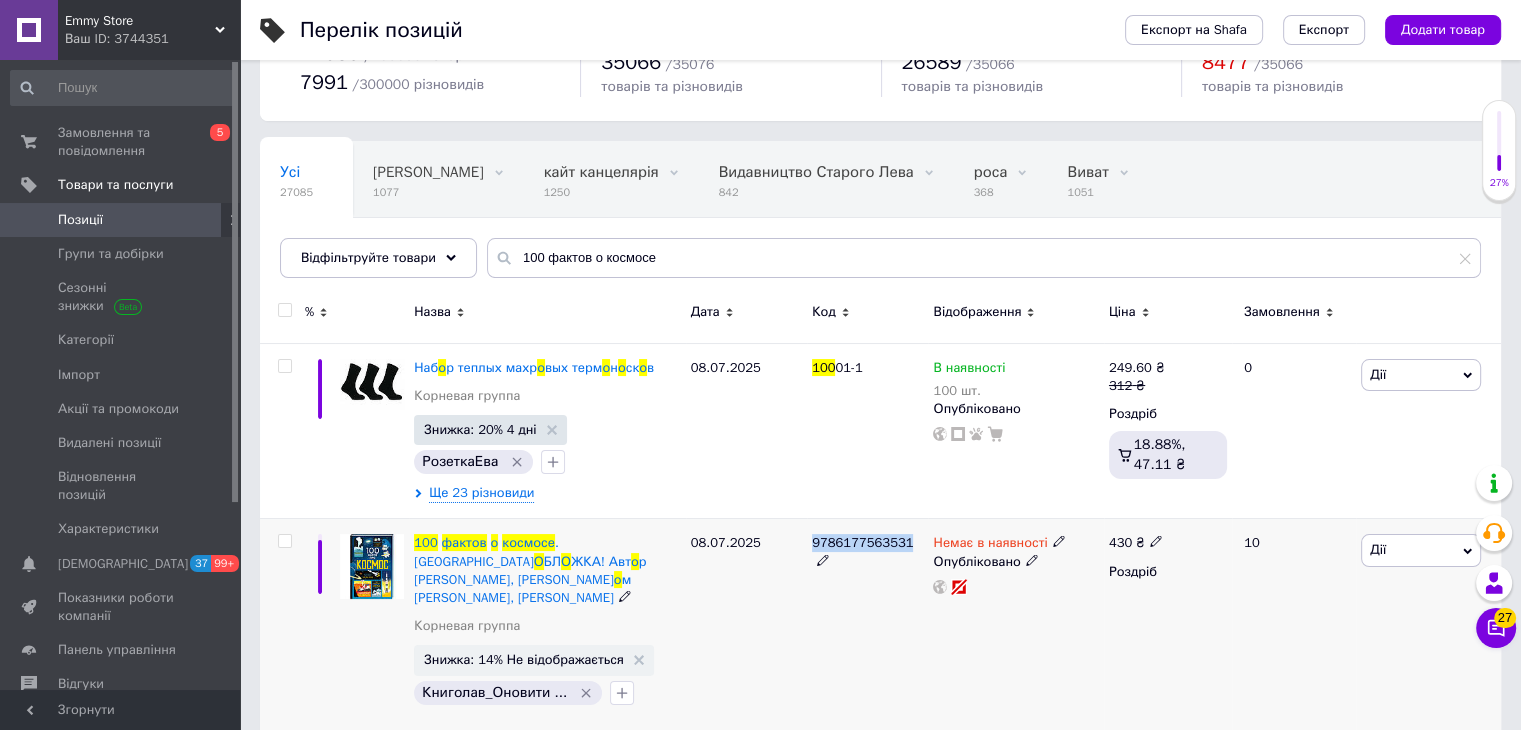 click on "9786177563531" at bounding box center [862, 542] 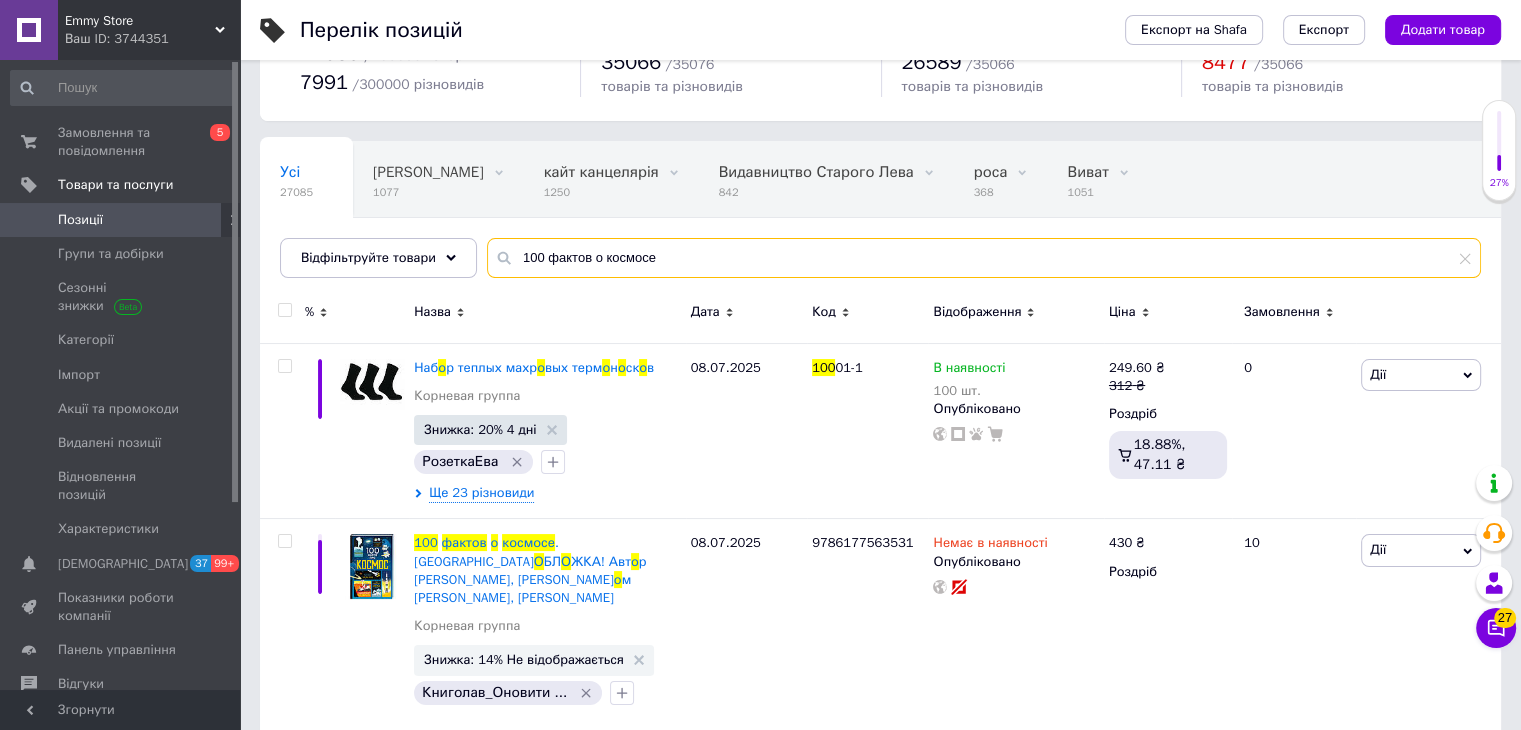 click on "100 фактов о космосе" at bounding box center (984, 258) 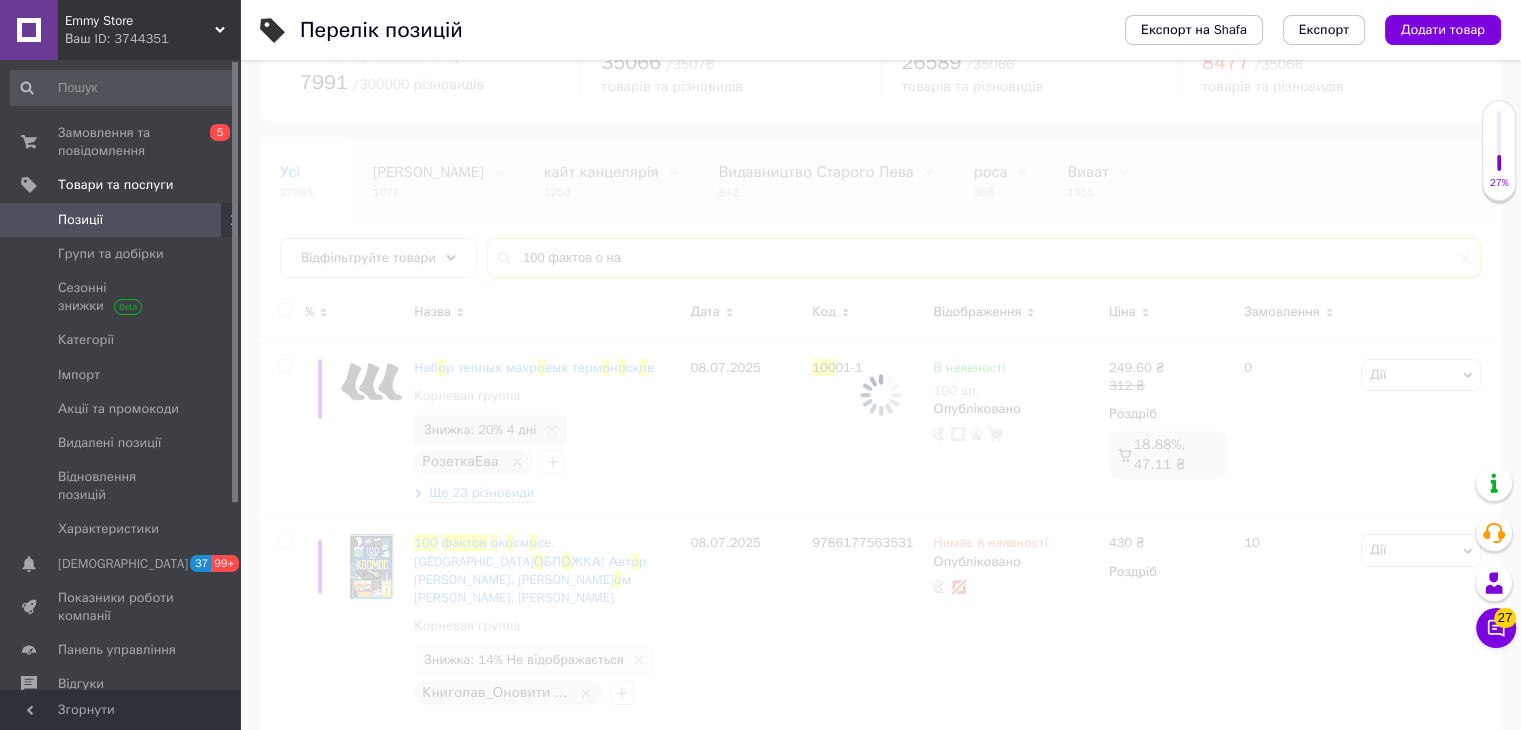 scroll, scrollTop: 0, scrollLeft: 0, axis: both 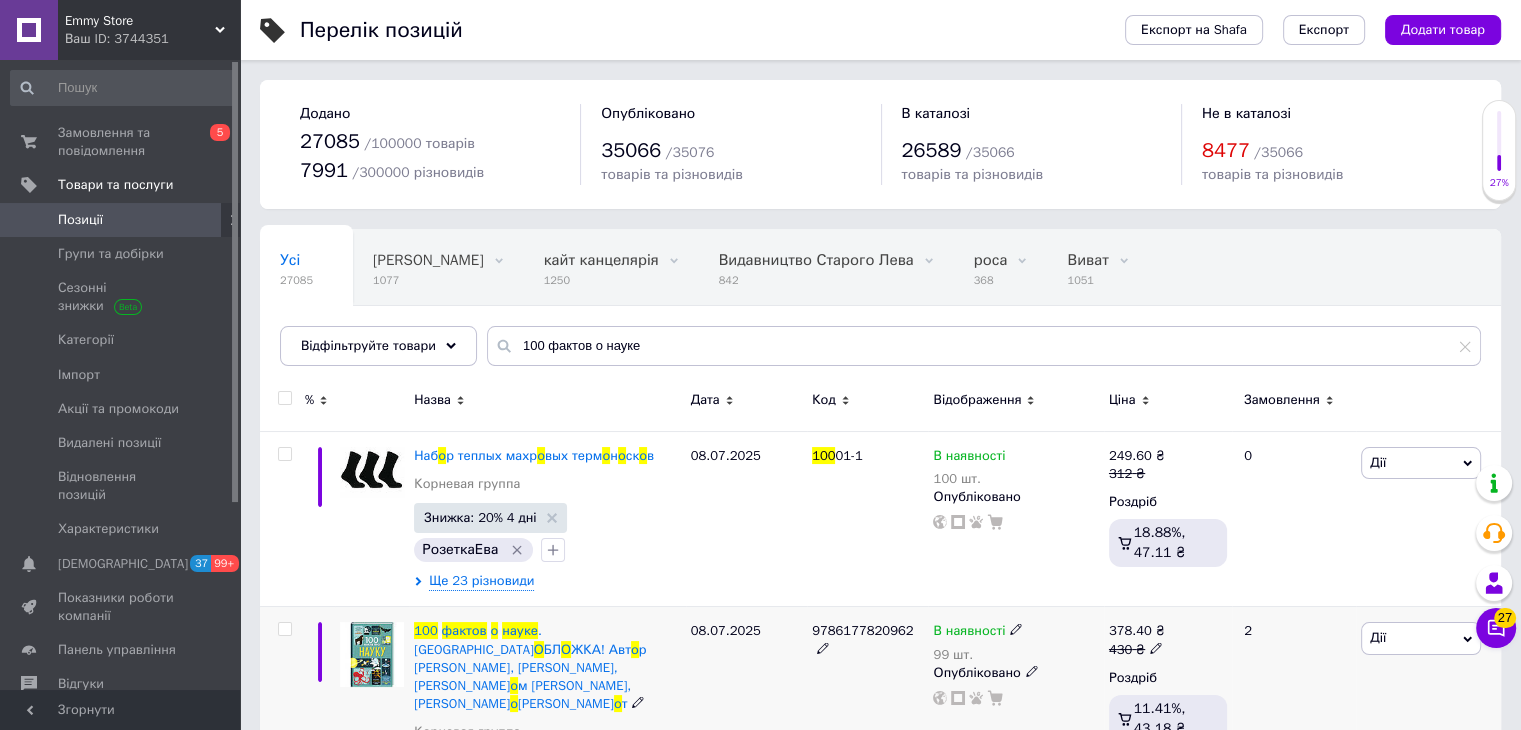 click on "9786177820962" at bounding box center [862, 630] 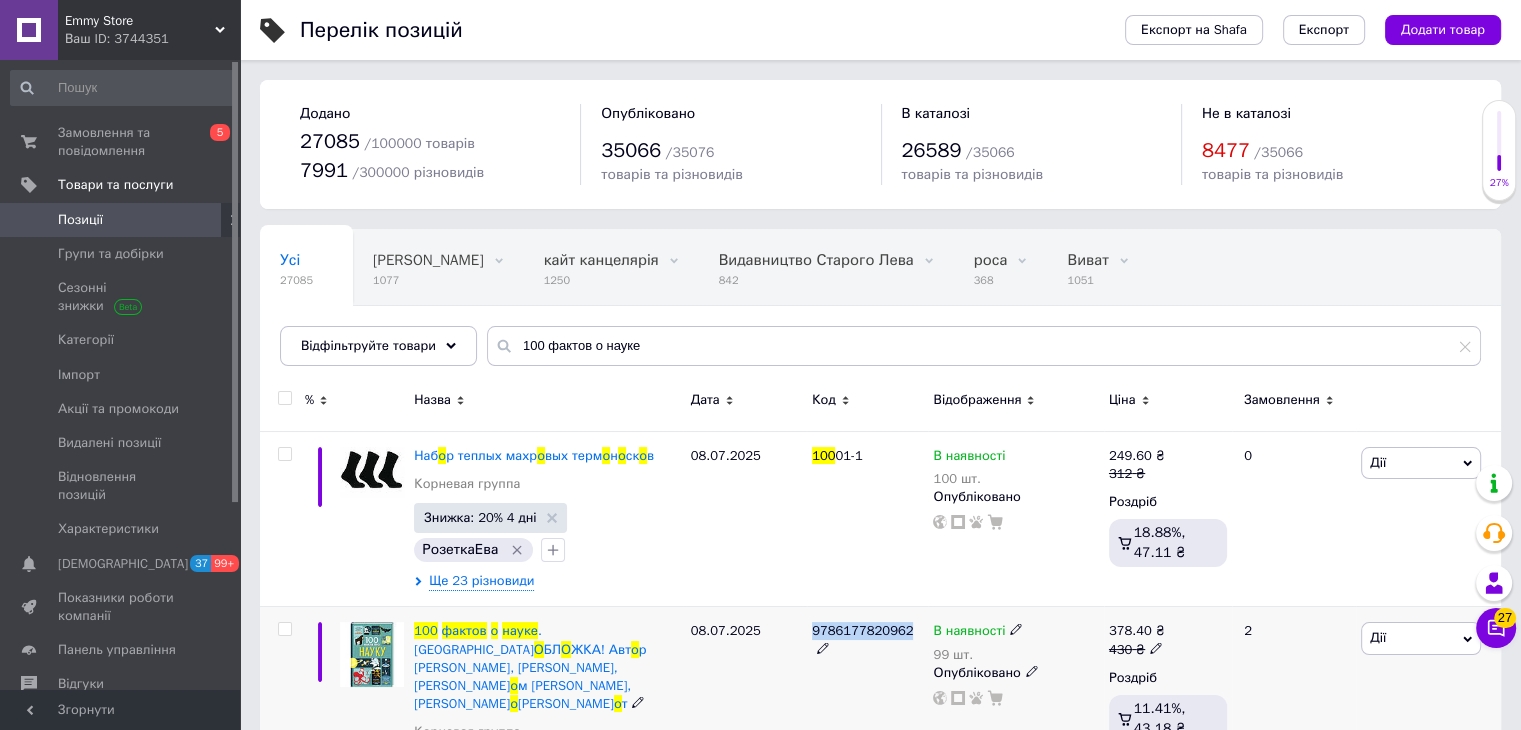 click on "9786177820962" at bounding box center [862, 630] 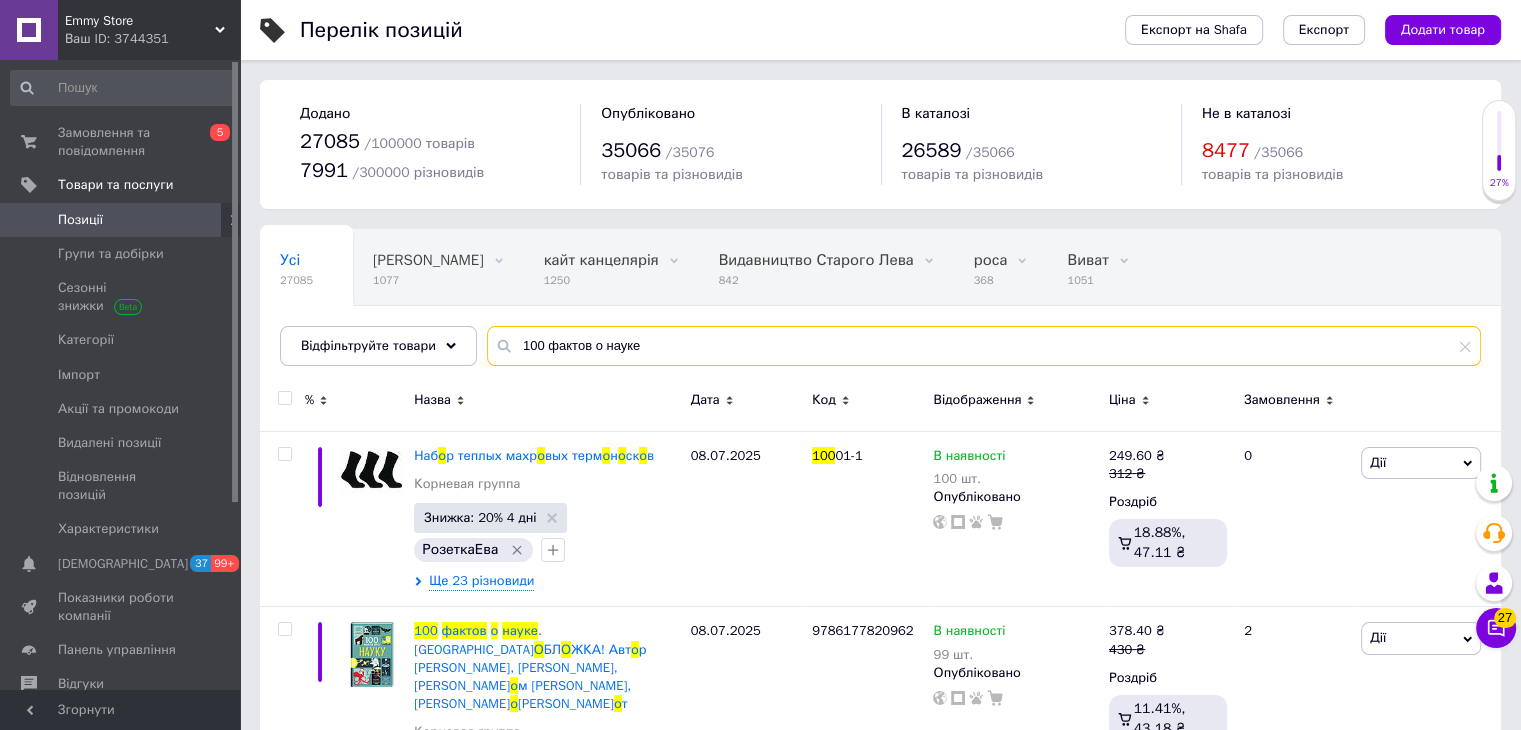 click on "100 фактов о науке" at bounding box center (984, 346) 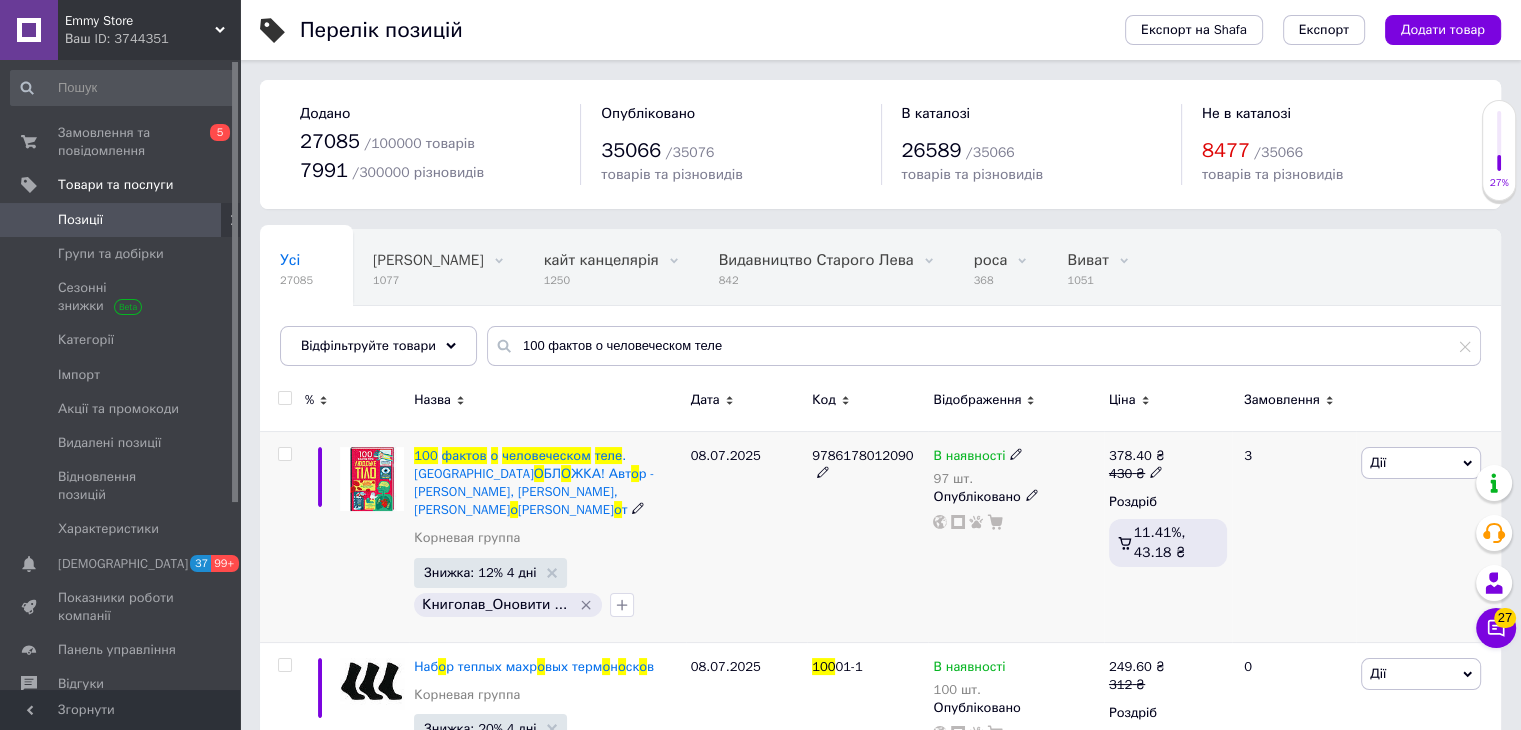 click on "9786178012090" at bounding box center [862, 455] 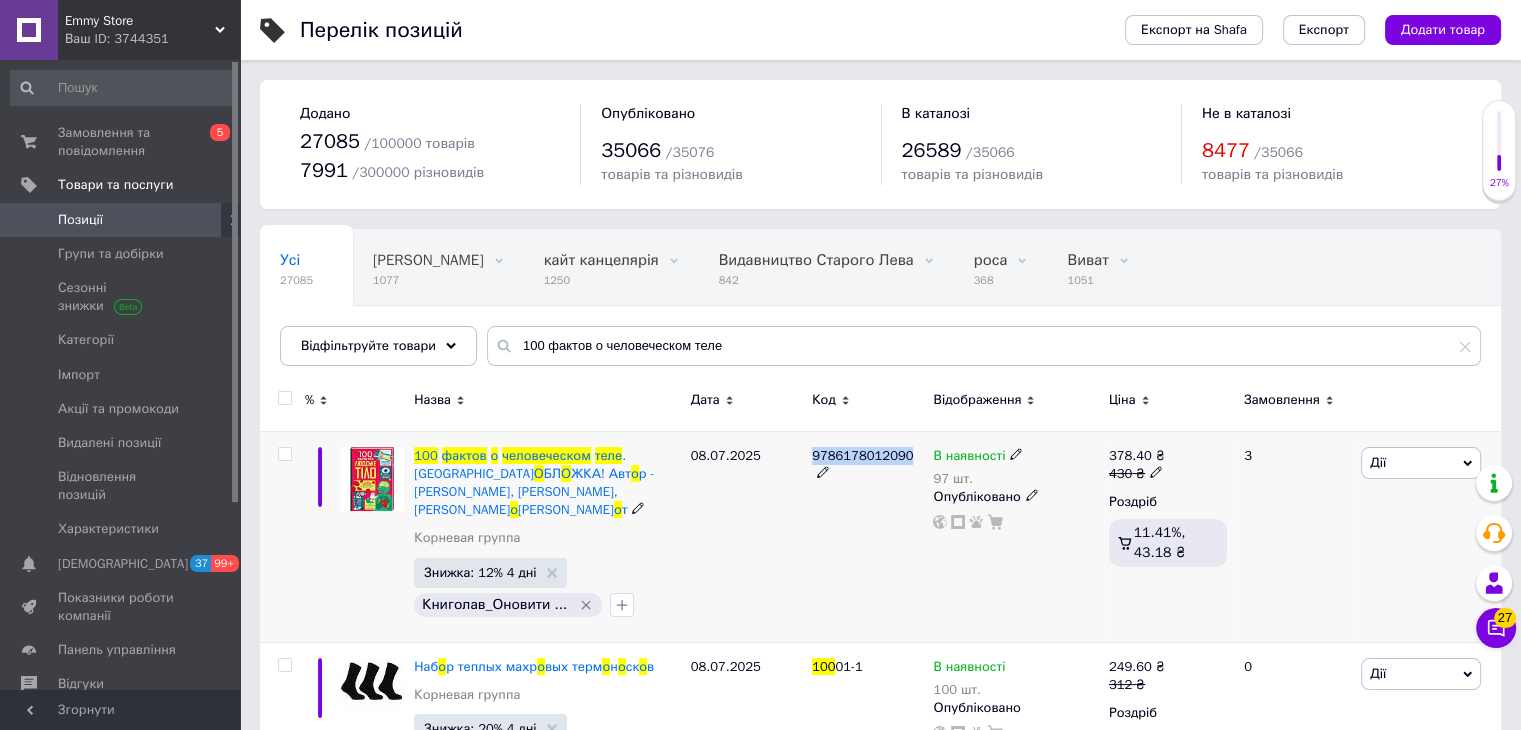 click on "9786178012090" at bounding box center [862, 455] 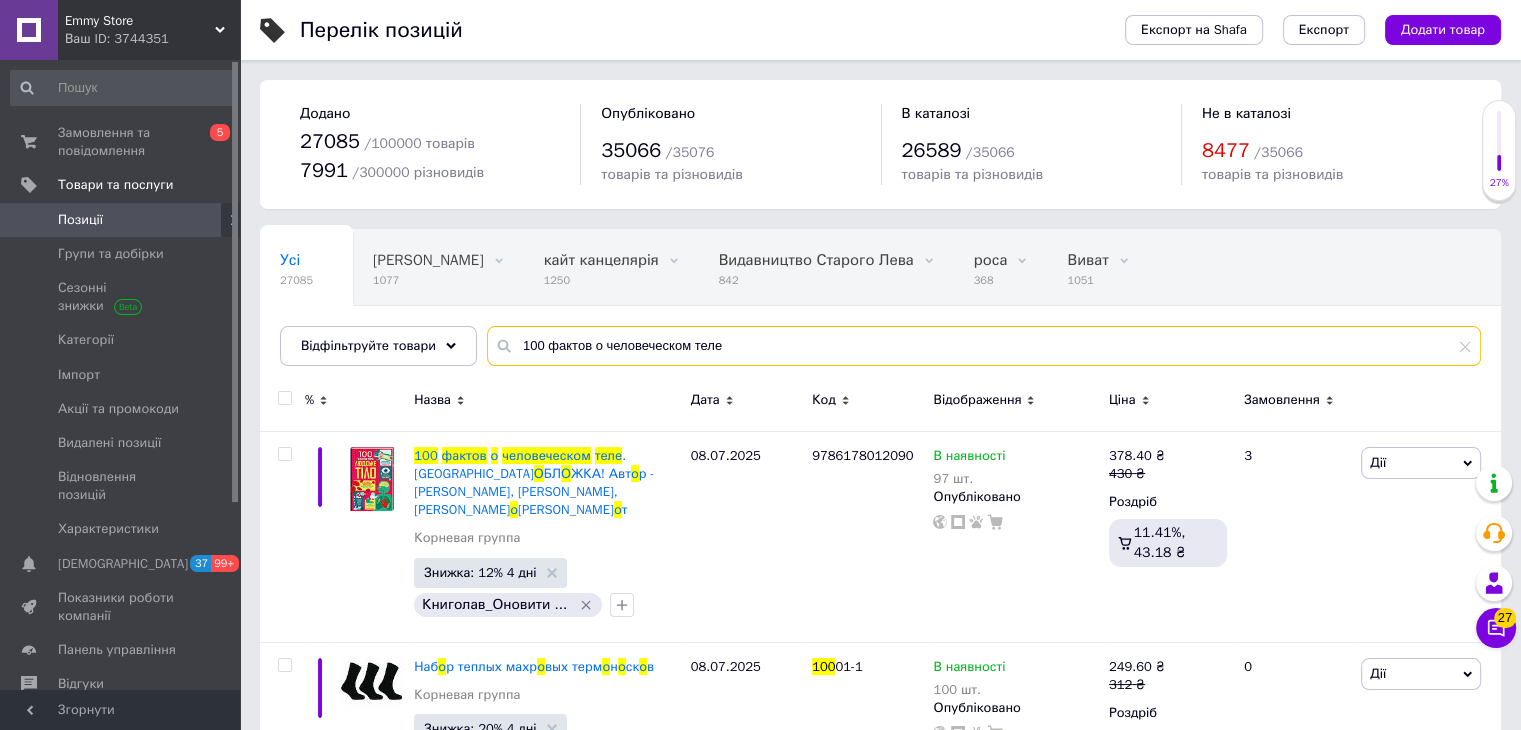 drag, startPoint x: 598, startPoint y: 347, endPoint x: 720, endPoint y: 344, distance: 122.03688 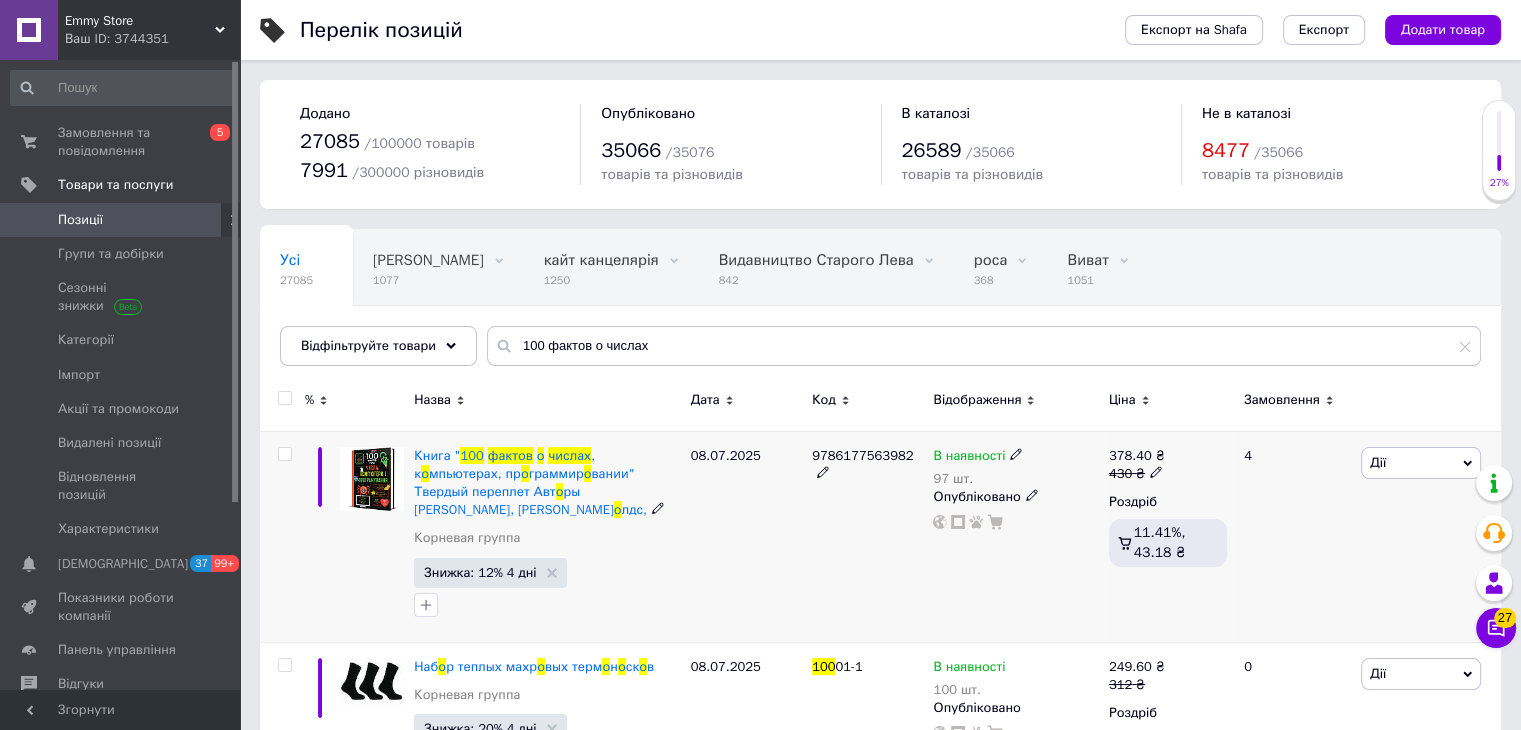 click on "9786177563982" at bounding box center (862, 455) 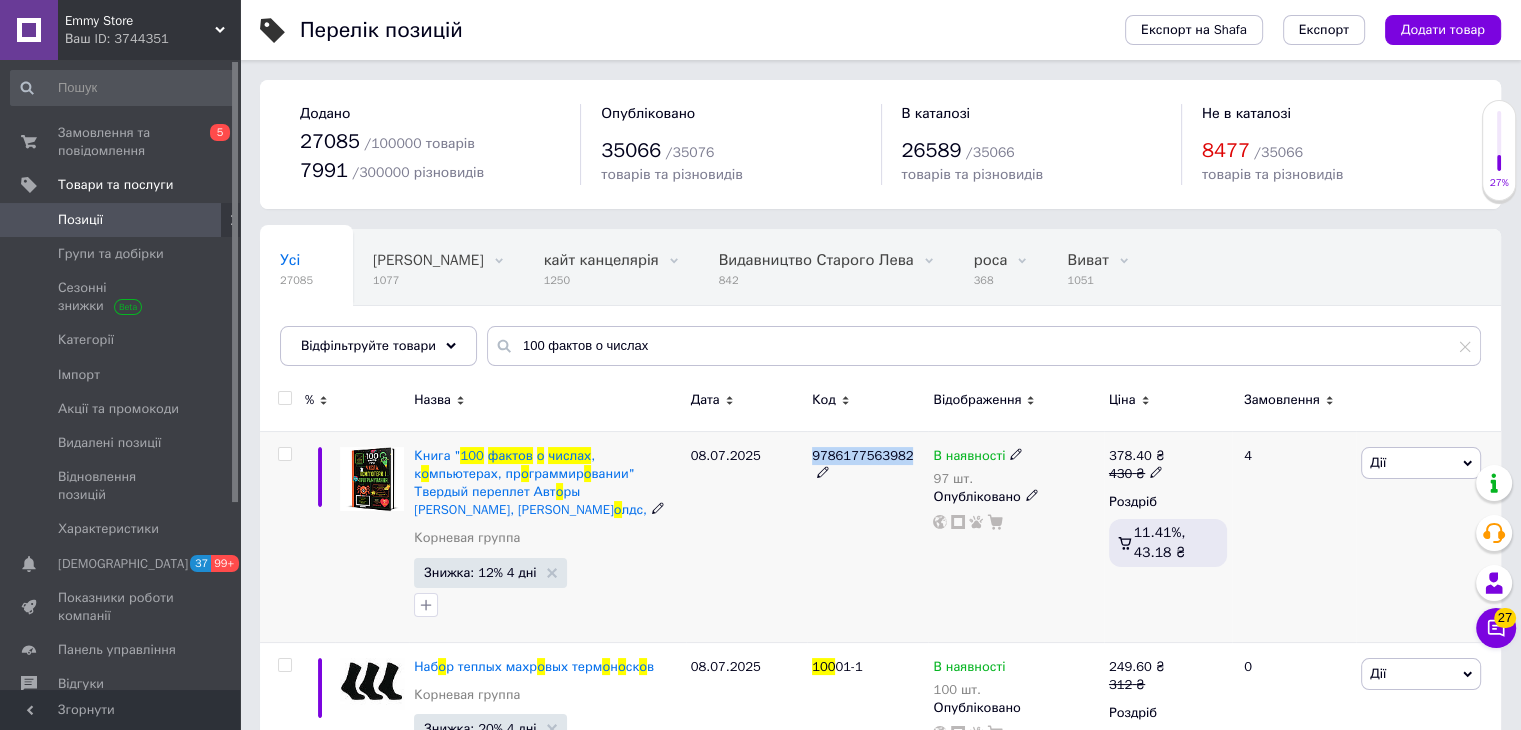 click on "9786177563982" at bounding box center (862, 455) 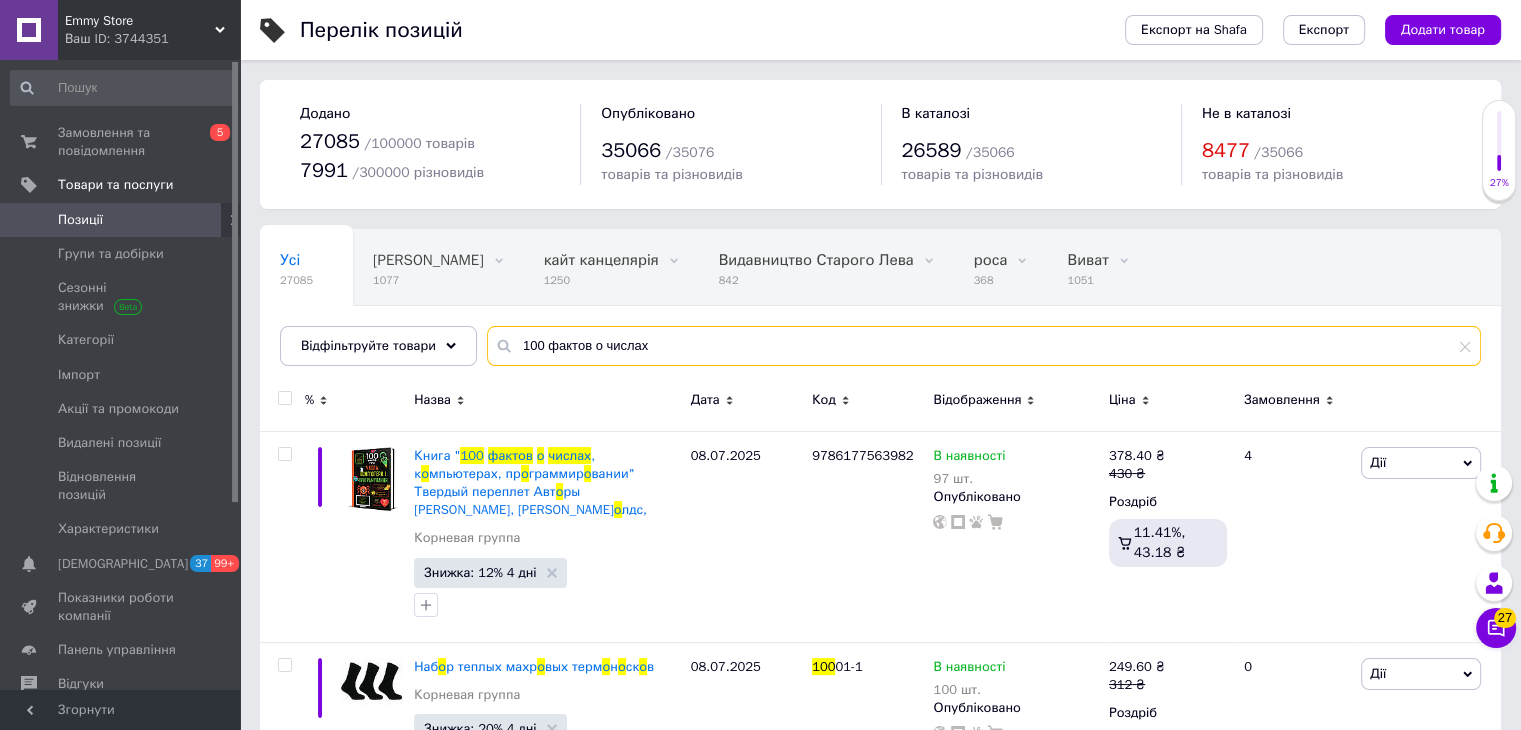 click on "100 фактов о числах" at bounding box center [984, 346] 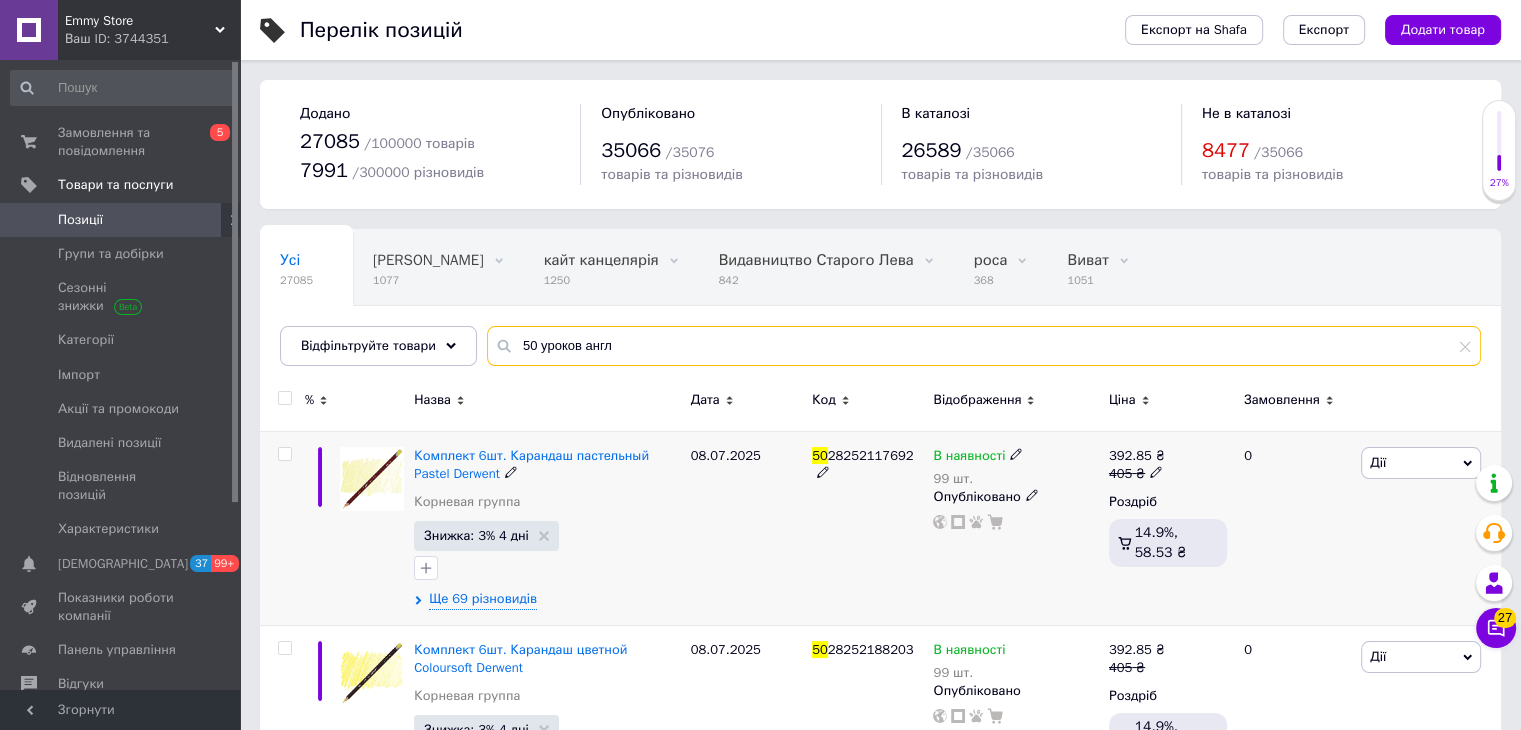 scroll, scrollTop: 300, scrollLeft: 0, axis: vertical 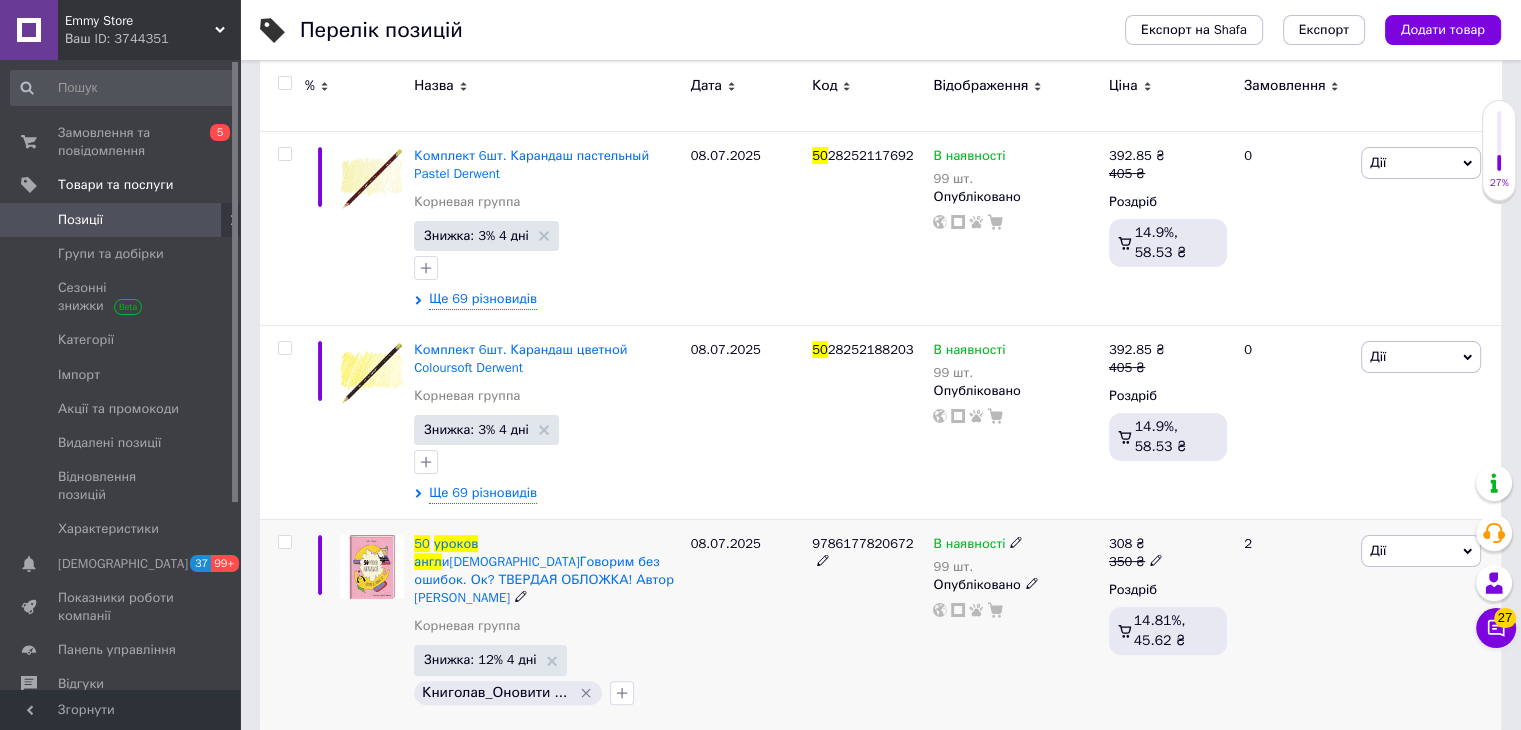 click on "9786177820672" at bounding box center [862, 543] 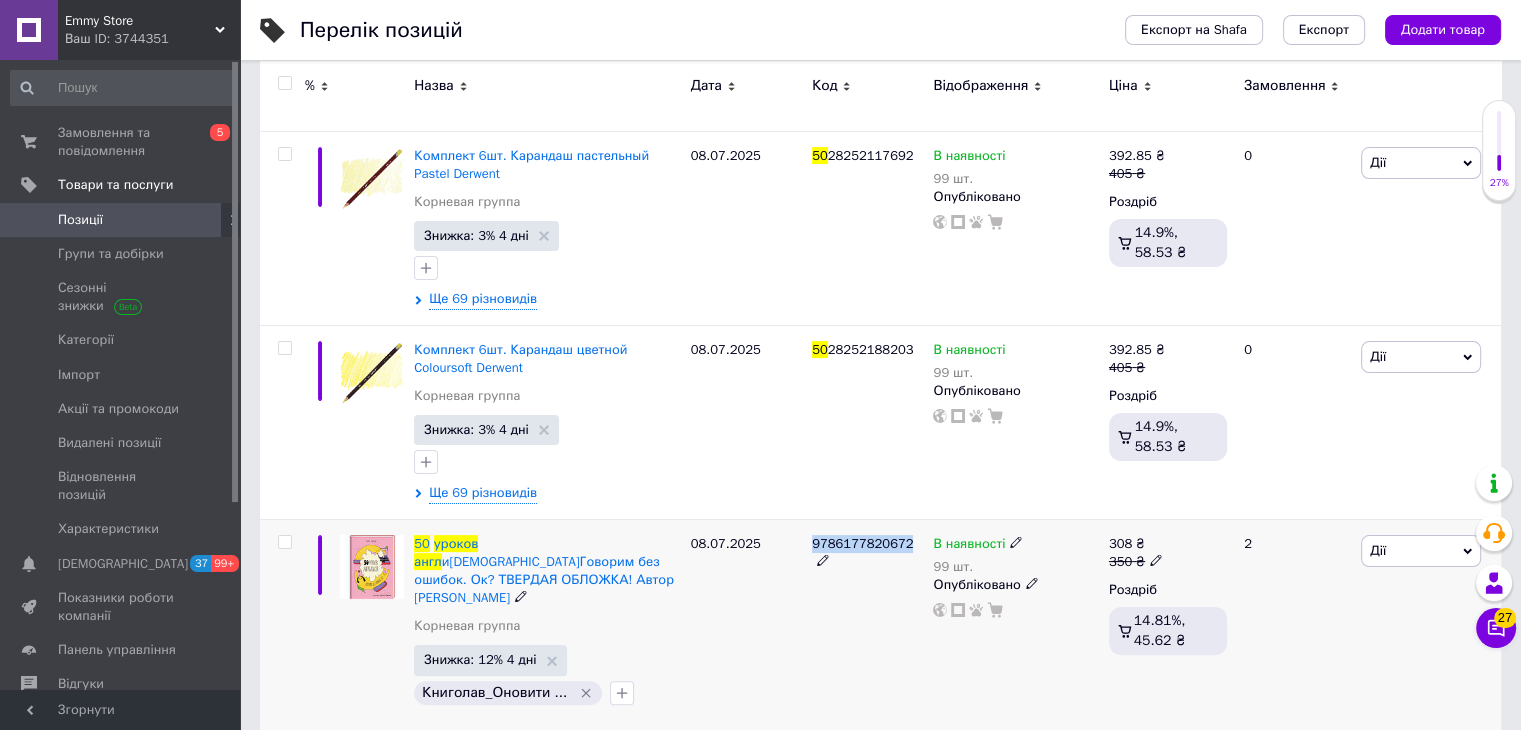 click on "9786177820672" at bounding box center [862, 543] 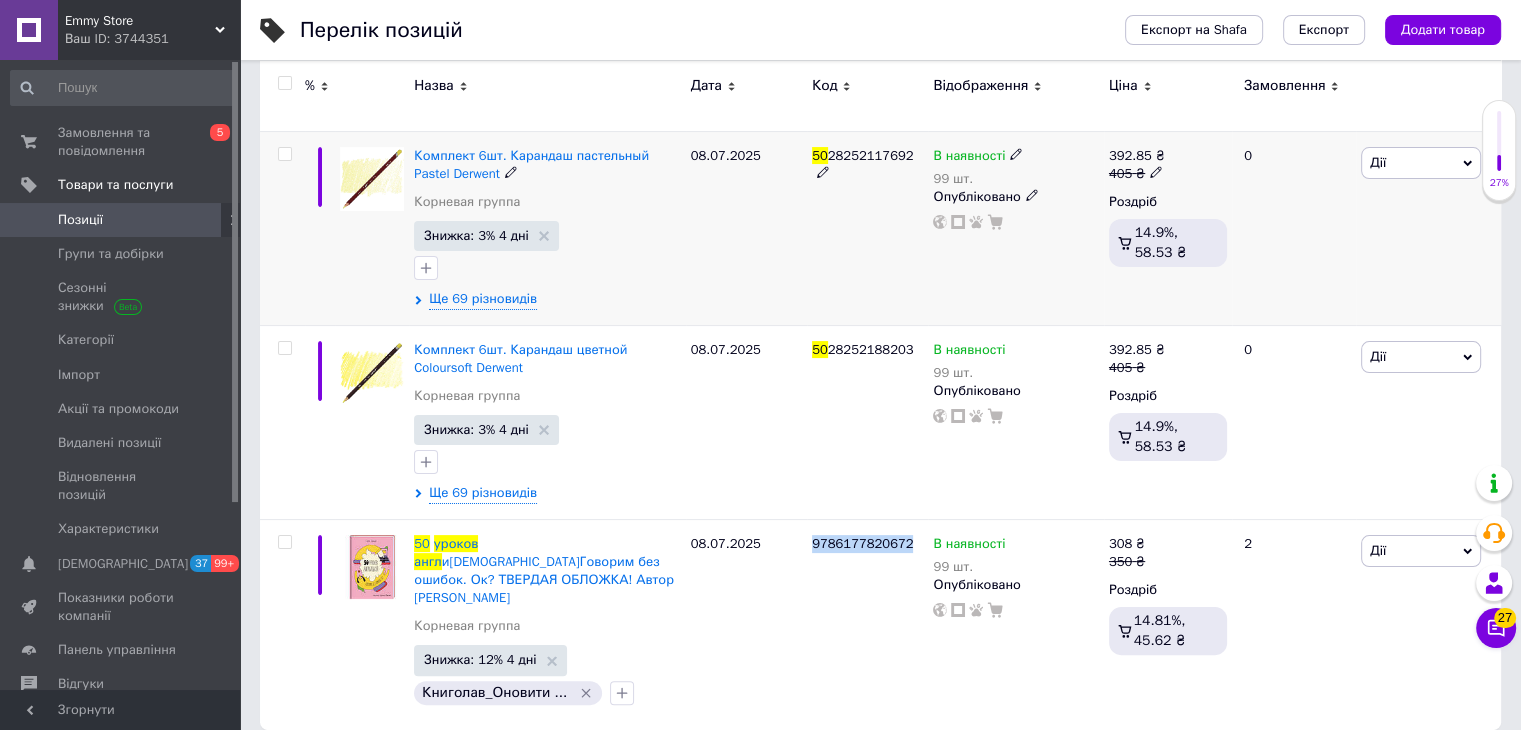 scroll, scrollTop: 0, scrollLeft: 0, axis: both 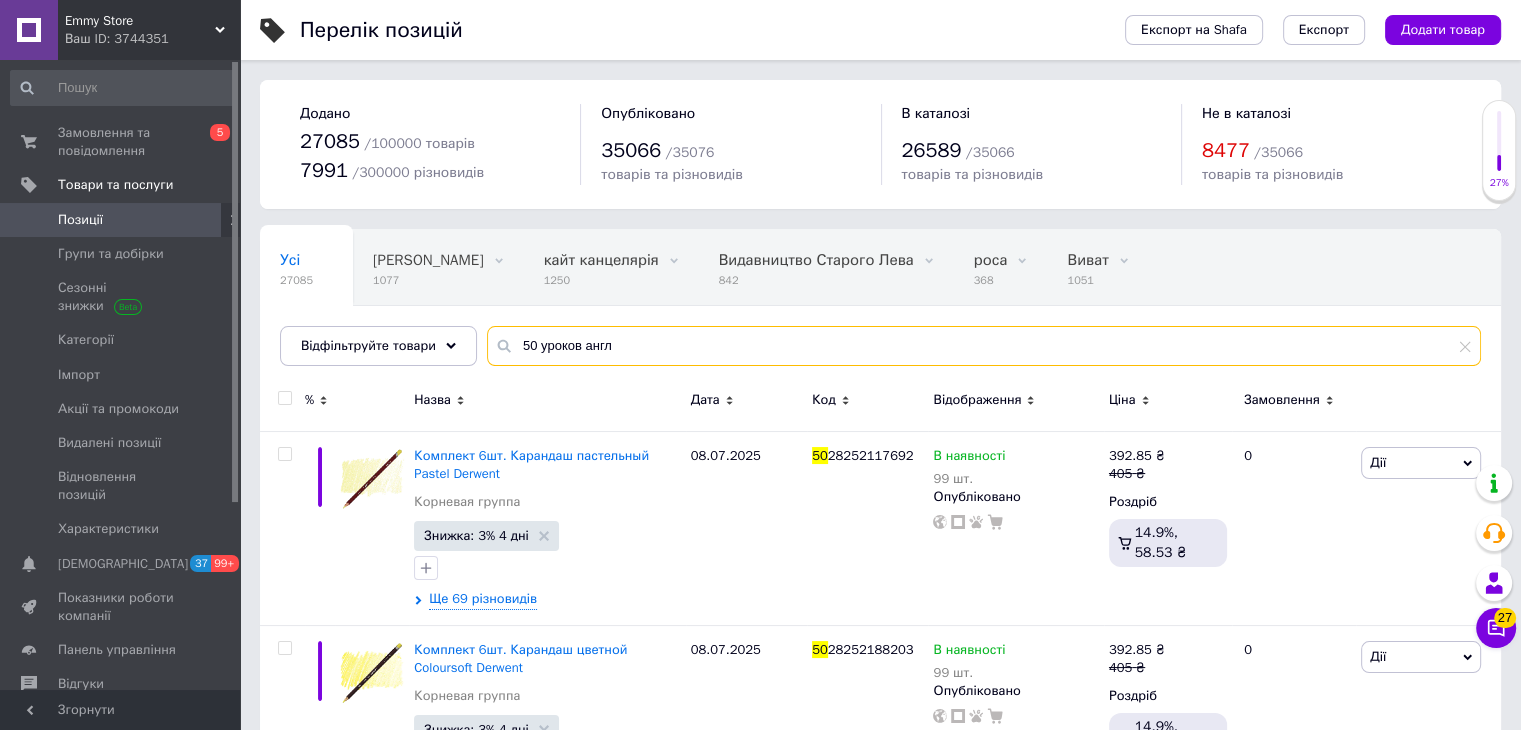 click on "50 уроков англ" at bounding box center (984, 346) 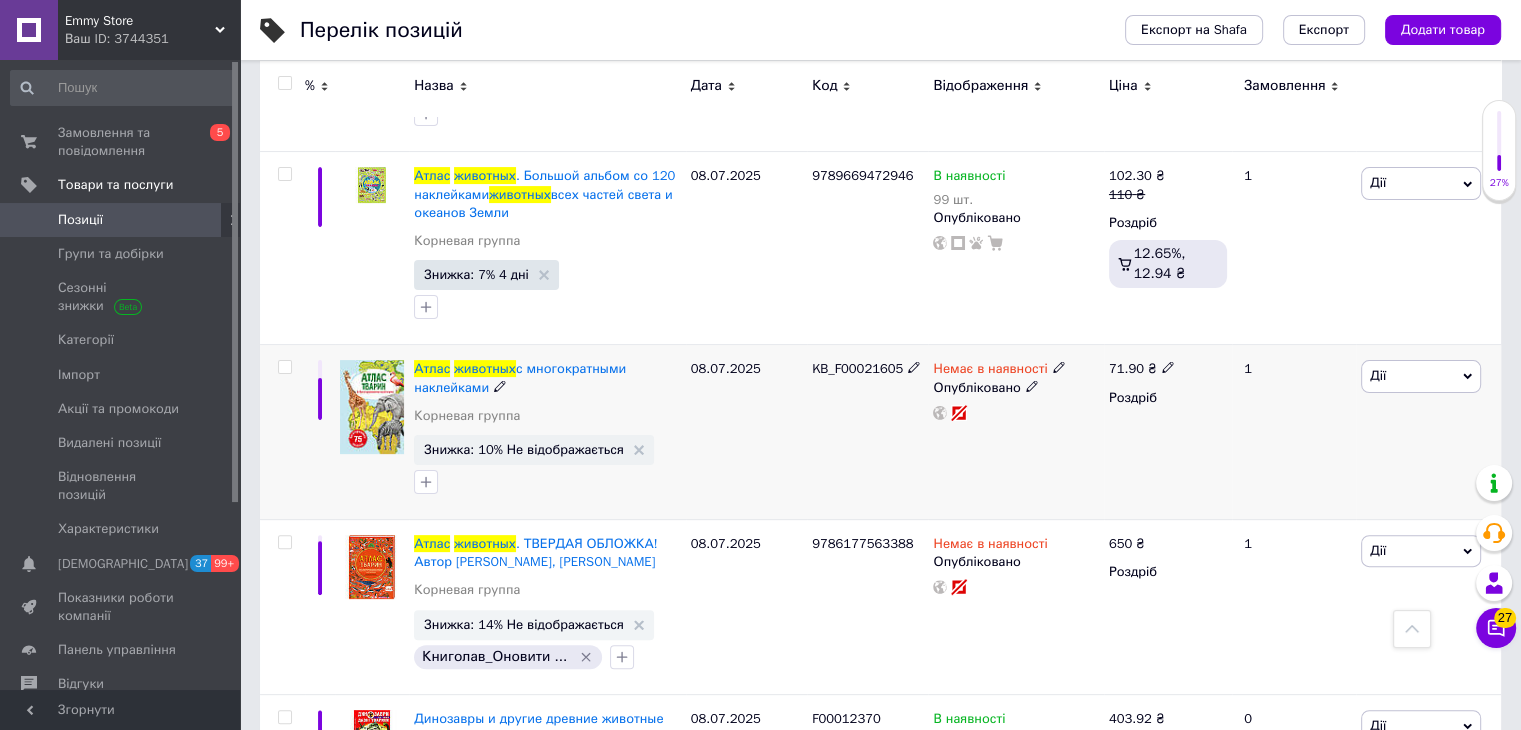 scroll, scrollTop: 456, scrollLeft: 0, axis: vertical 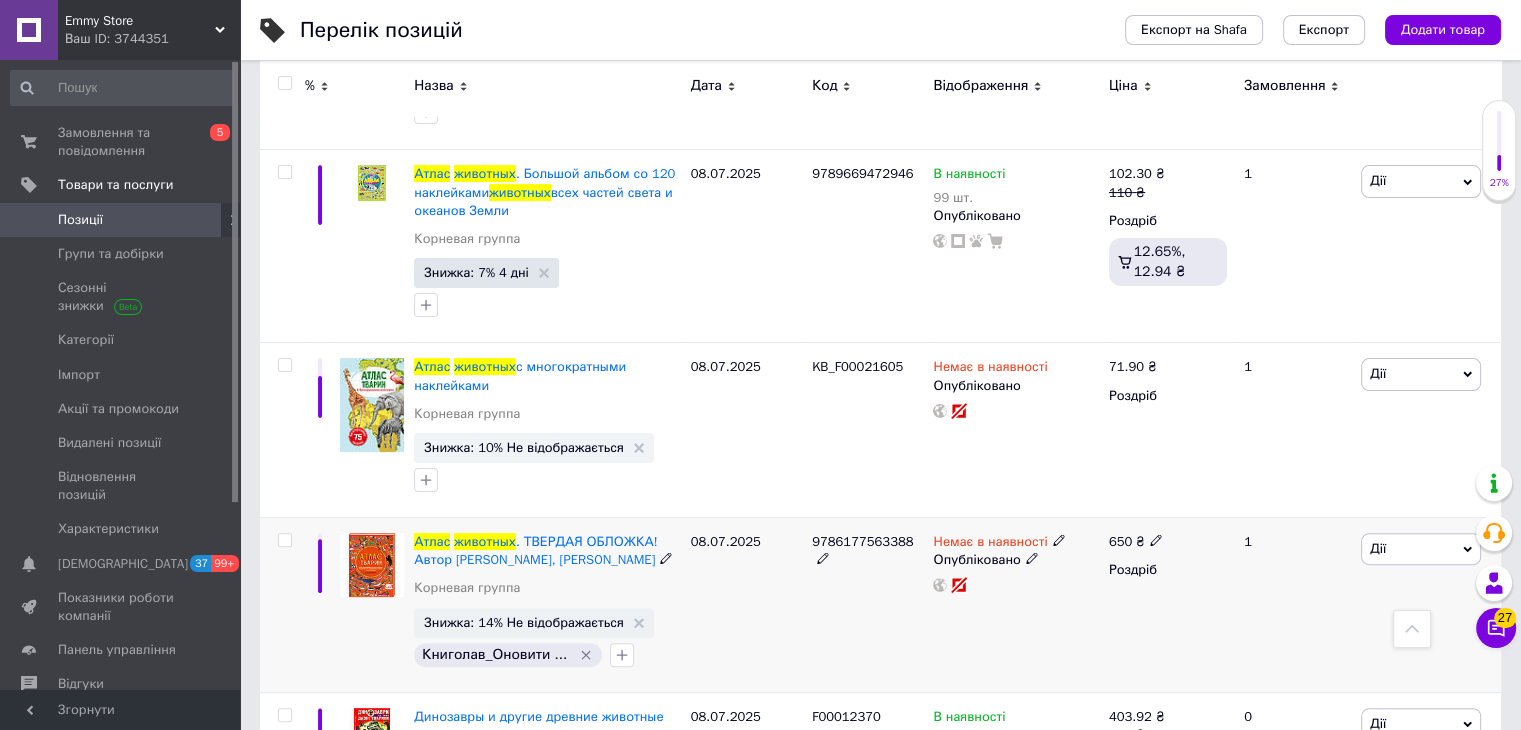 click on "9786177563388" at bounding box center (862, 541) 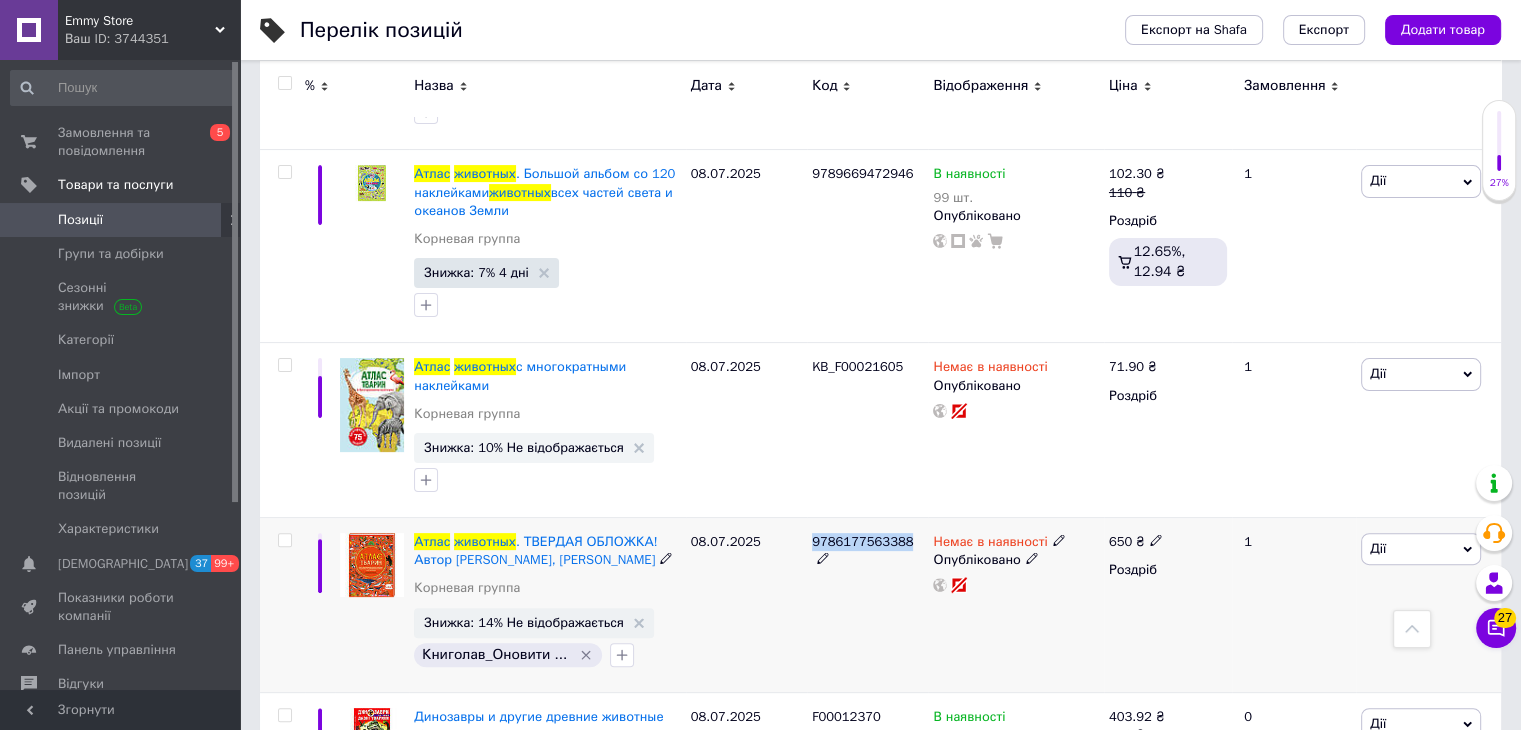 click on "9786177563388" at bounding box center [862, 541] 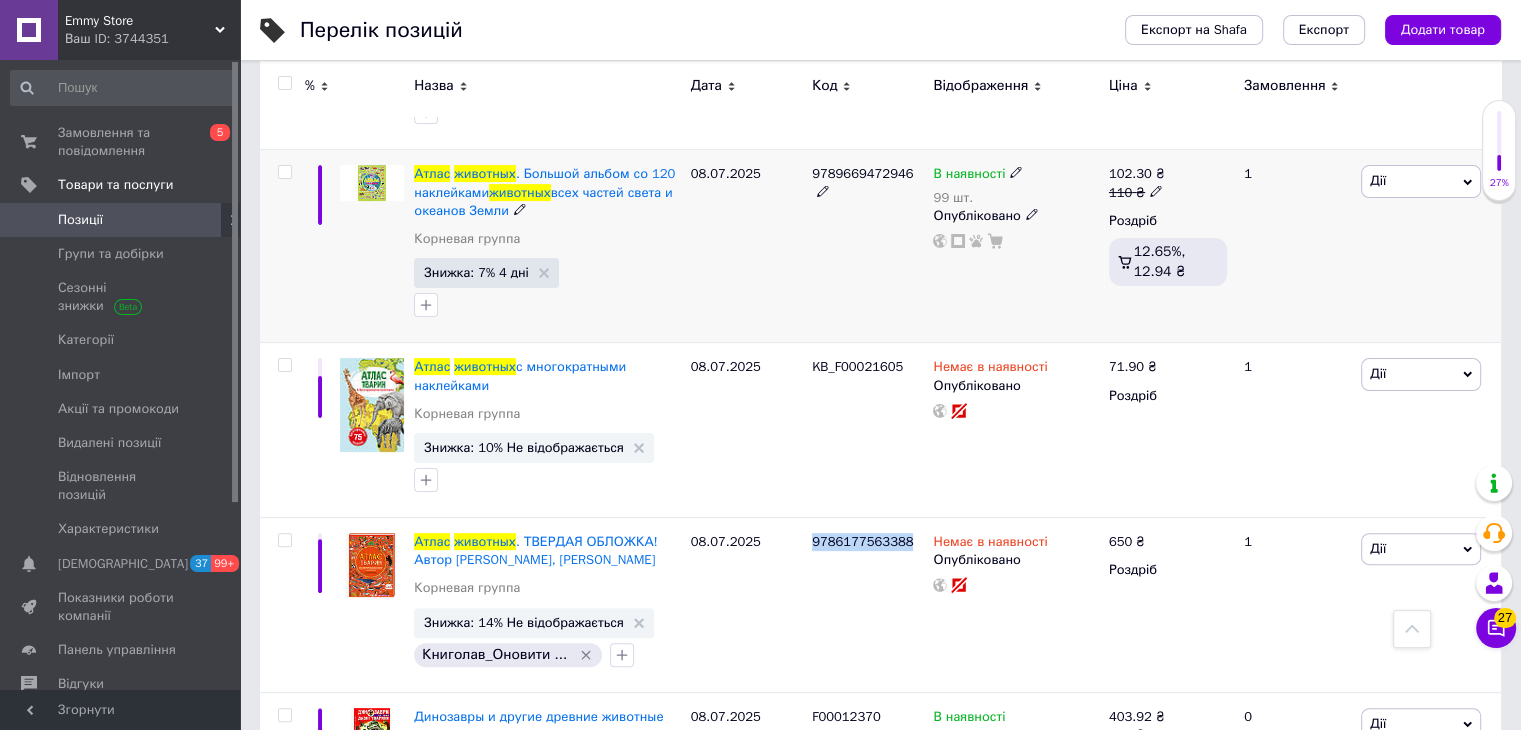scroll, scrollTop: 0, scrollLeft: 0, axis: both 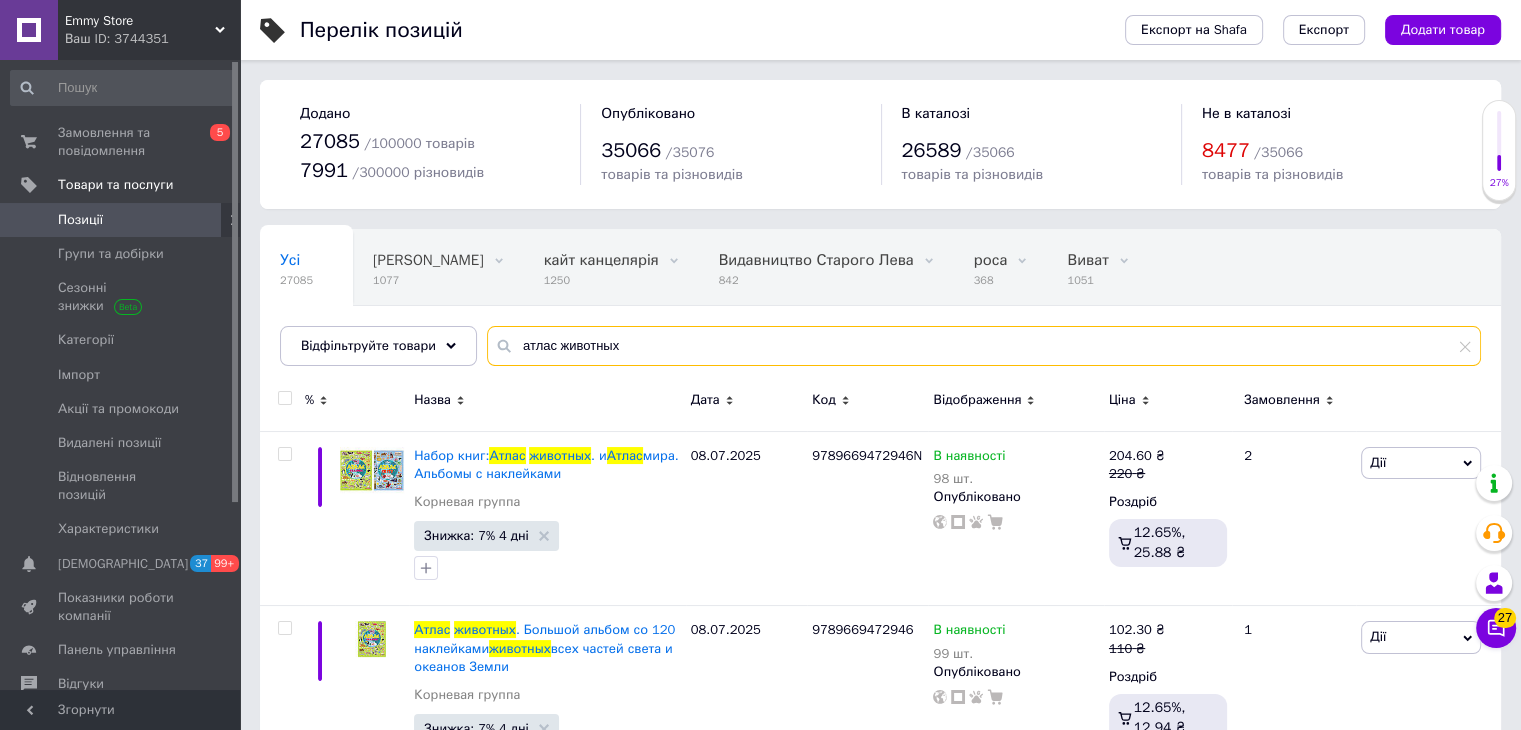 click on "атлас животных" at bounding box center [984, 346] 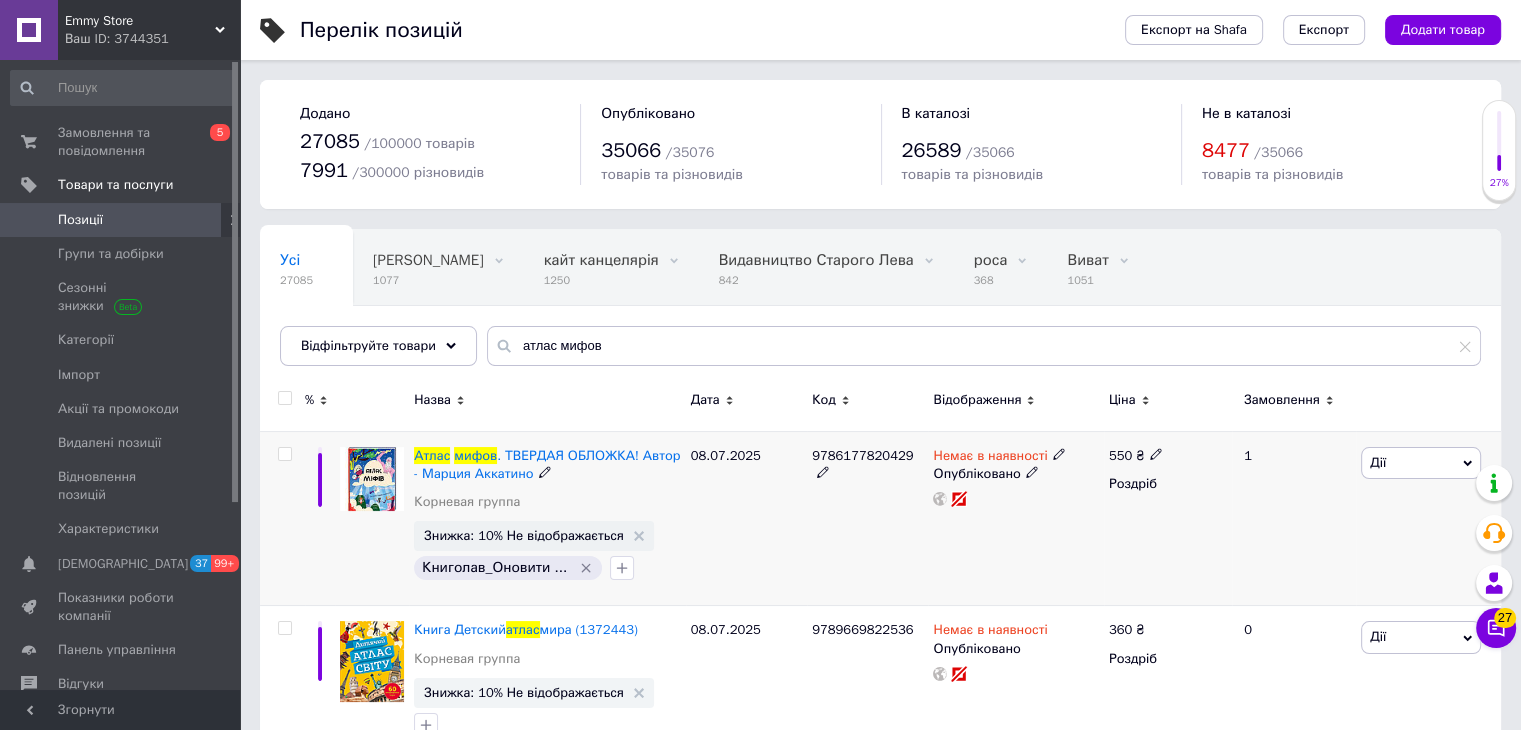 click on "9786177820429" at bounding box center (862, 455) 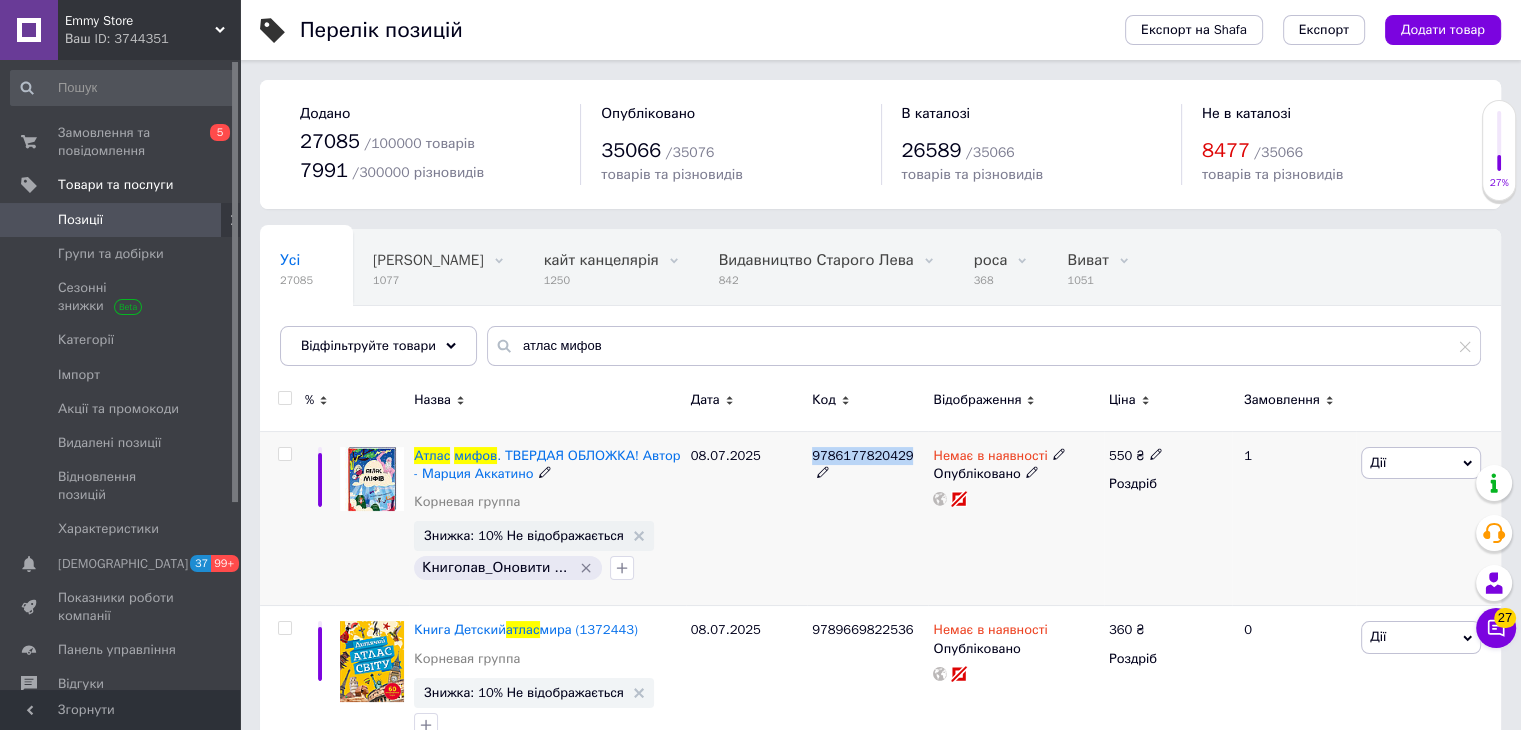 click on "9786177820429" at bounding box center (862, 455) 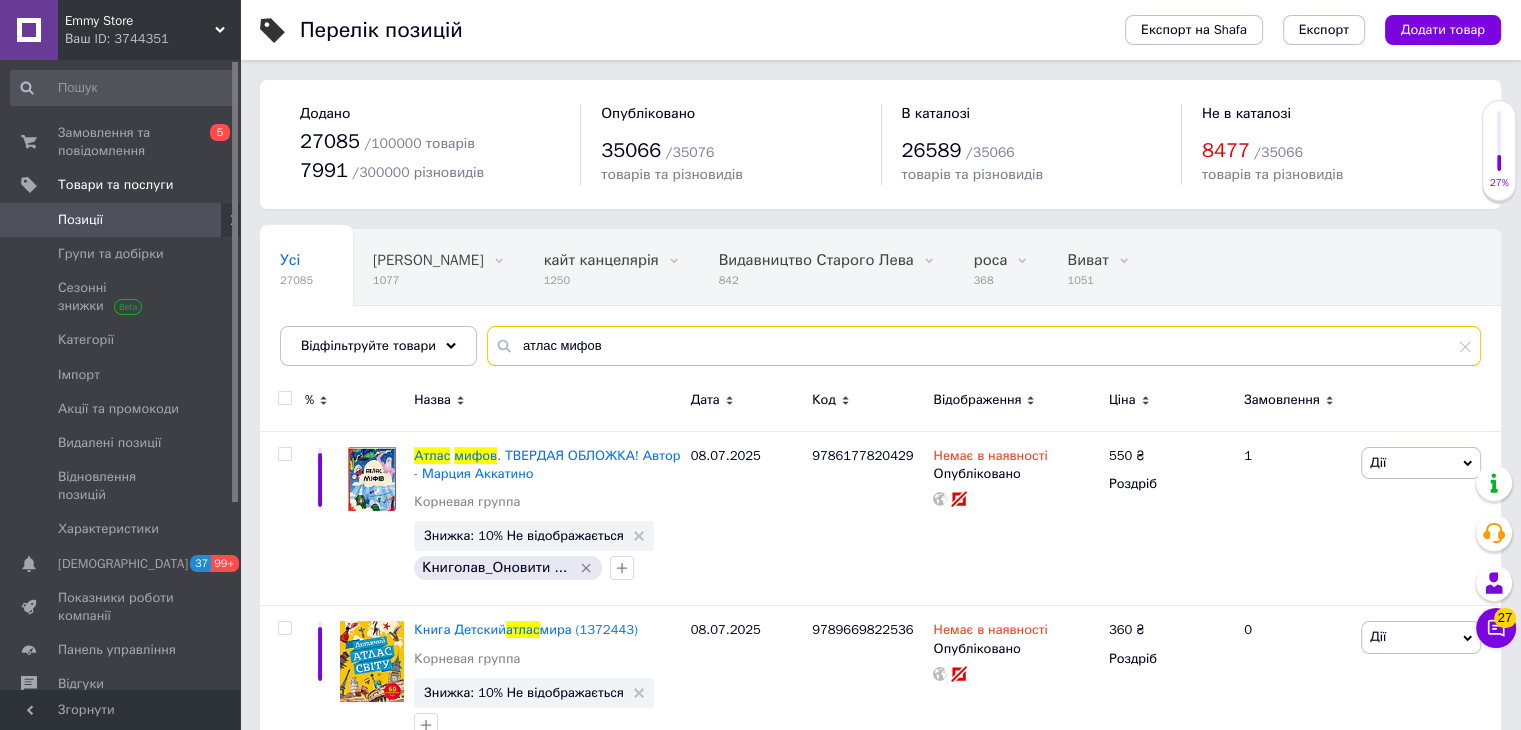 click on "атлас мифов" at bounding box center (984, 346) 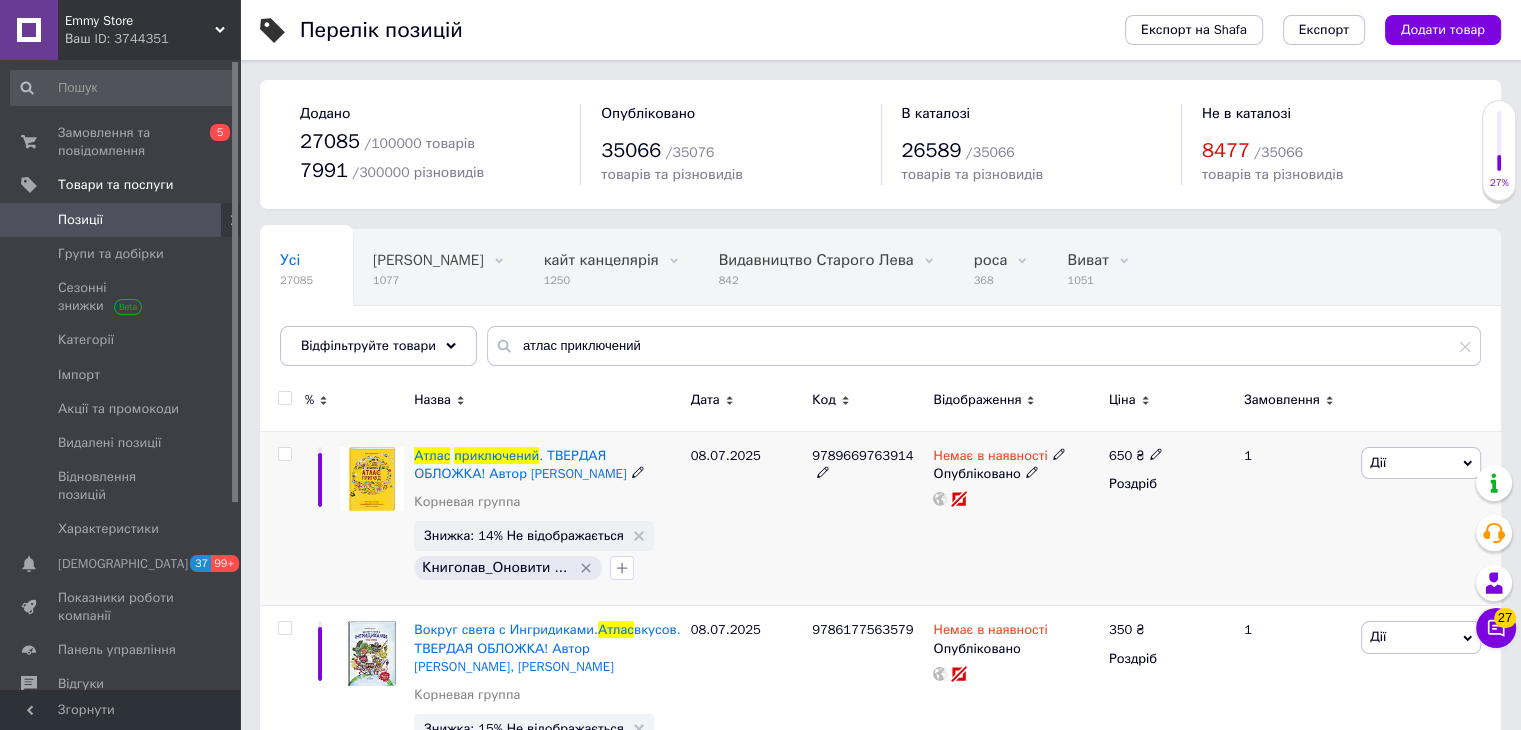 click on "9789669763914" at bounding box center [867, 518] 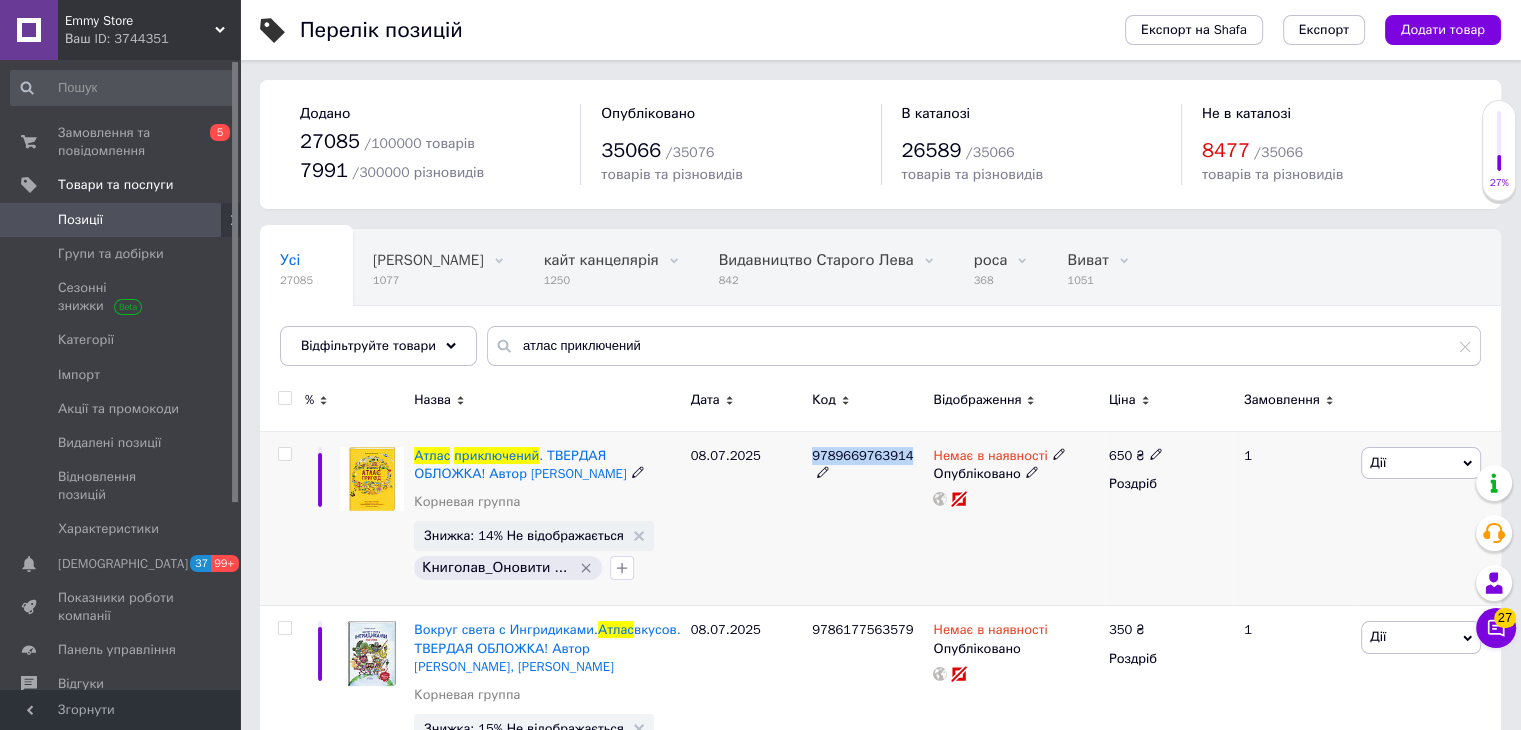 click on "9789669763914" at bounding box center [867, 518] 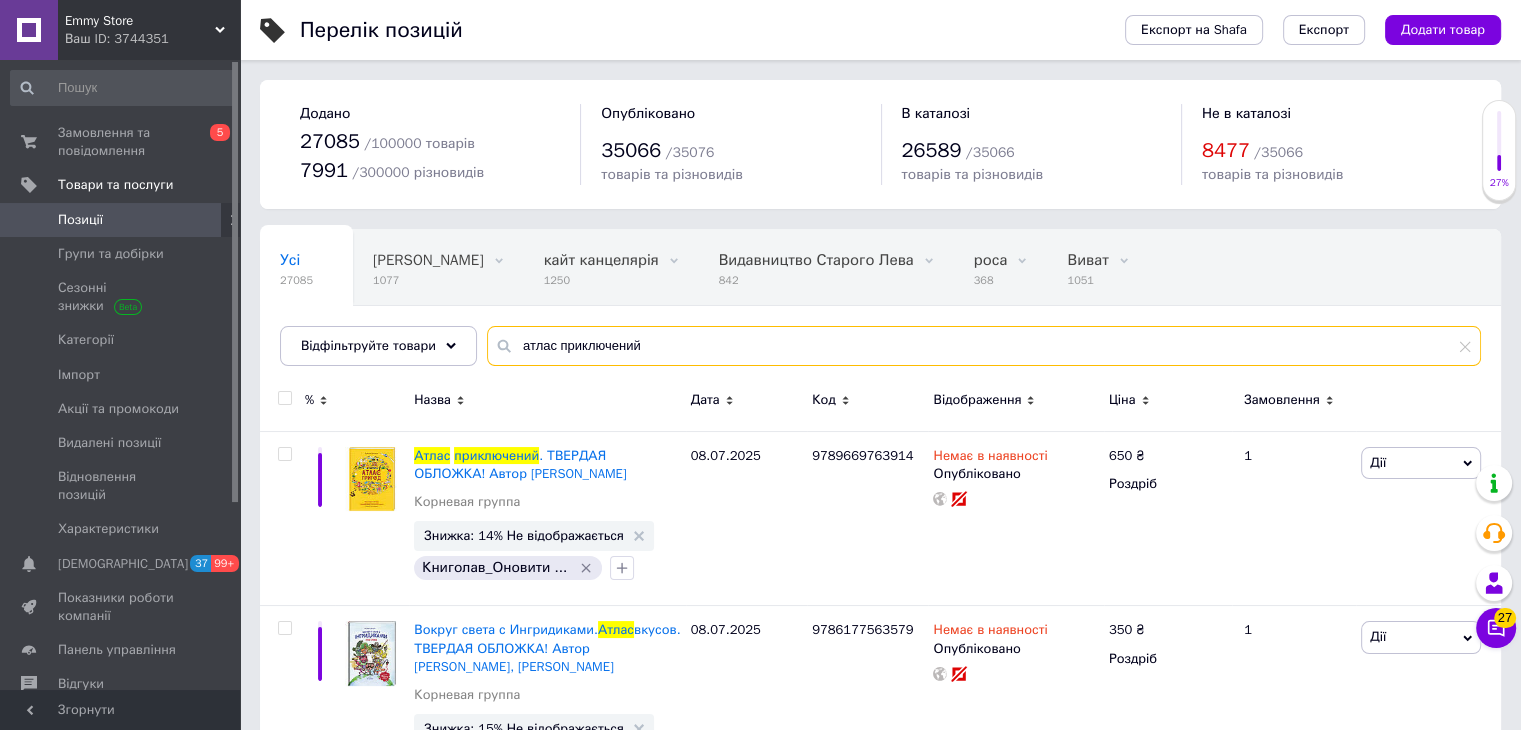 click on "атлас приключений" at bounding box center (984, 346) 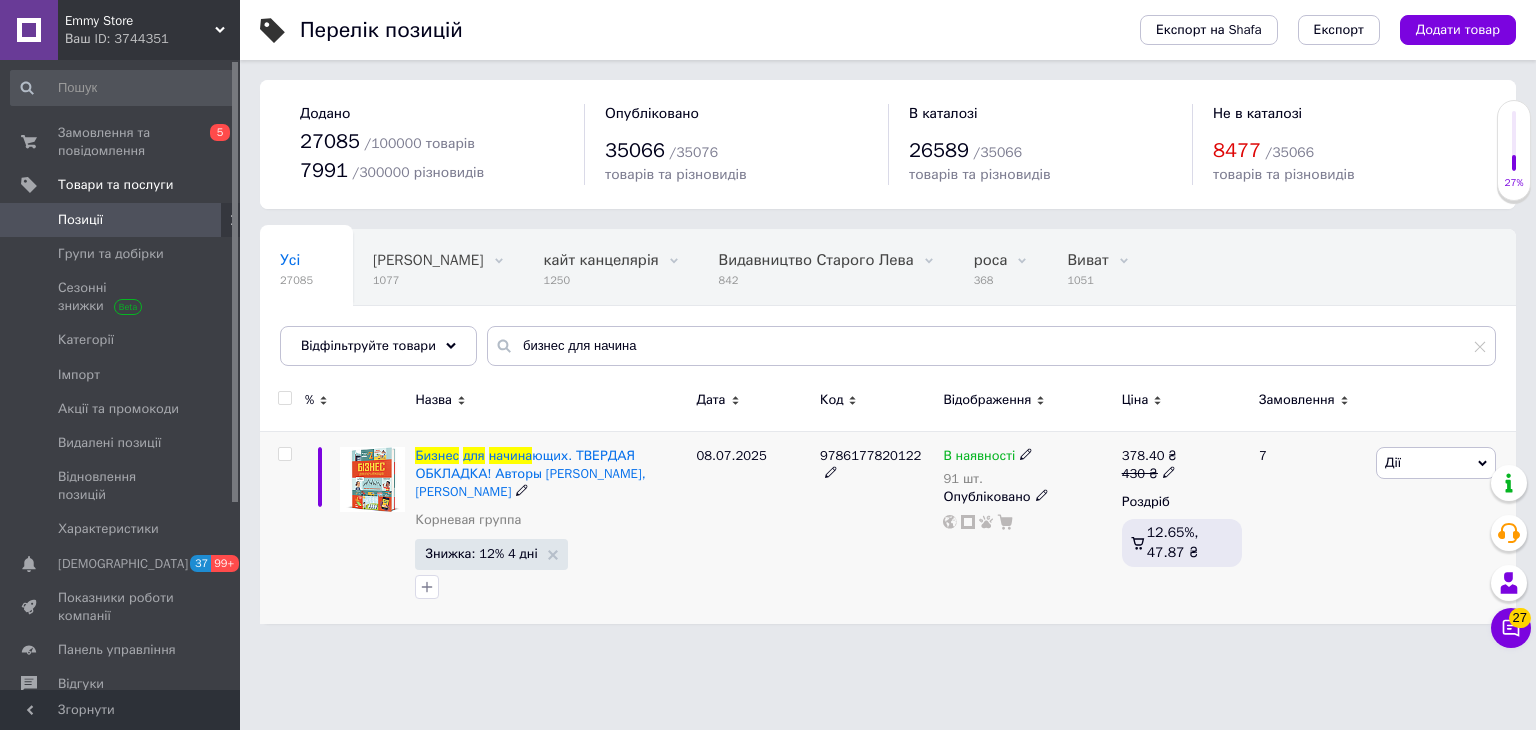 click on "9786177820122" at bounding box center [870, 455] 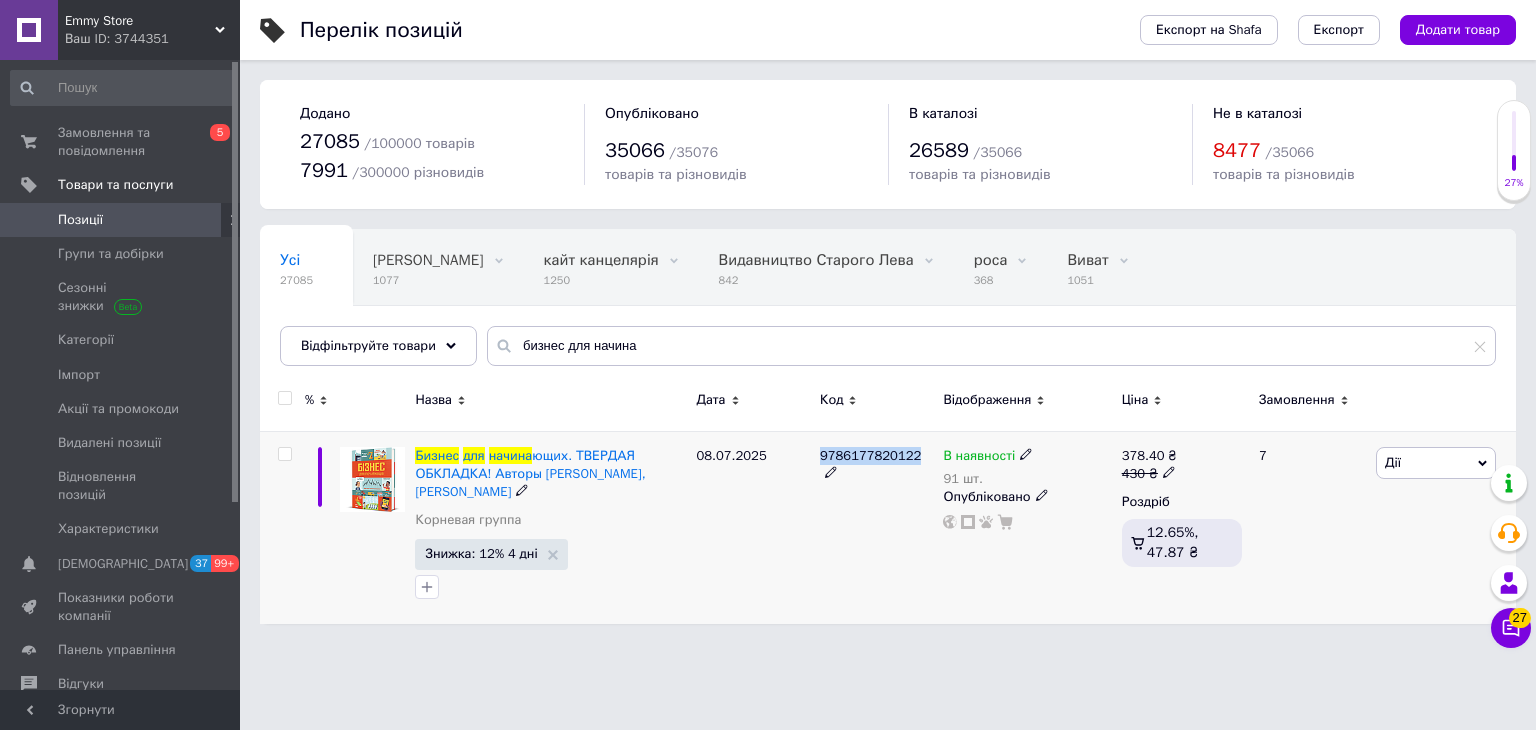 click on "9786177820122" at bounding box center [870, 455] 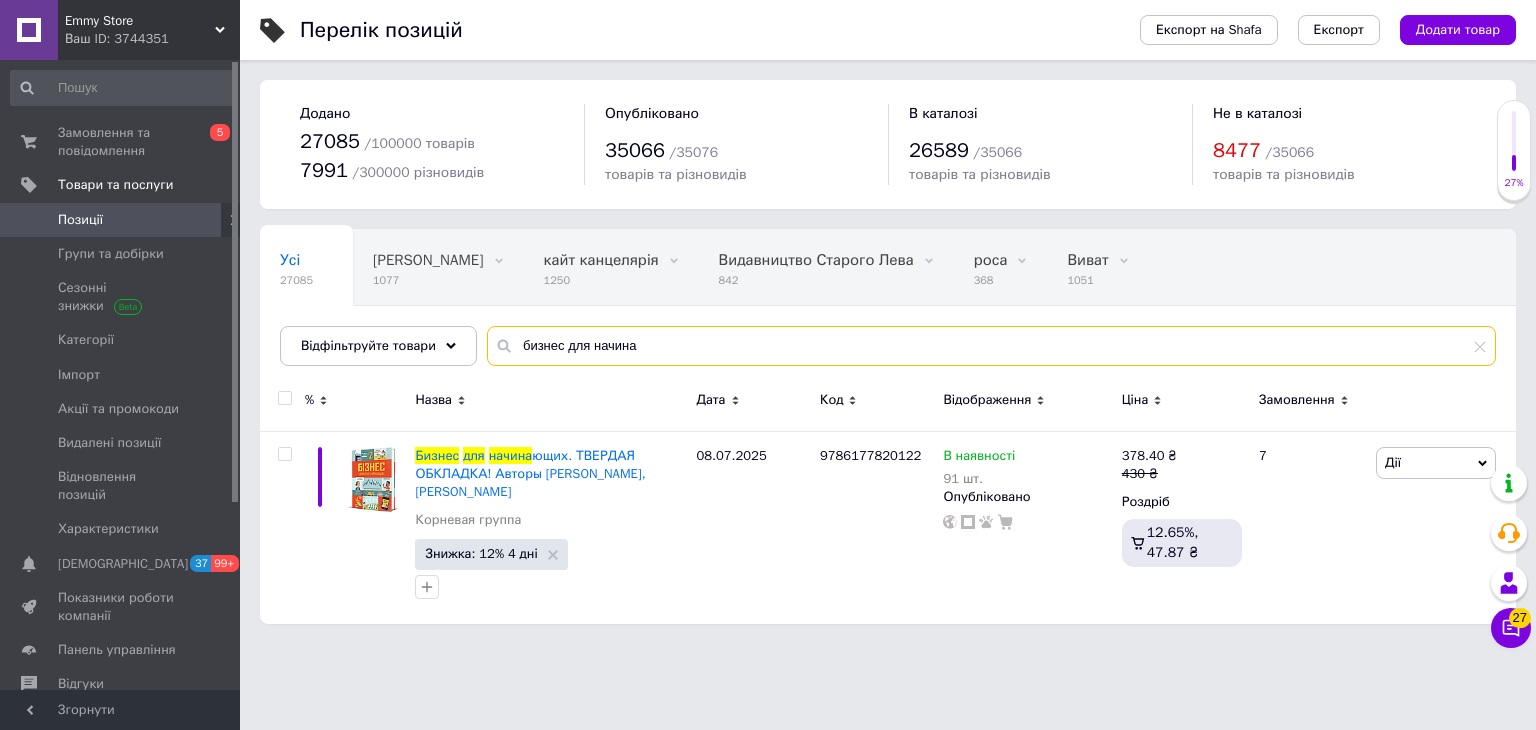 click on "бизнес для начина" at bounding box center [991, 346] 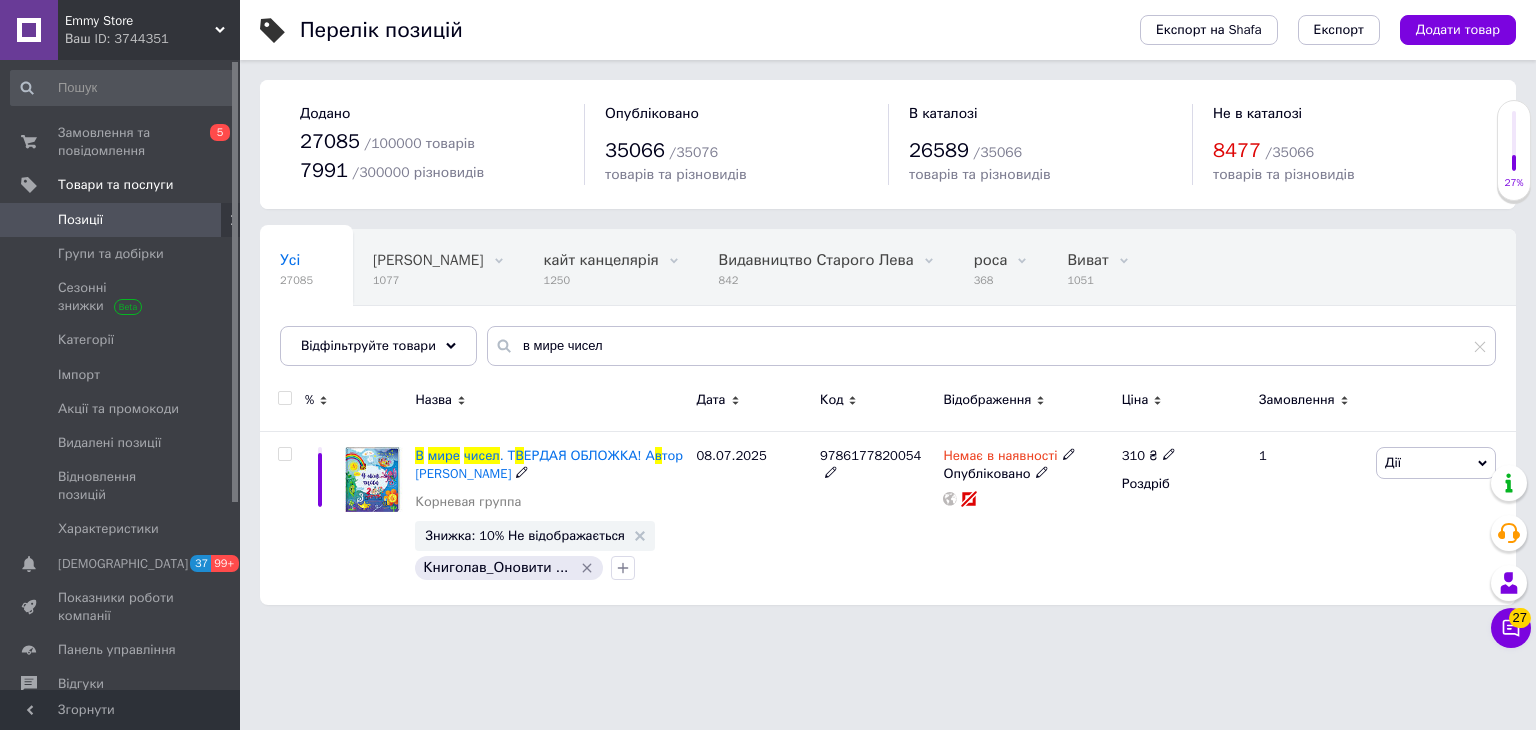 click on "9786177820054" at bounding box center [870, 455] 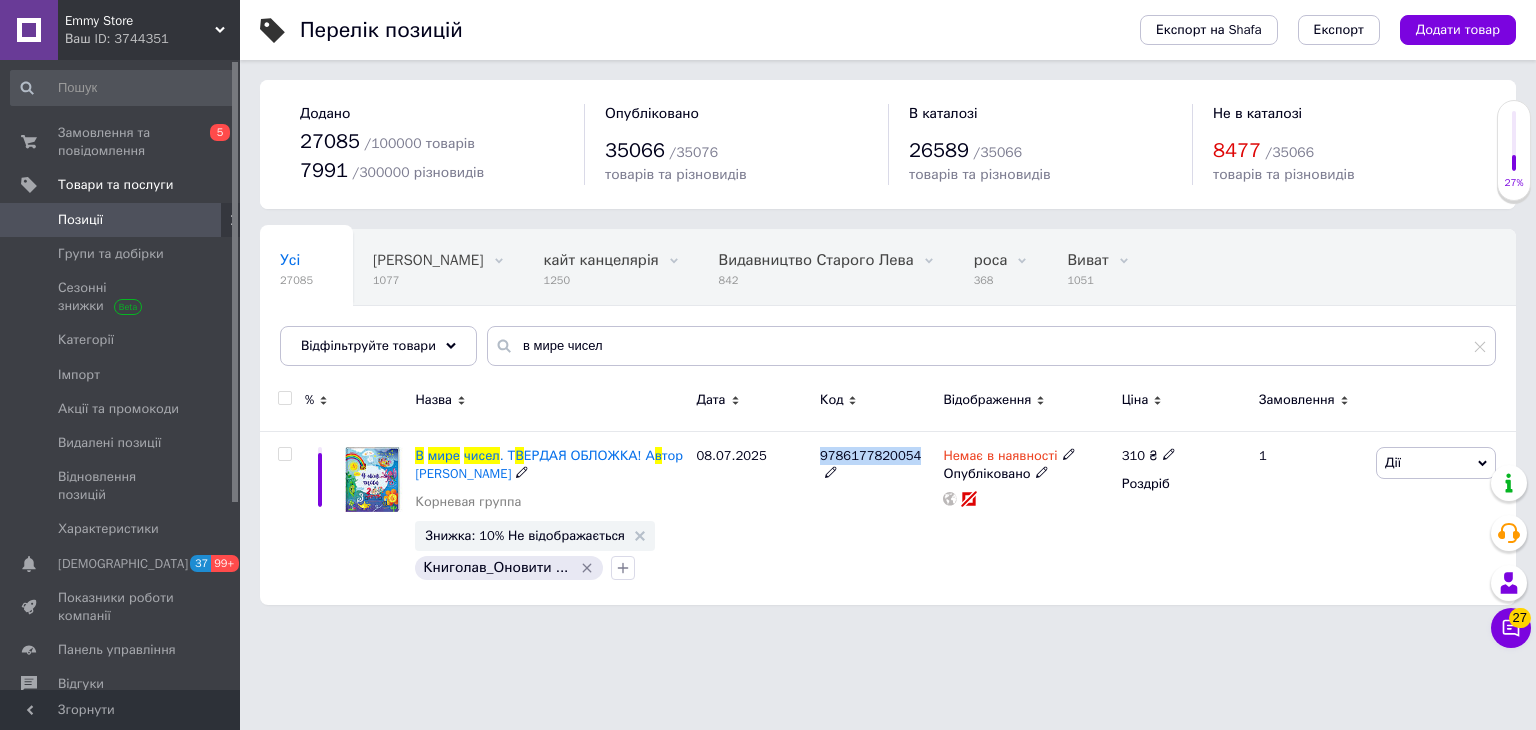 click on "9786177820054" at bounding box center [870, 455] 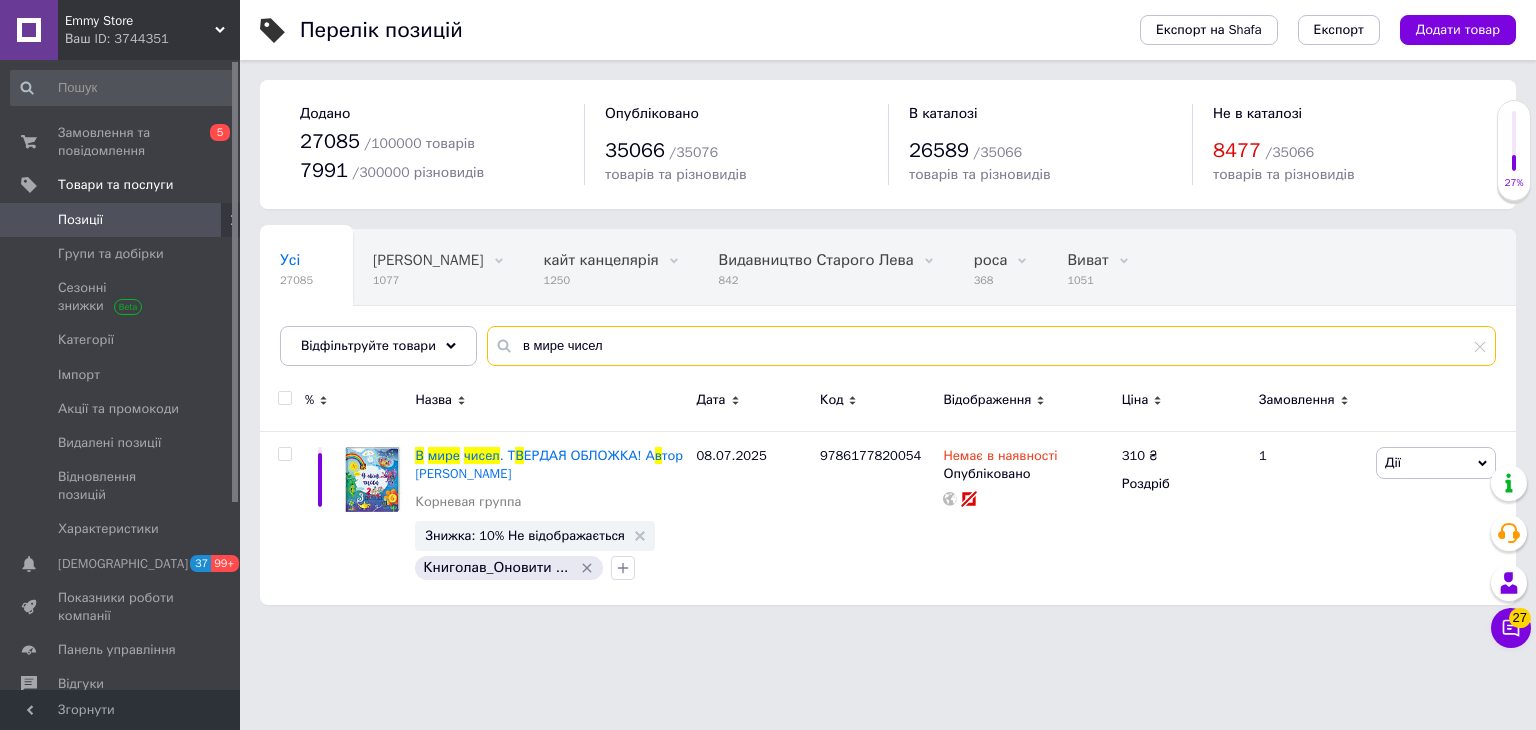 click on "в мире чисел" at bounding box center (991, 346) 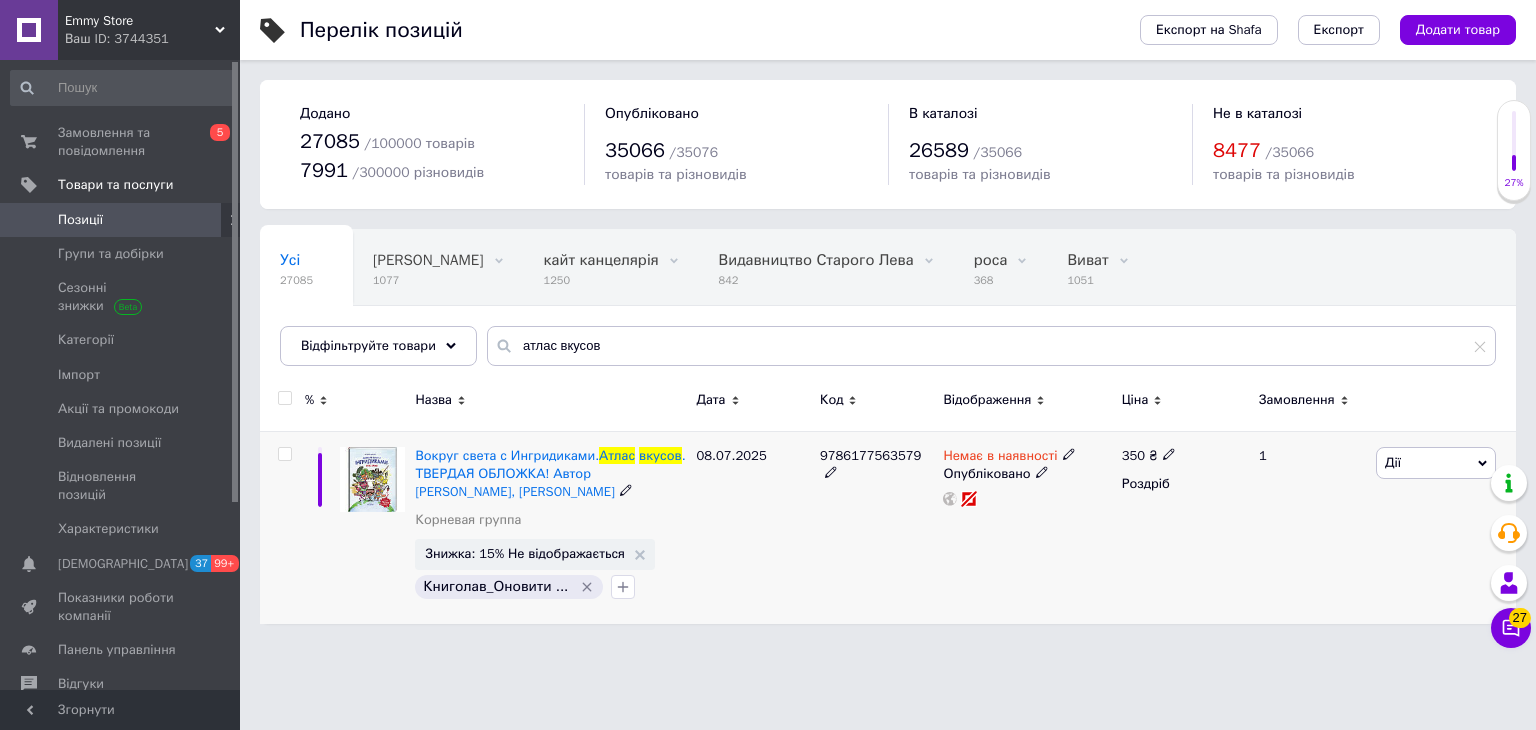 click on "9786177563579" at bounding box center (870, 455) 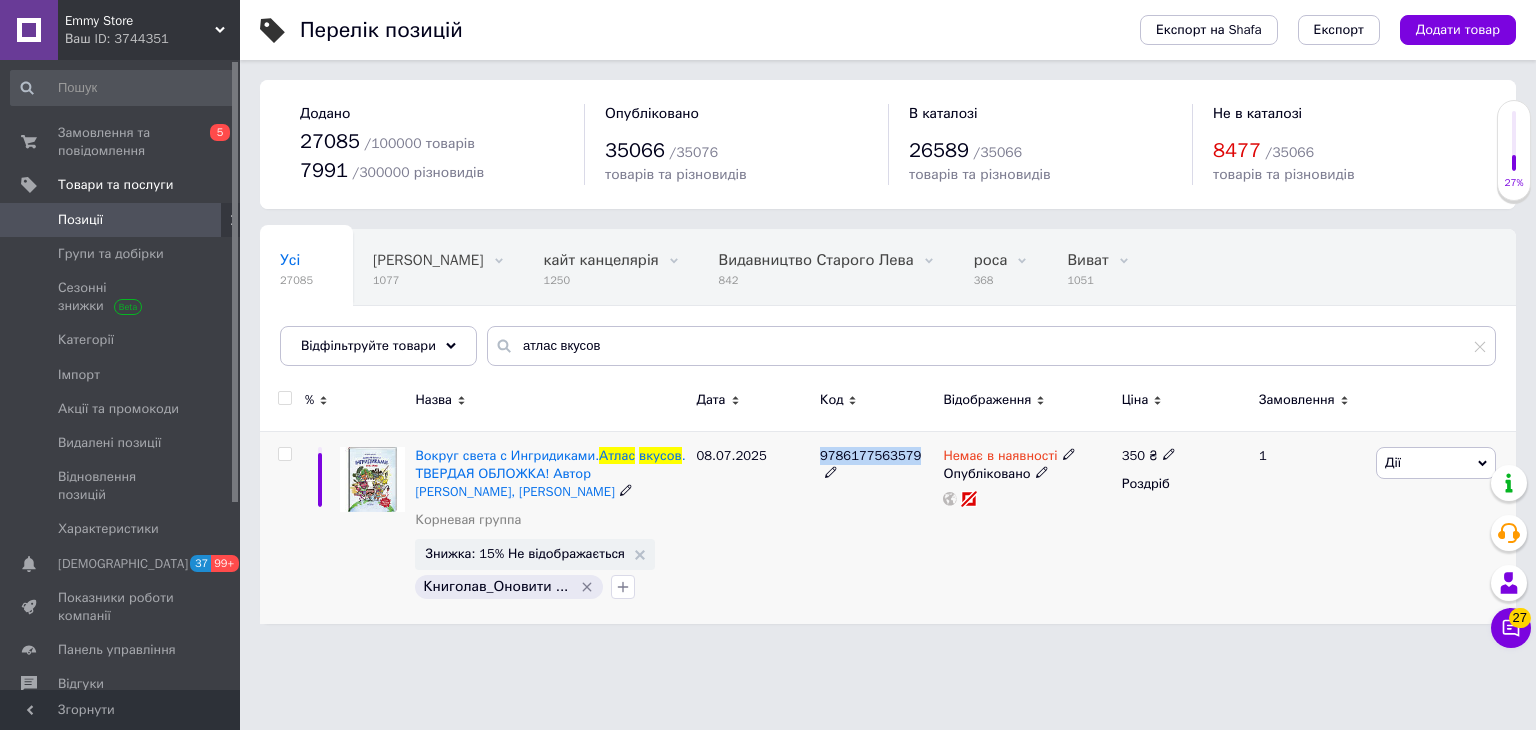 click on "9786177563579" at bounding box center (870, 455) 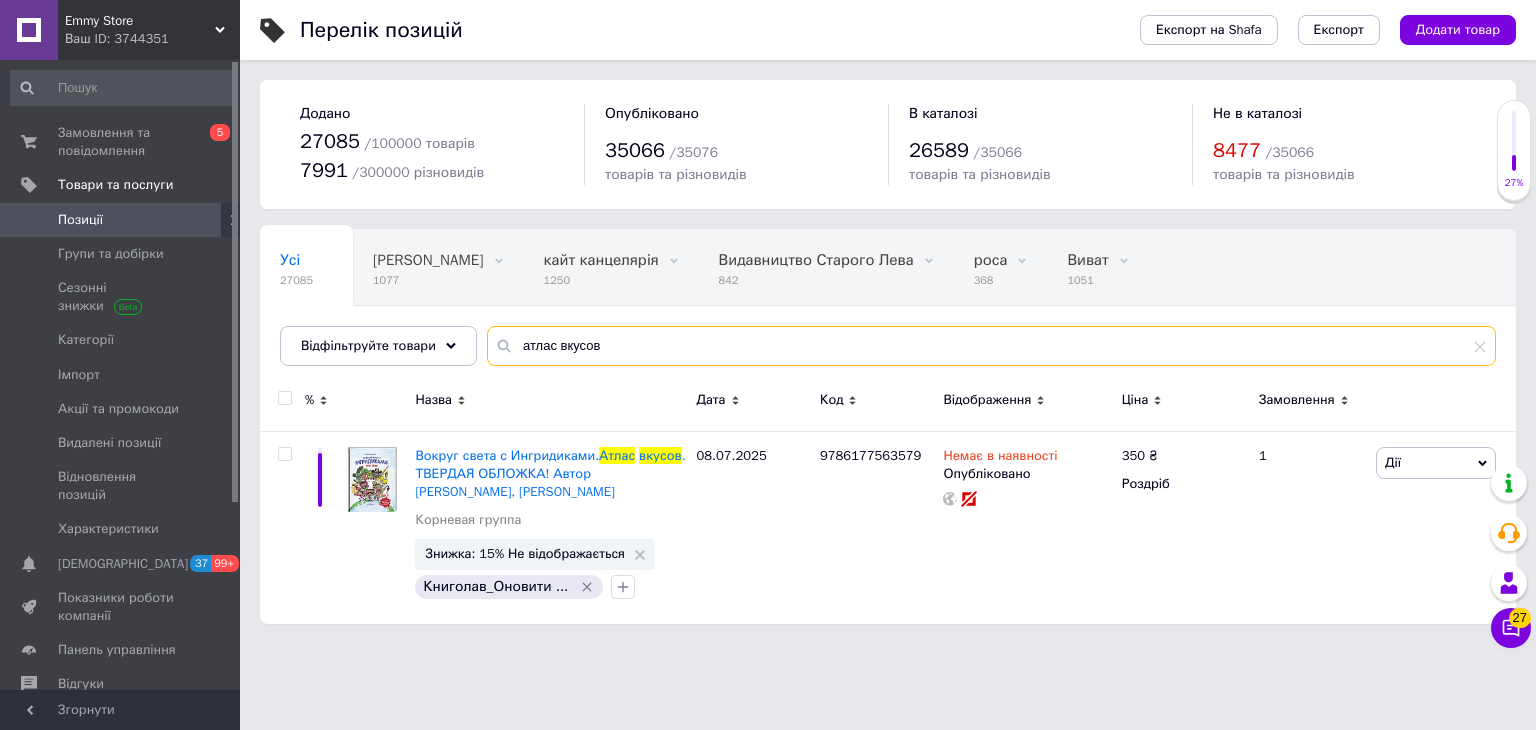 click on "атлас вкусов" at bounding box center [991, 346] 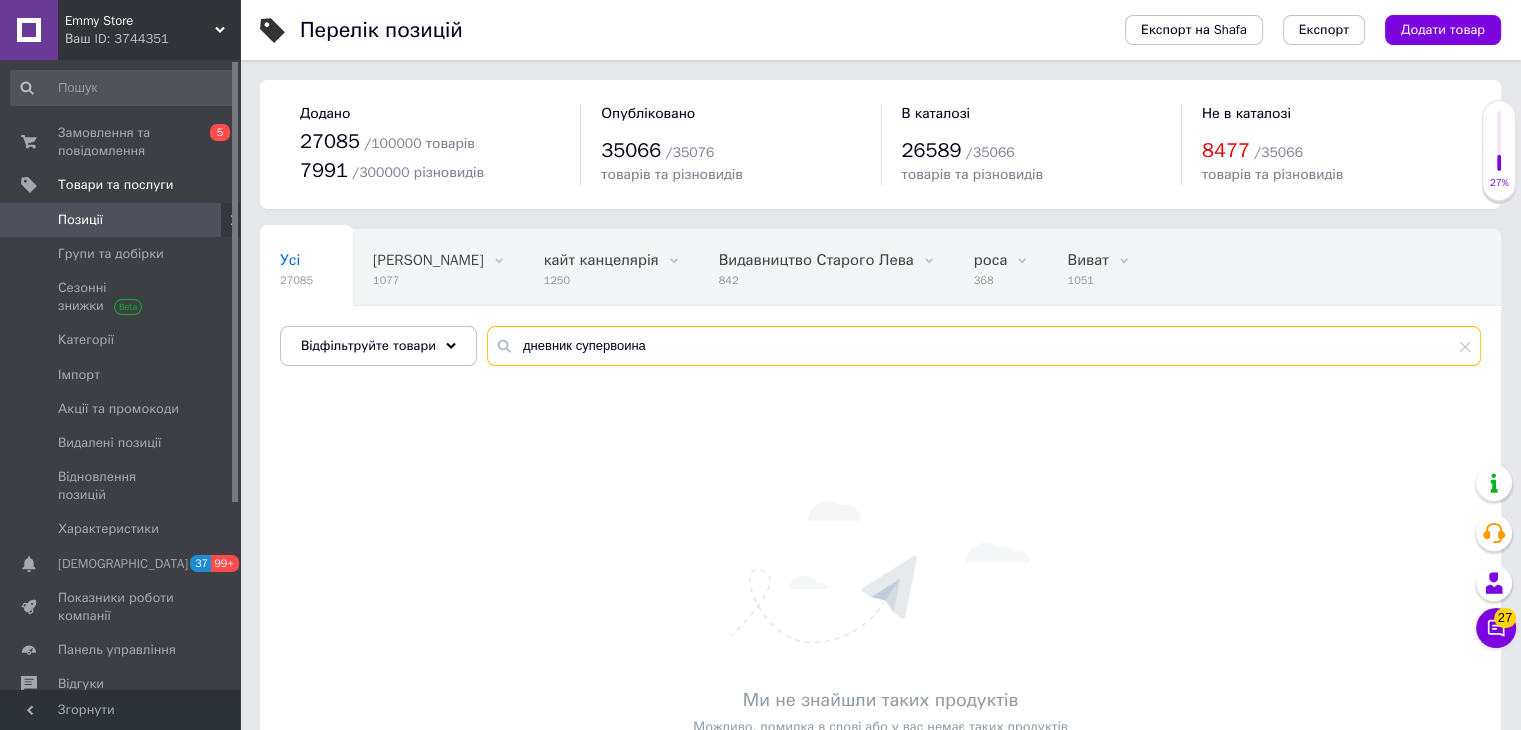 type on "дневник супервоина" 